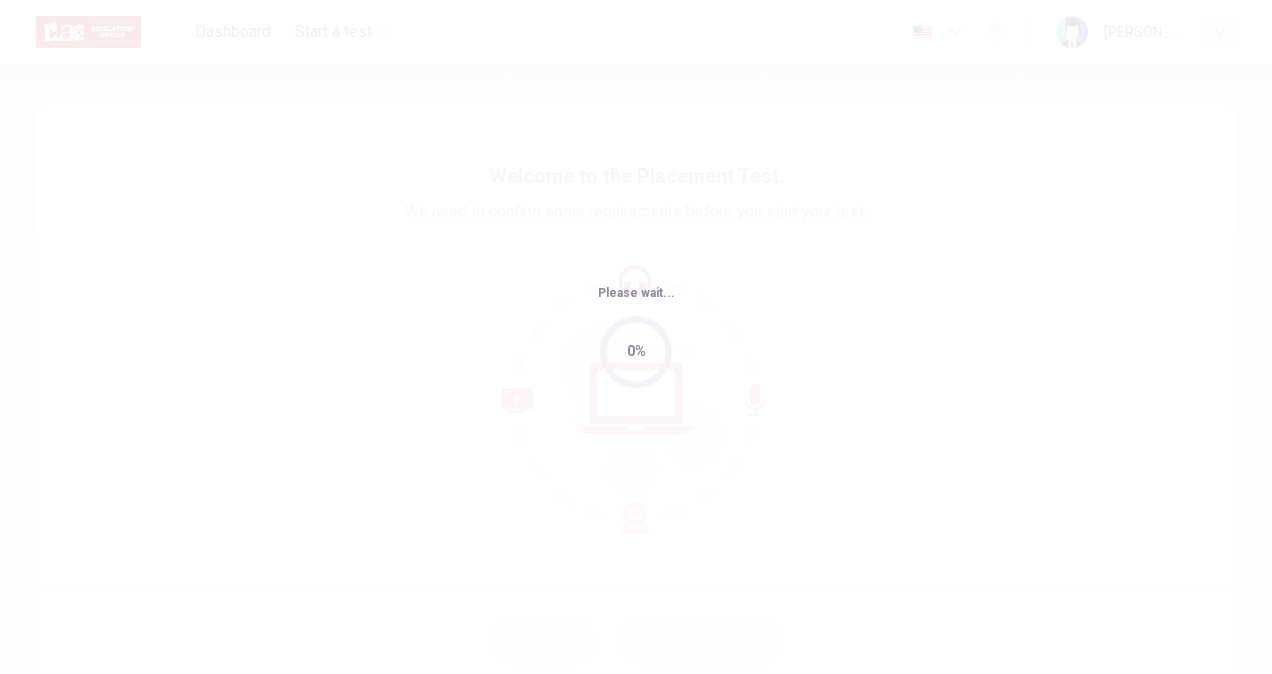 scroll, scrollTop: 0, scrollLeft: 0, axis: both 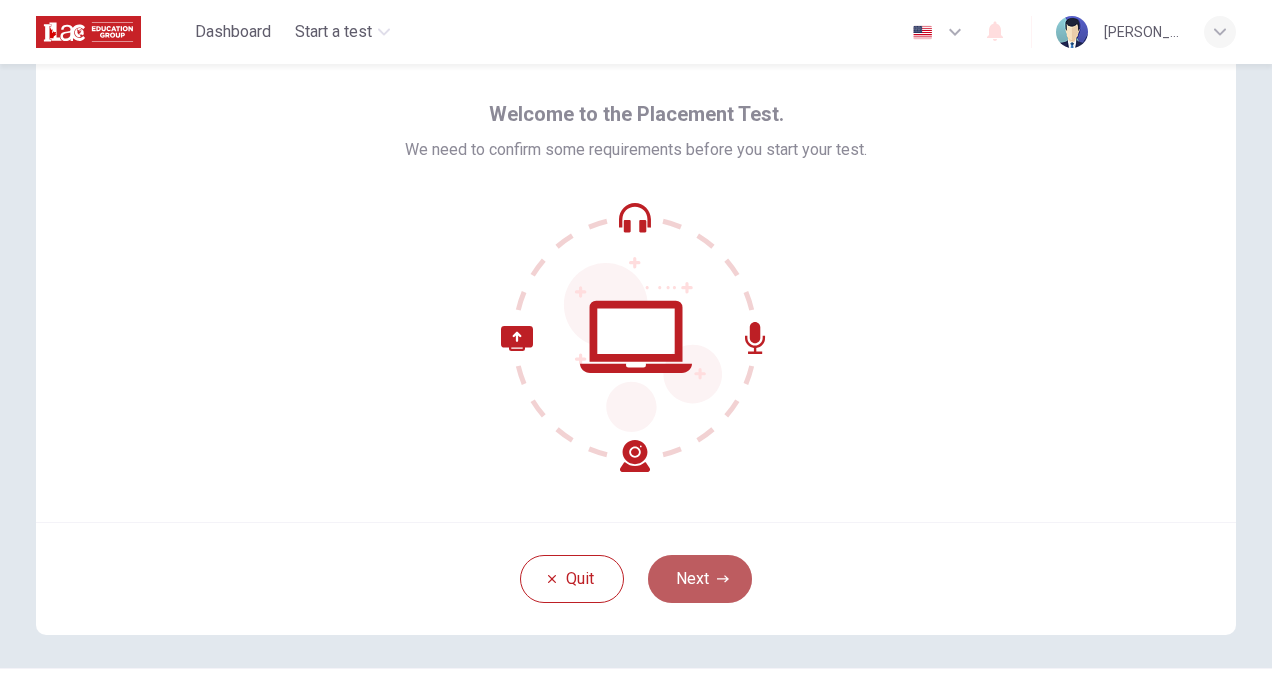 click on "Next" at bounding box center [700, 579] 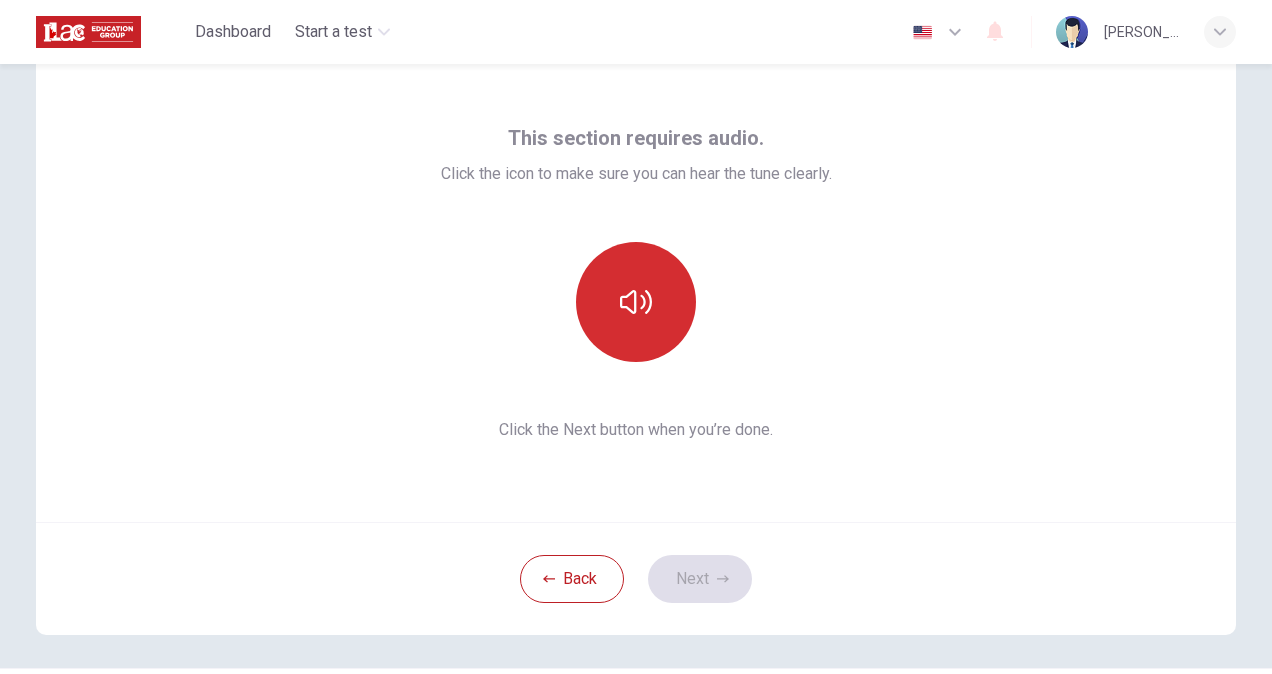 click 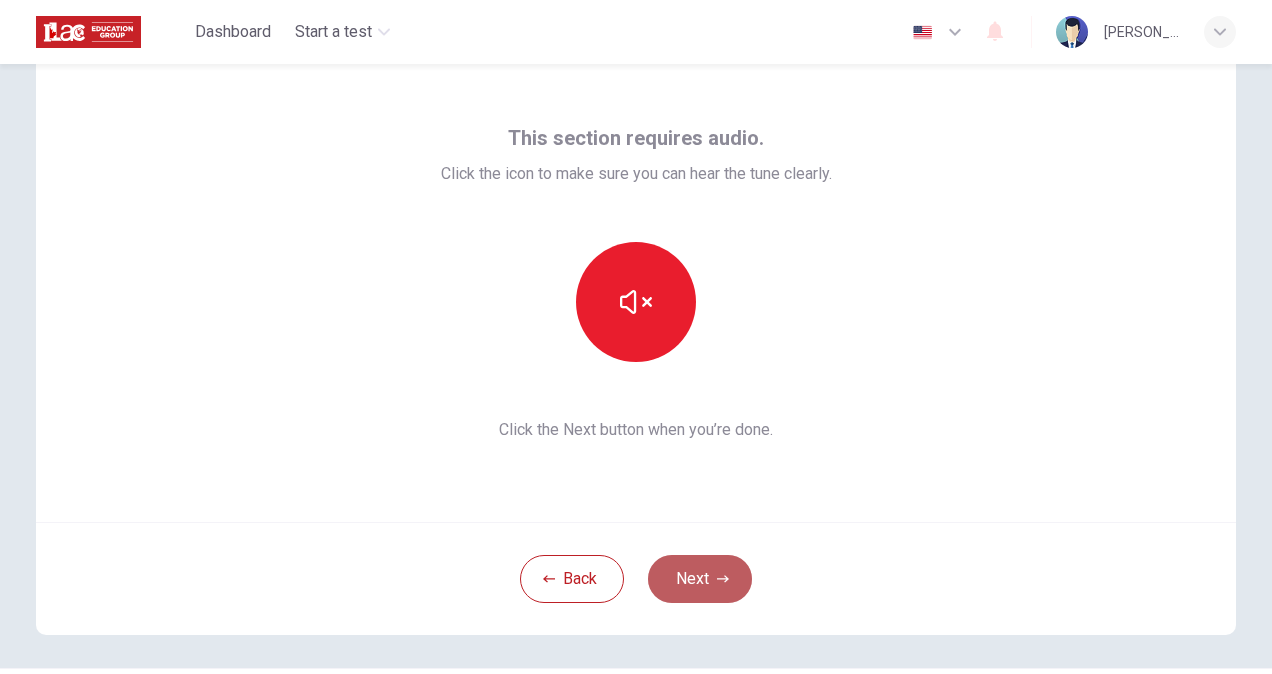 click on "Next" at bounding box center [700, 579] 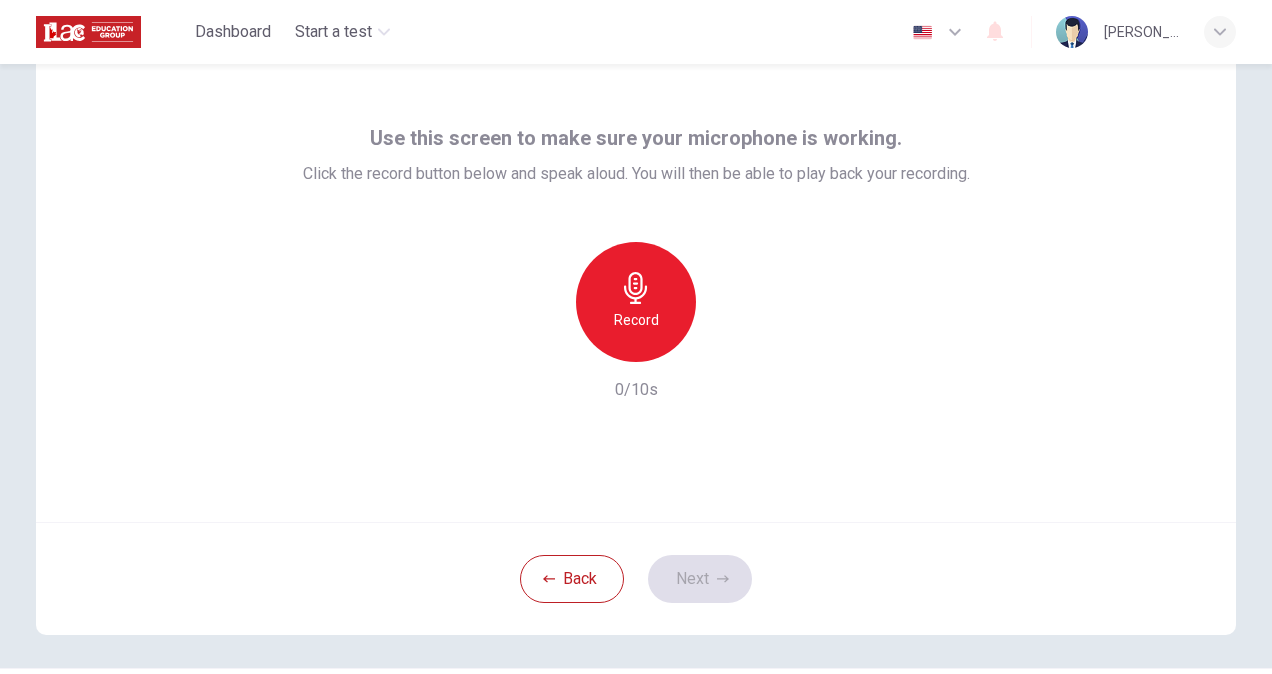 click on "Record" at bounding box center [636, 320] 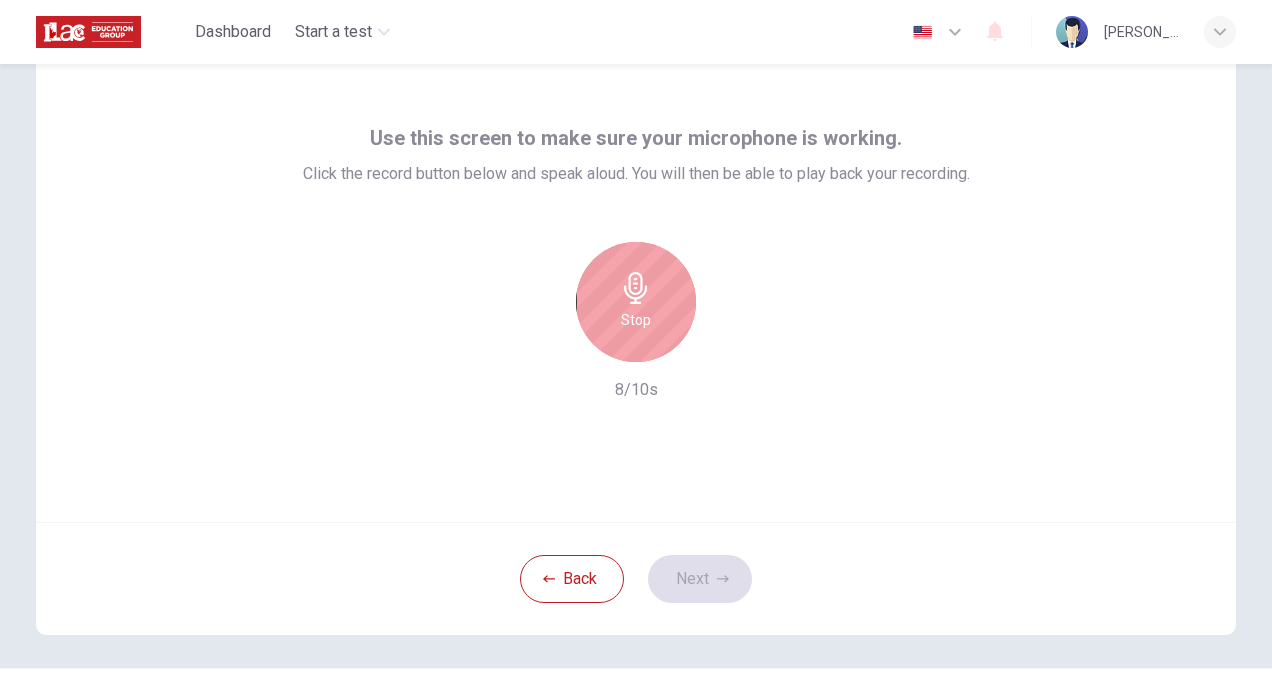 click on "Stop" at bounding box center (636, 320) 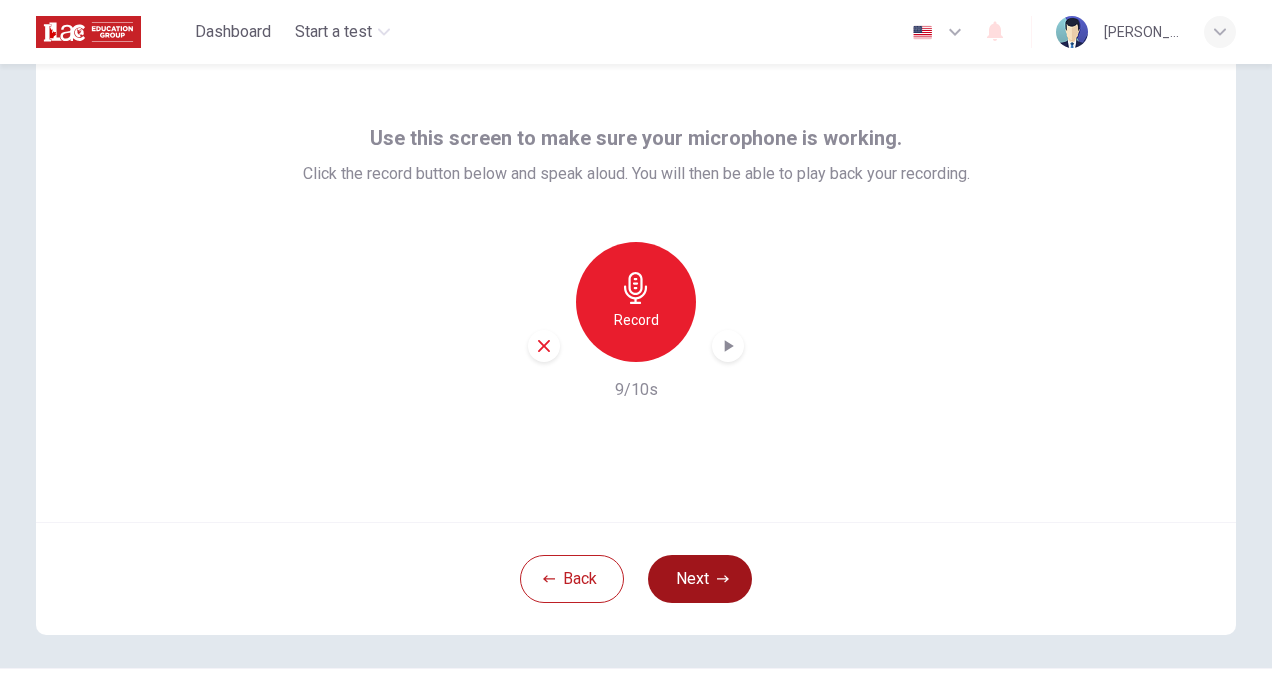 click on "Next" at bounding box center (700, 579) 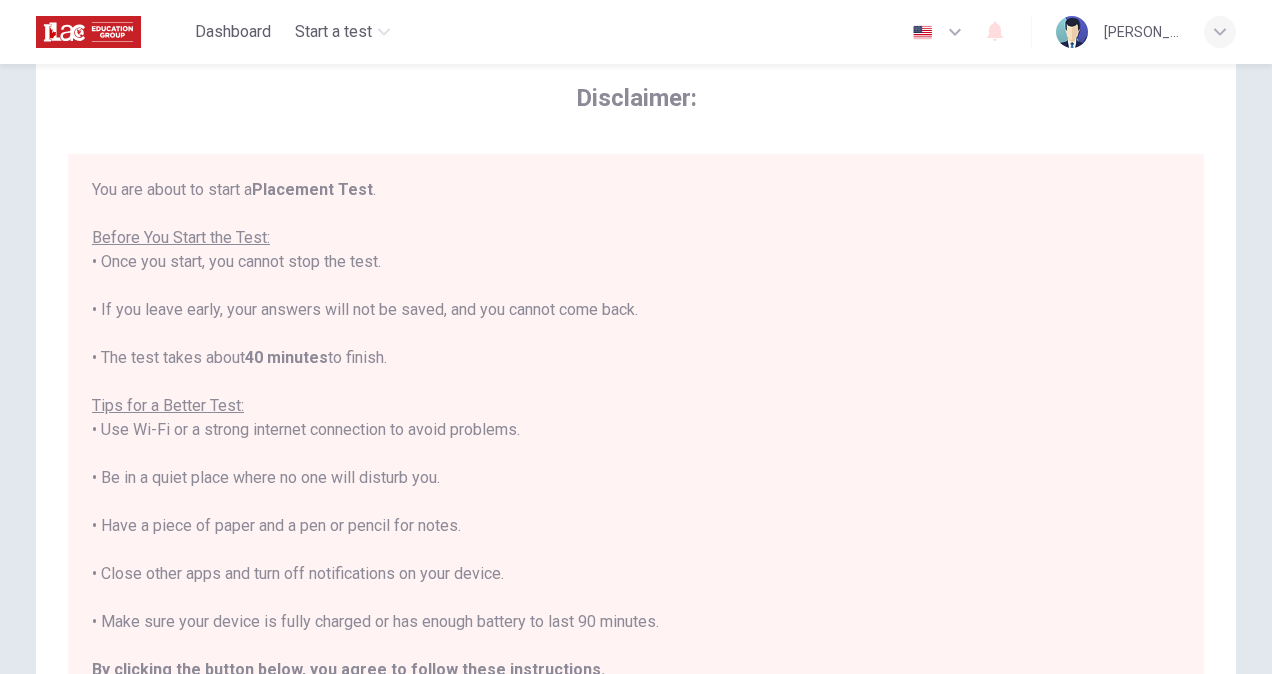 scroll, scrollTop: 22, scrollLeft: 0, axis: vertical 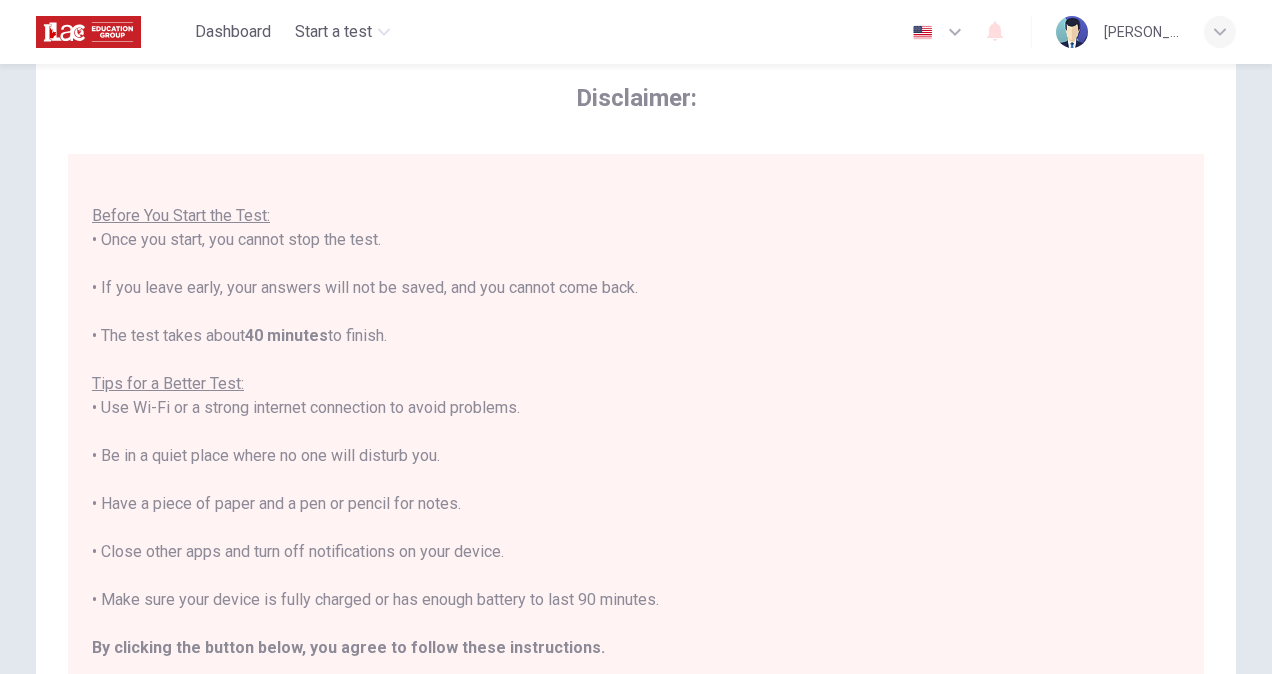 type 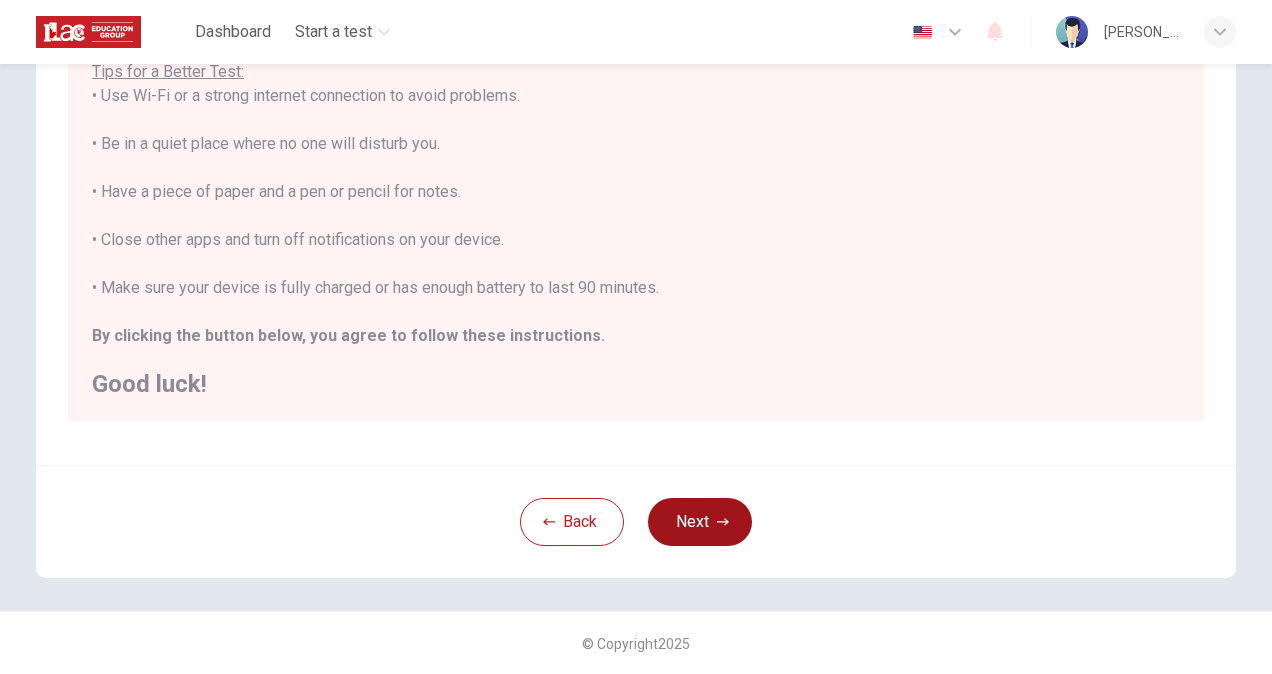 click on "Next" at bounding box center (700, 522) 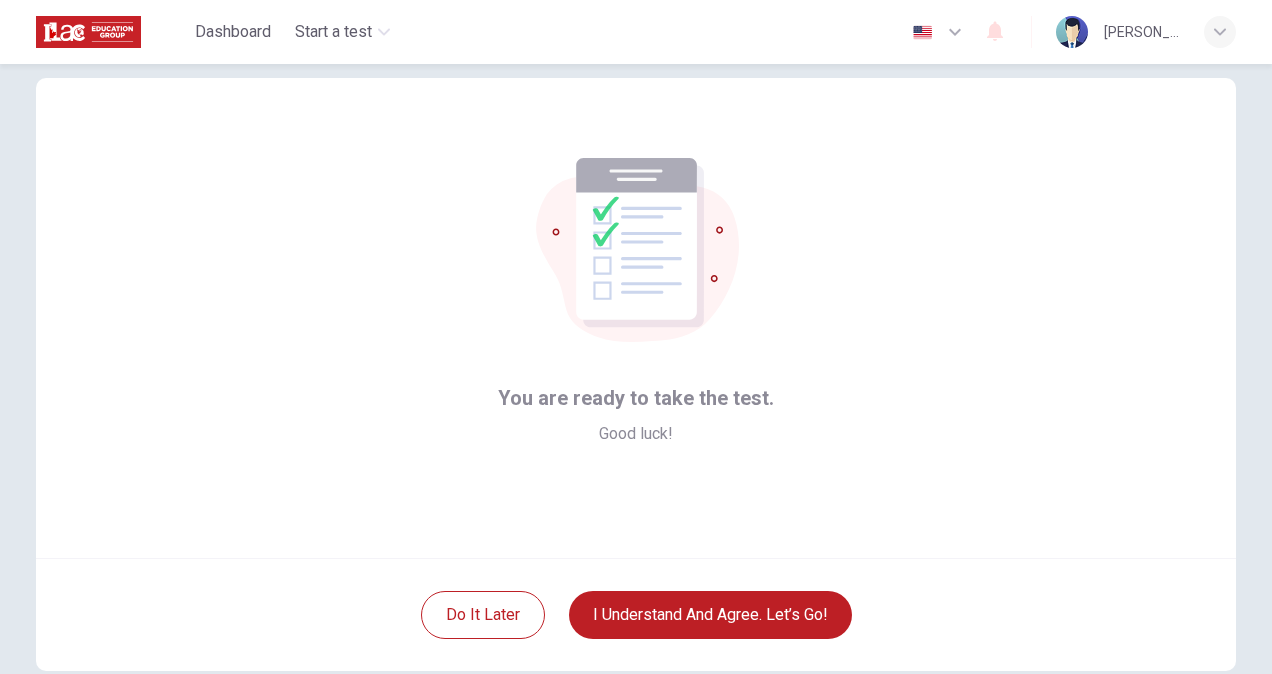 scroll, scrollTop: 94, scrollLeft: 0, axis: vertical 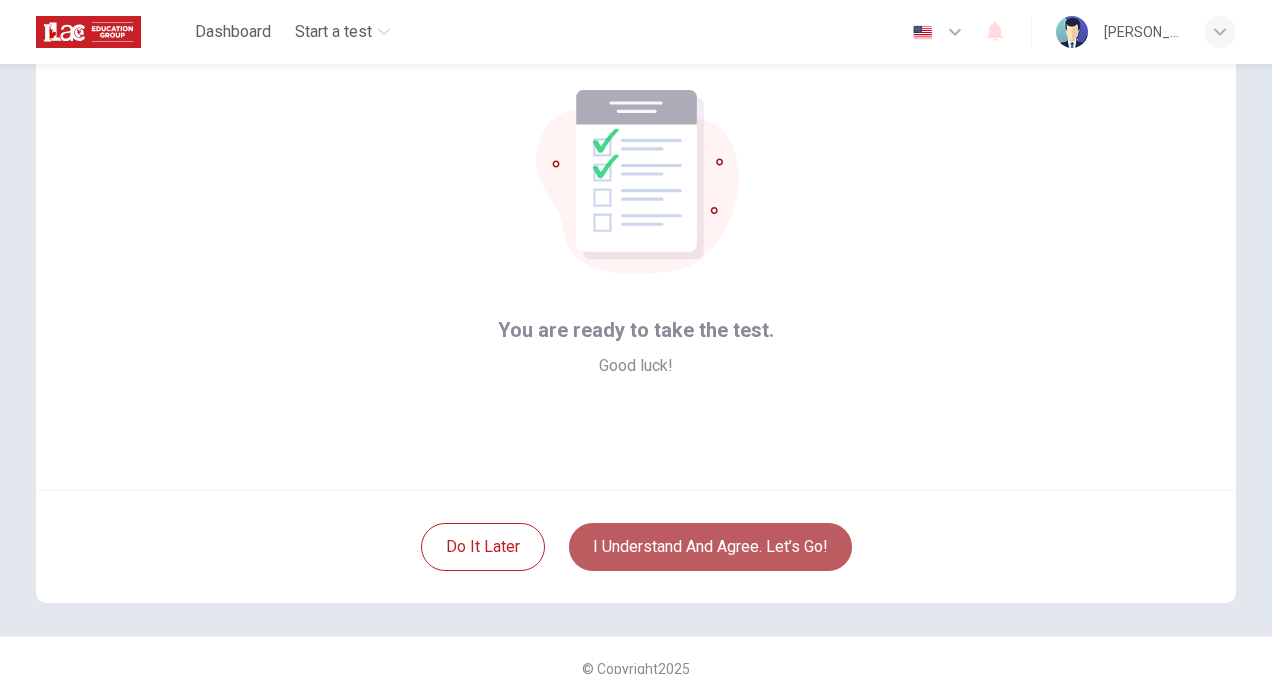 click on "I understand and agree. Let’s go!" at bounding box center (710, 547) 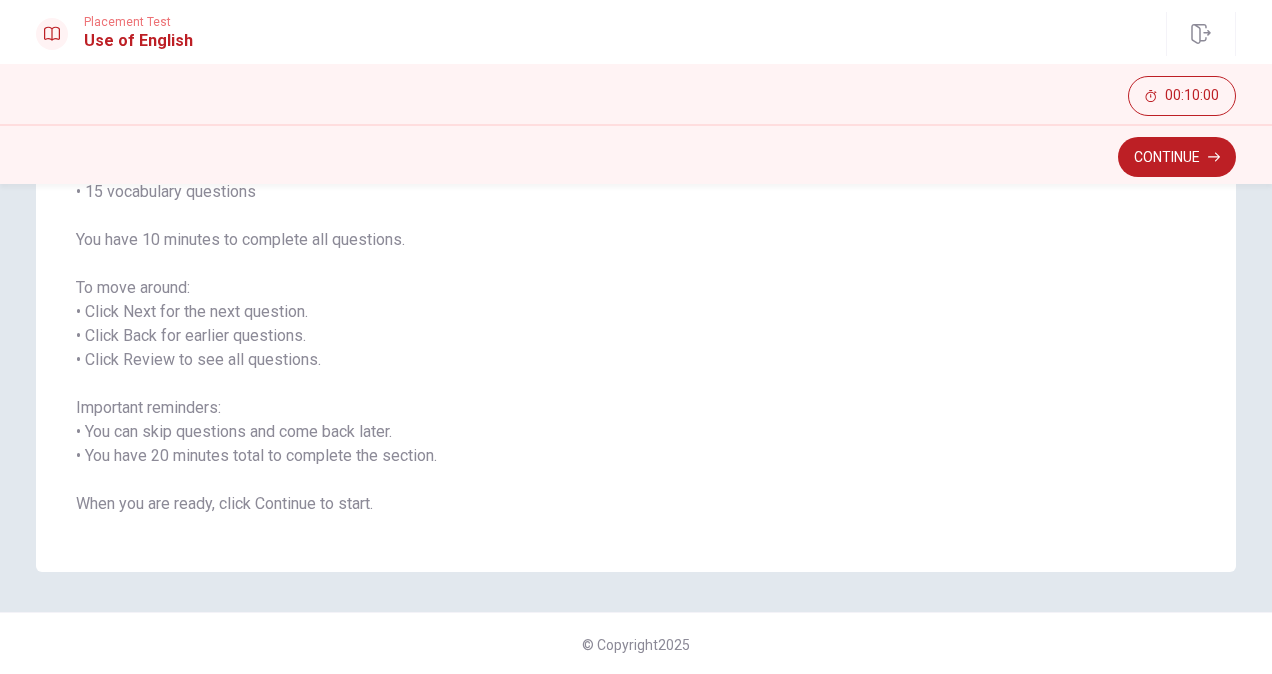 scroll, scrollTop: 222, scrollLeft: 0, axis: vertical 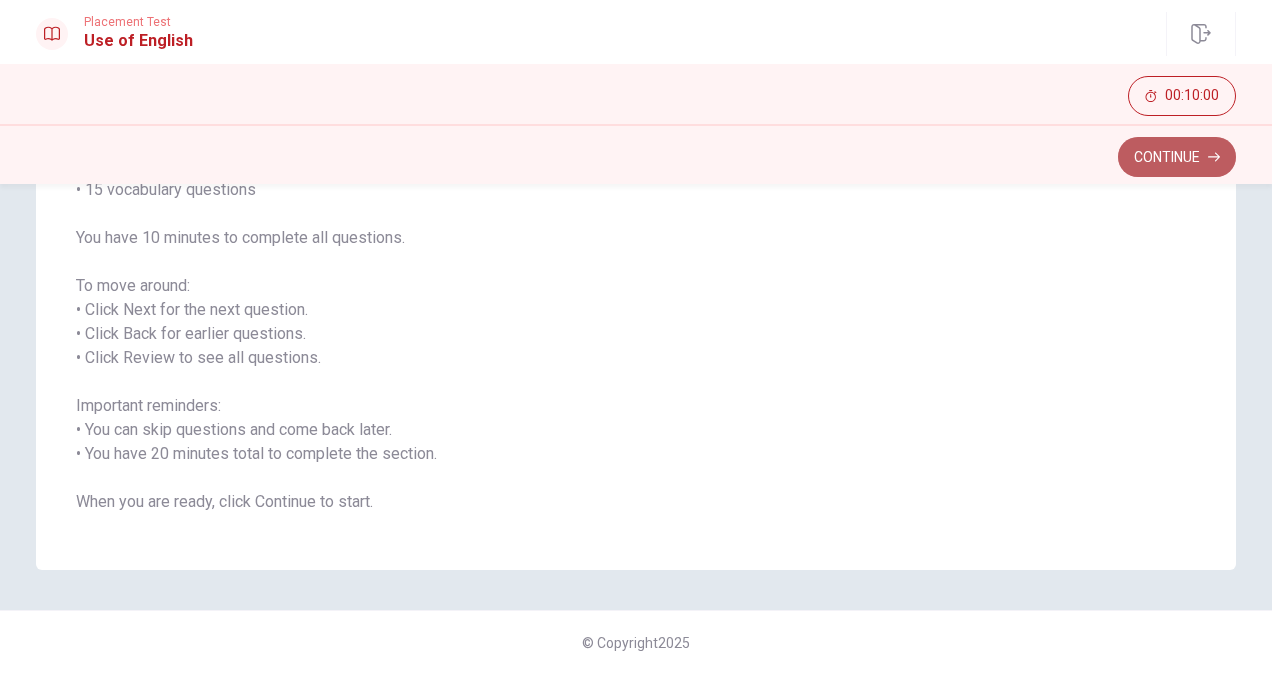 click on "Continue" at bounding box center (1177, 157) 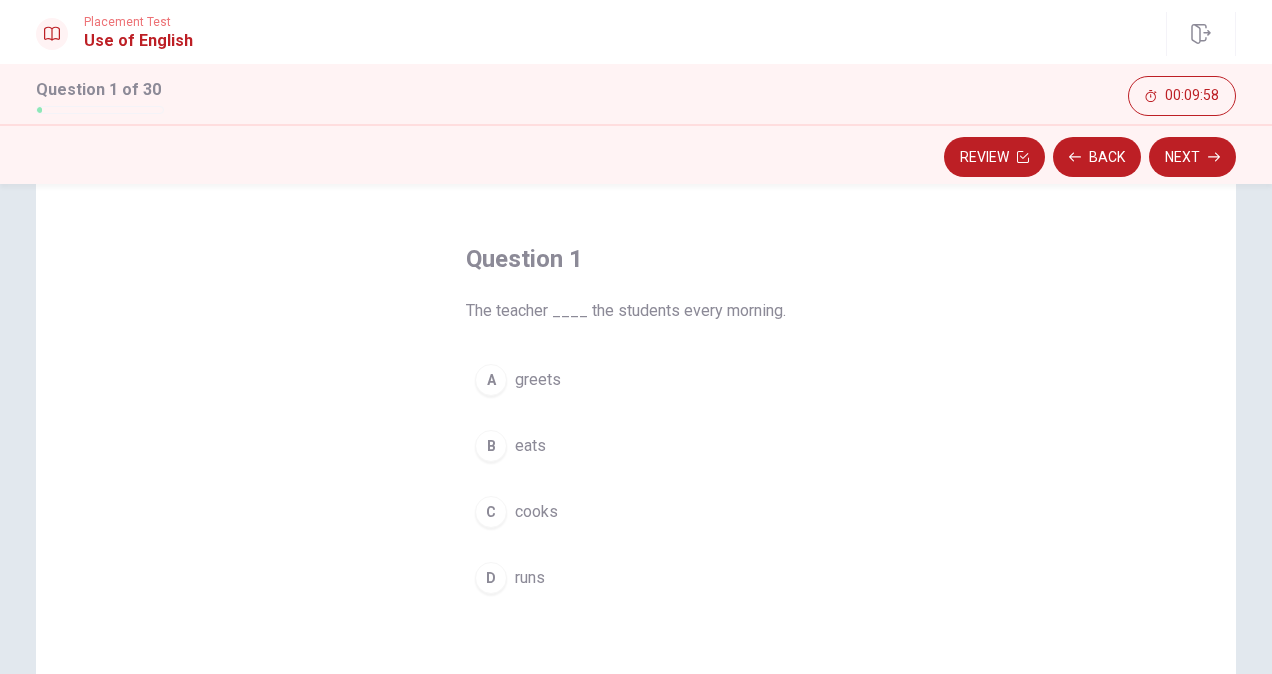scroll, scrollTop: 64, scrollLeft: 0, axis: vertical 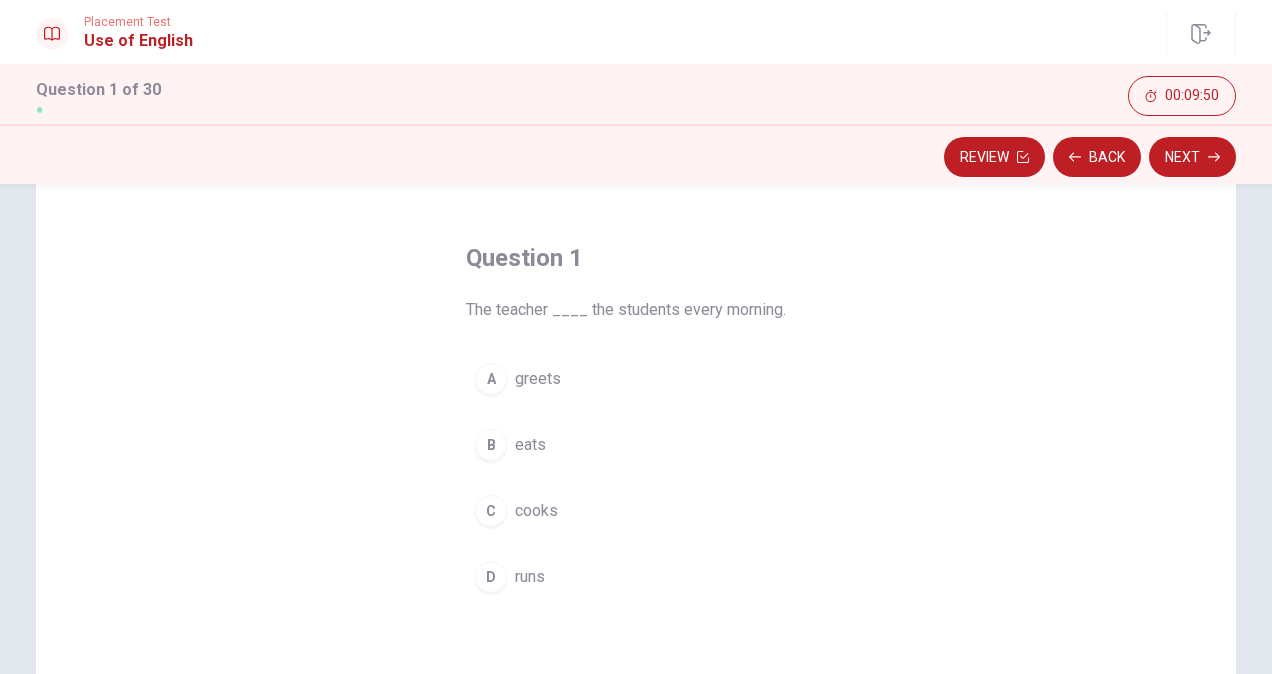 click on "A" at bounding box center (491, 379) 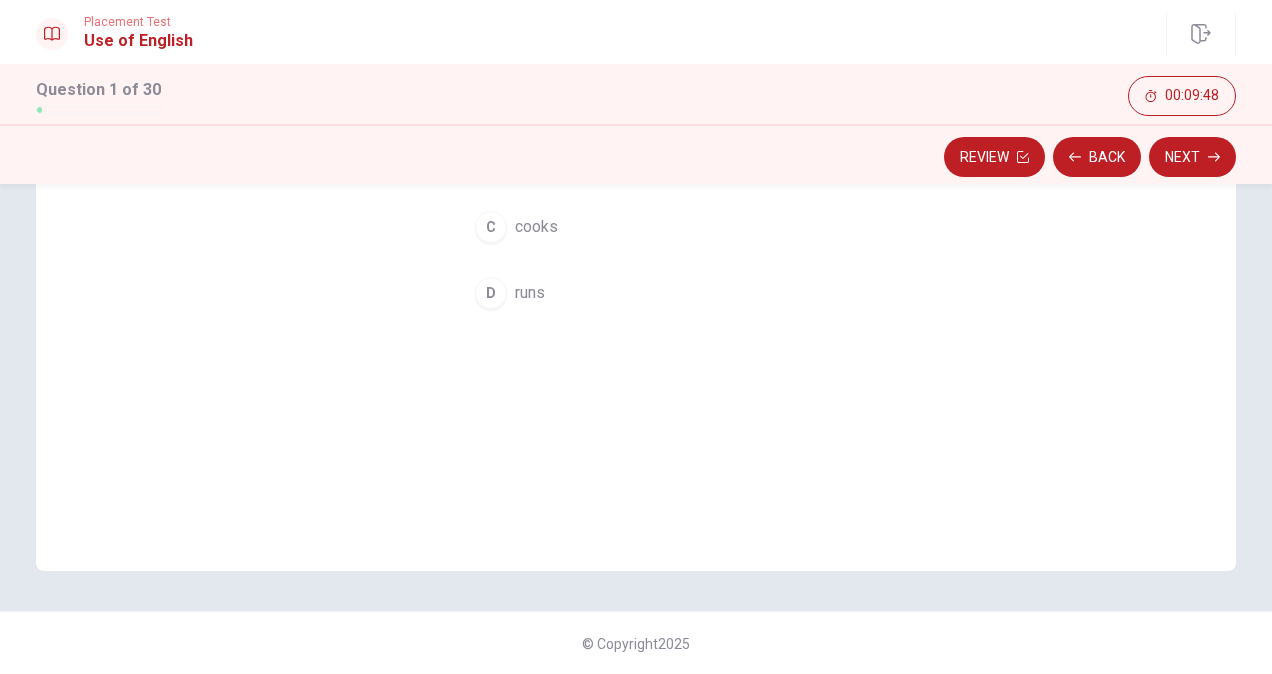 scroll, scrollTop: 349, scrollLeft: 0, axis: vertical 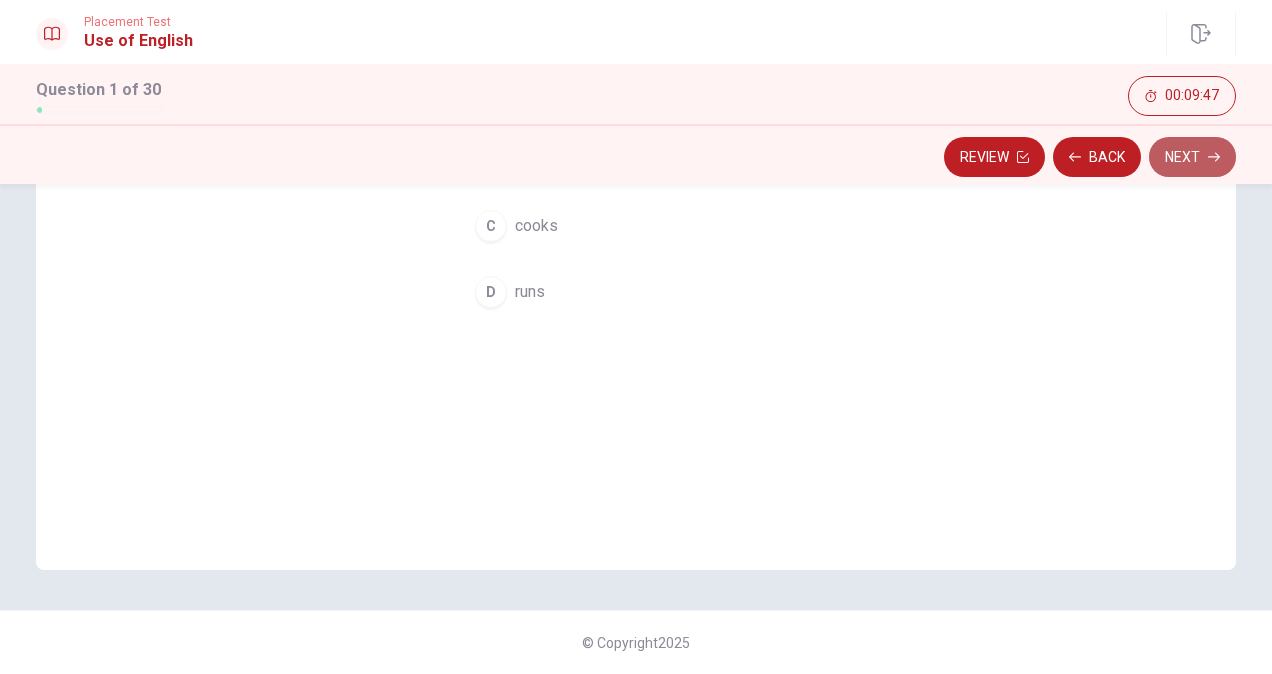 click on "Next" at bounding box center (1192, 157) 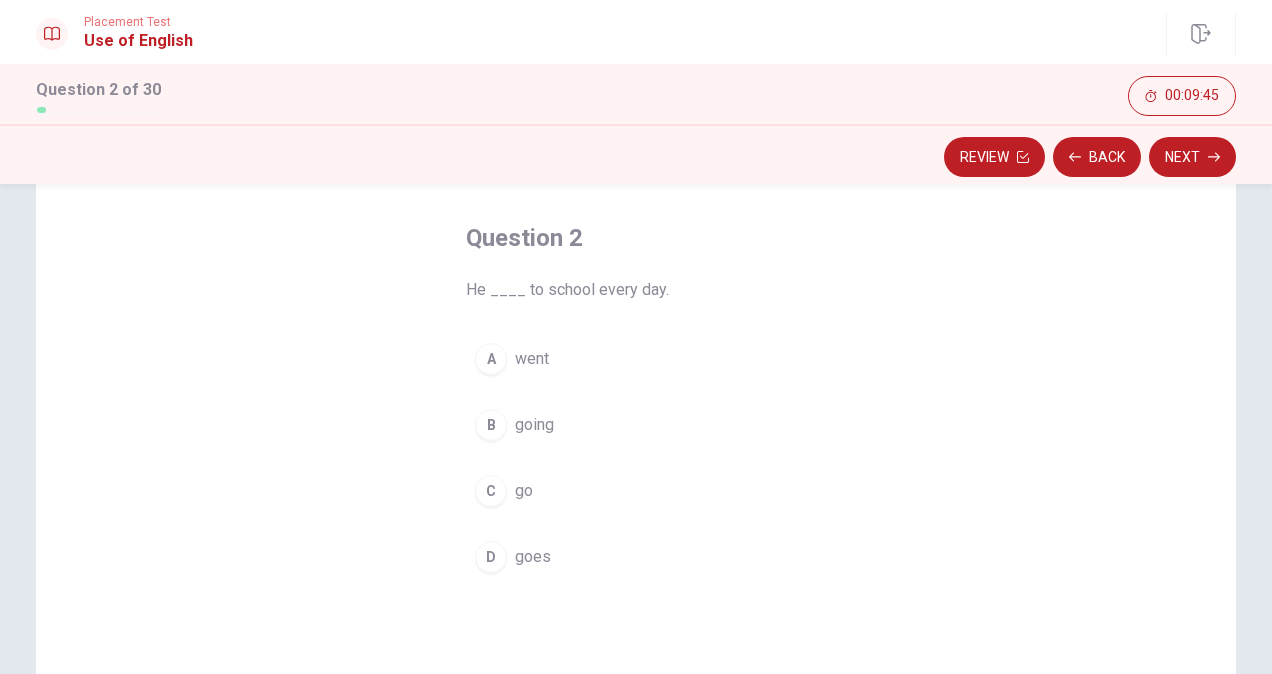 scroll, scrollTop: 89, scrollLeft: 0, axis: vertical 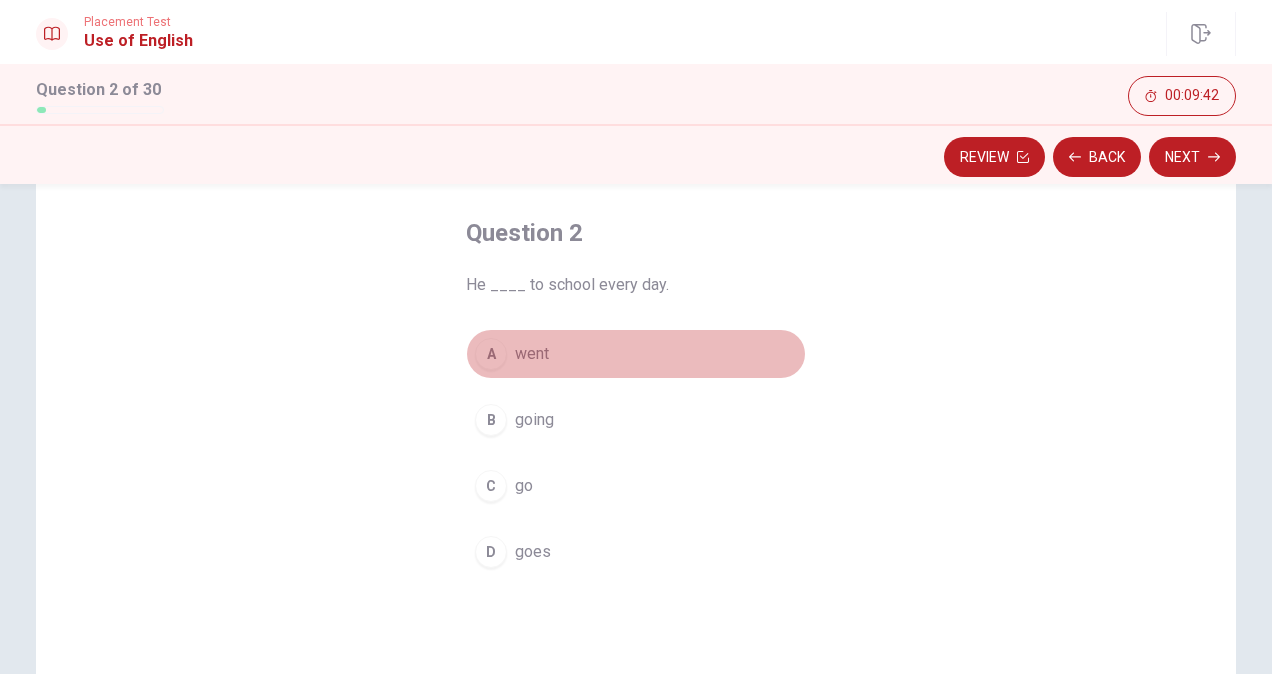click on "A" at bounding box center (491, 354) 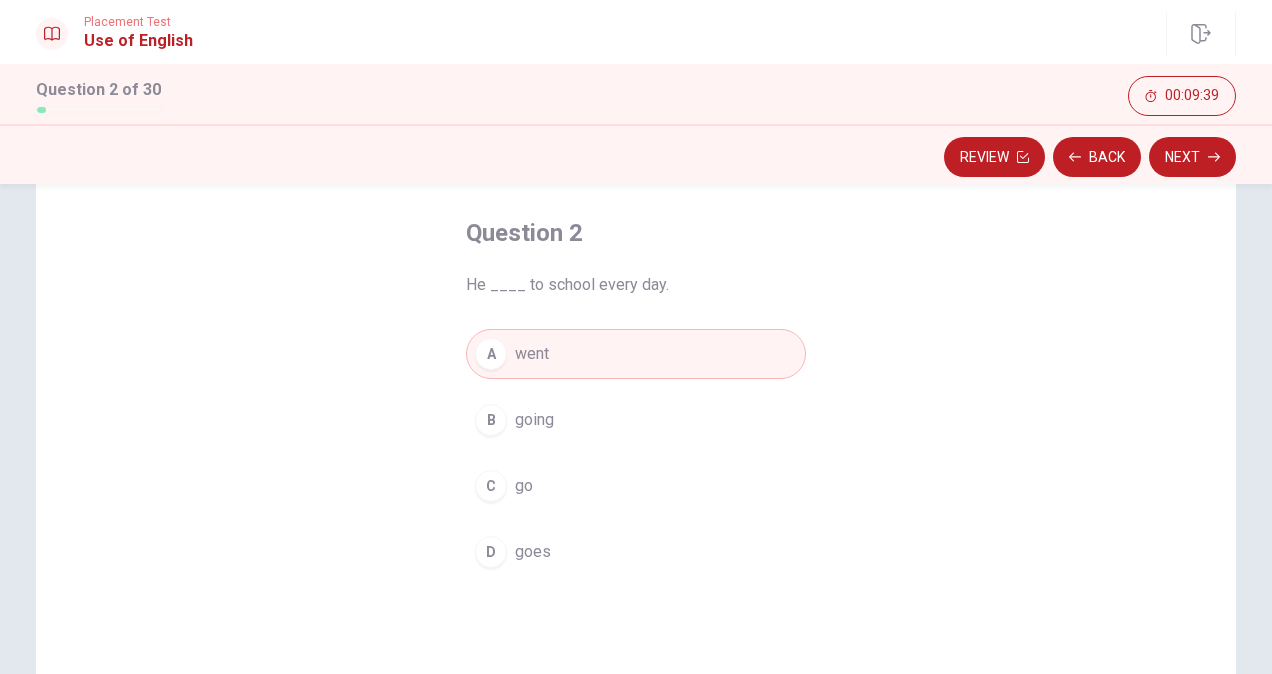 click on "D" at bounding box center [491, 552] 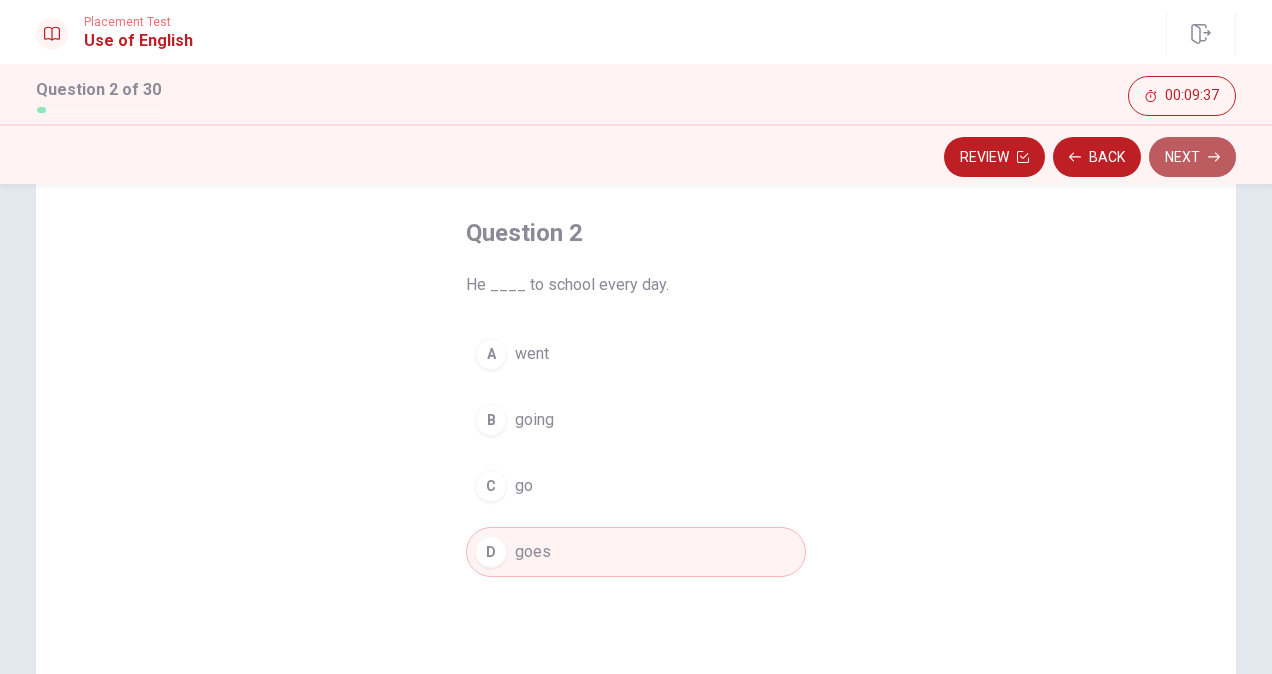 click on "Next" at bounding box center [1192, 157] 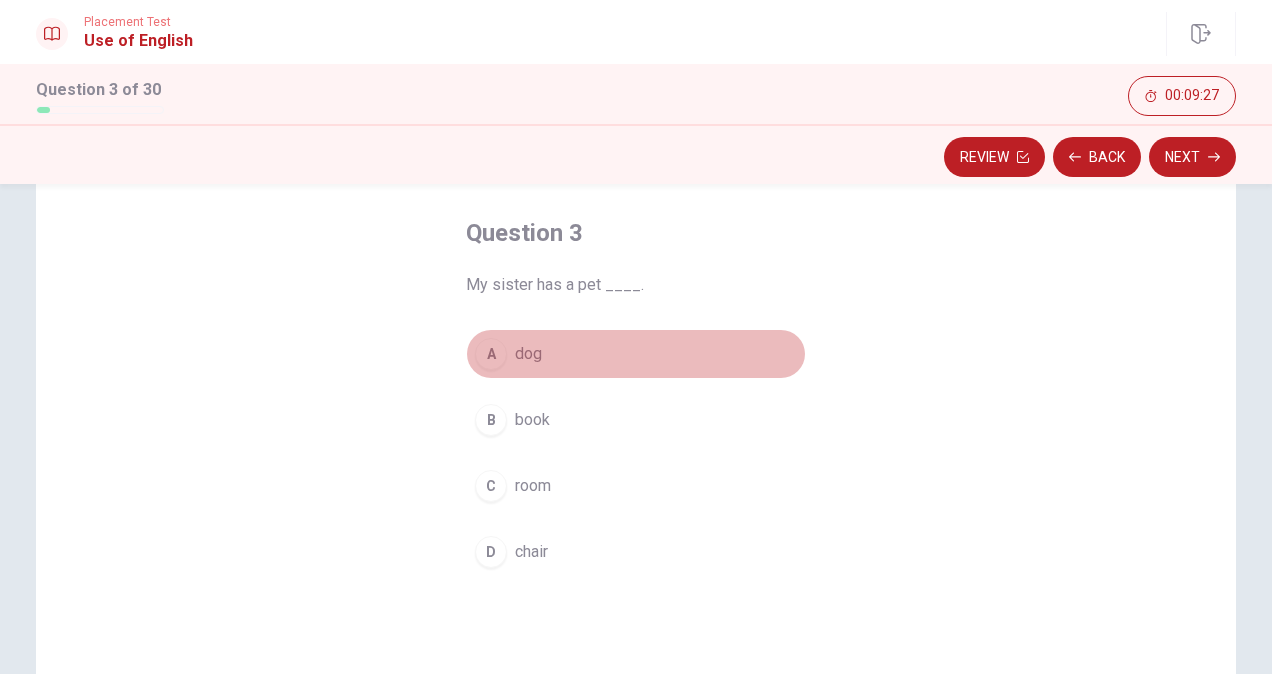 click on "A" at bounding box center (491, 354) 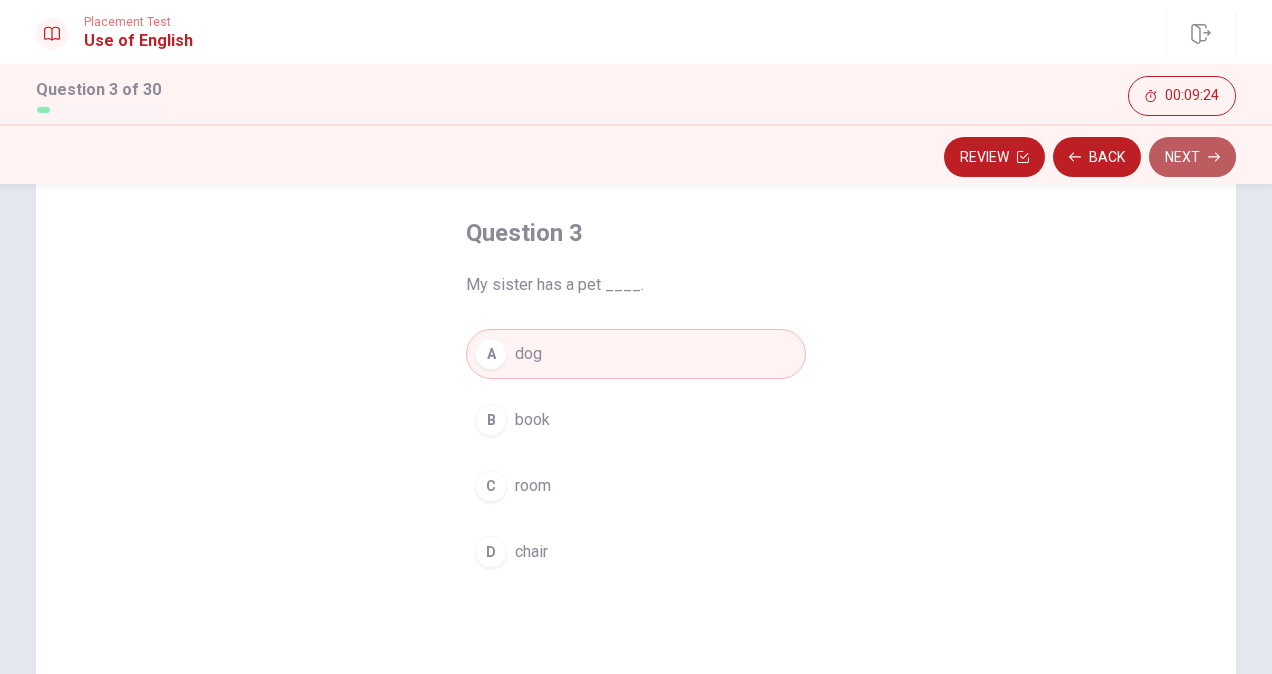click on "Next" at bounding box center (1192, 157) 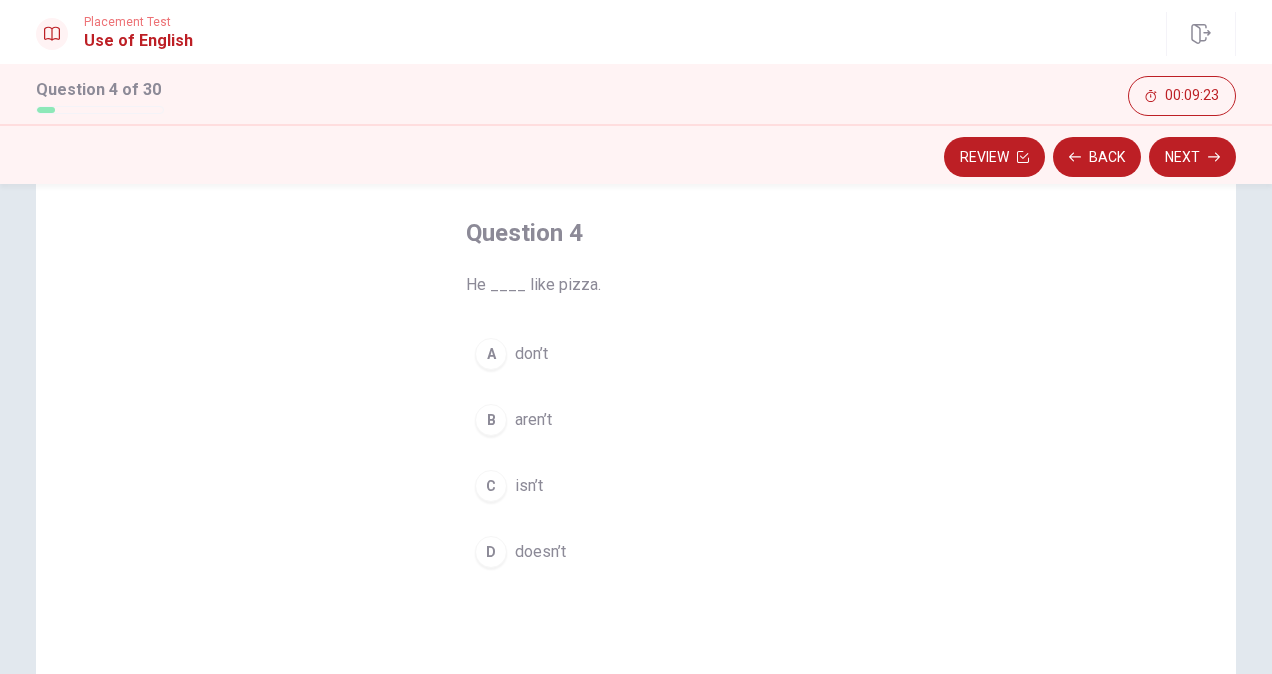 scroll, scrollTop: 123, scrollLeft: 0, axis: vertical 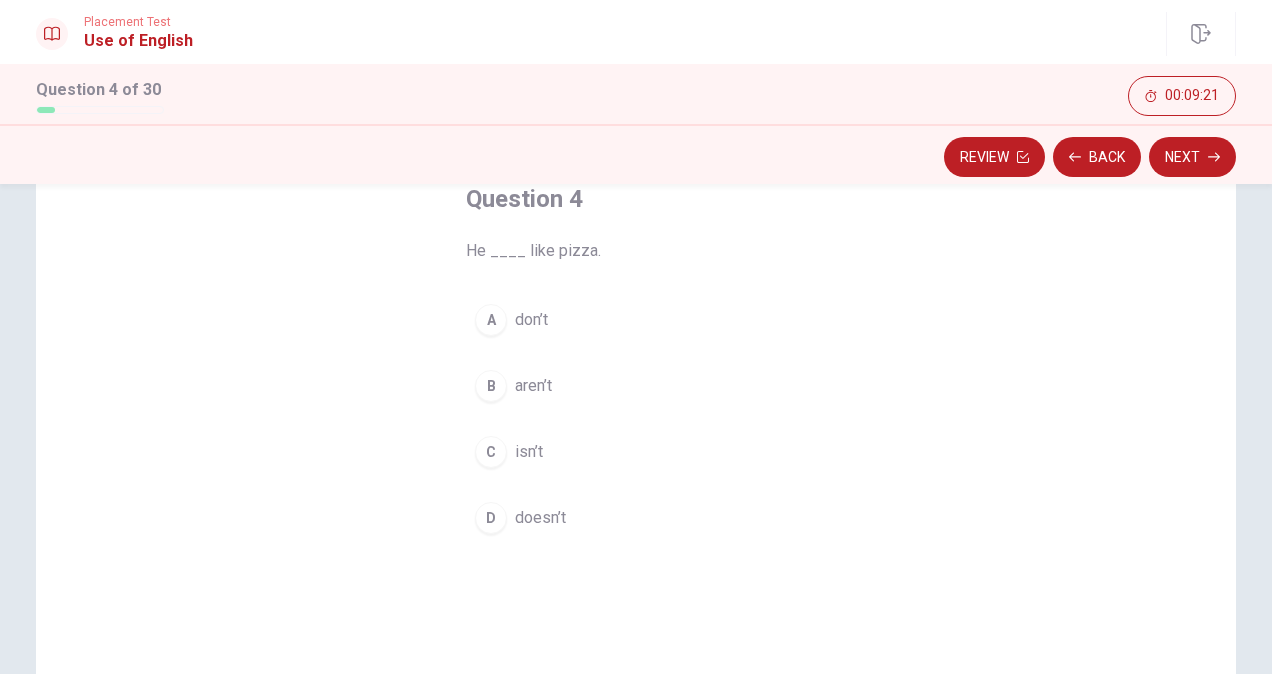 click on "D" at bounding box center (491, 518) 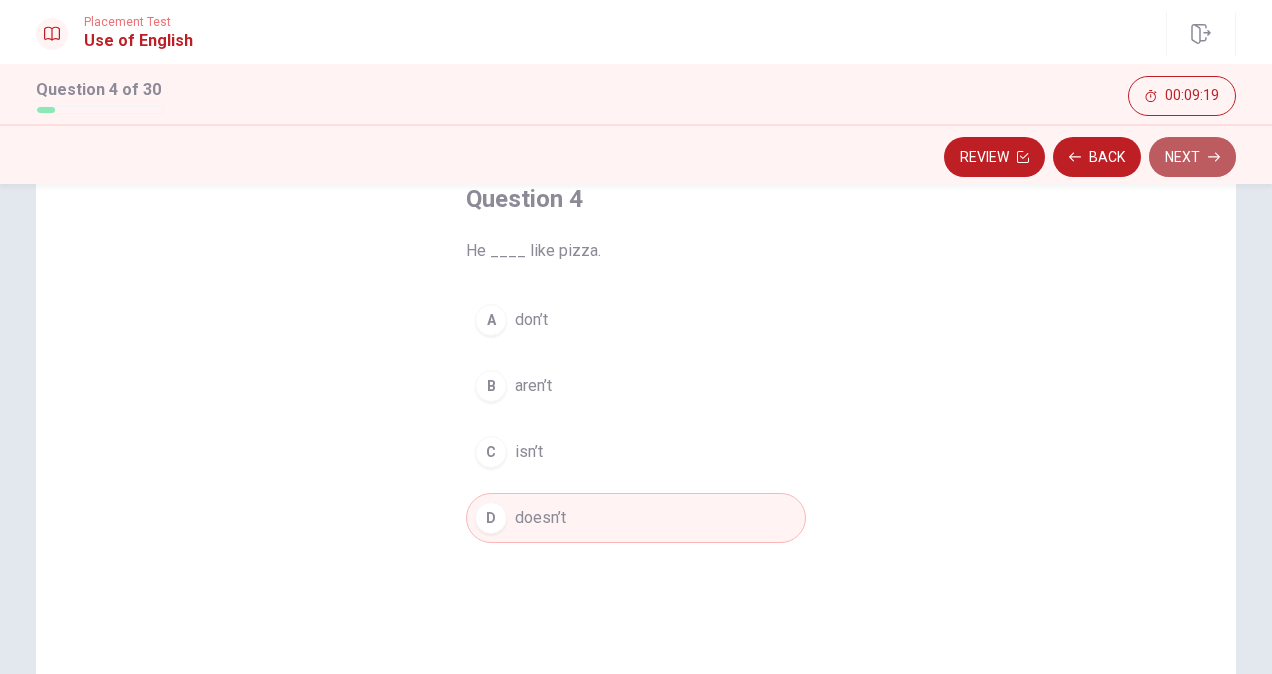 click on "Next" at bounding box center (1192, 157) 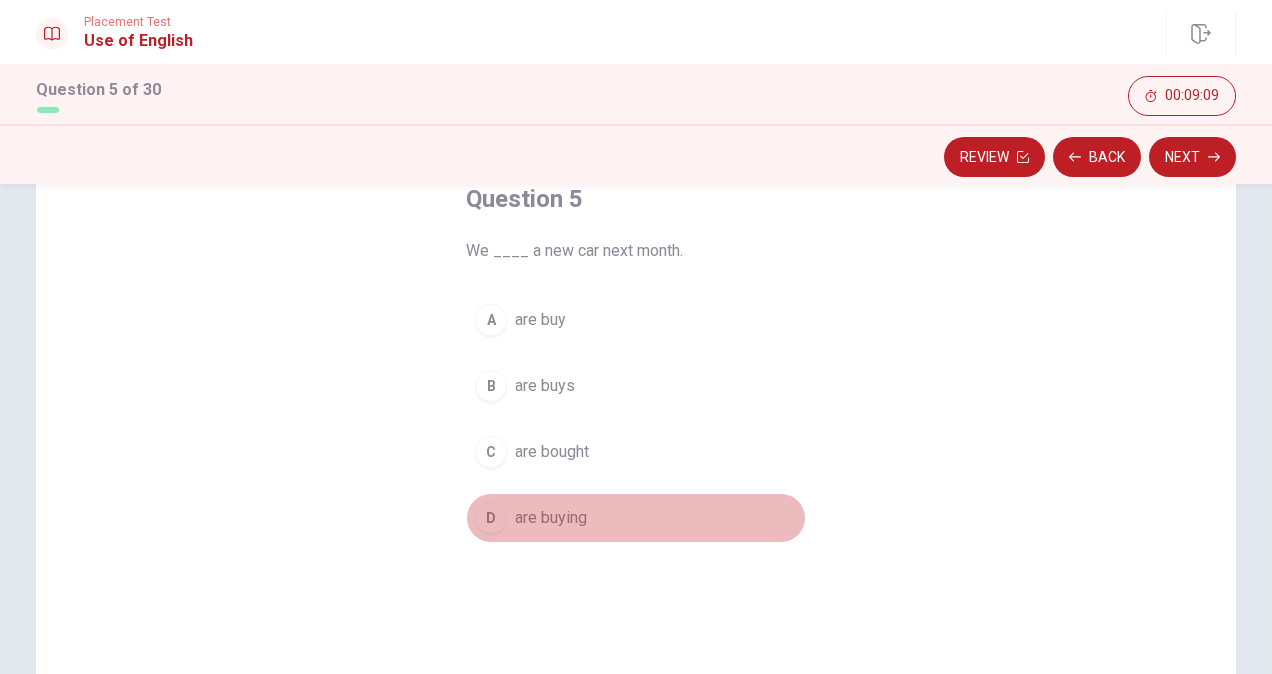 click on "D" at bounding box center [491, 518] 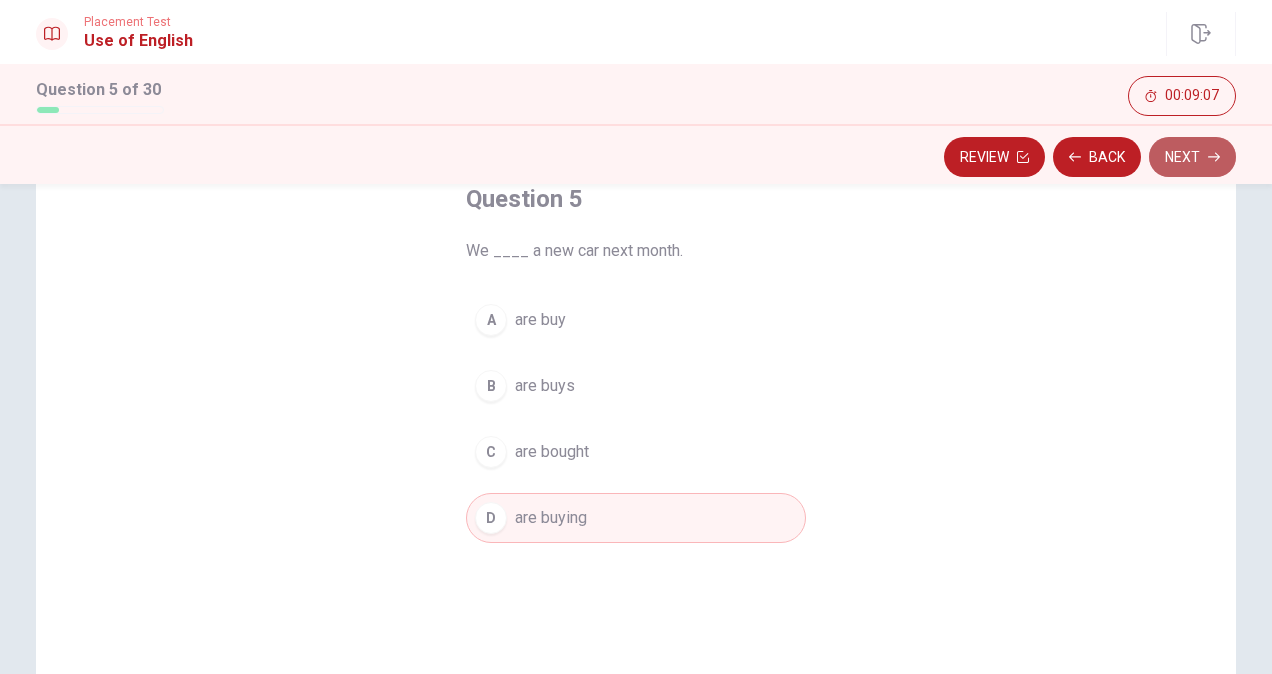 click on "Next" at bounding box center (1192, 157) 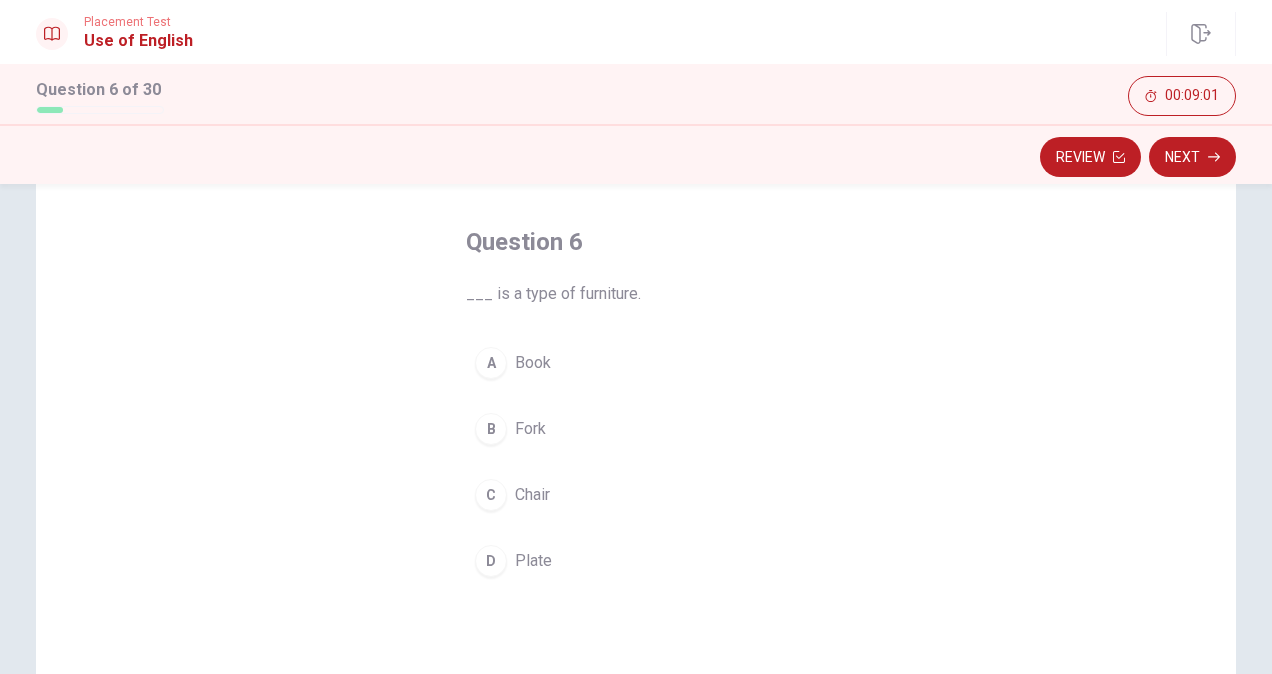 scroll, scrollTop: 94, scrollLeft: 0, axis: vertical 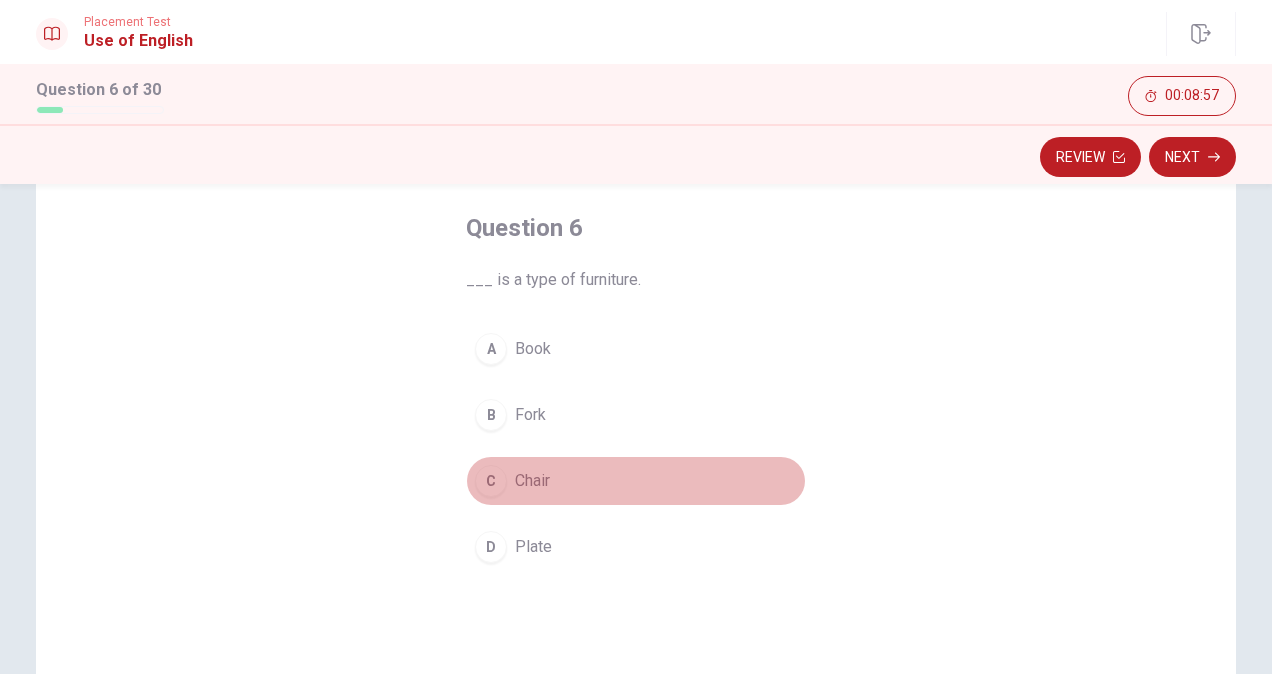 click on "C" at bounding box center [491, 481] 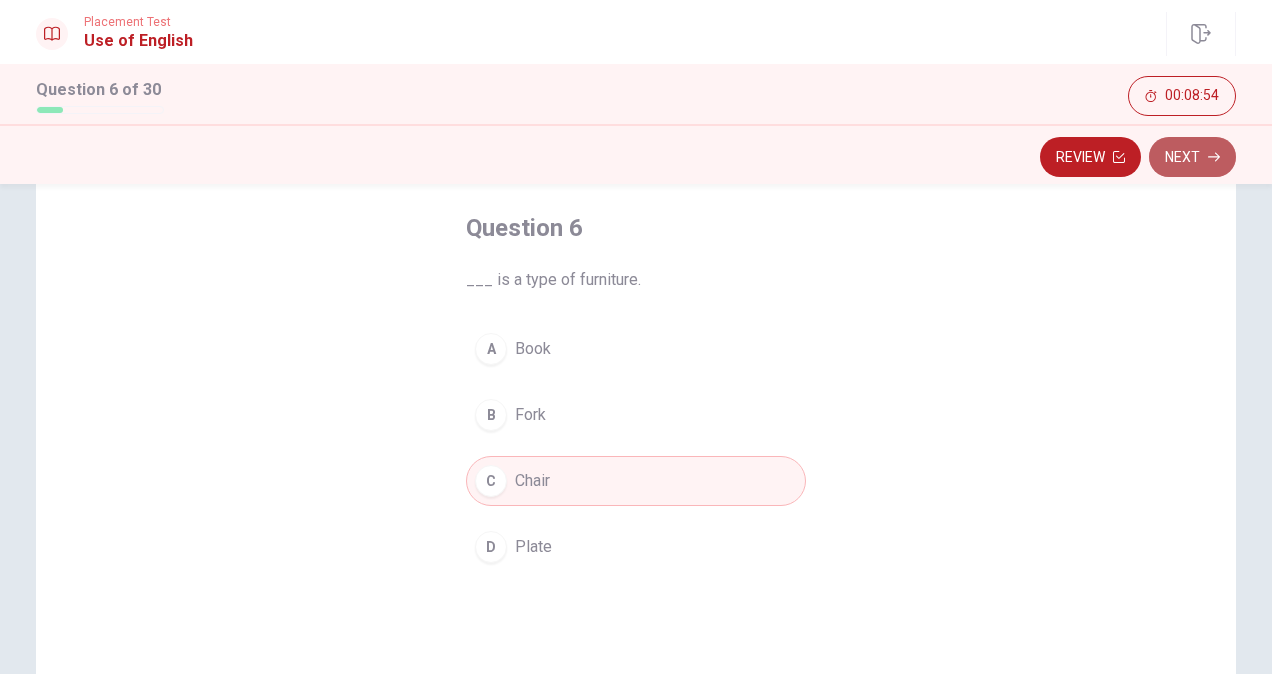 click on "Next" at bounding box center (1192, 157) 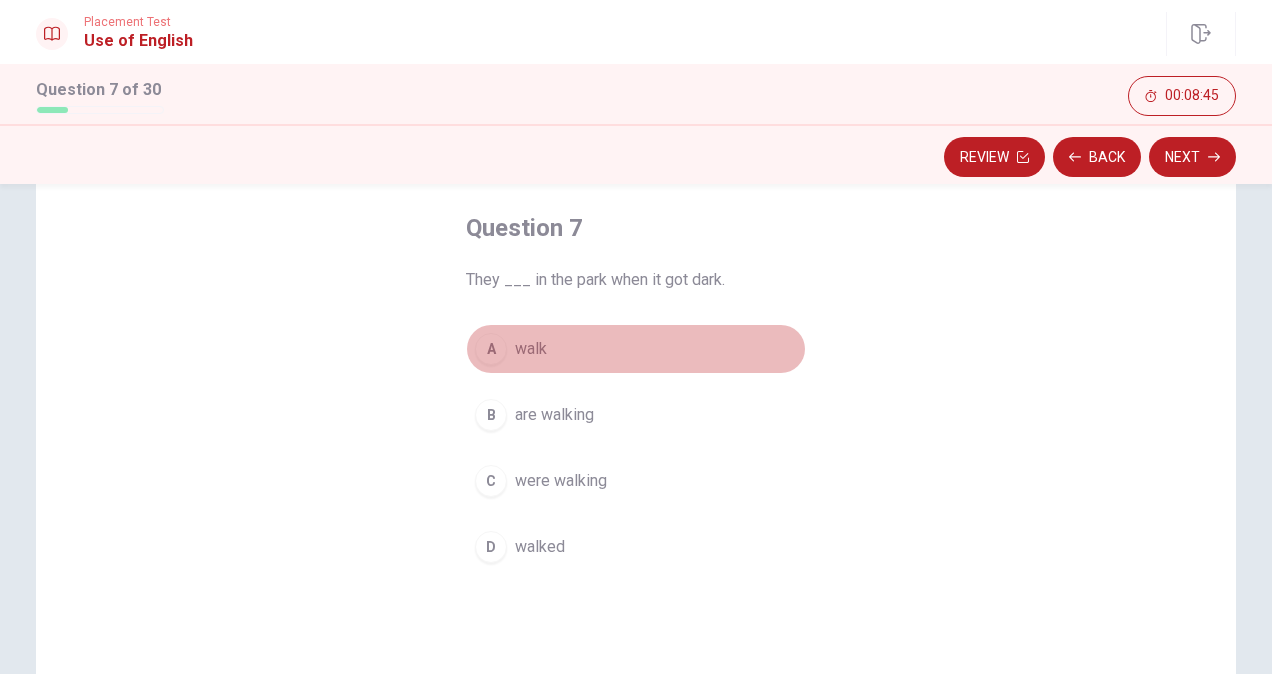 click on "A" at bounding box center (491, 349) 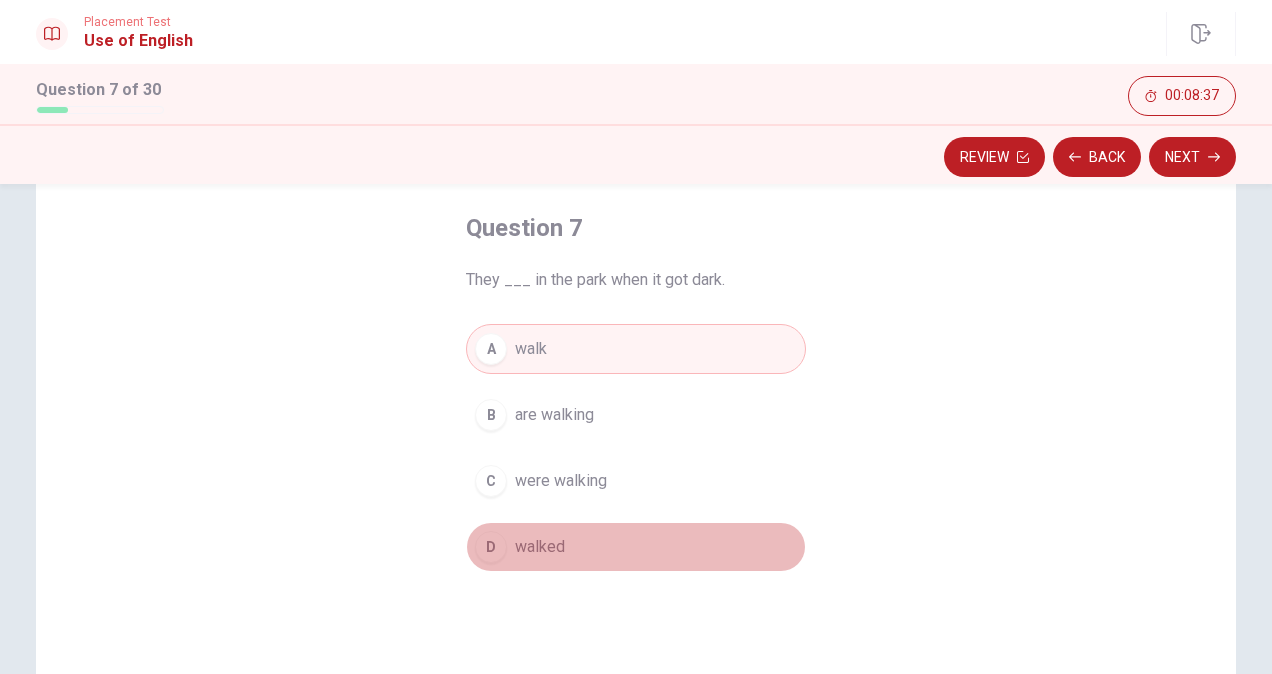 click on "D" at bounding box center [491, 547] 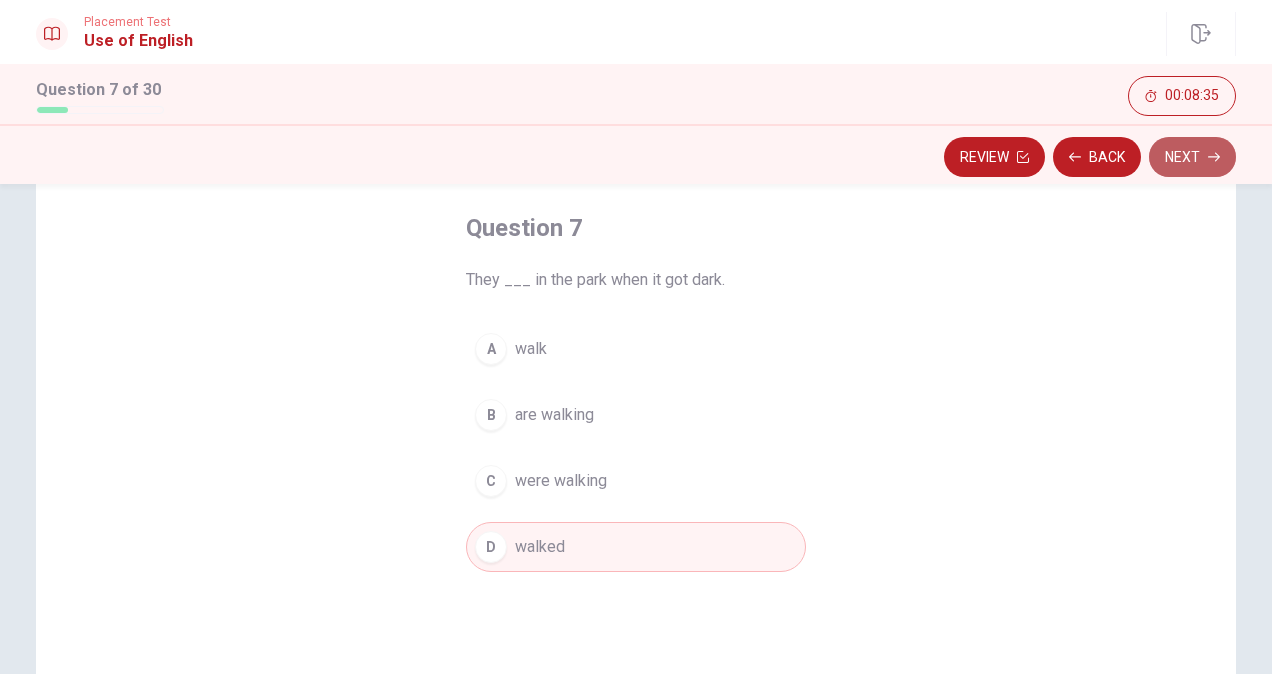 click on "Next" at bounding box center [1192, 157] 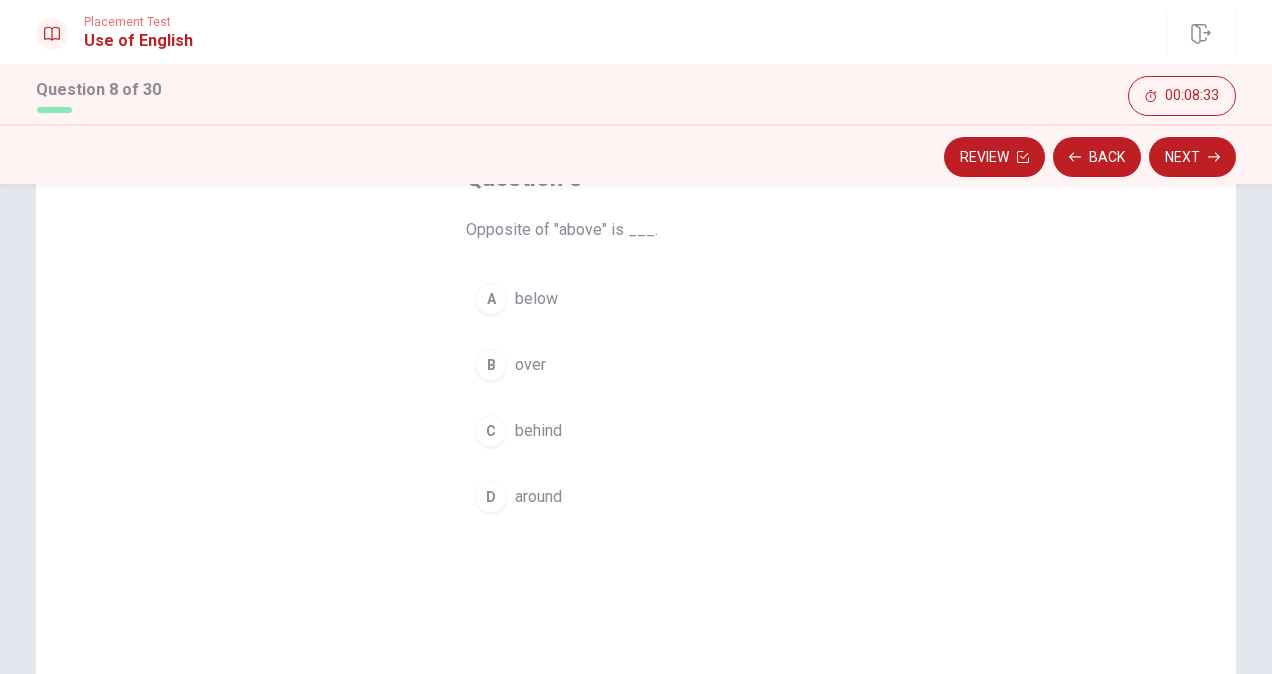 scroll, scrollTop: 146, scrollLeft: 0, axis: vertical 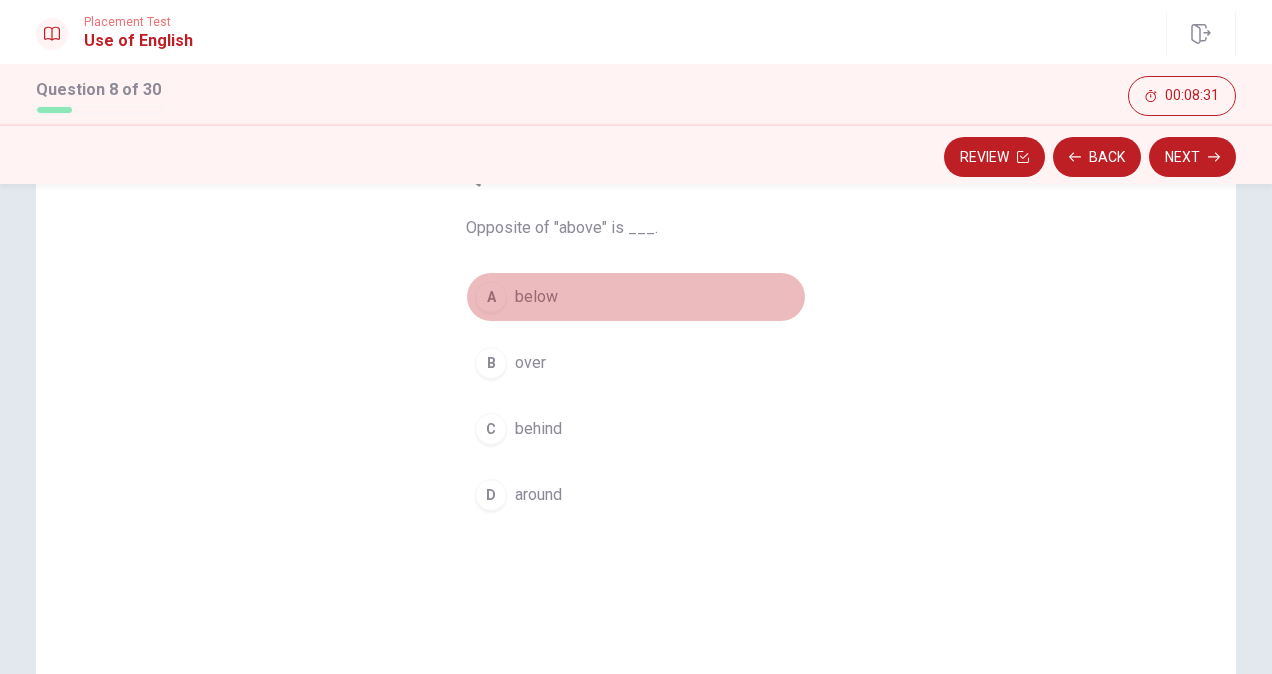 click on "A" at bounding box center [491, 297] 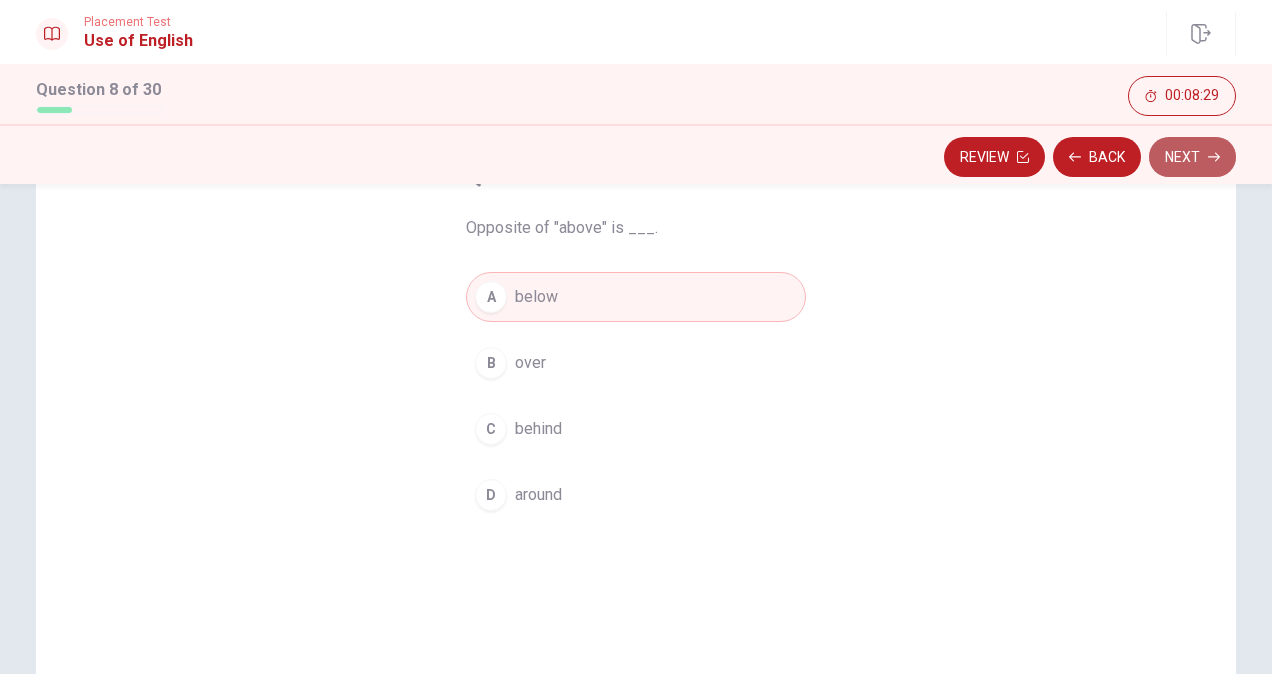 click on "Next" at bounding box center [1192, 157] 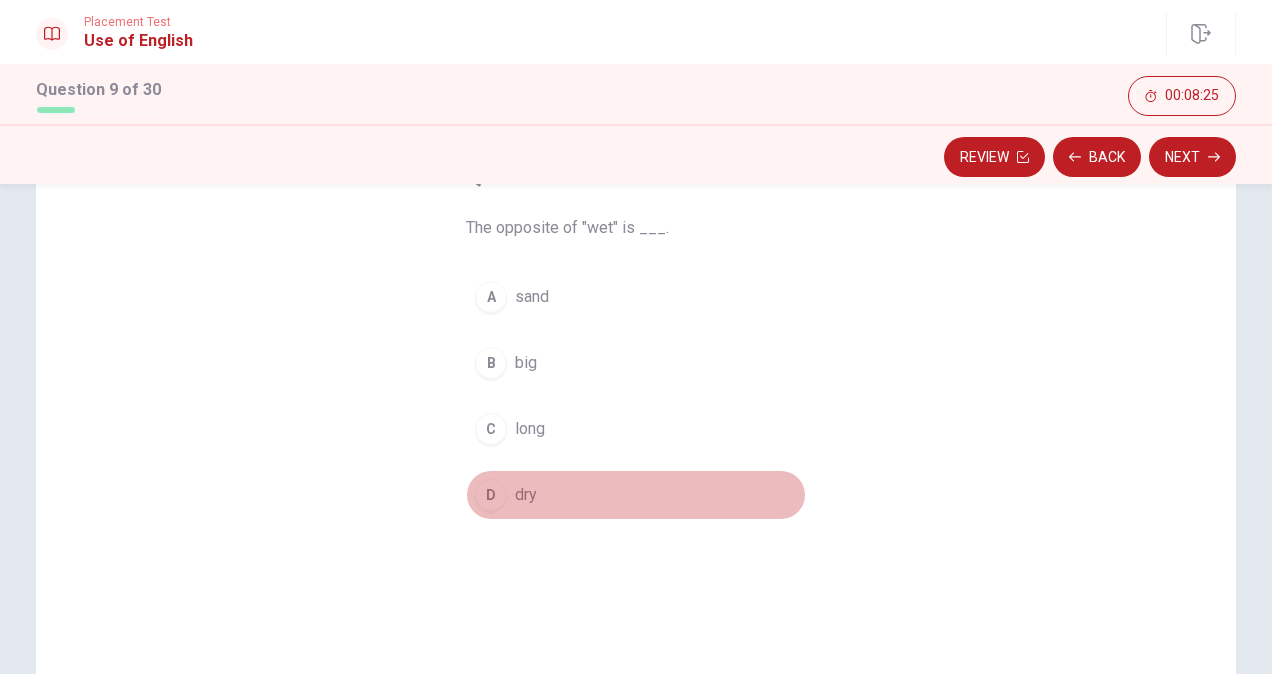 click on "D" at bounding box center (491, 495) 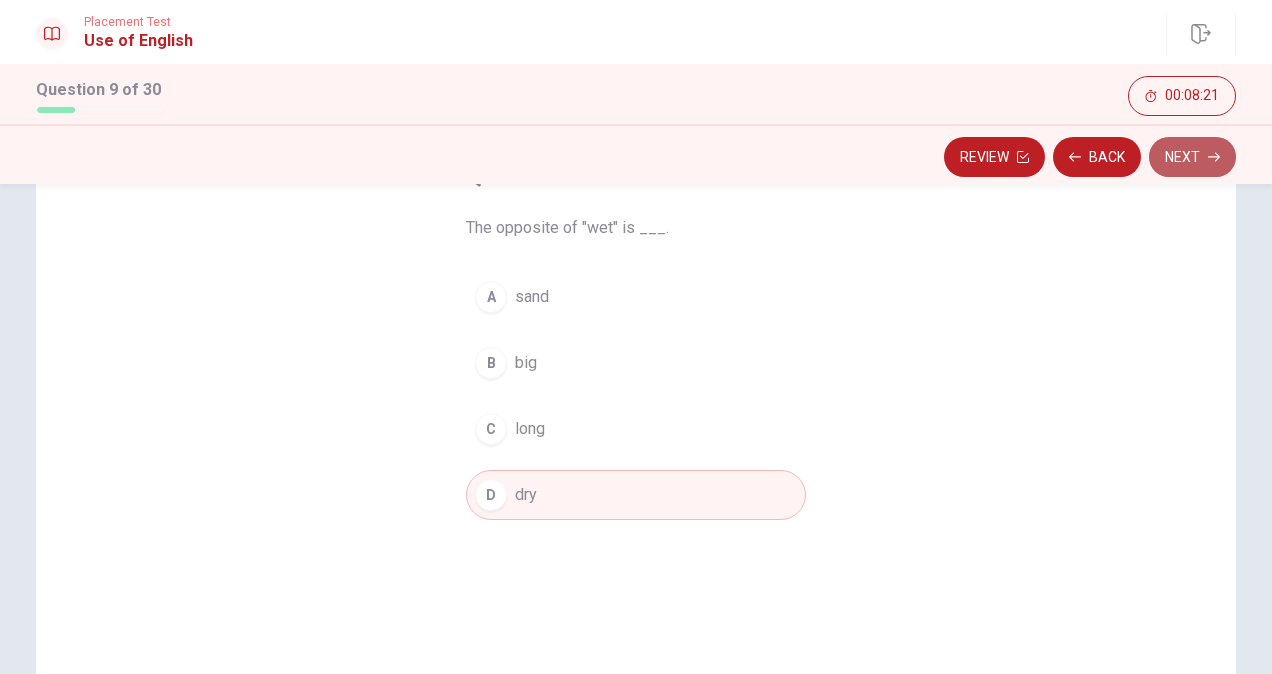 click on "Next" at bounding box center (1192, 157) 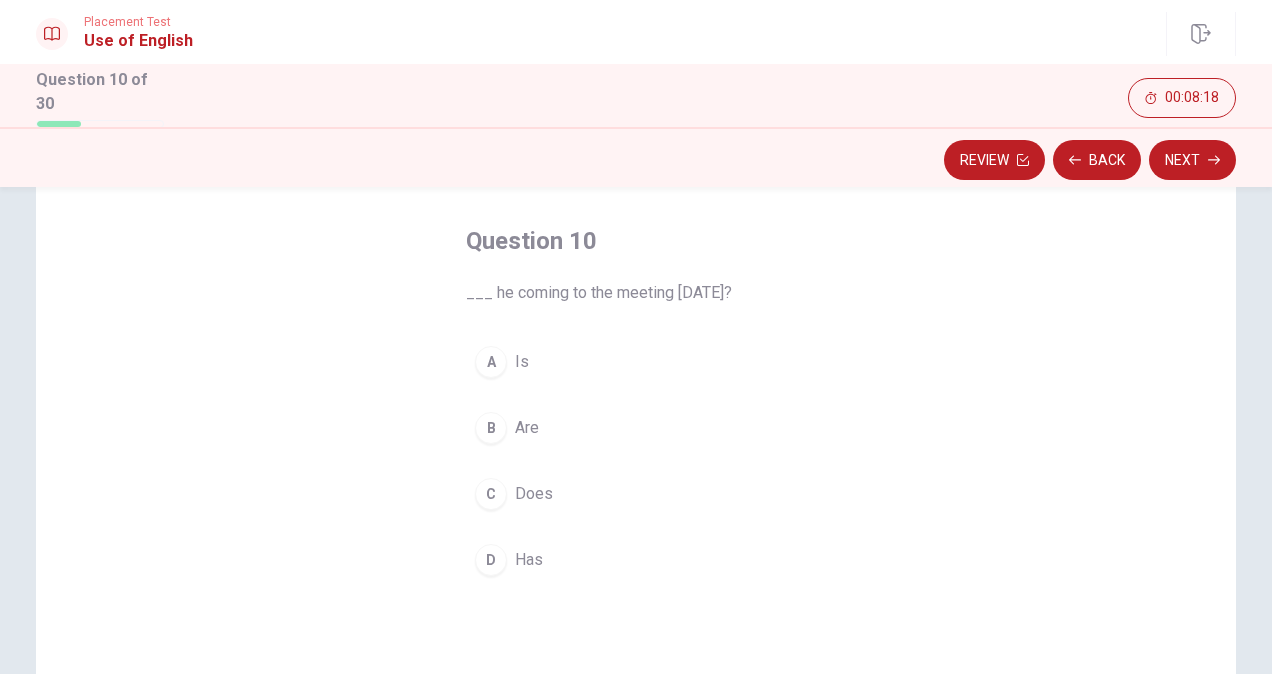 scroll, scrollTop: 85, scrollLeft: 0, axis: vertical 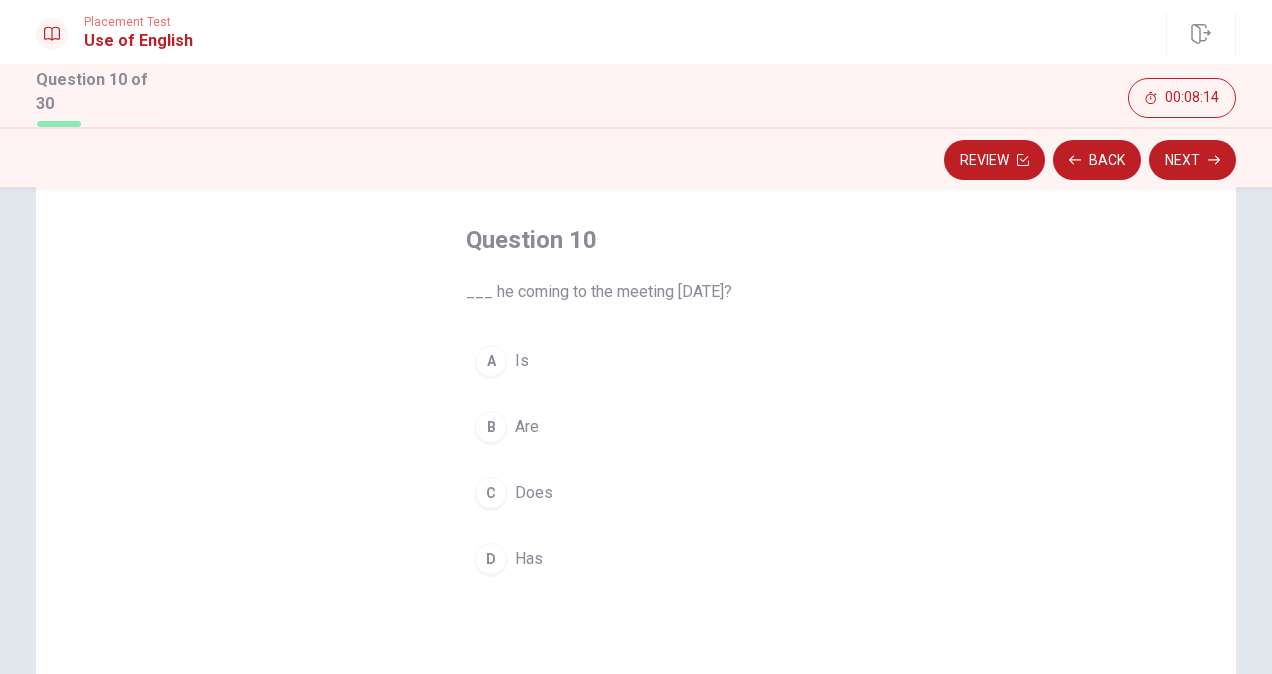 click on "A" at bounding box center (491, 361) 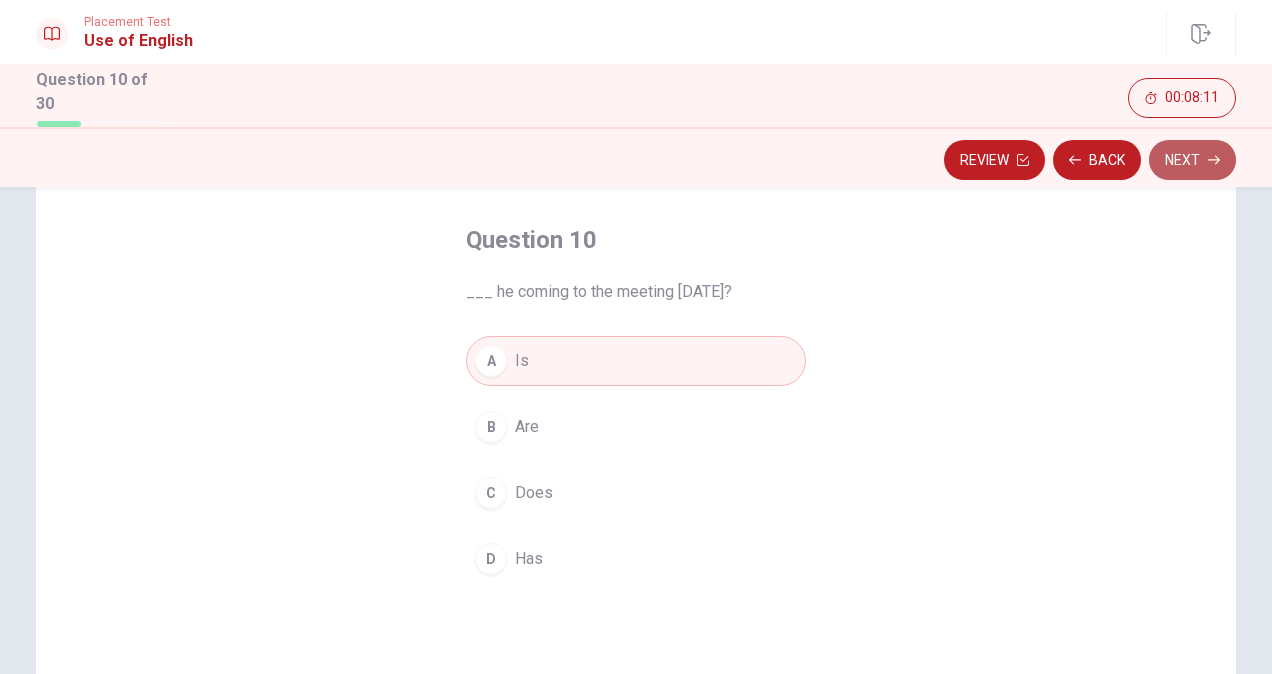 click on "Next" at bounding box center [1192, 160] 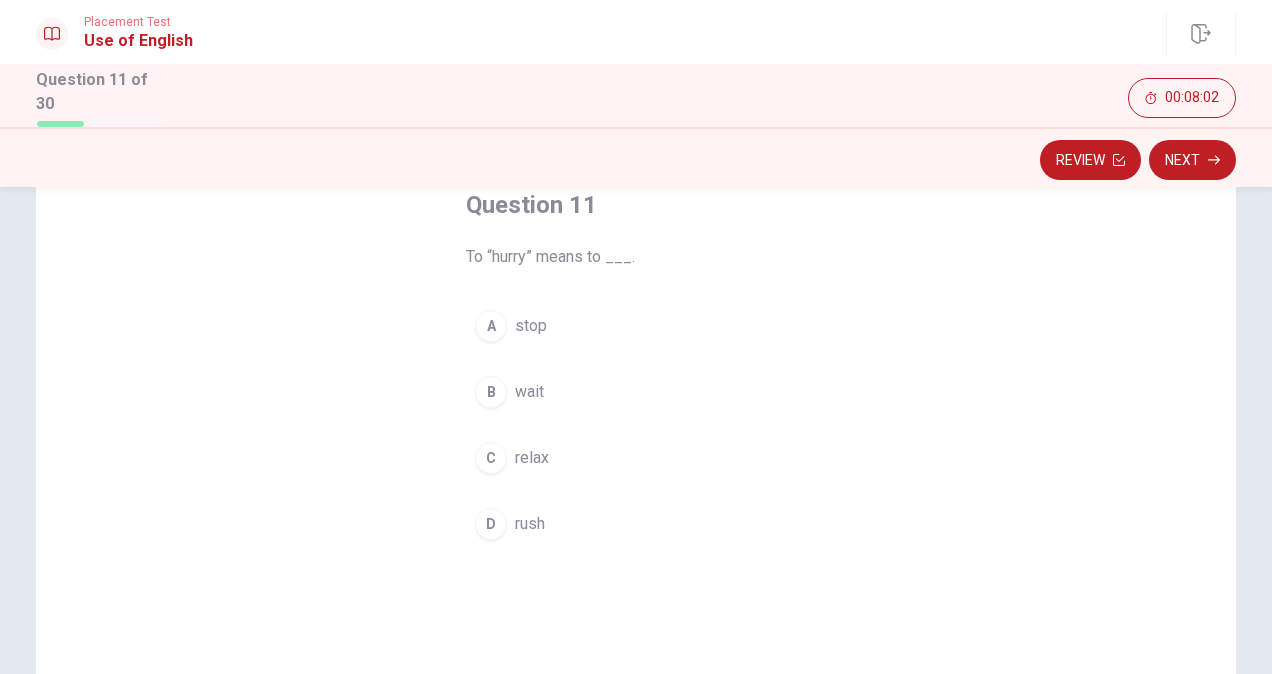 scroll, scrollTop: 122, scrollLeft: 0, axis: vertical 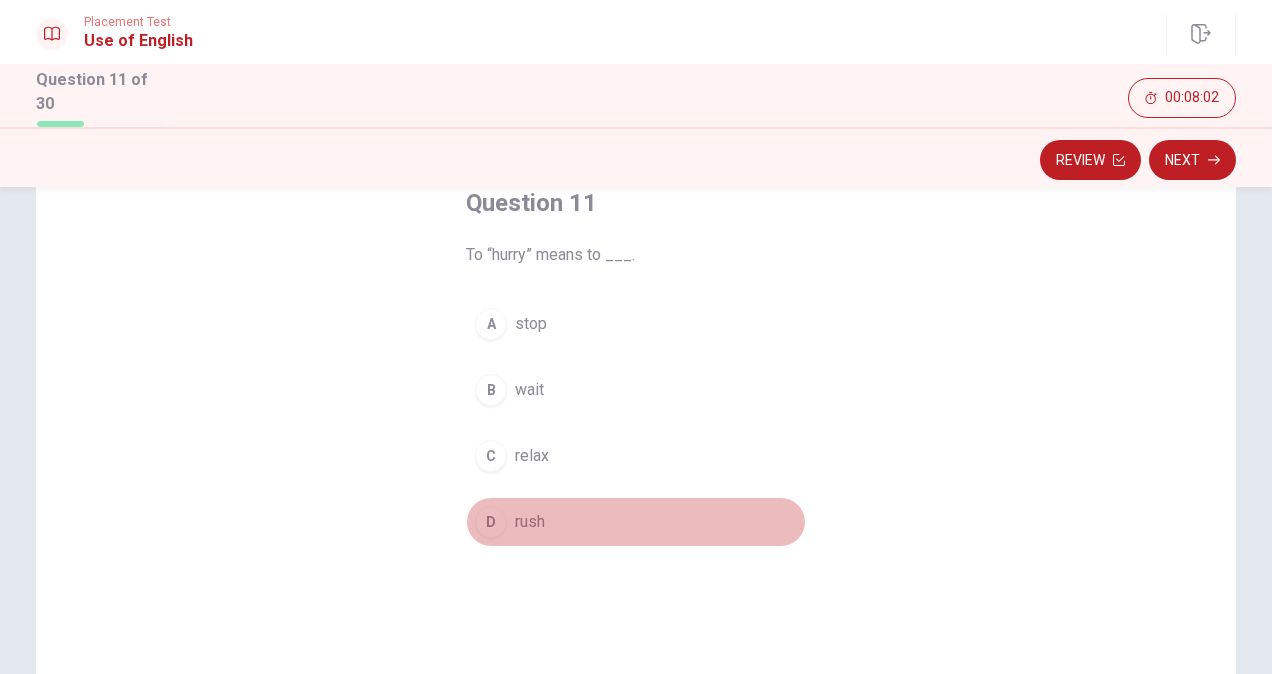 click on "D" at bounding box center [491, 522] 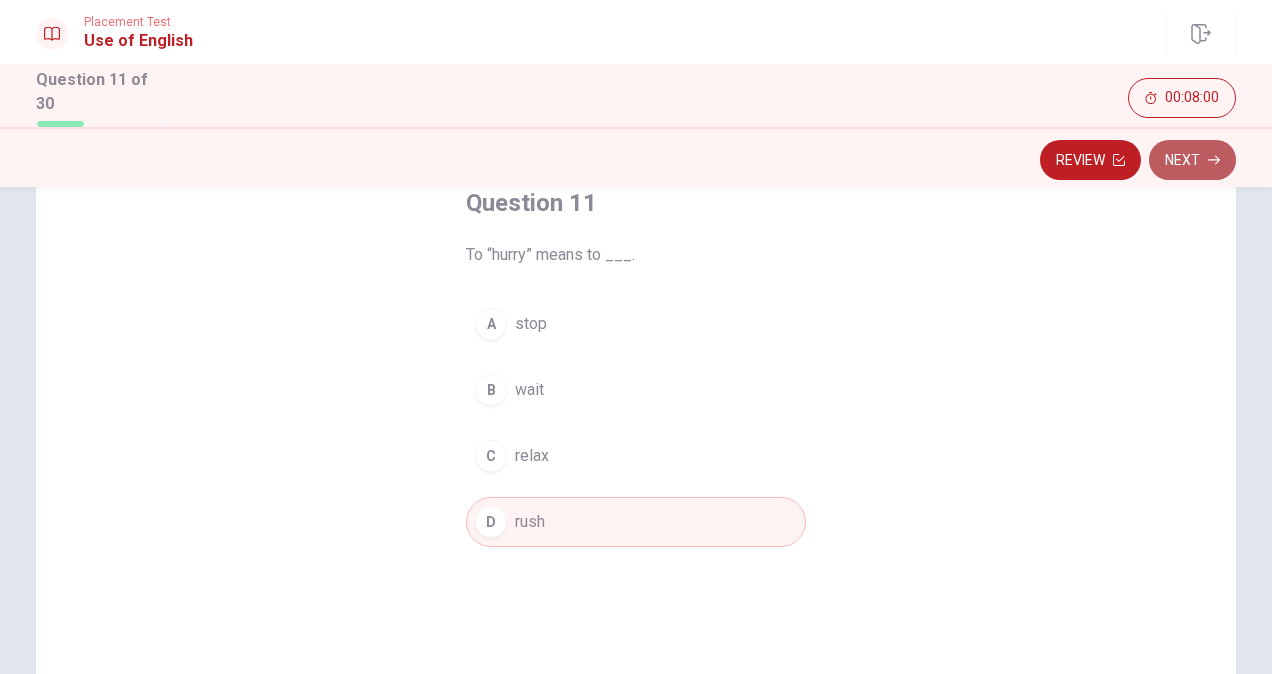 click on "Next" at bounding box center [1192, 160] 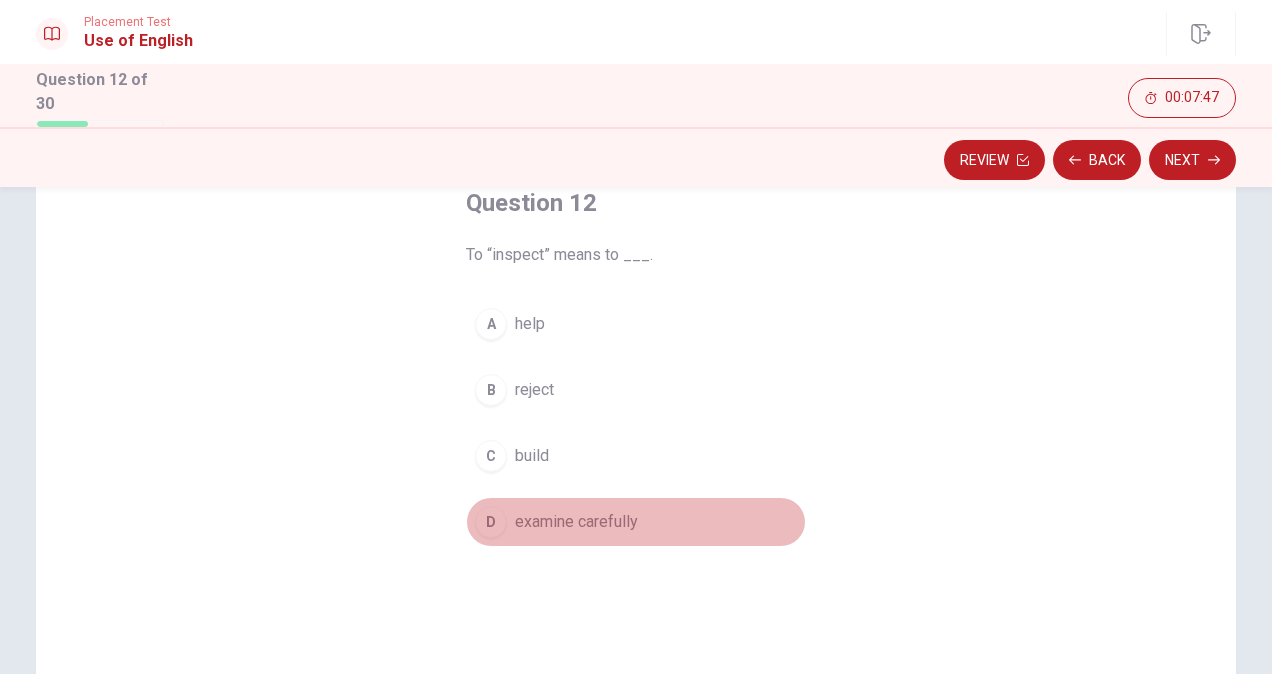 click on "D" at bounding box center [491, 522] 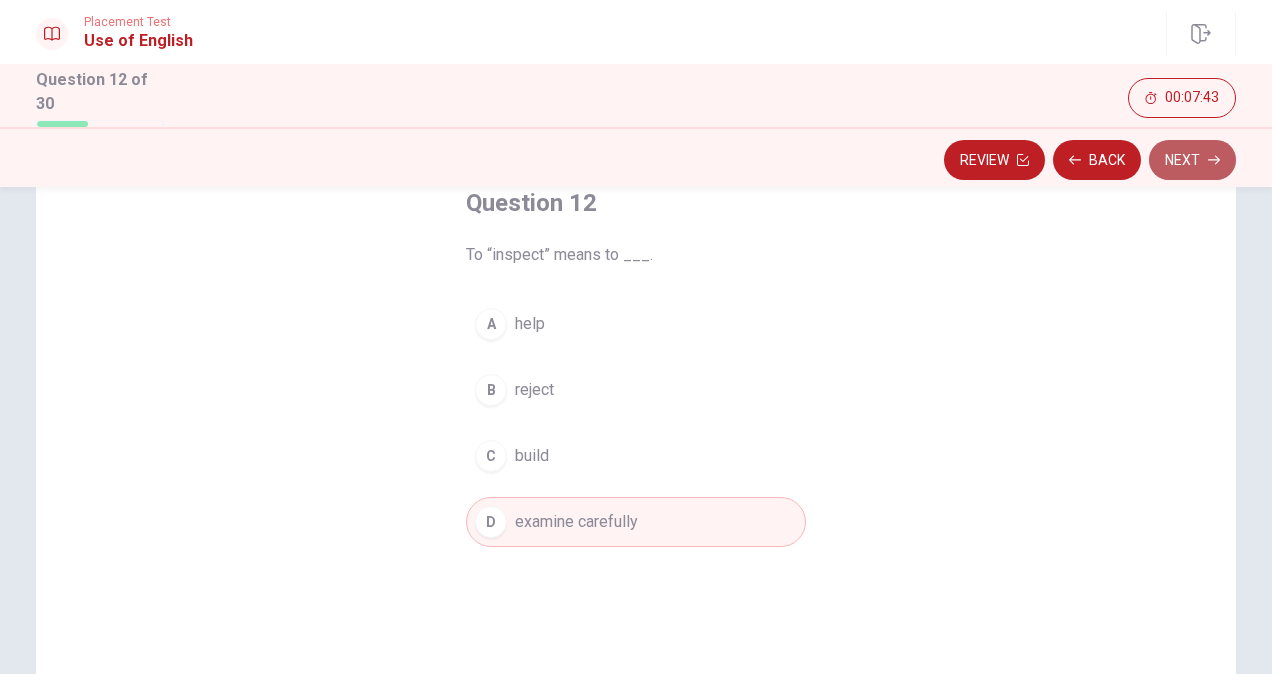 click on "Next" at bounding box center (1192, 160) 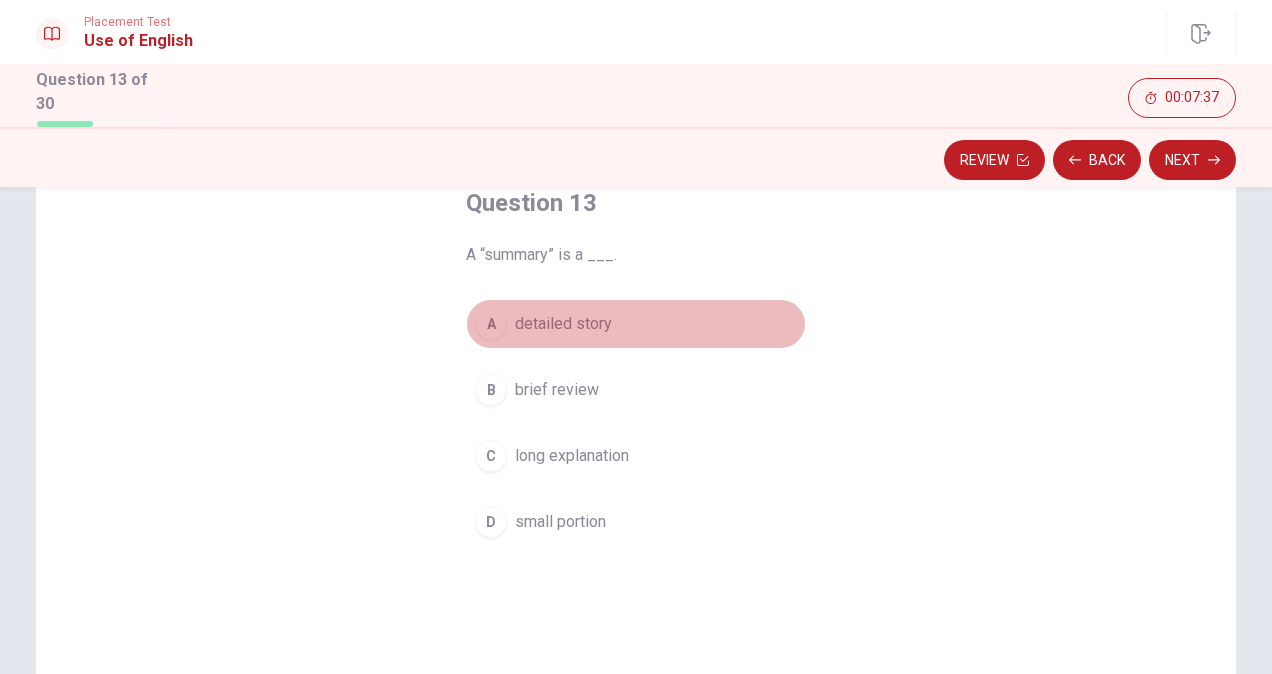 click on "A" at bounding box center [491, 324] 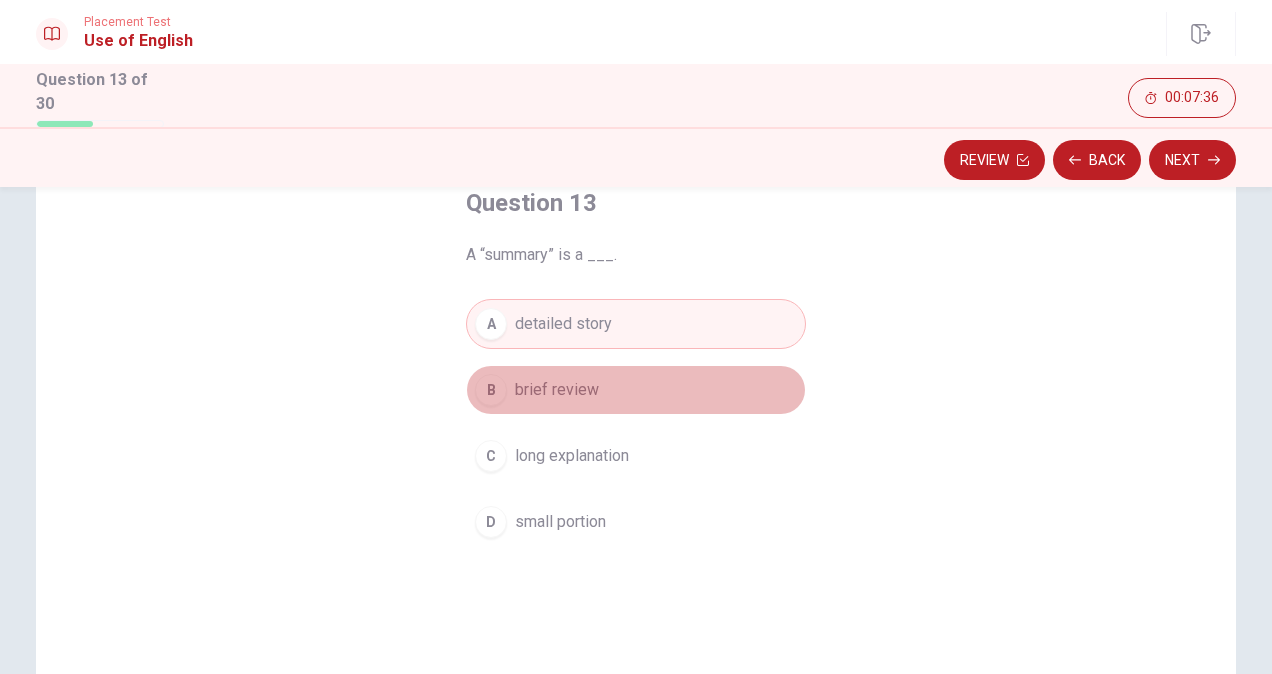click on "B" at bounding box center (491, 390) 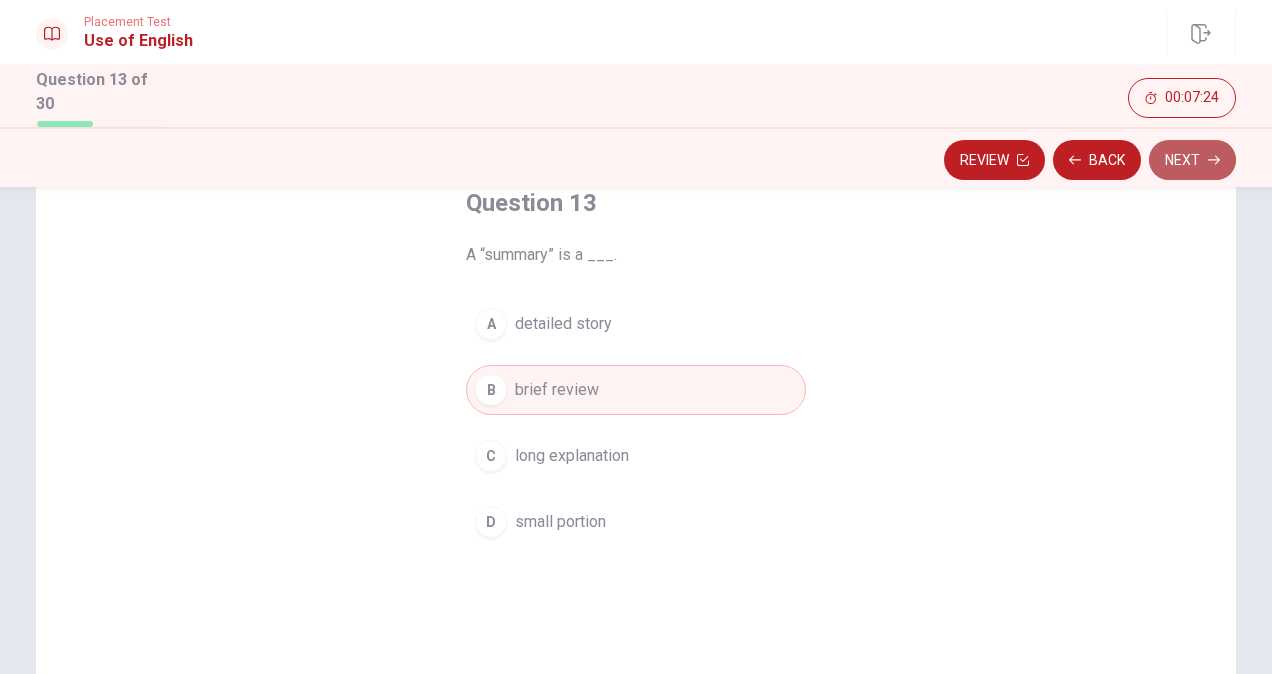 click on "Next" at bounding box center (1192, 160) 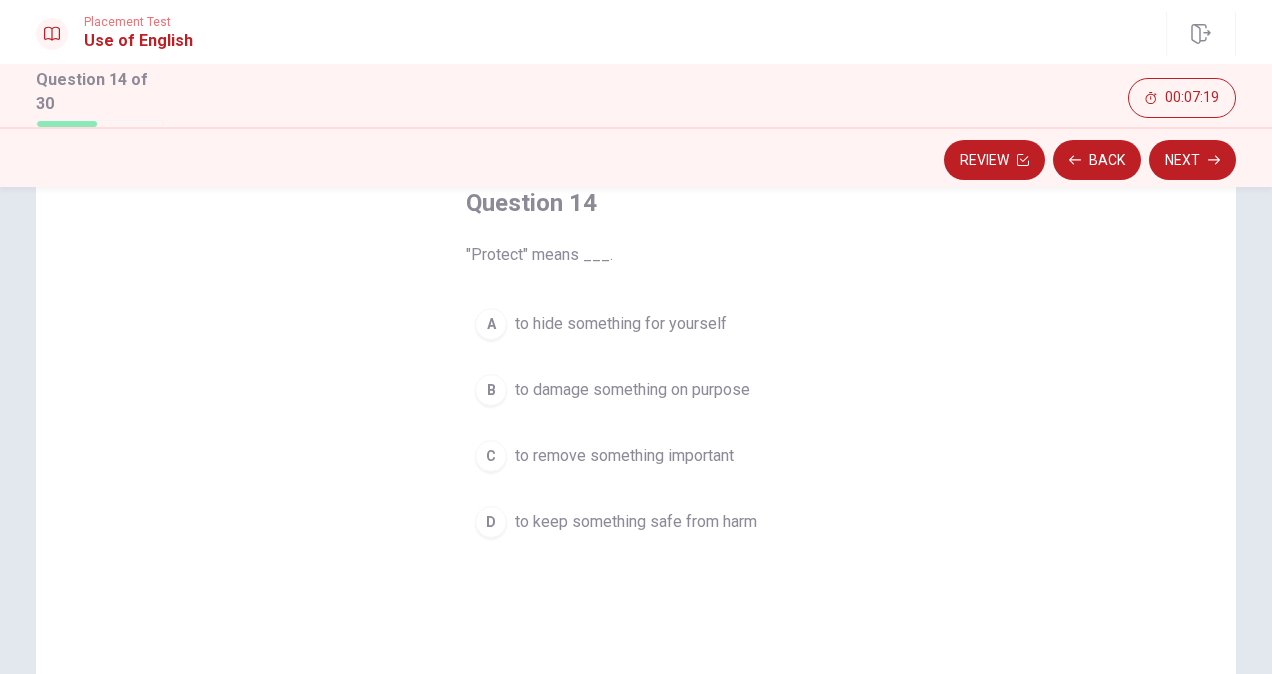 click on "D" at bounding box center [491, 522] 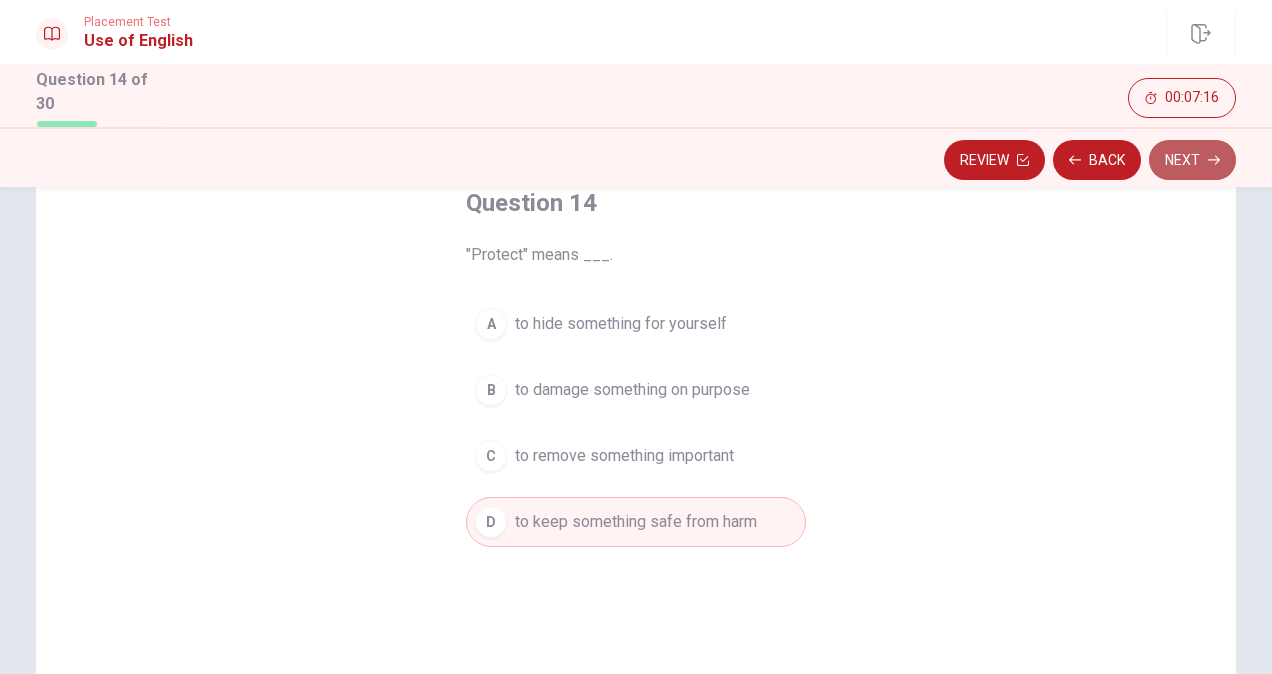 click on "Next" at bounding box center [1192, 160] 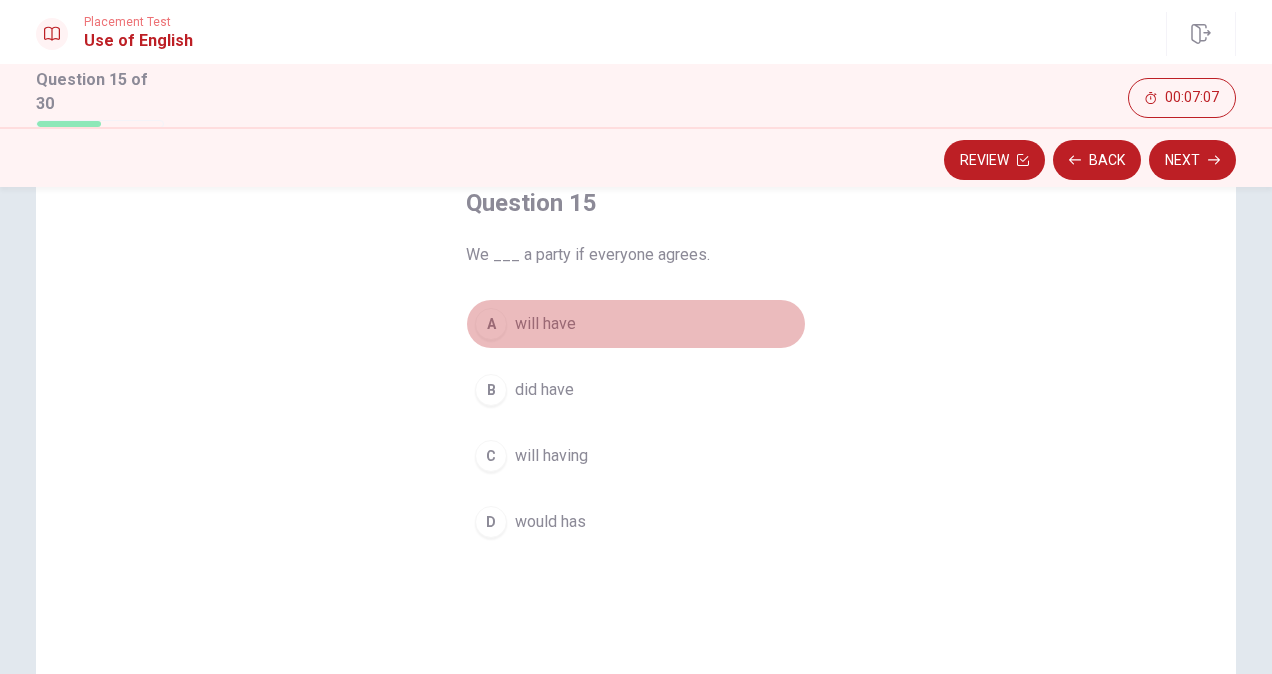 click on "A" at bounding box center [491, 324] 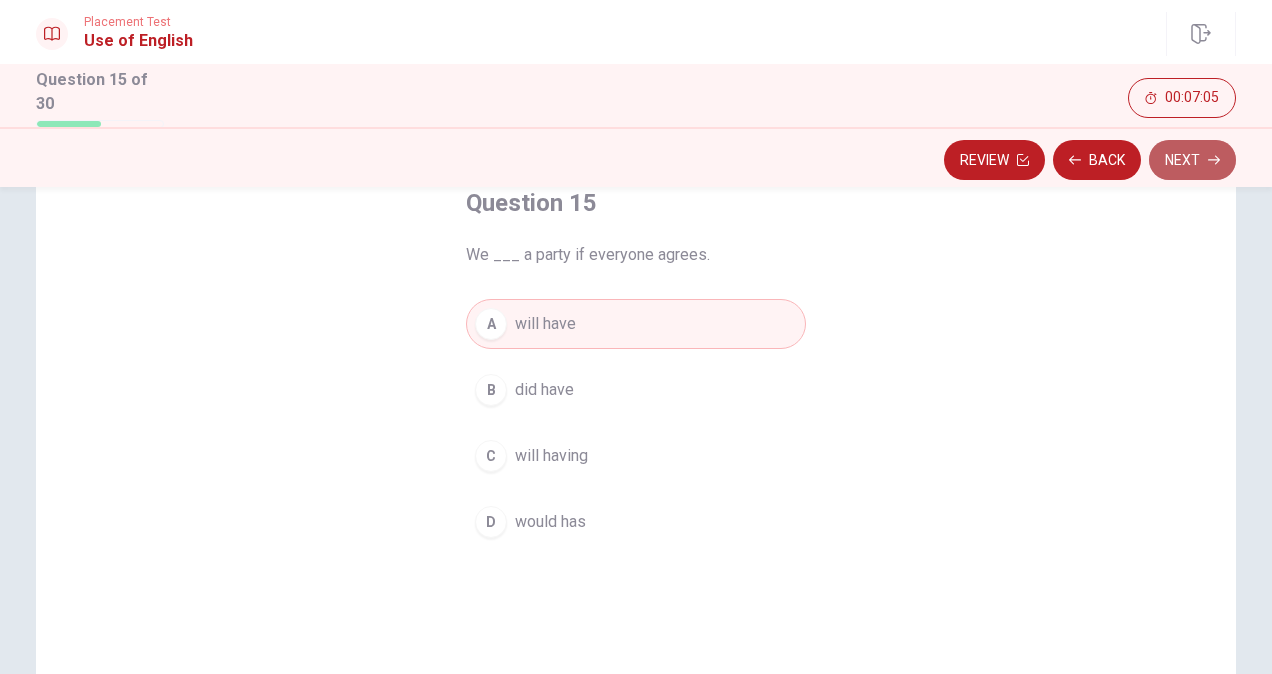 click on "Next" at bounding box center [1192, 160] 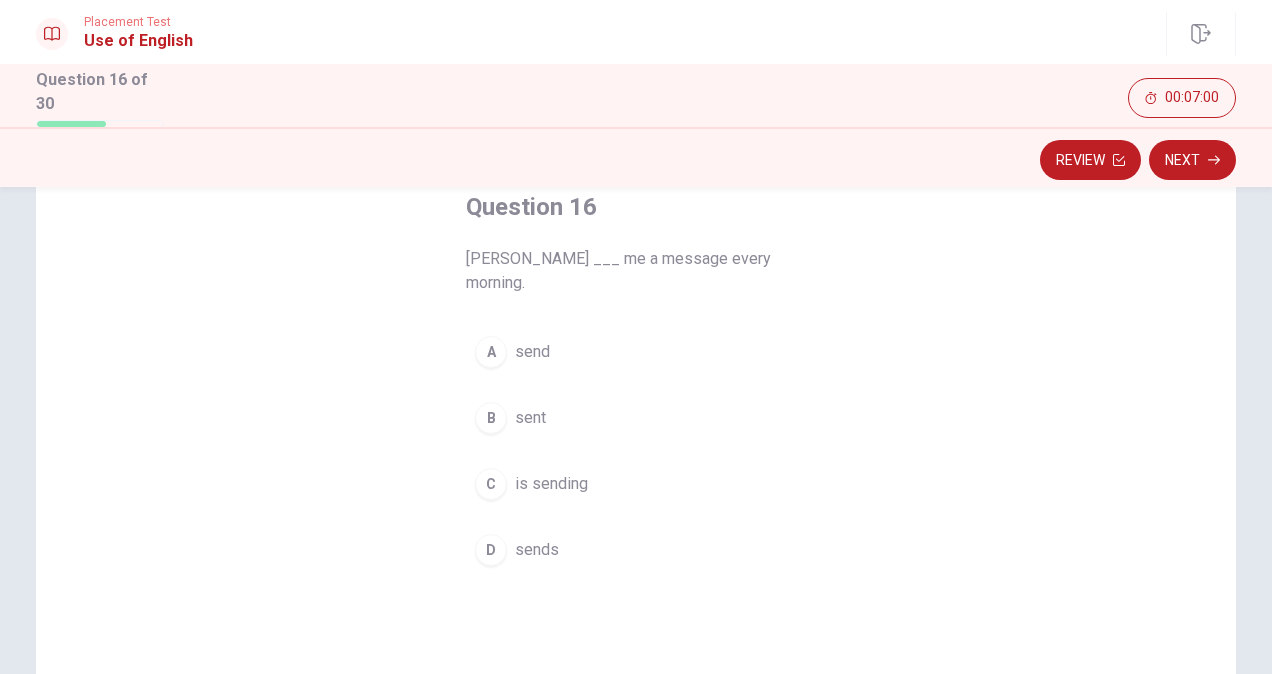 scroll, scrollTop: 120, scrollLeft: 0, axis: vertical 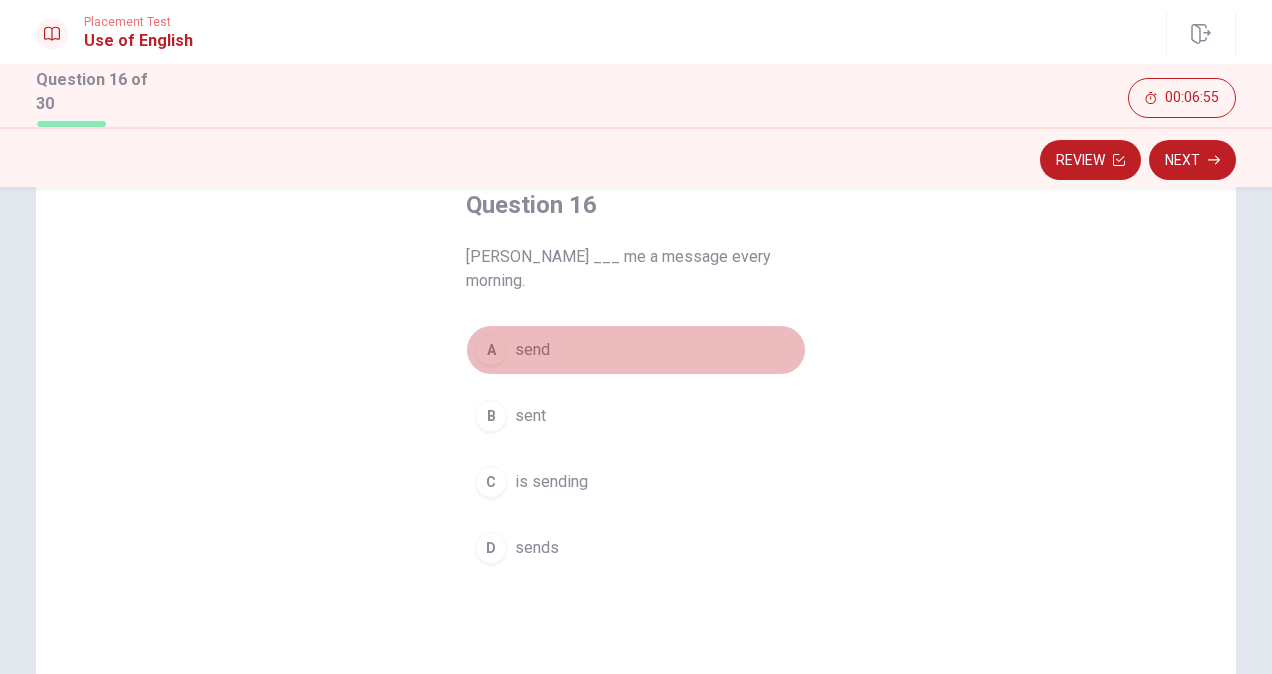 click on "A" at bounding box center [491, 350] 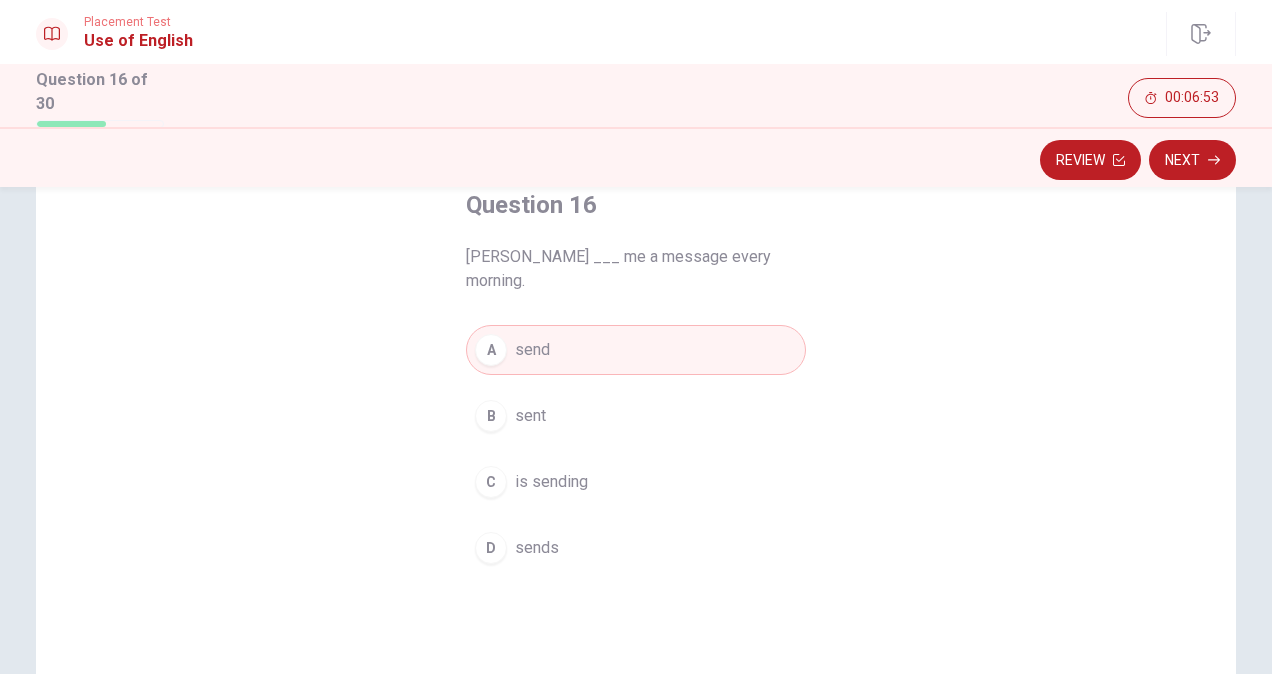 click on "D" at bounding box center (491, 548) 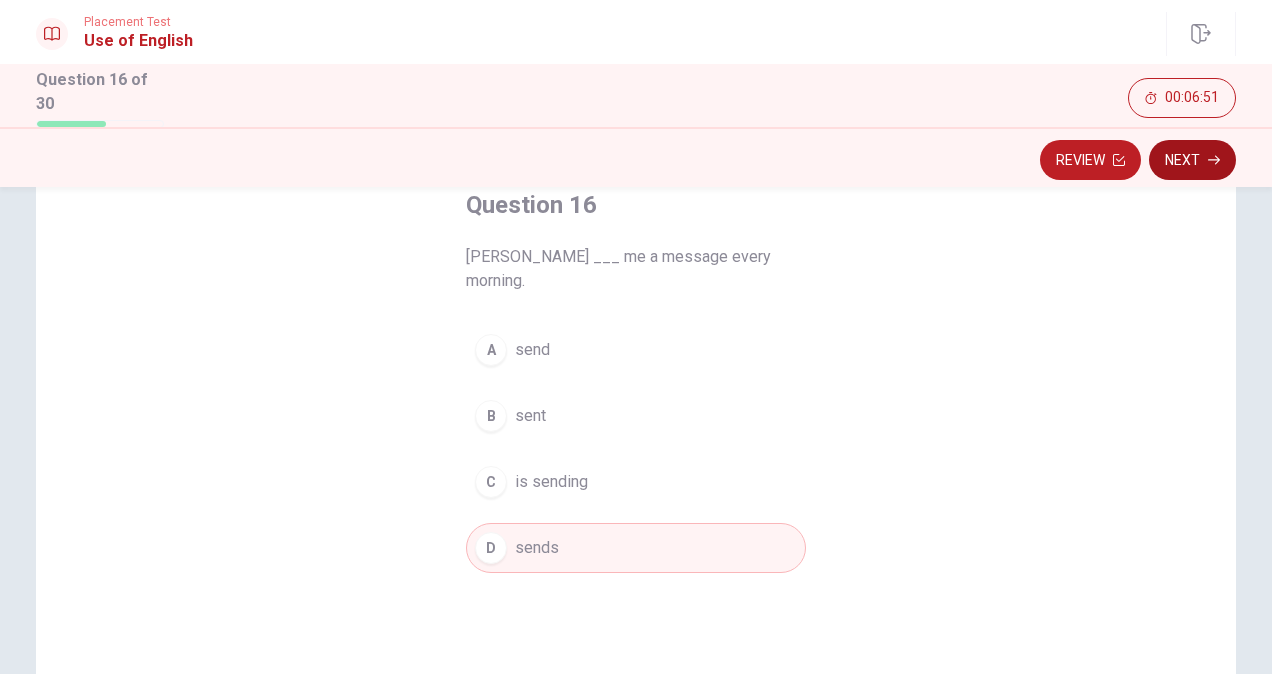 click on "Next" at bounding box center (1192, 160) 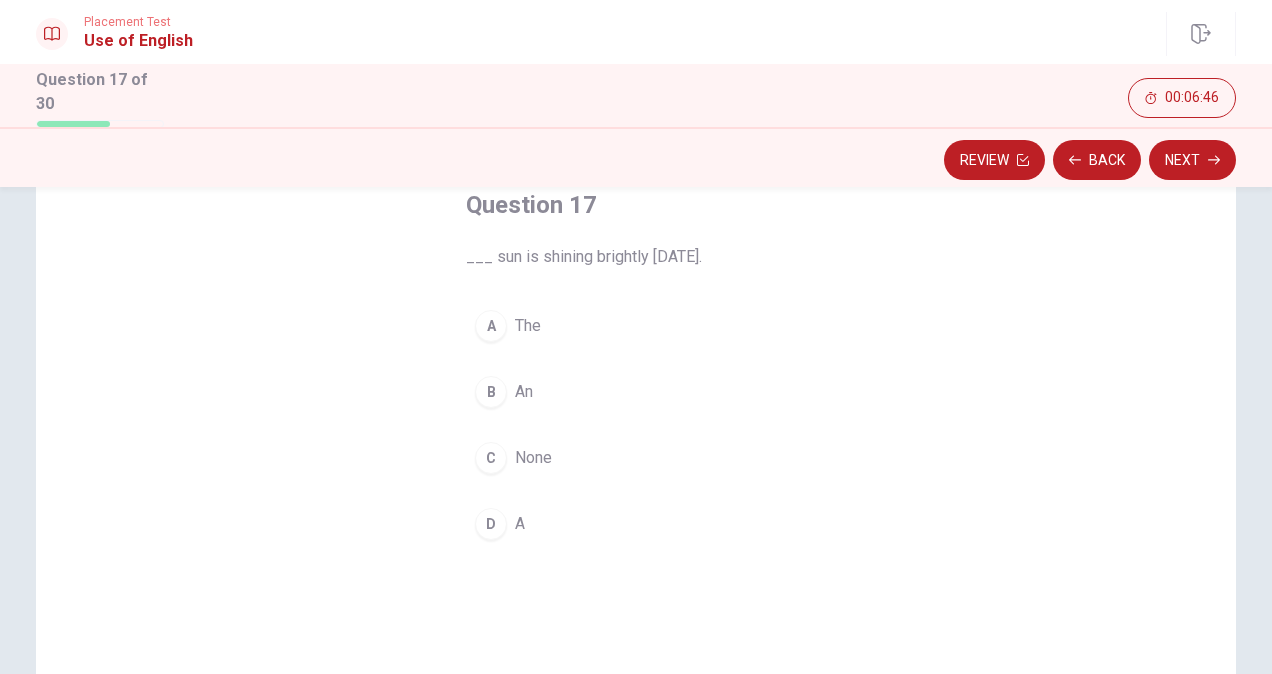 click on "A" at bounding box center [491, 326] 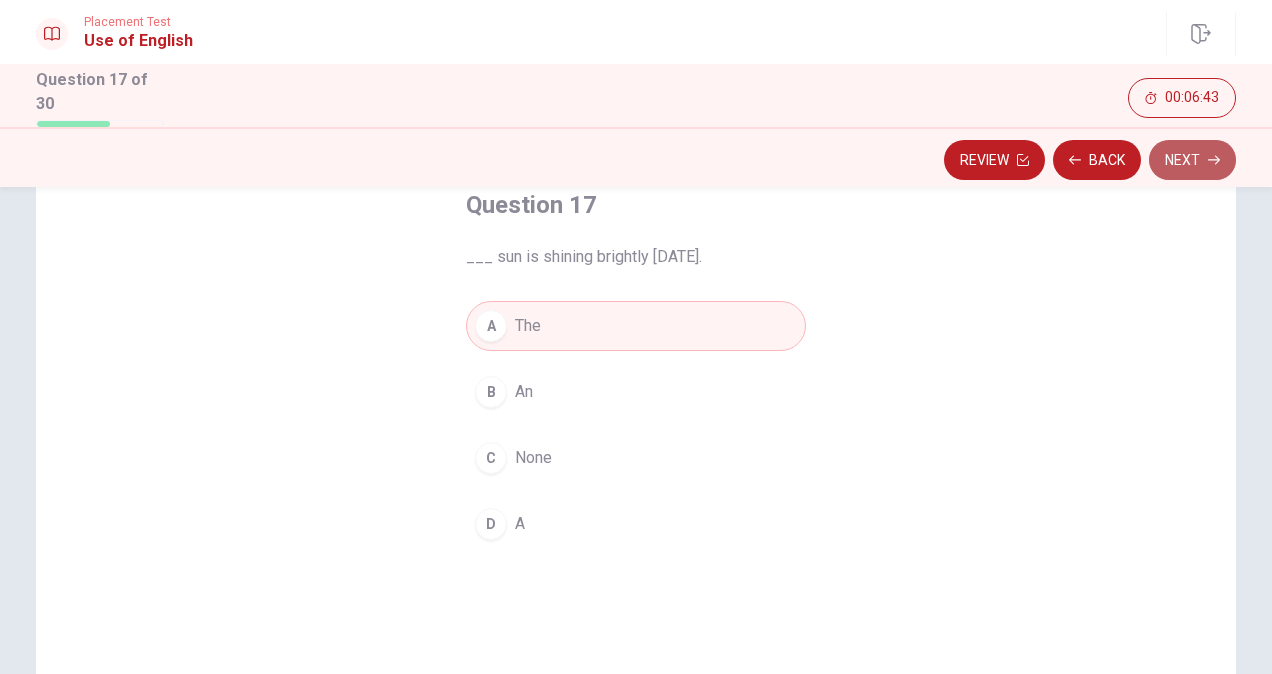 click on "Next" at bounding box center [1192, 160] 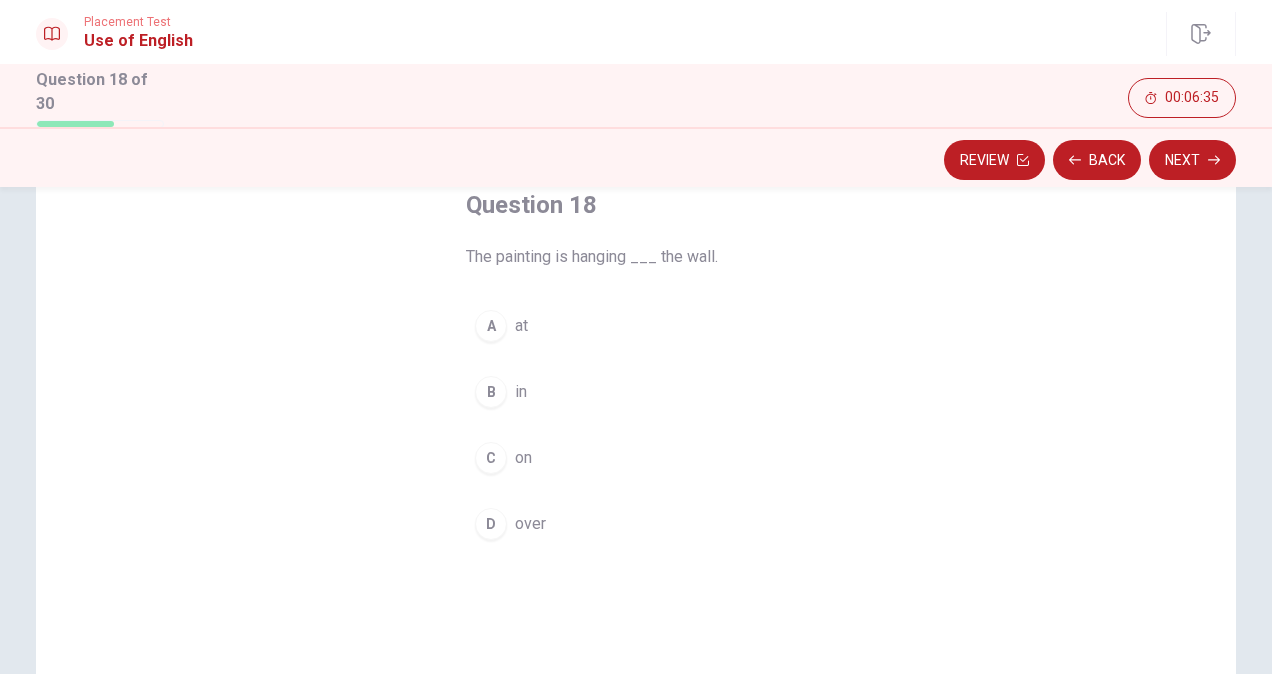 click on "C" at bounding box center [491, 458] 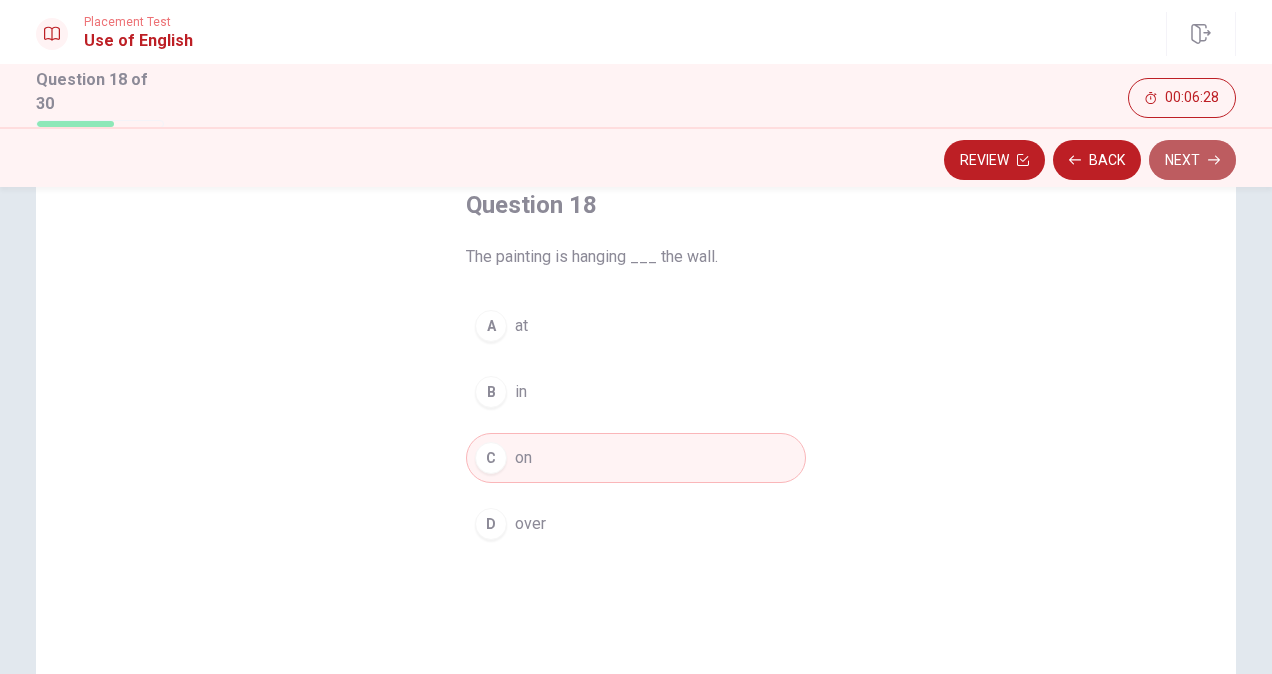 click on "Next" at bounding box center (1192, 160) 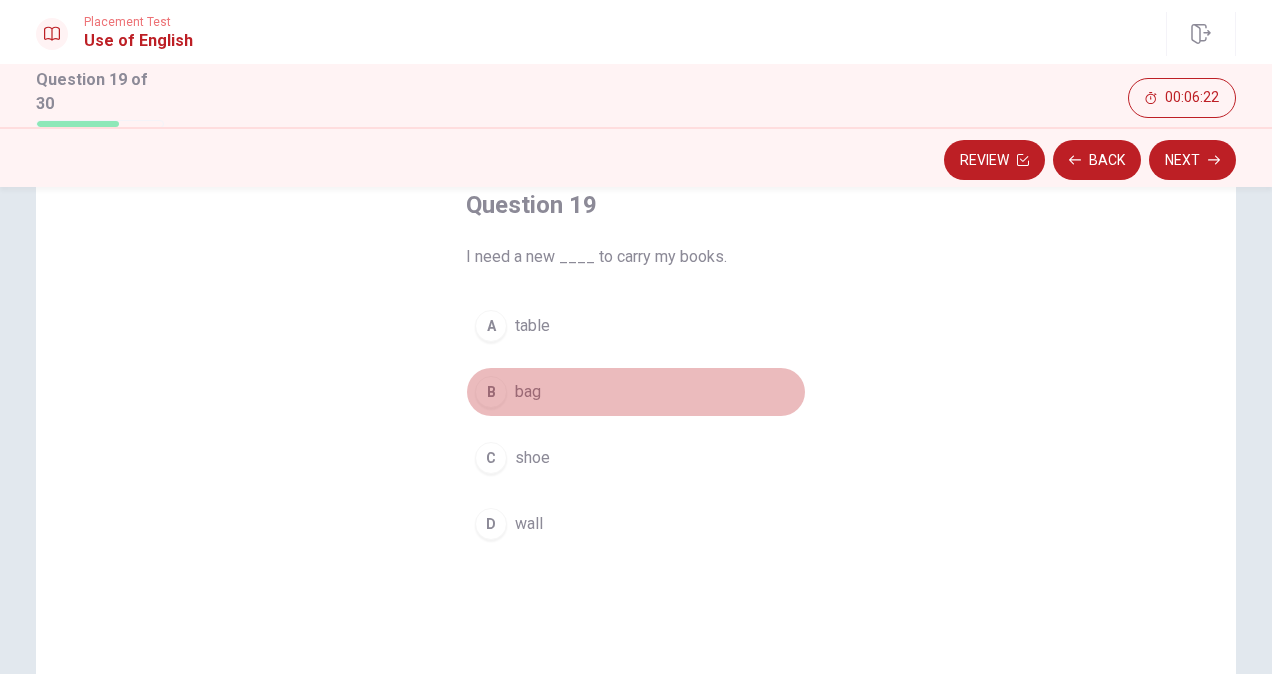 click on "B" at bounding box center [491, 392] 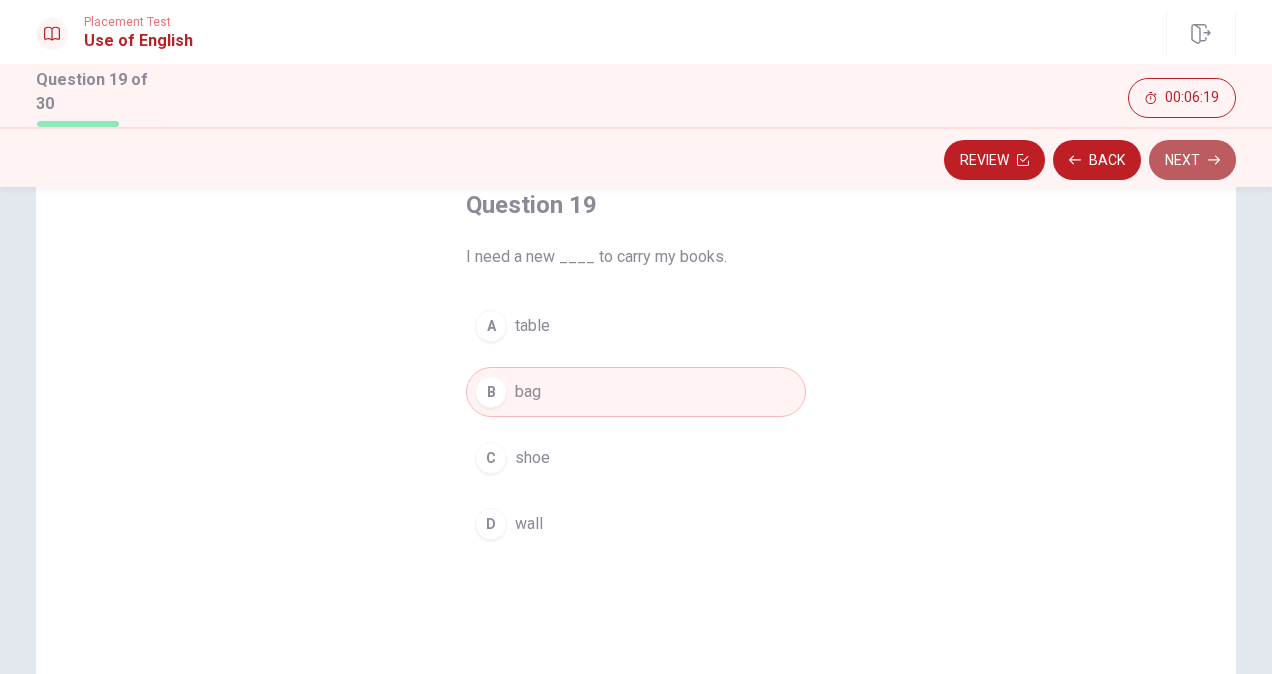 click on "Next" at bounding box center [1192, 160] 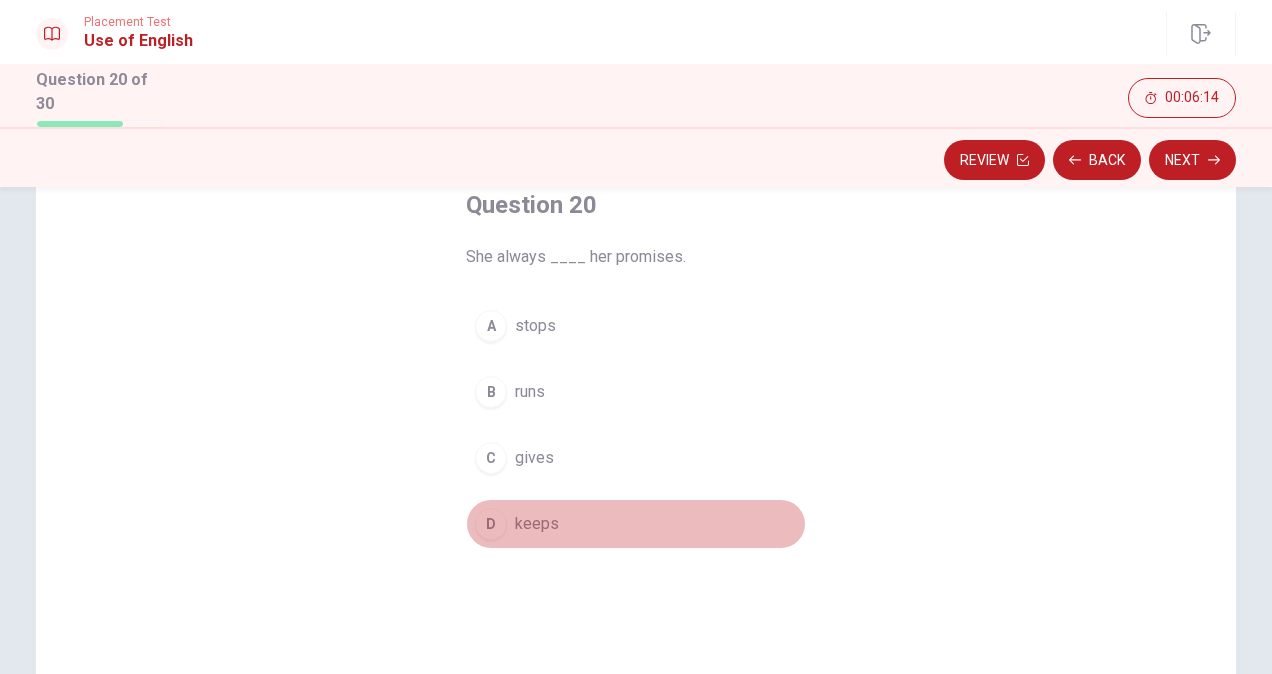 click on "D" at bounding box center [491, 524] 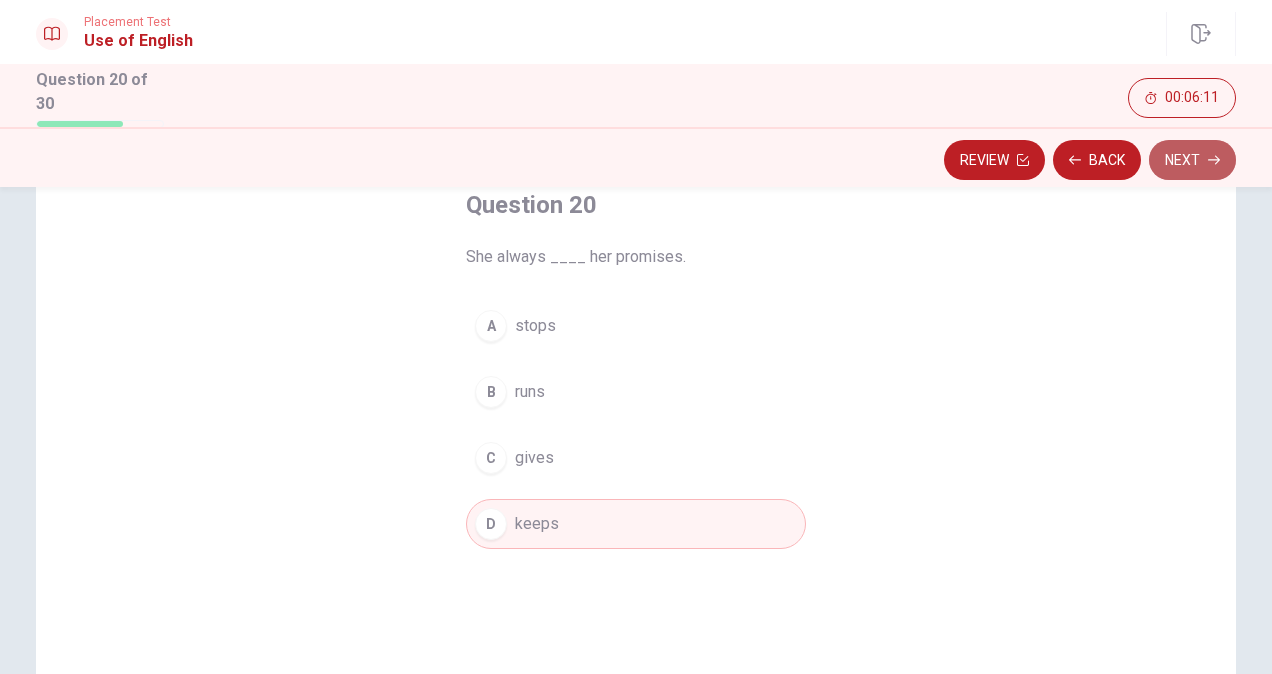 click on "Next" at bounding box center [1192, 160] 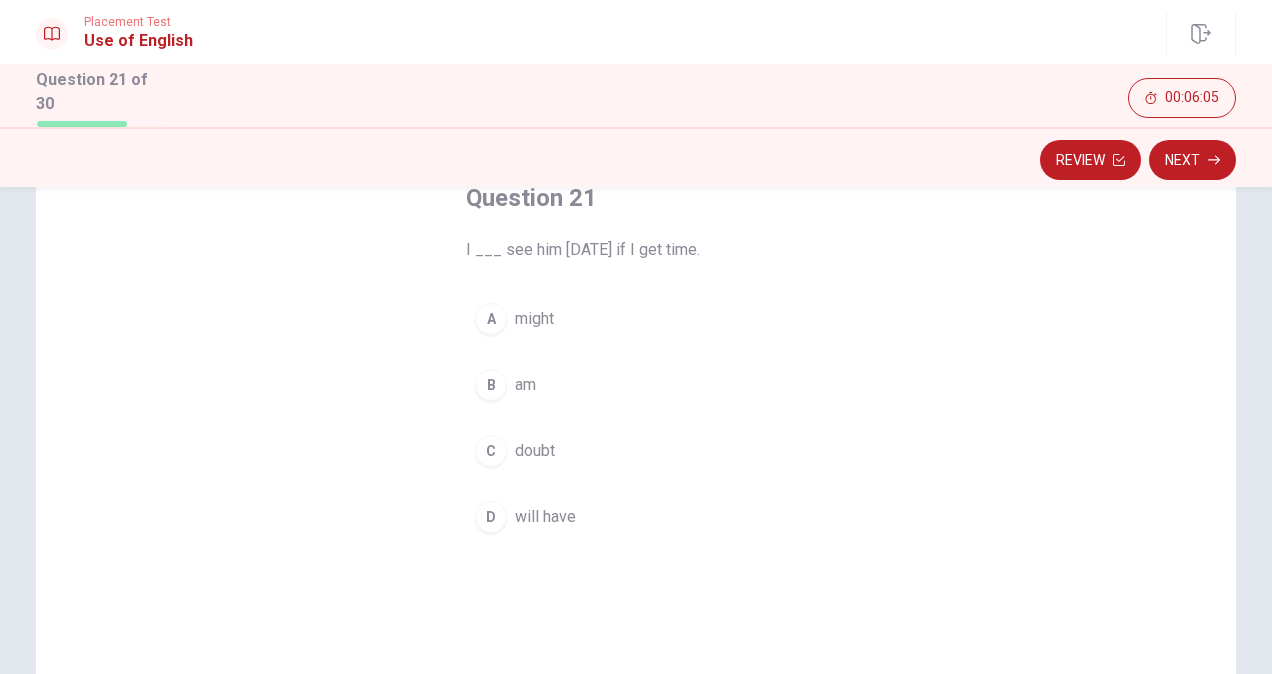scroll, scrollTop: 124, scrollLeft: 0, axis: vertical 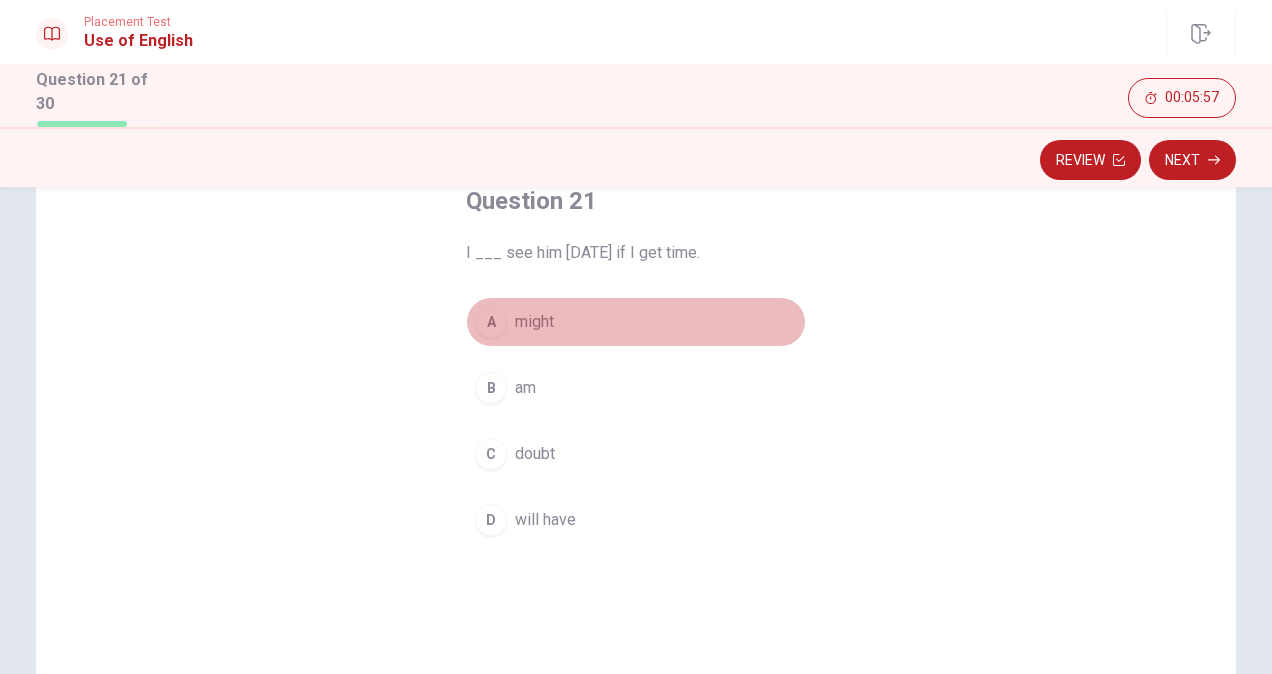 click on "A" at bounding box center (491, 322) 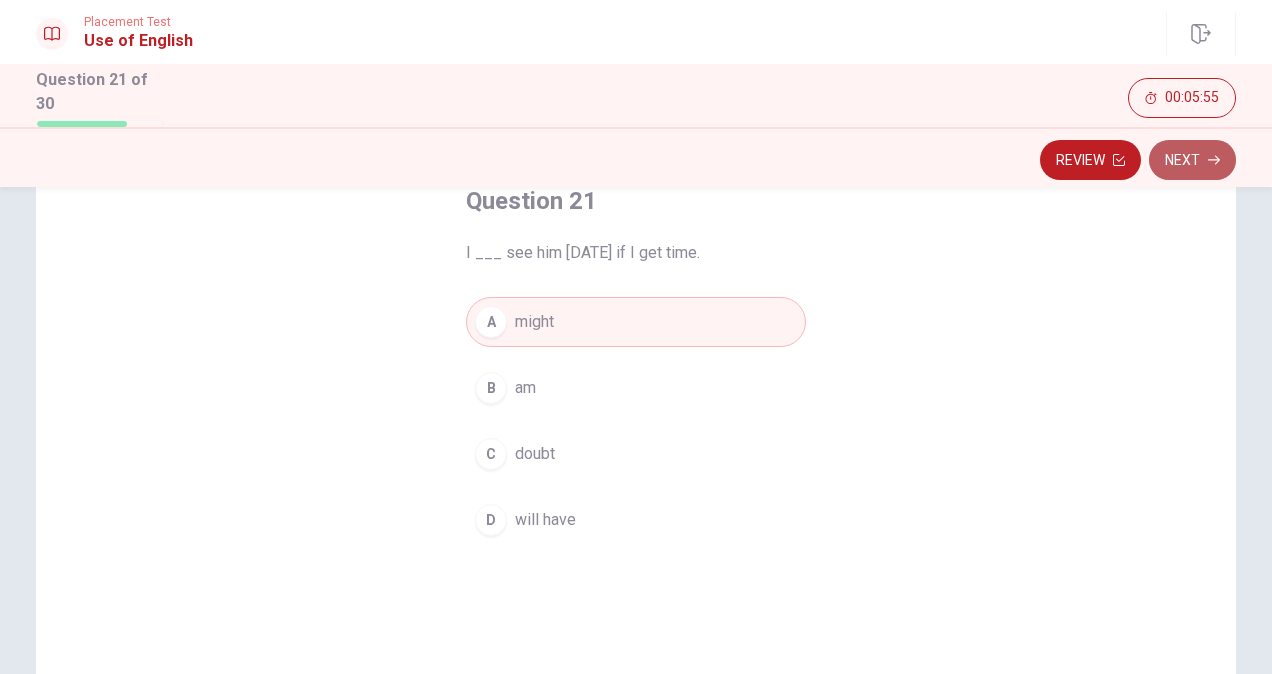click on "Next" at bounding box center [1192, 160] 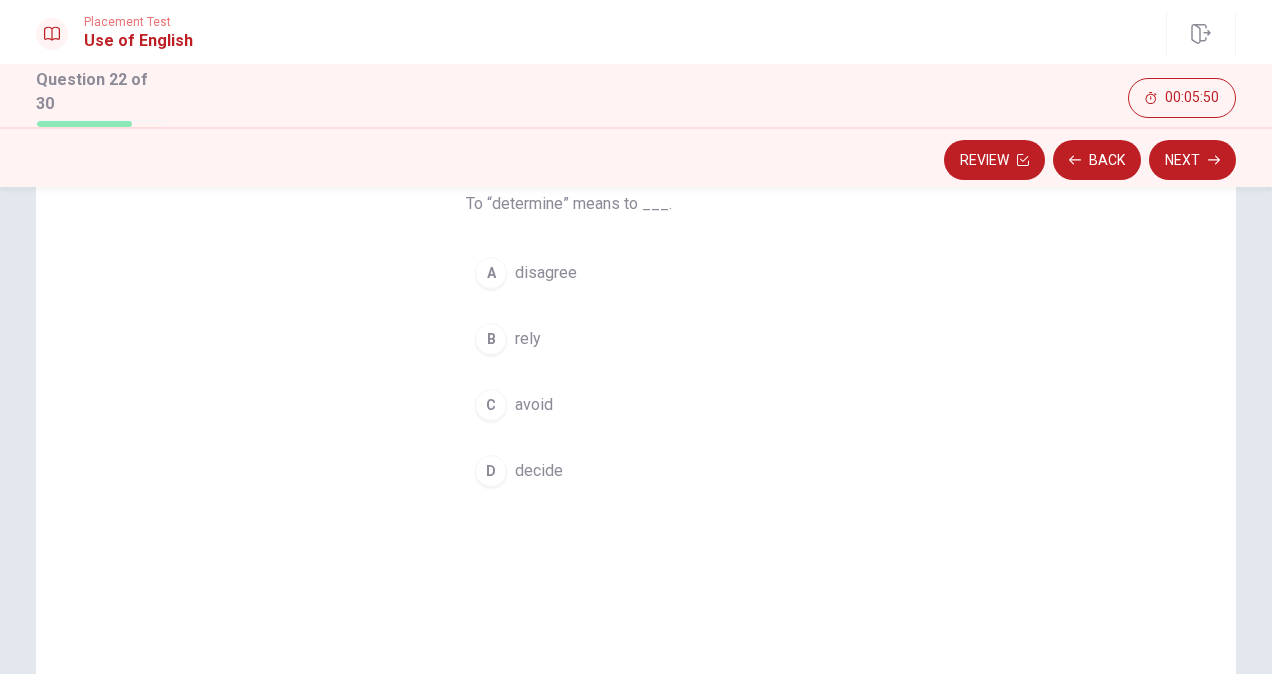 scroll, scrollTop: 174, scrollLeft: 0, axis: vertical 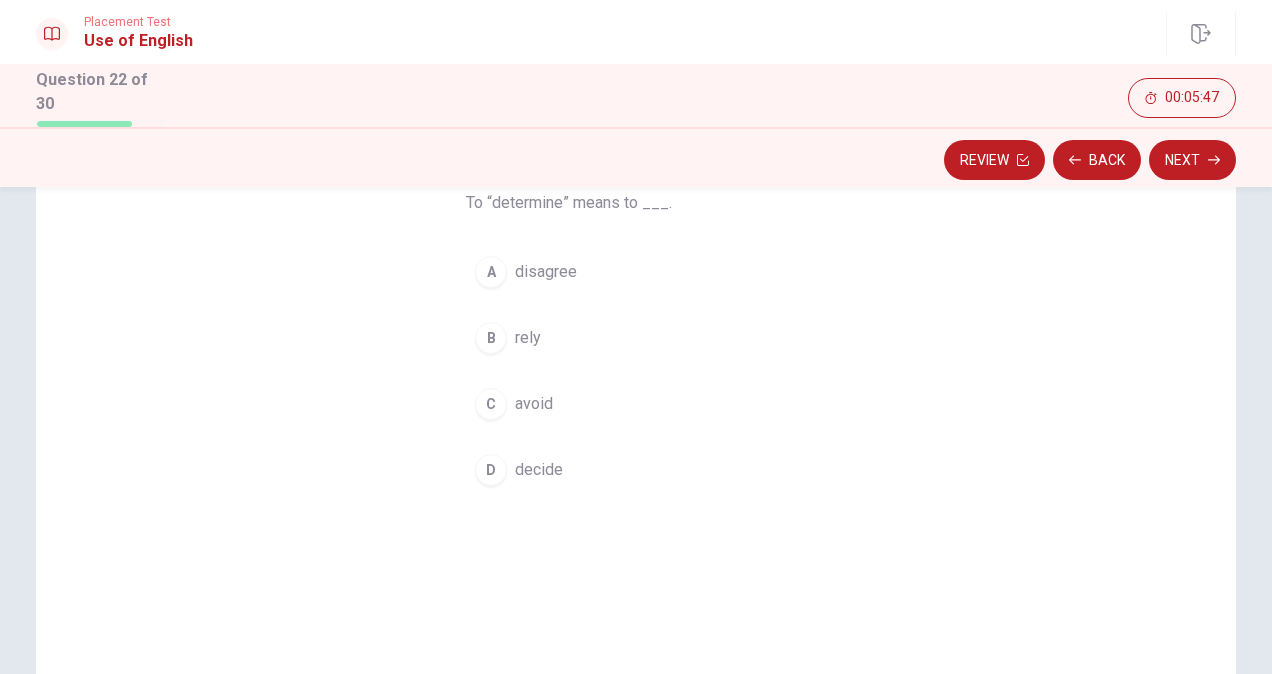click on "D" at bounding box center (491, 470) 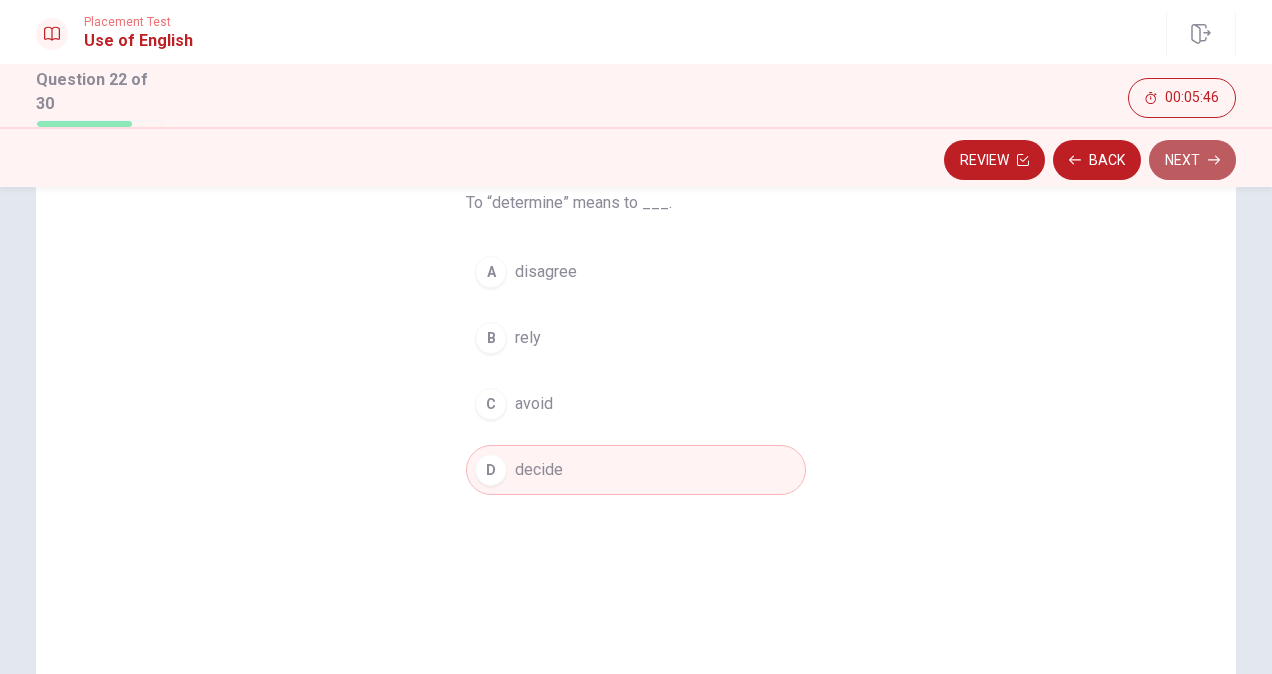 click on "Next" at bounding box center [1192, 160] 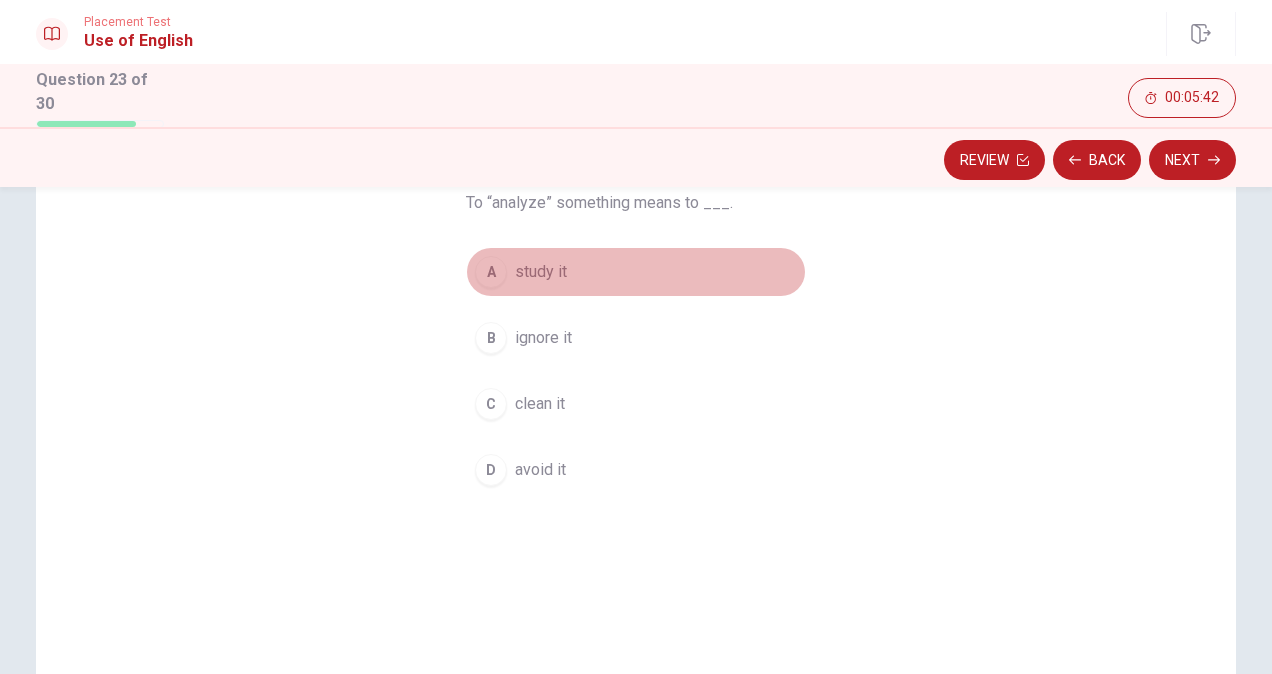 click on "A" at bounding box center (491, 272) 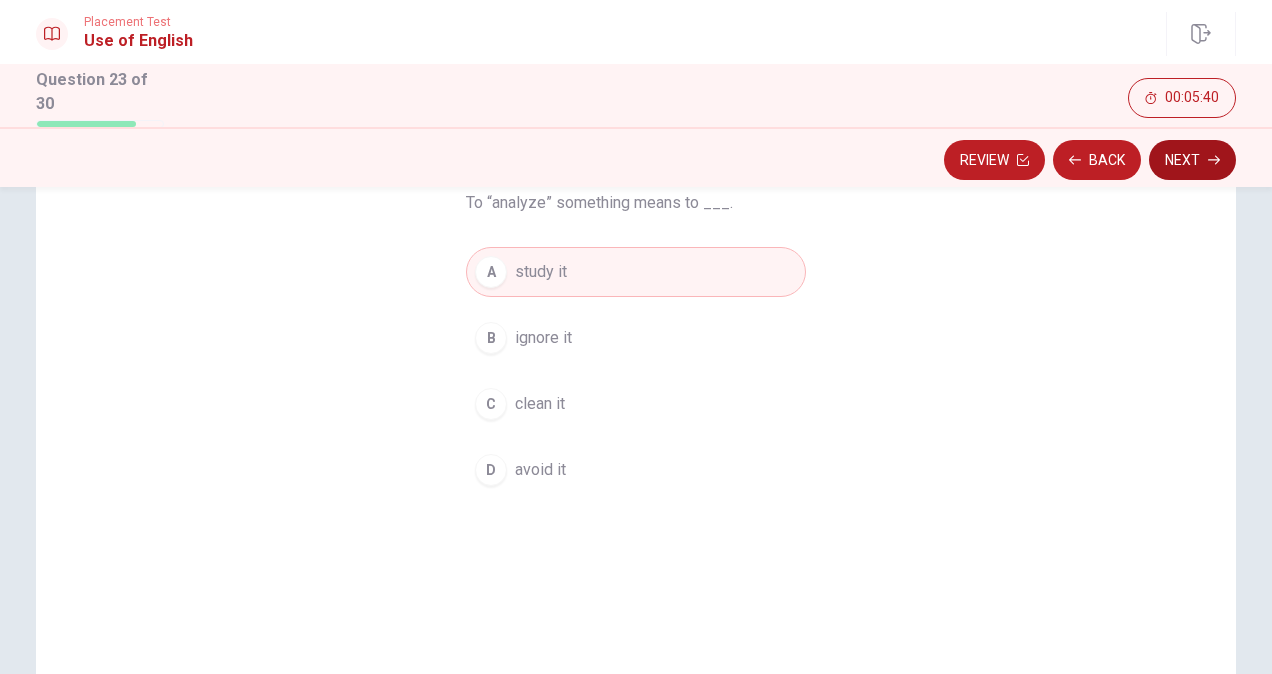 click on "Next" at bounding box center (1192, 160) 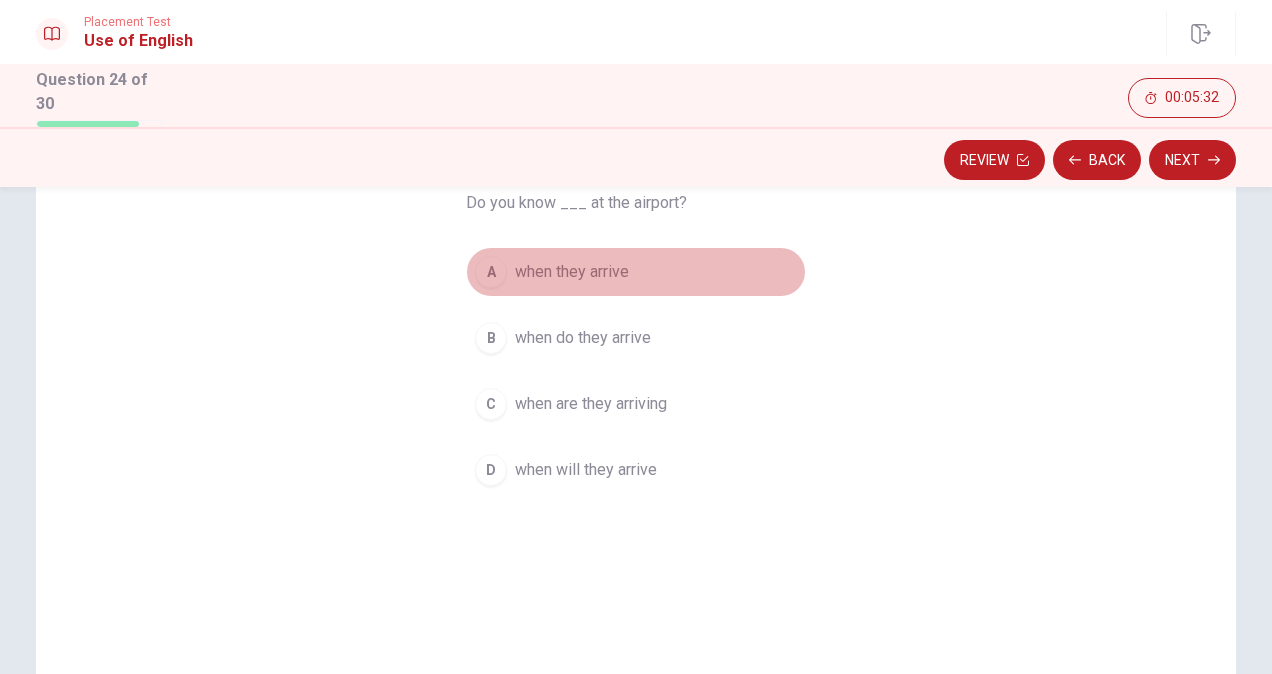 click on "A" at bounding box center (491, 272) 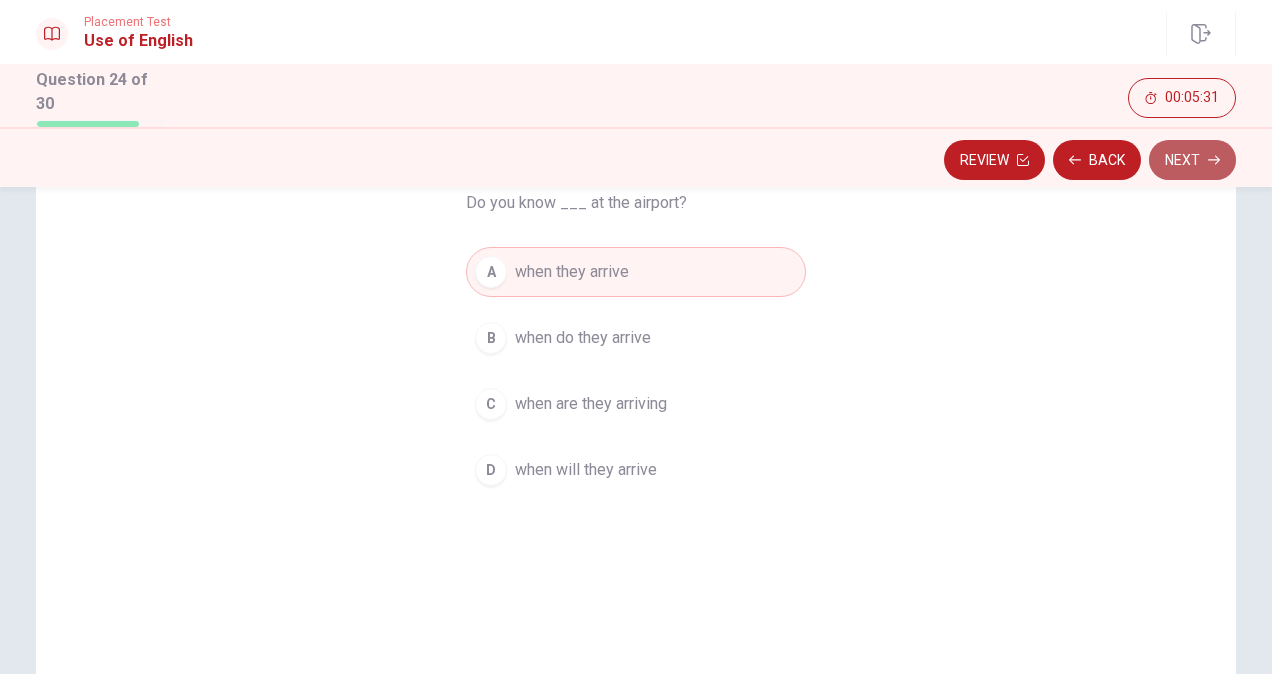 click on "Next" at bounding box center (1192, 160) 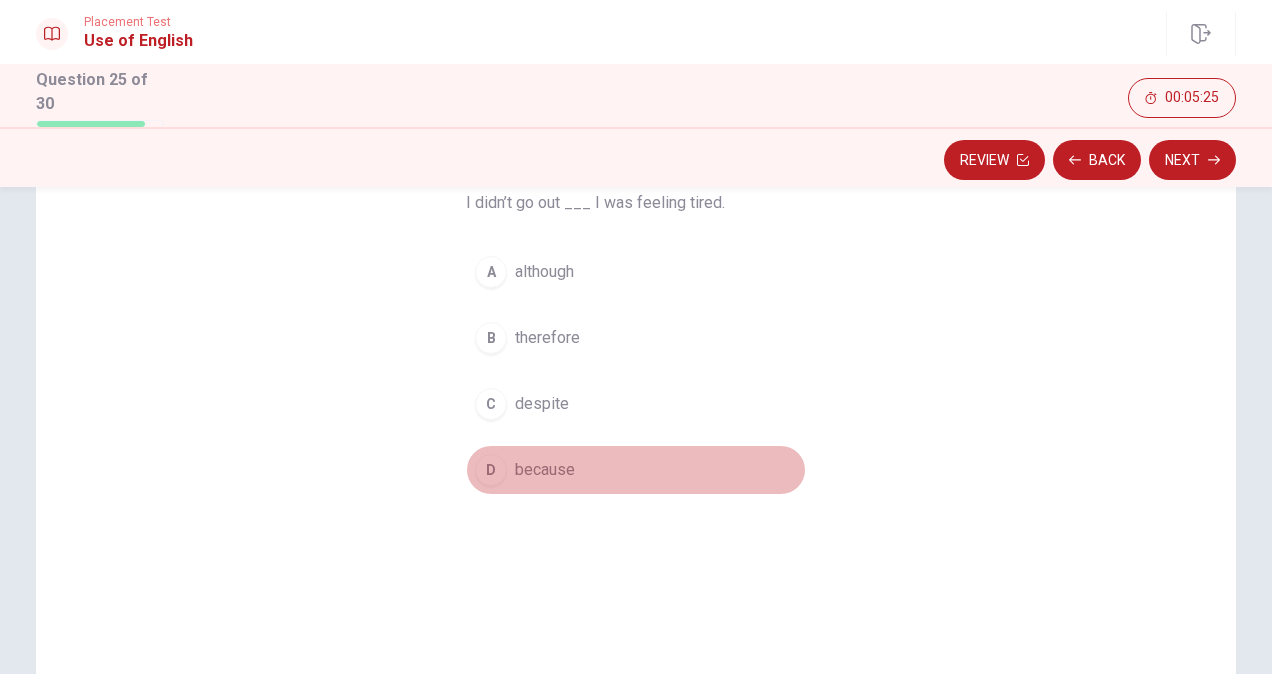 click on "D" at bounding box center (491, 470) 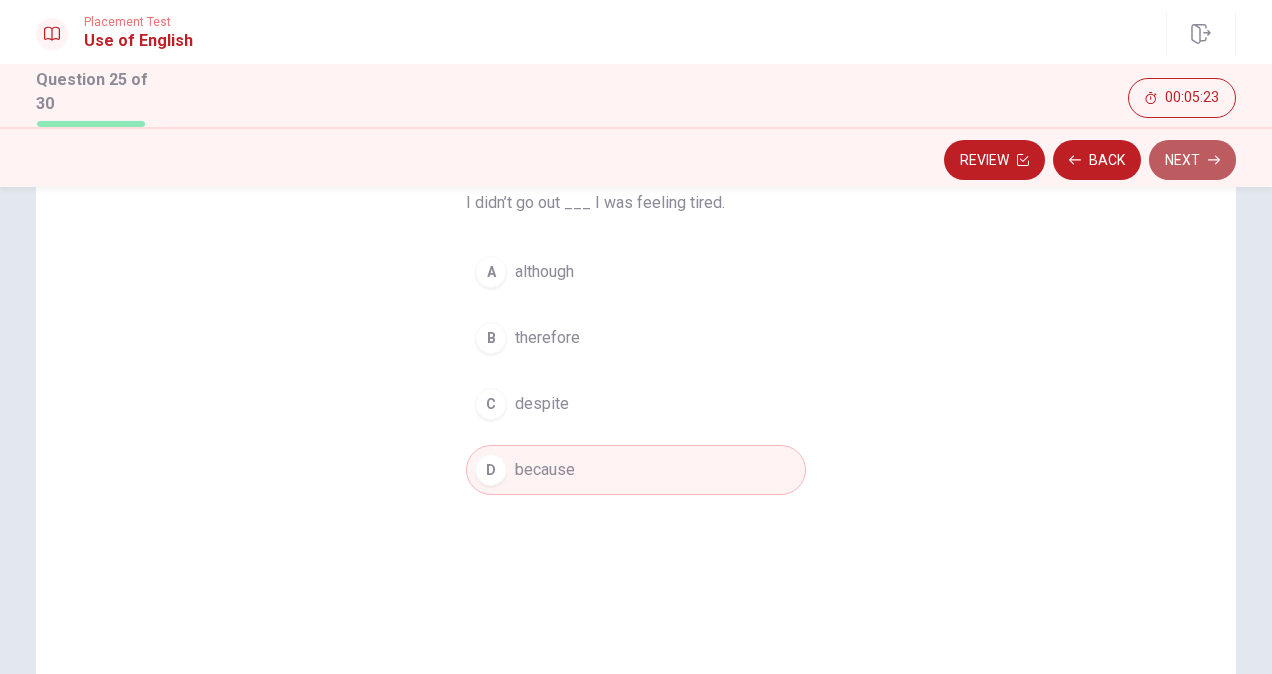 click on "Next" at bounding box center (1192, 160) 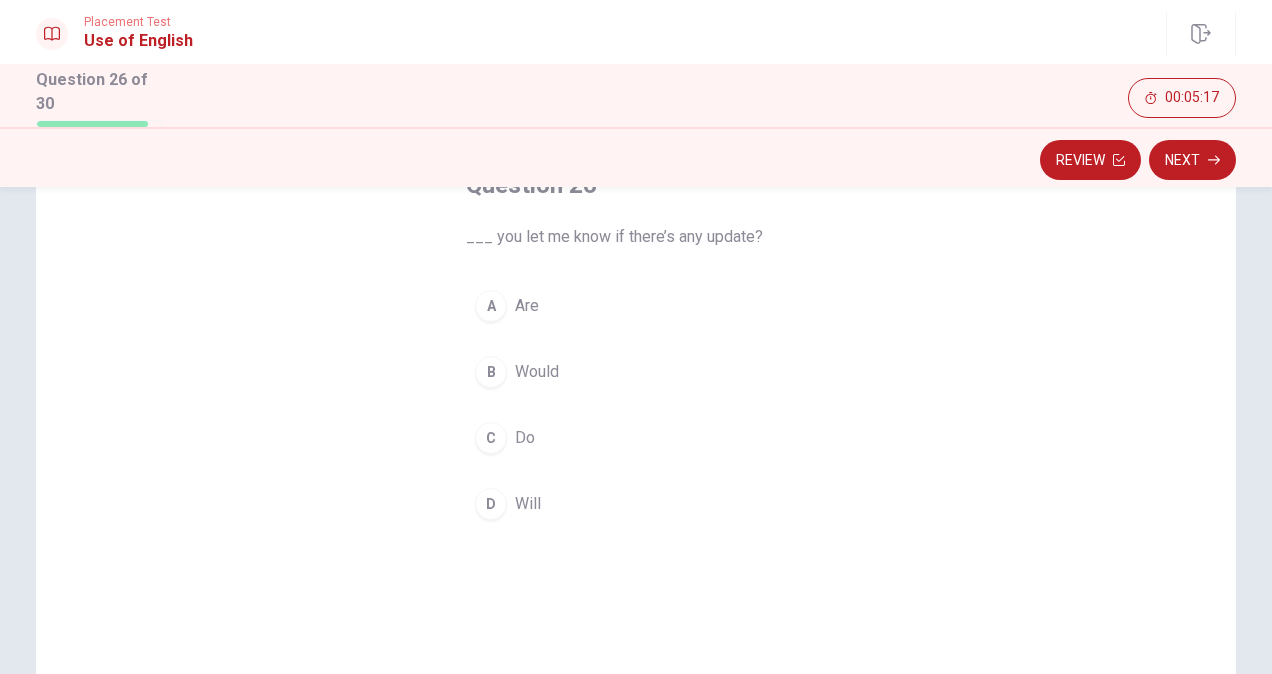scroll, scrollTop: 137, scrollLeft: 0, axis: vertical 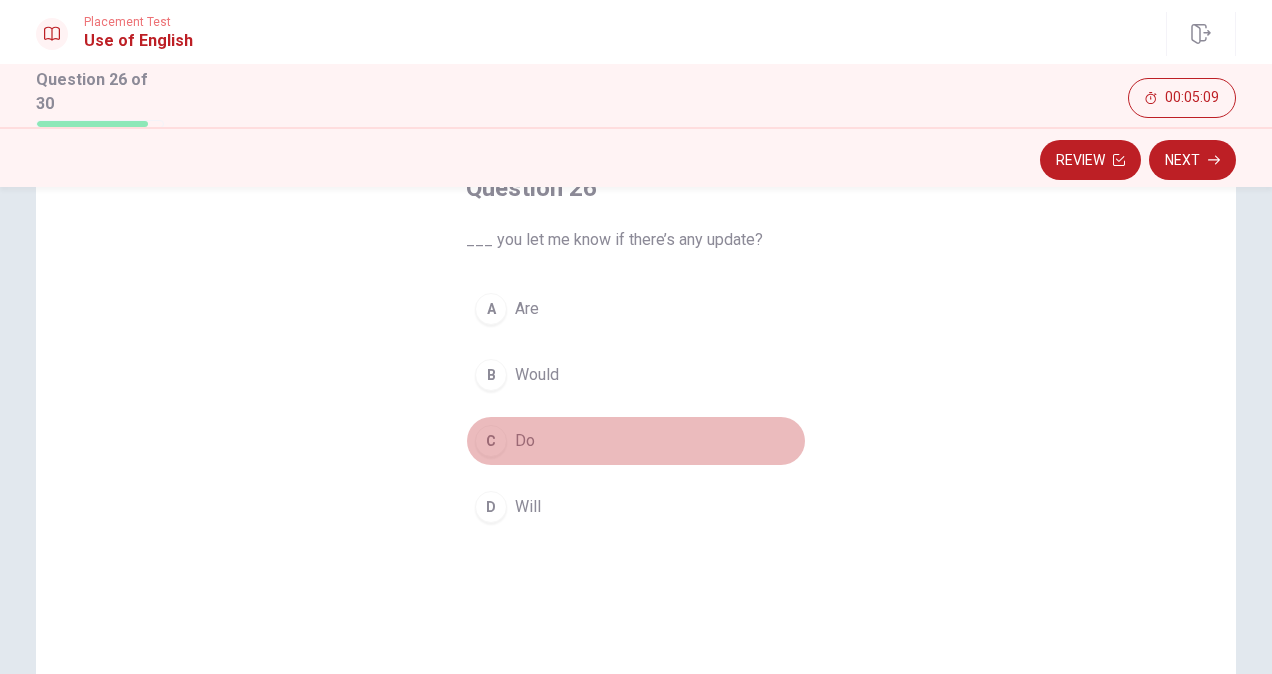 click on "C" at bounding box center [491, 441] 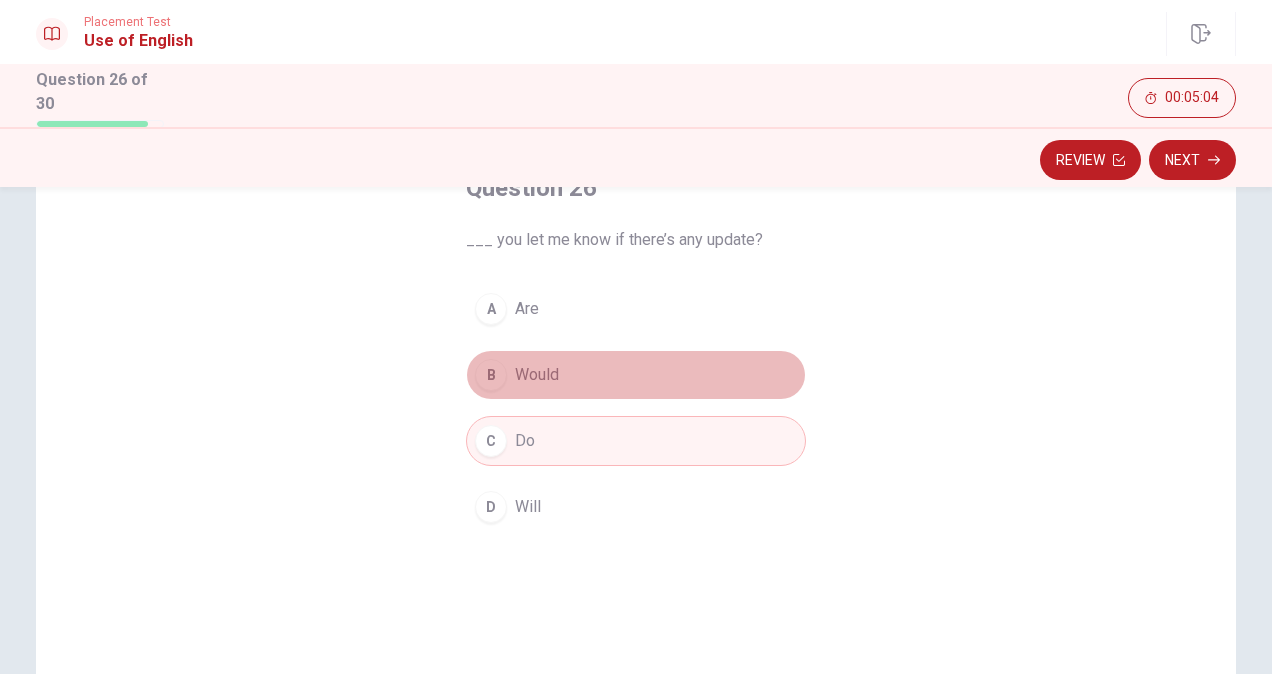 click on "B" at bounding box center (491, 375) 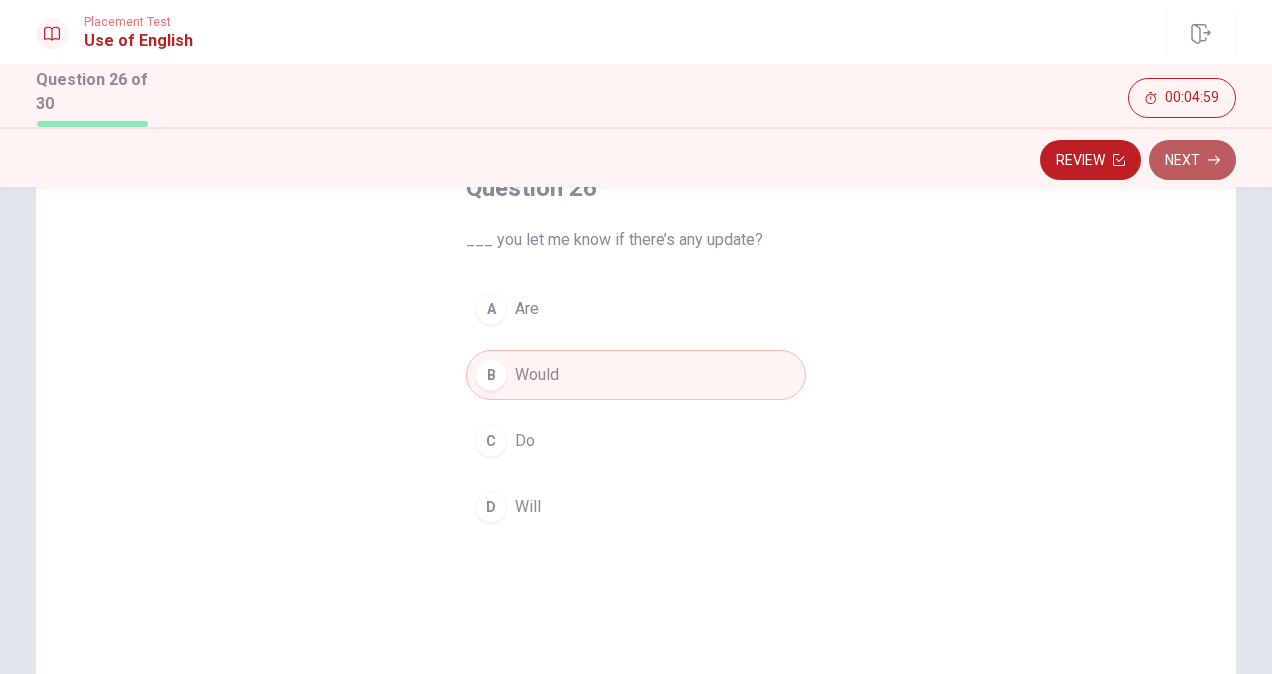 click on "Next" at bounding box center [1192, 160] 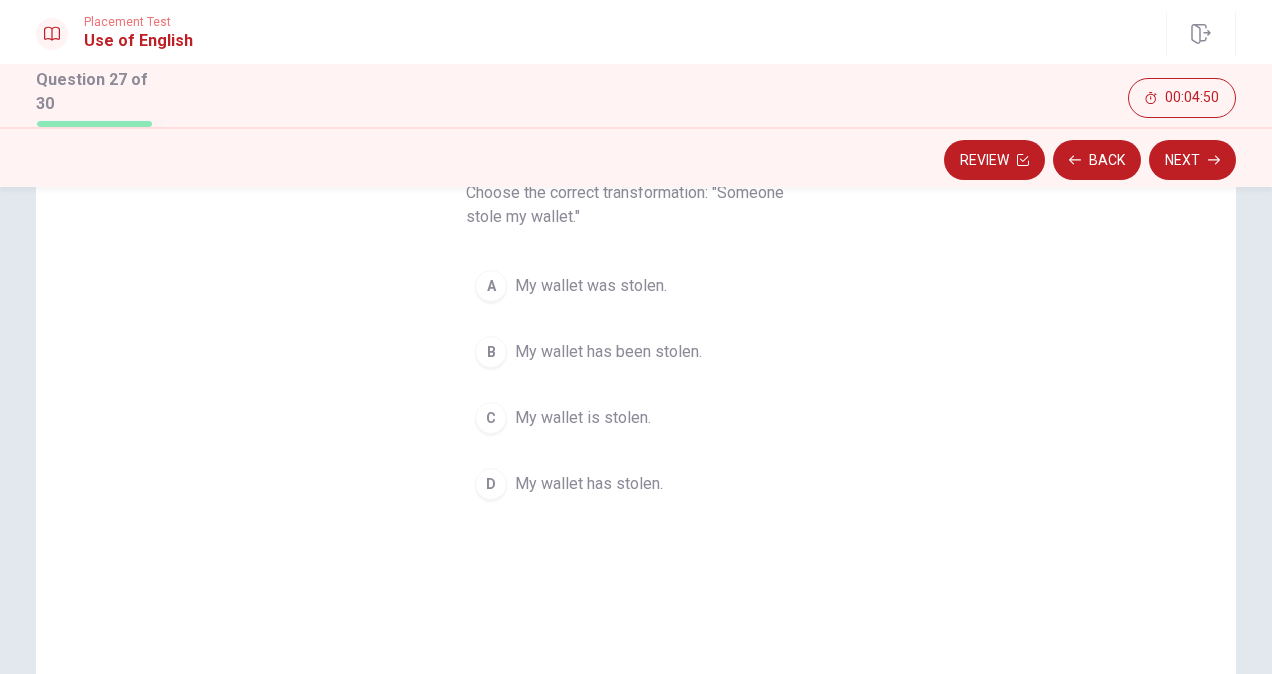 scroll, scrollTop: 183, scrollLeft: 0, axis: vertical 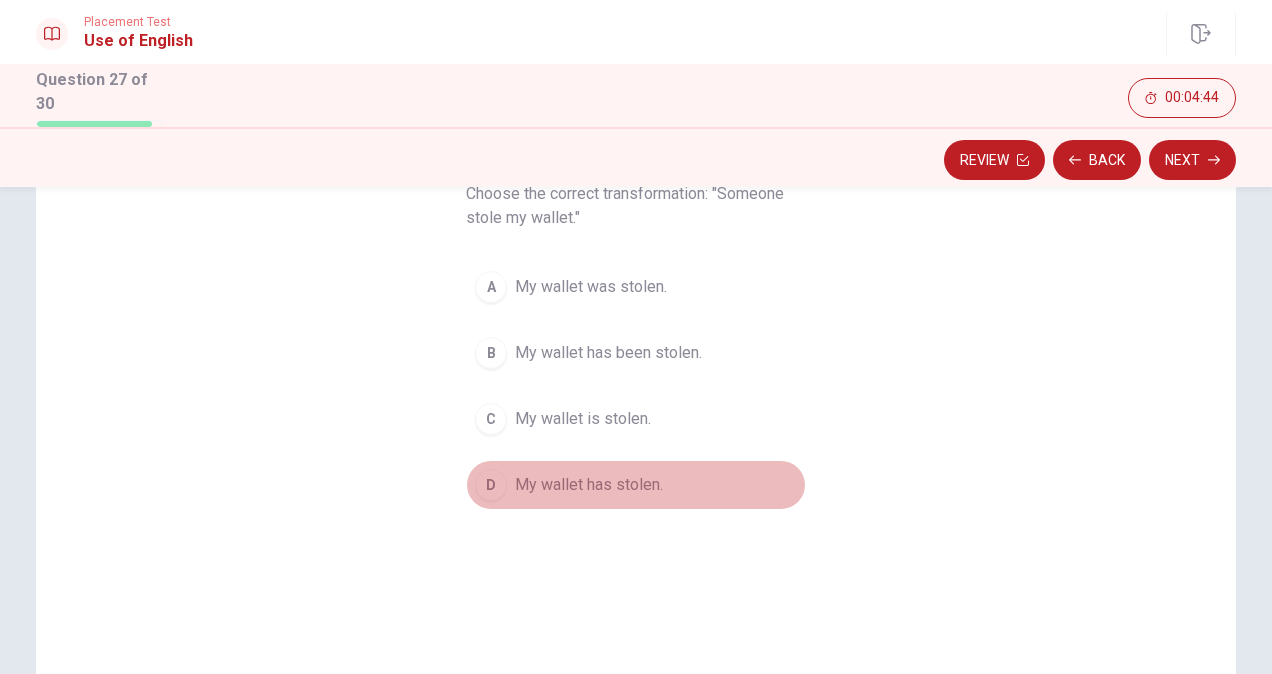 click on "My wallet has stolen." at bounding box center (589, 485) 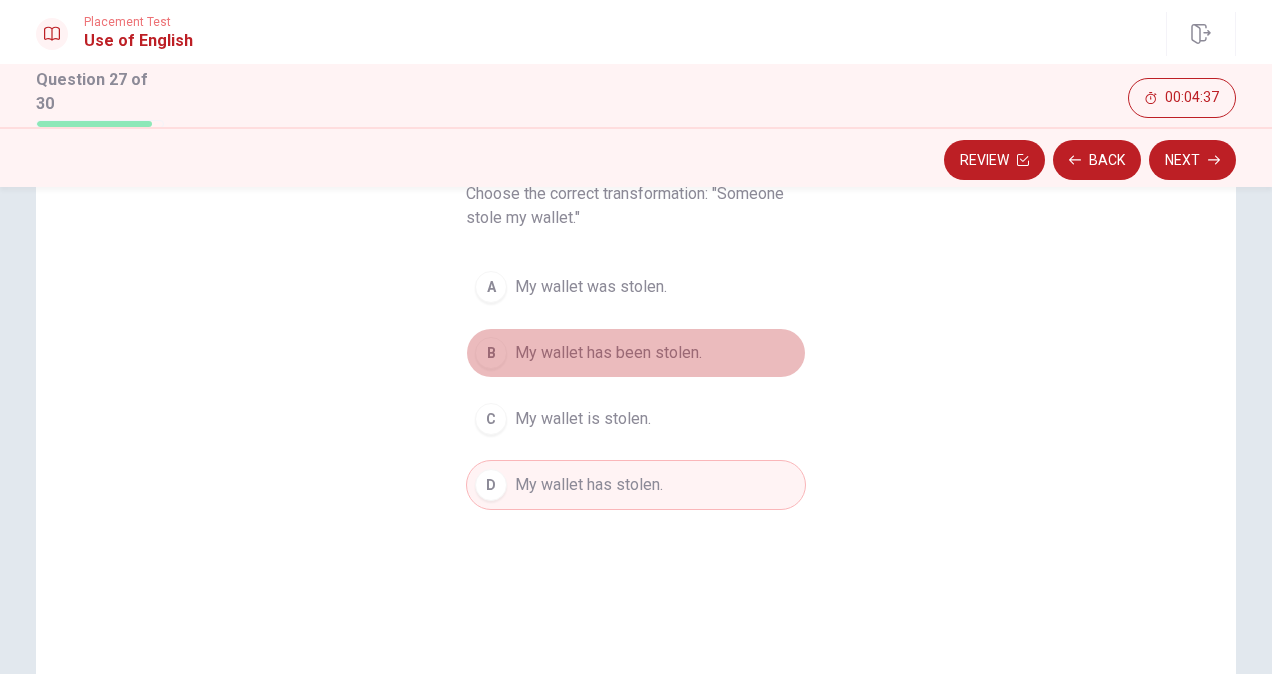 click on "B My wallet has been stolen." at bounding box center [636, 353] 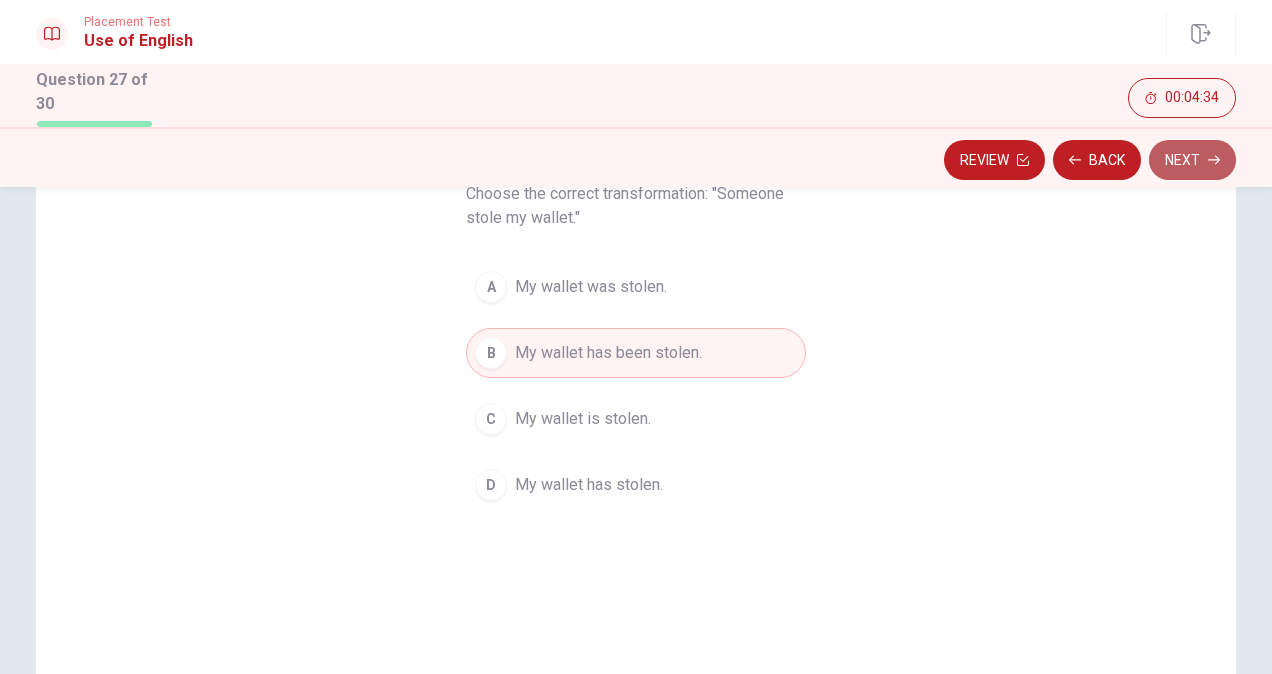 click on "Next" at bounding box center (1192, 160) 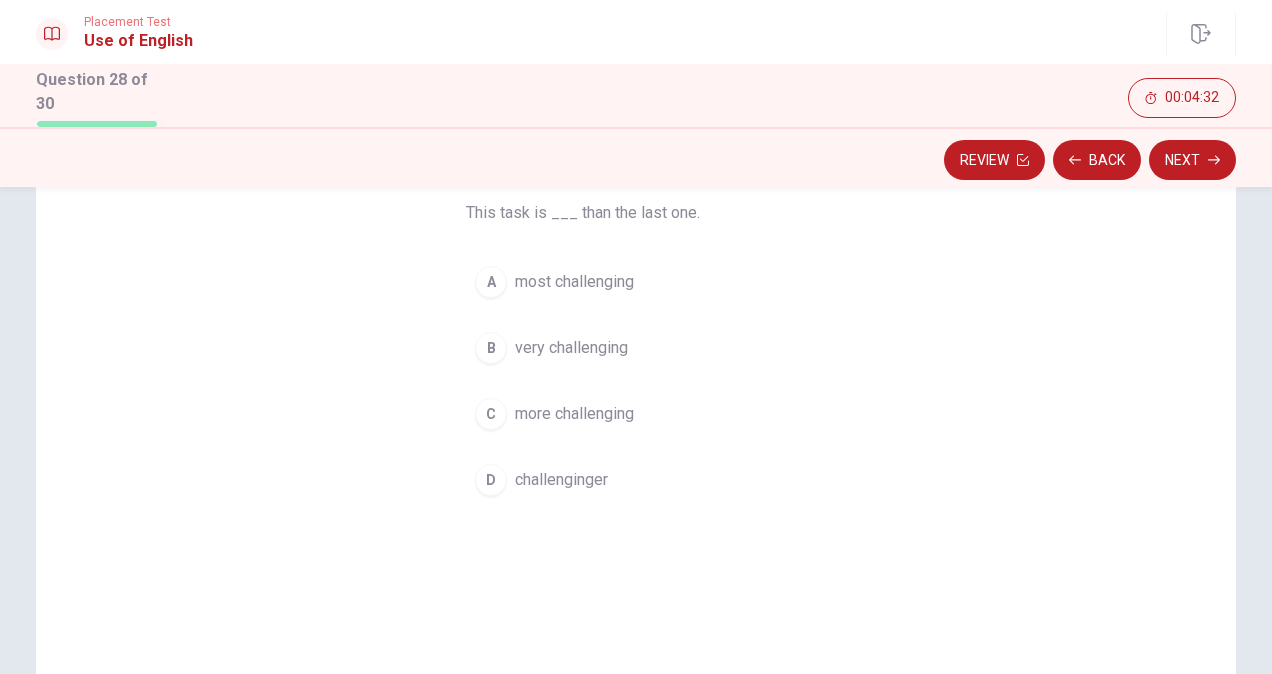 scroll, scrollTop: 163, scrollLeft: 0, axis: vertical 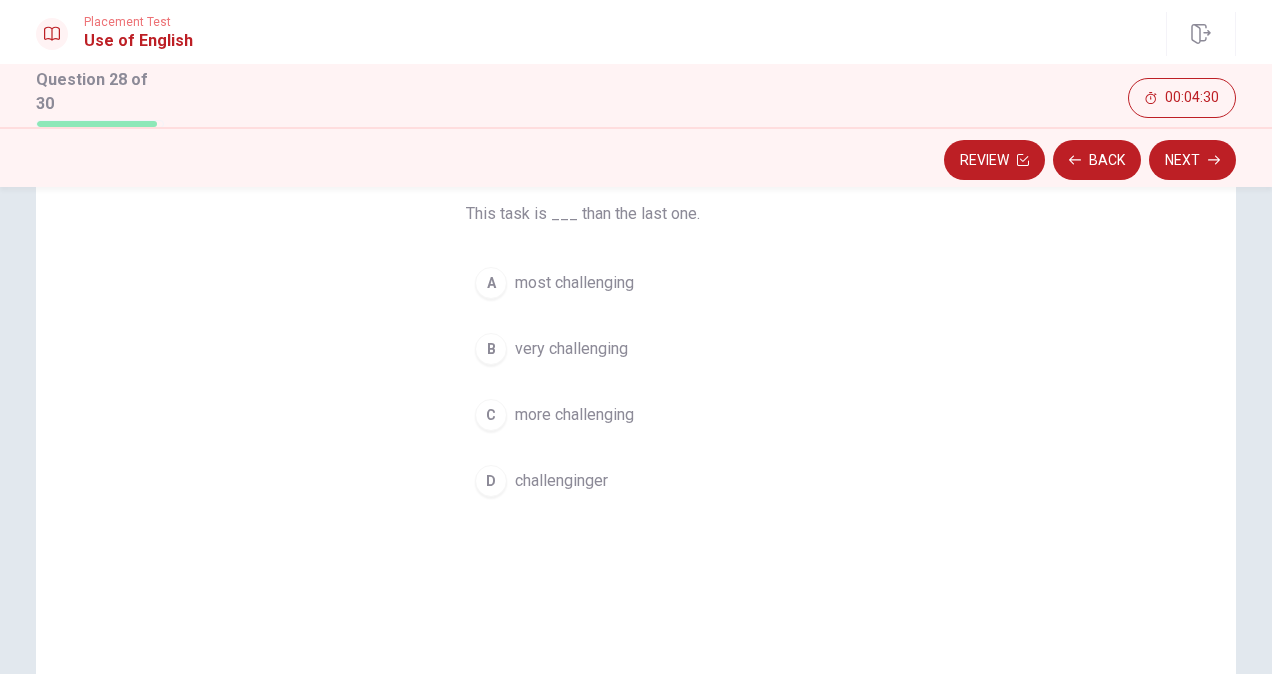 click on "more challenging" at bounding box center (574, 415) 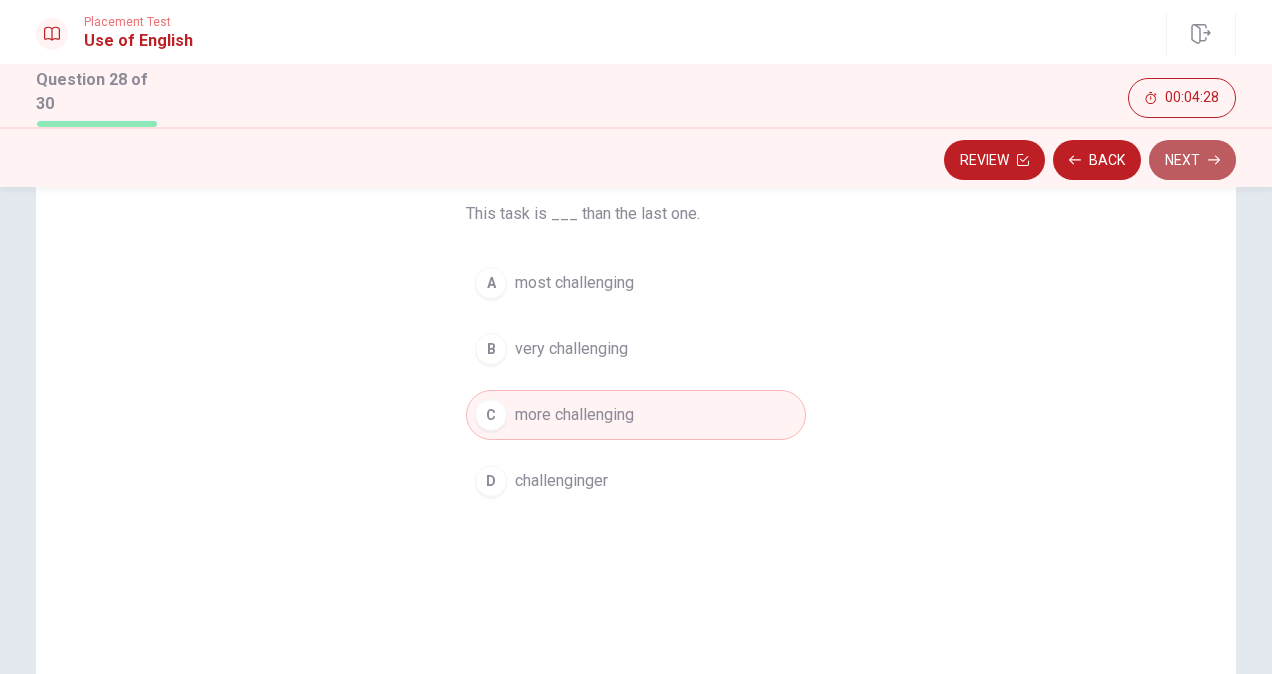 click on "Next" at bounding box center (1192, 160) 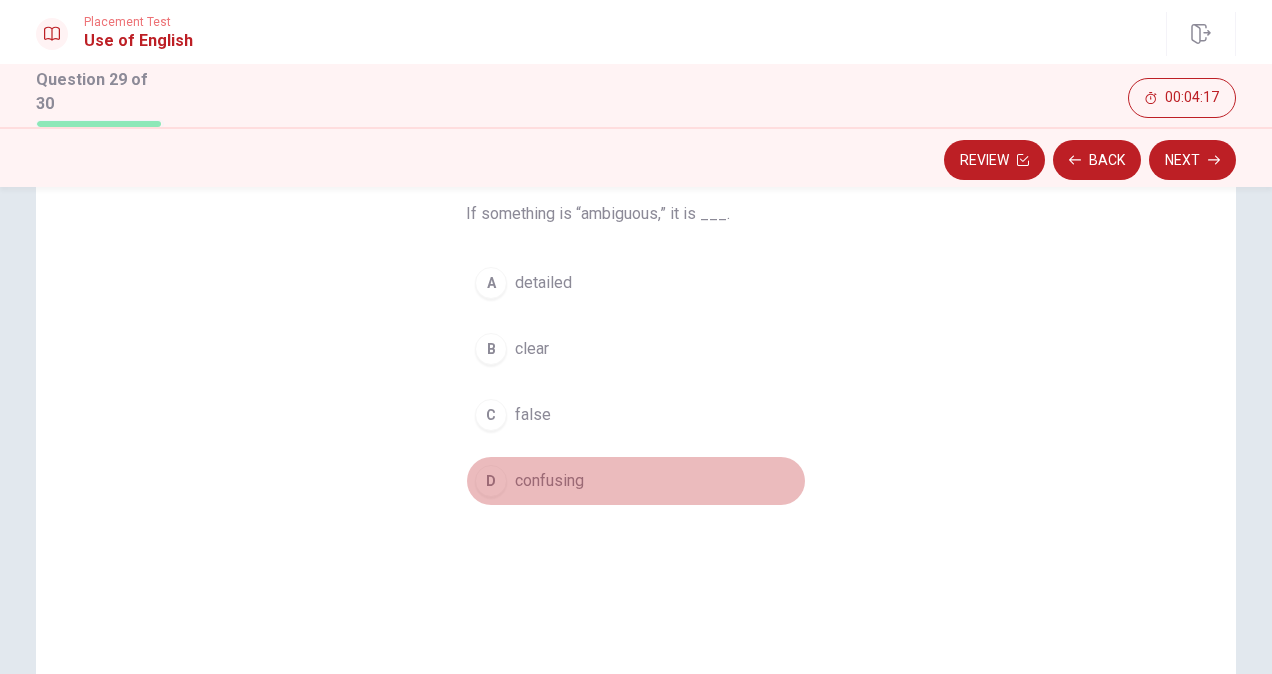 click on "D" at bounding box center [491, 481] 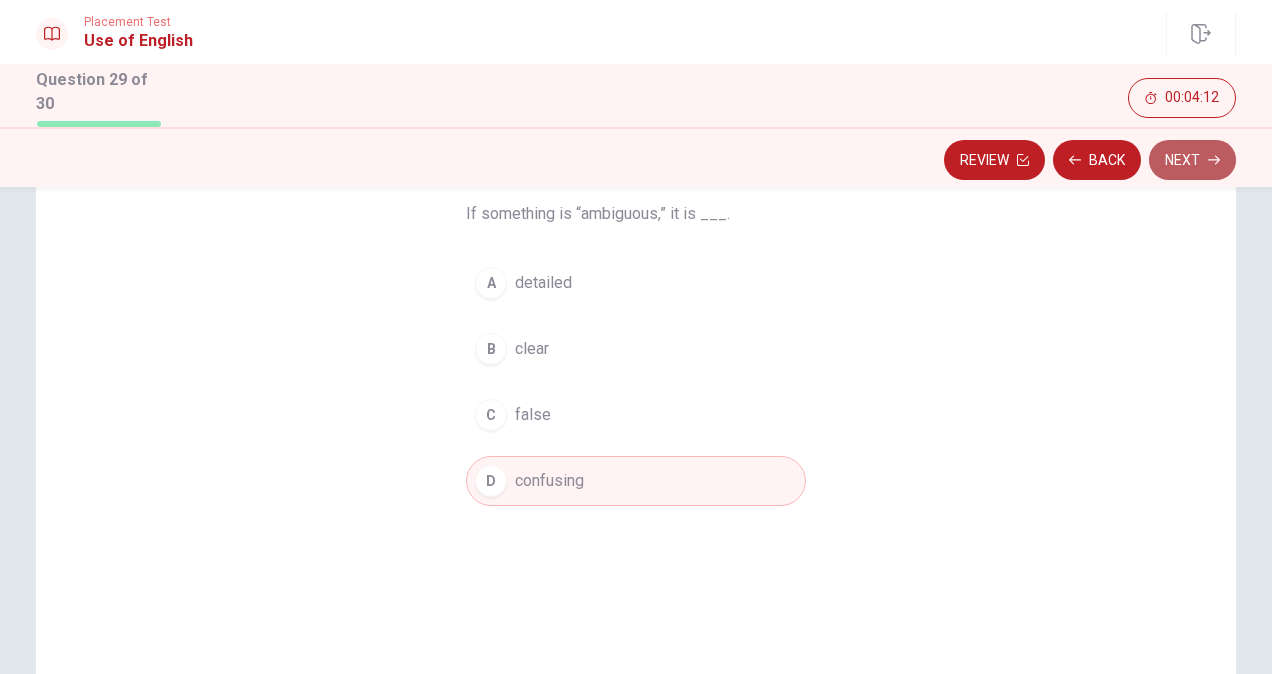 click on "Next" at bounding box center [1192, 160] 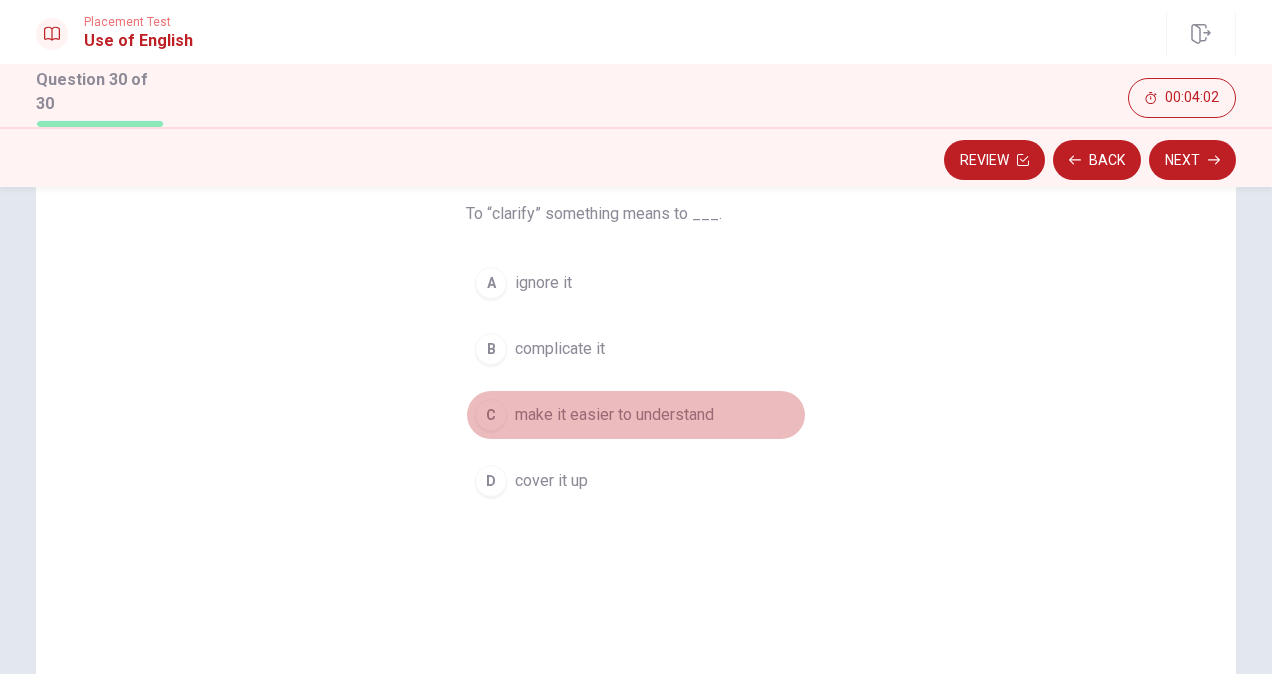 click on "C" at bounding box center (491, 415) 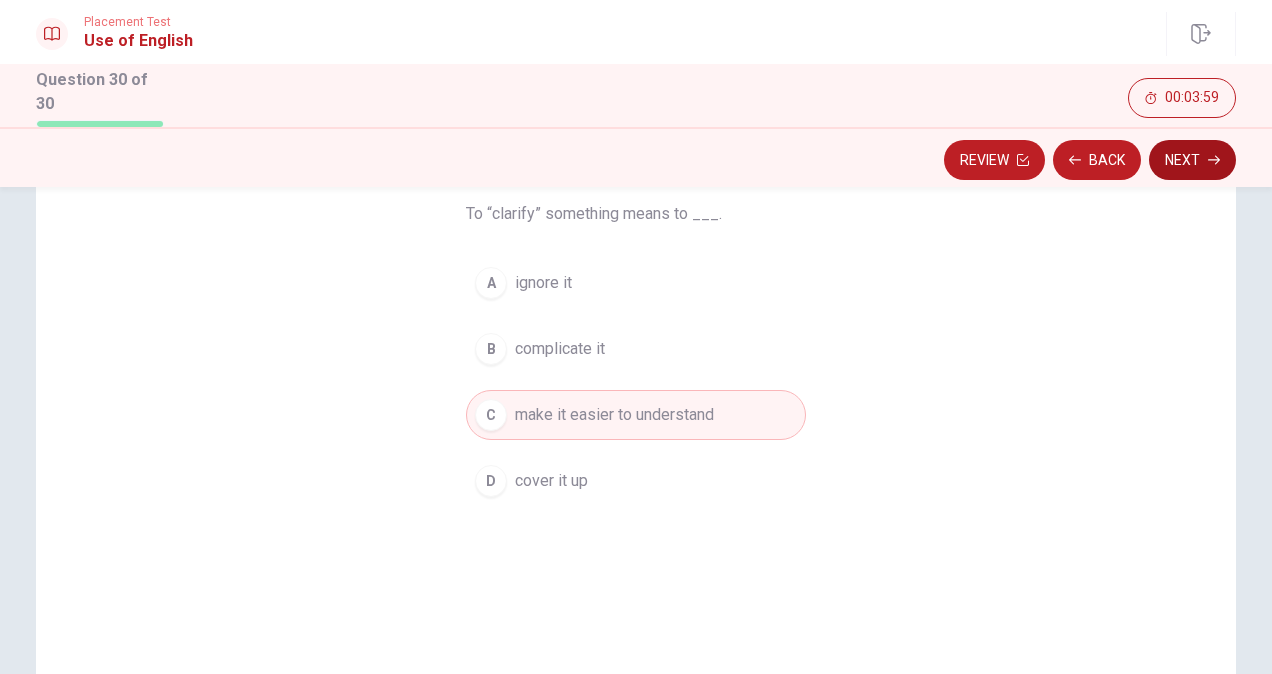 click on "Next" at bounding box center (1192, 160) 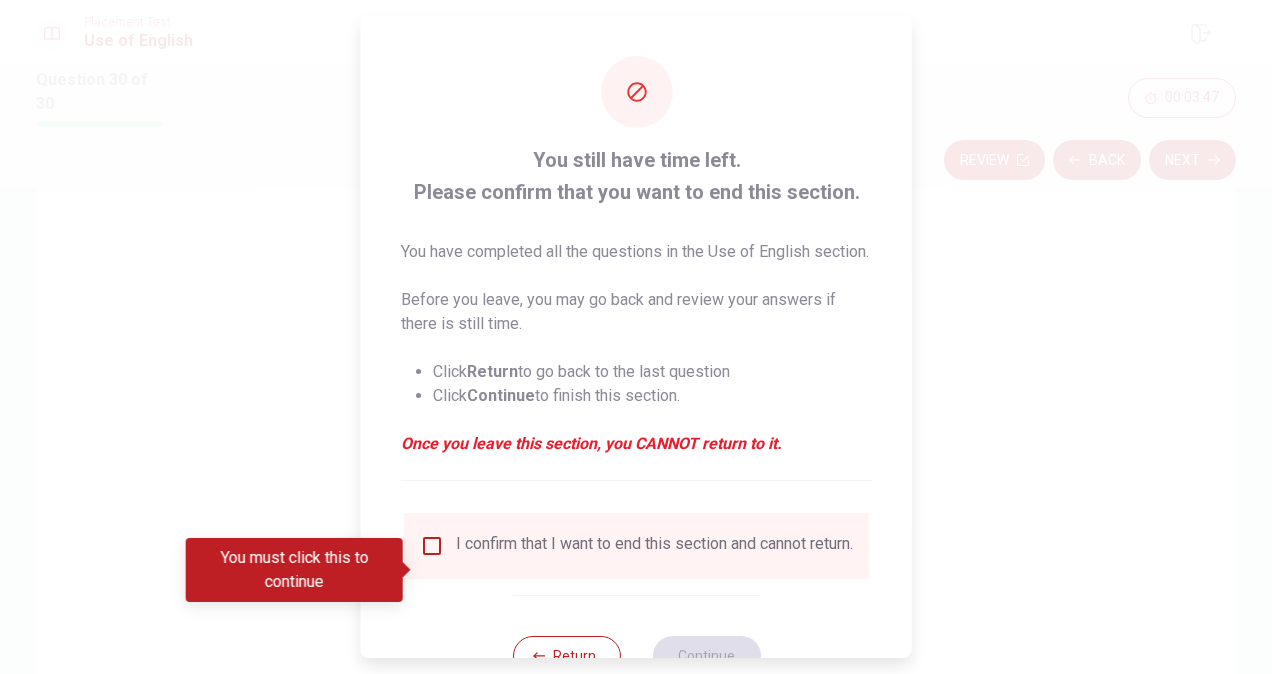 click on "I confirm that I want to end this section and cannot return." at bounding box center (654, 546) 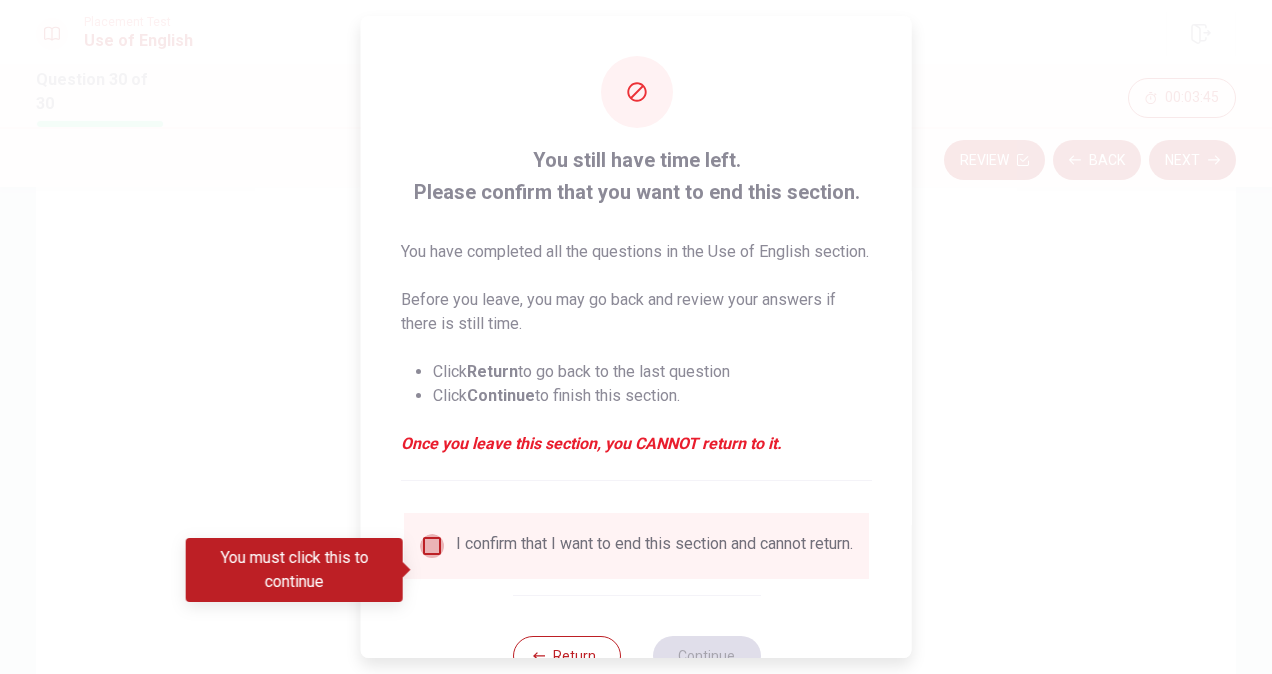 click at bounding box center [432, 546] 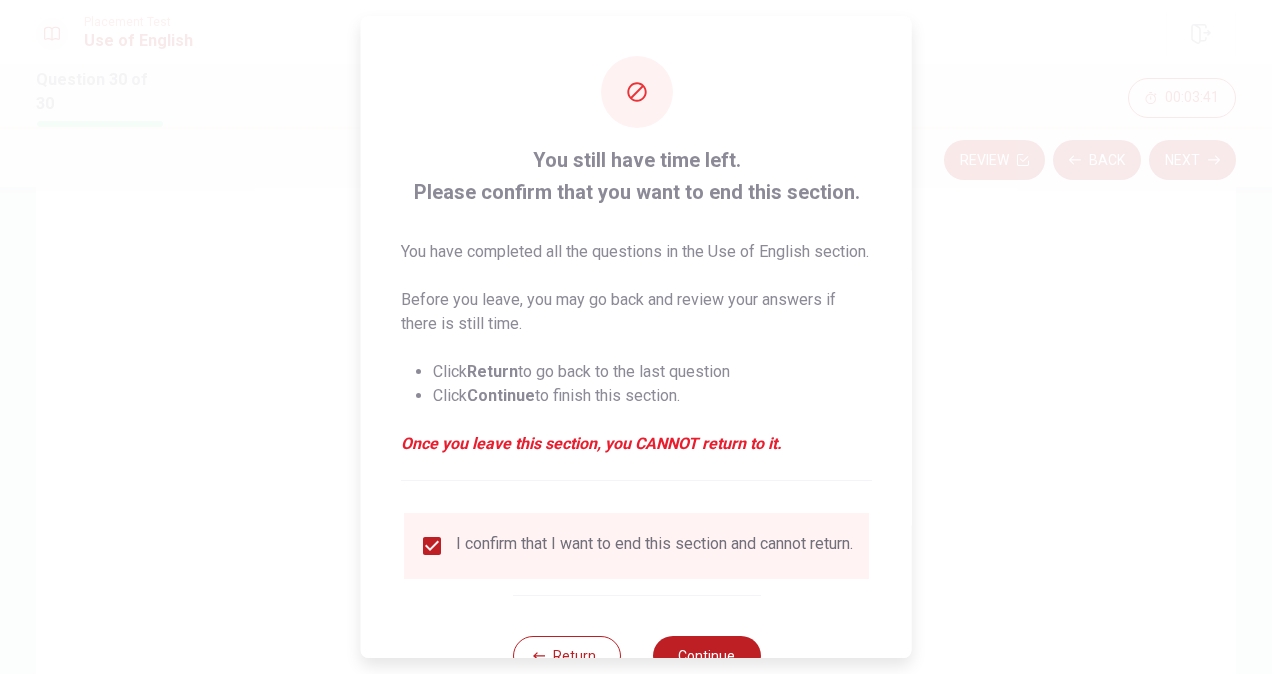 scroll, scrollTop: 96, scrollLeft: 0, axis: vertical 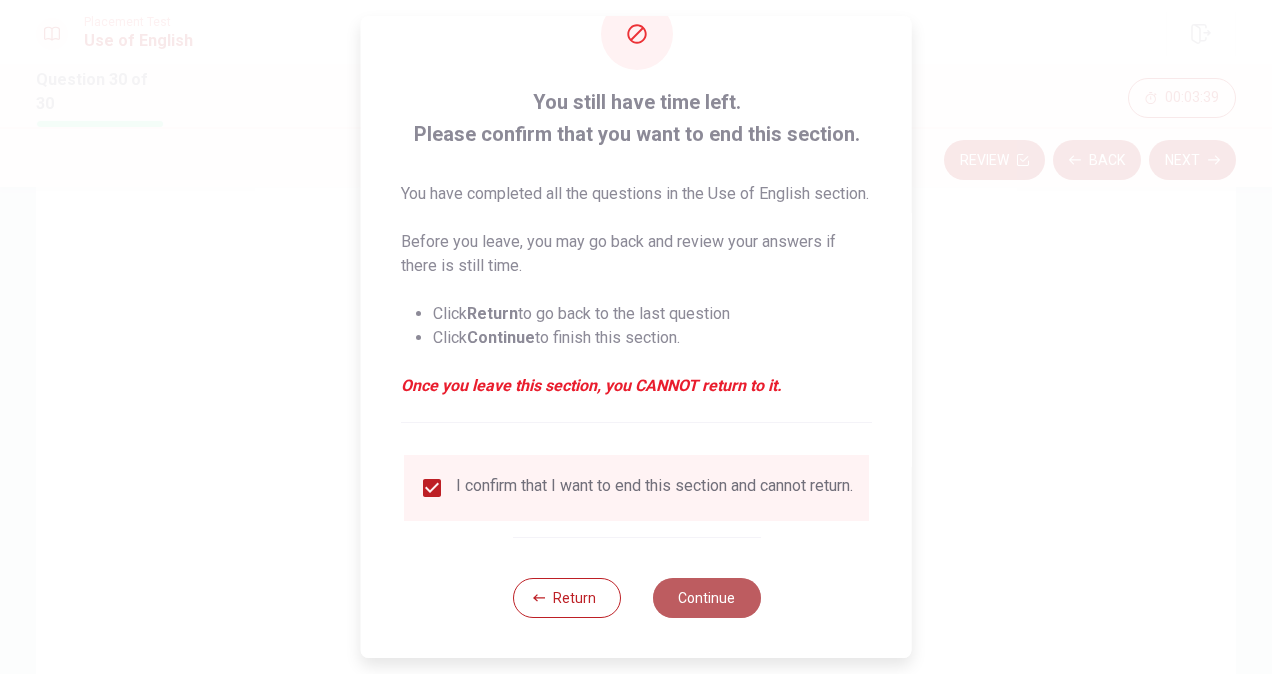 click on "Continue" at bounding box center [706, 598] 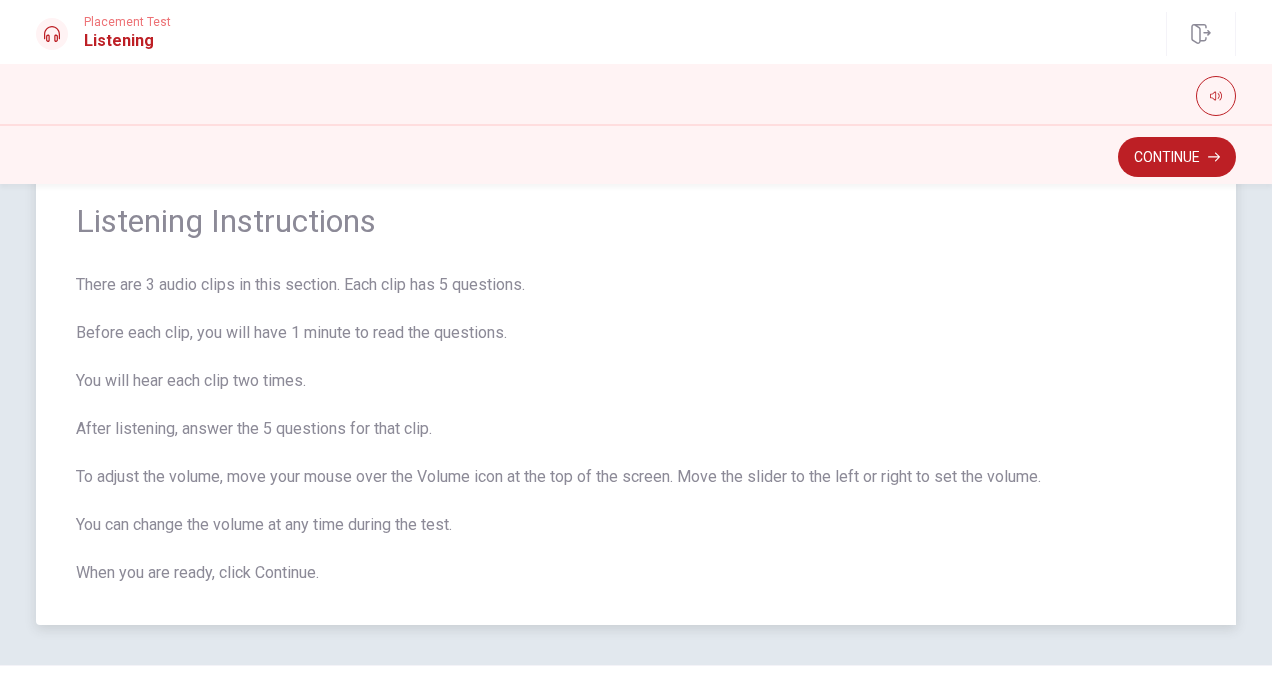 scroll, scrollTop: 62, scrollLeft: 0, axis: vertical 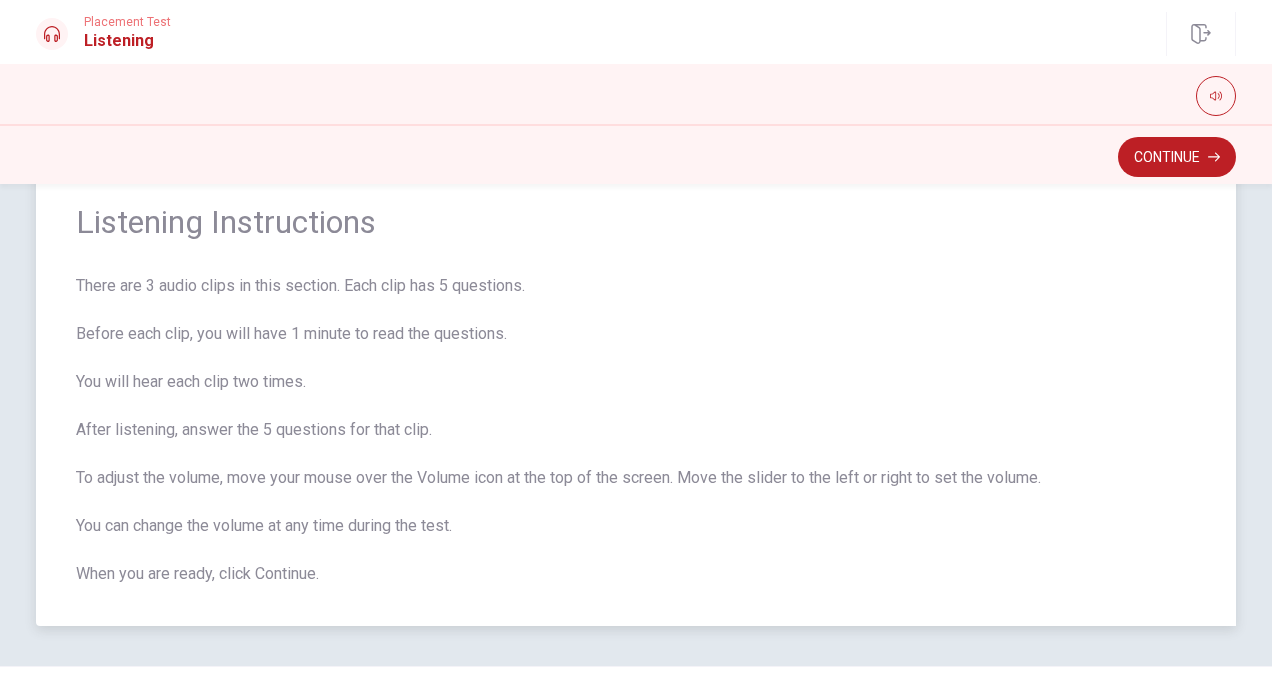 click on "Listening Instructions
There are 3 audio clips in this section. Each clip has 5 questions.
Before each clip, you will have 1 minute to read the questions.
You will hear each clip two times.
After listening, answer the 5 questions for that clip.
To adjust the volume, move your mouse over the Volume icon at the top of the screen. Move the slider to the left or right to set the volume.
You can change the volume at any time during the test.
When you are ready, click Continue." at bounding box center [636, 394] 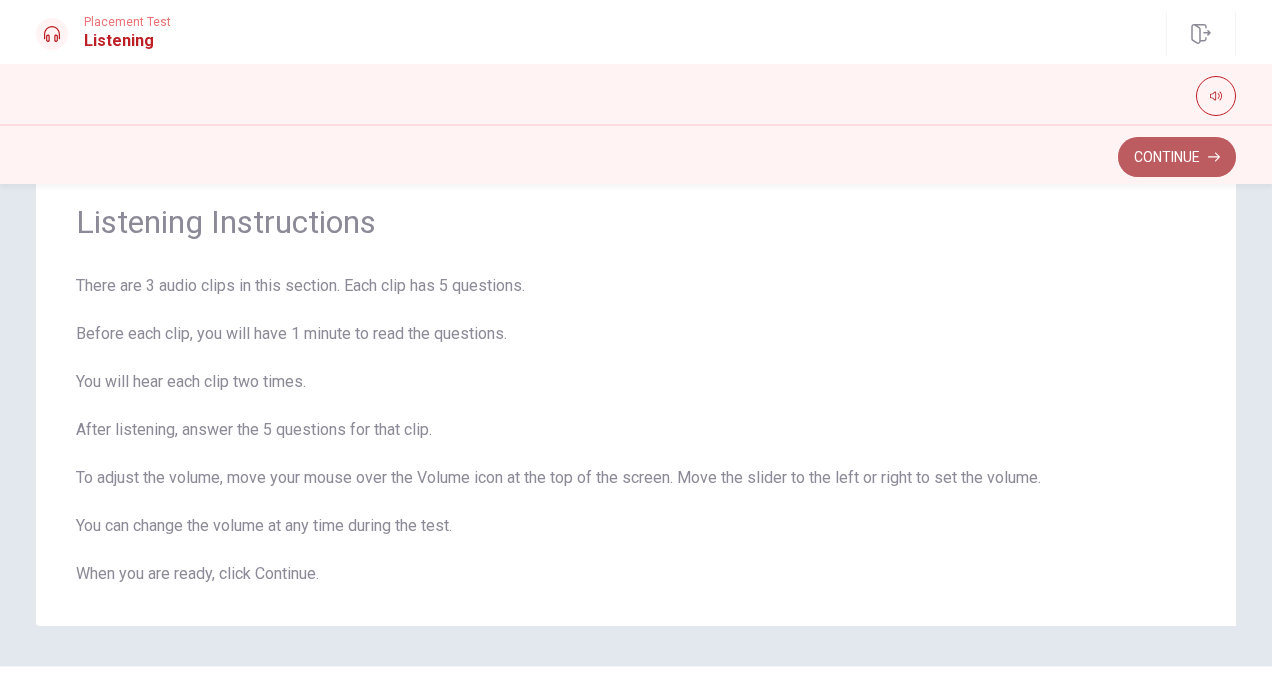 click on "Continue" at bounding box center (1177, 157) 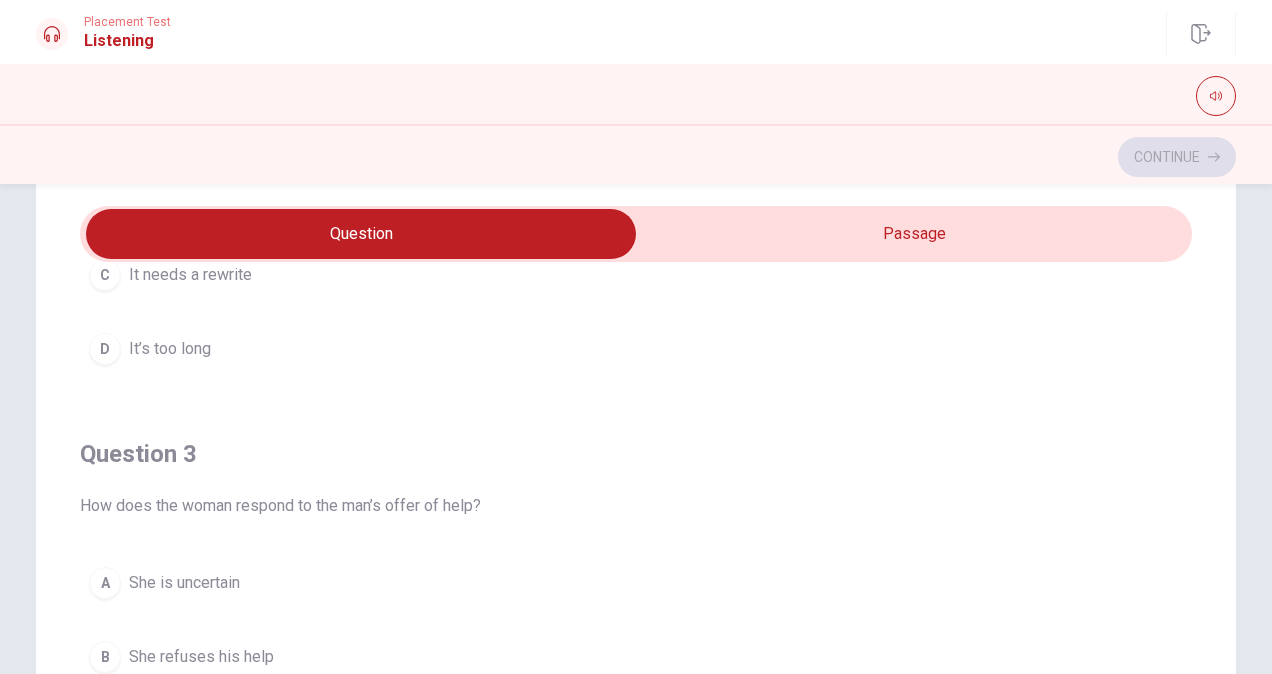 scroll, scrollTop: 0, scrollLeft: 0, axis: both 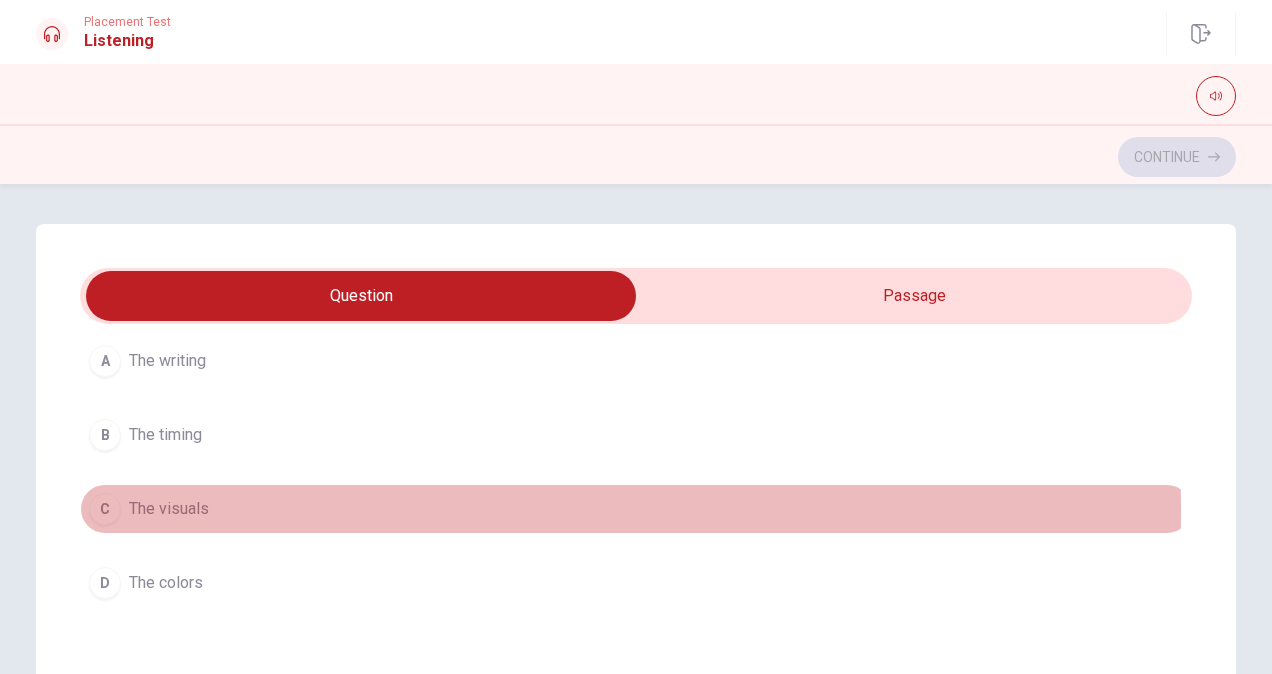 click on "C" at bounding box center (105, 509) 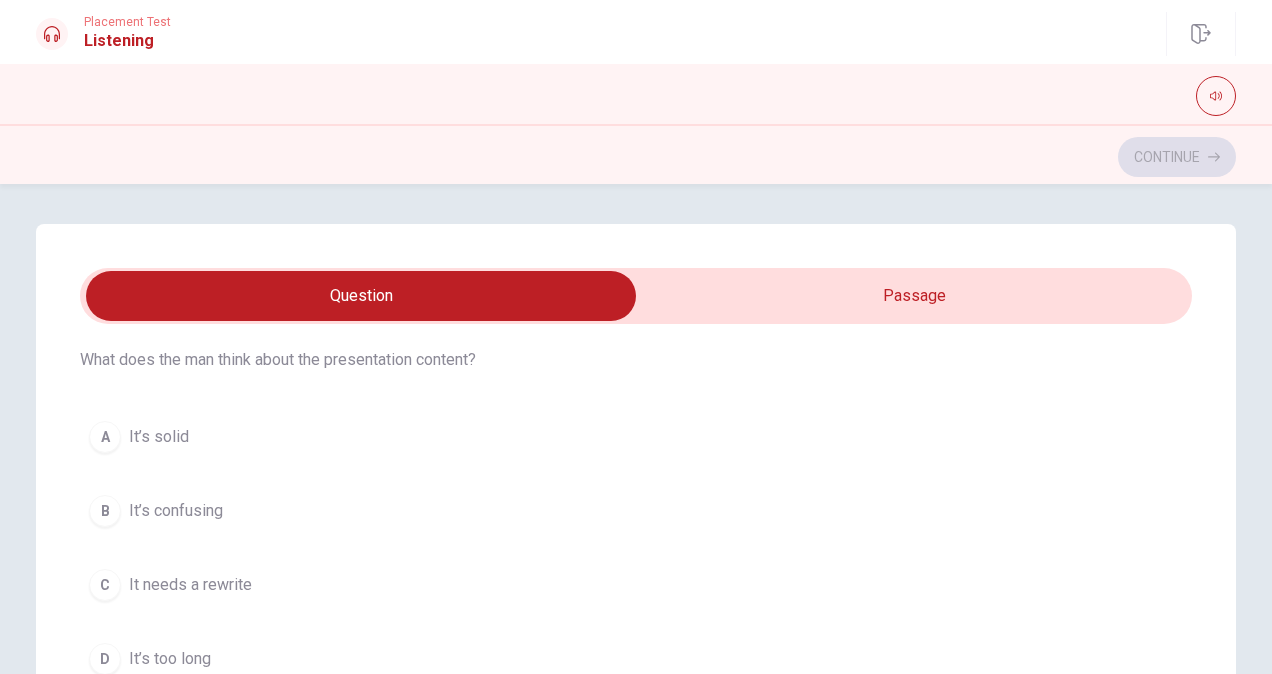 scroll, scrollTop: 521, scrollLeft: 0, axis: vertical 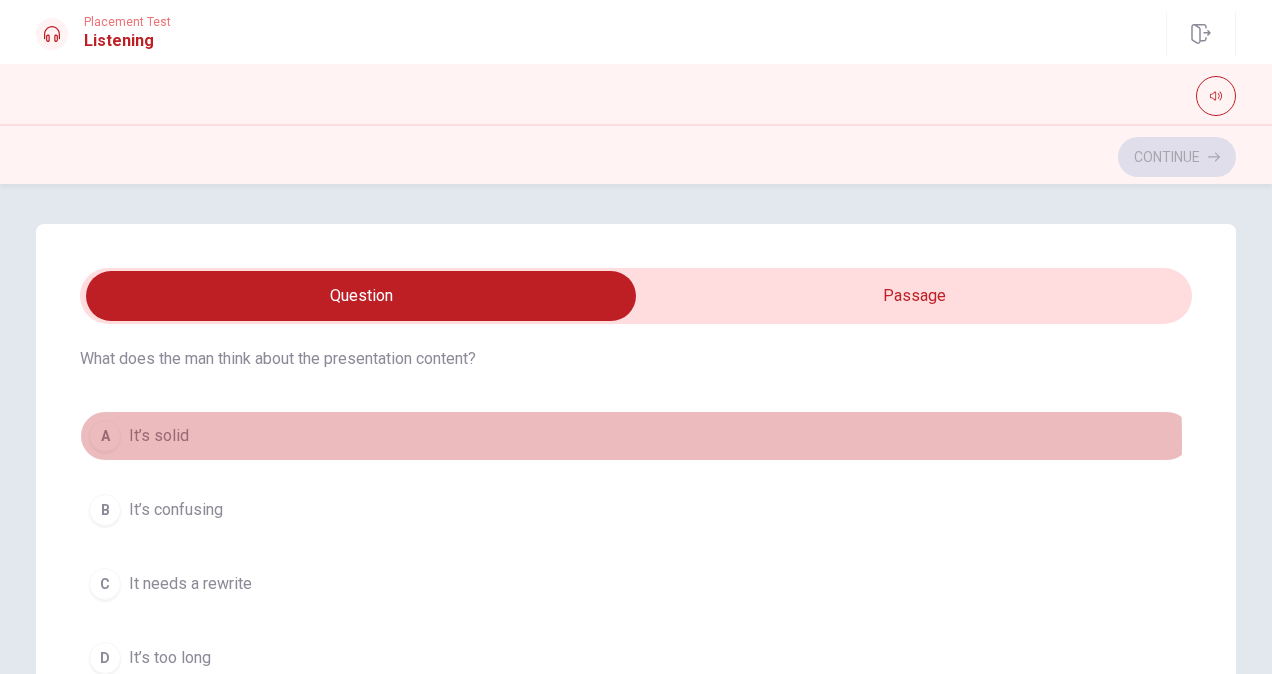 click on "It’s solid" at bounding box center [159, 436] 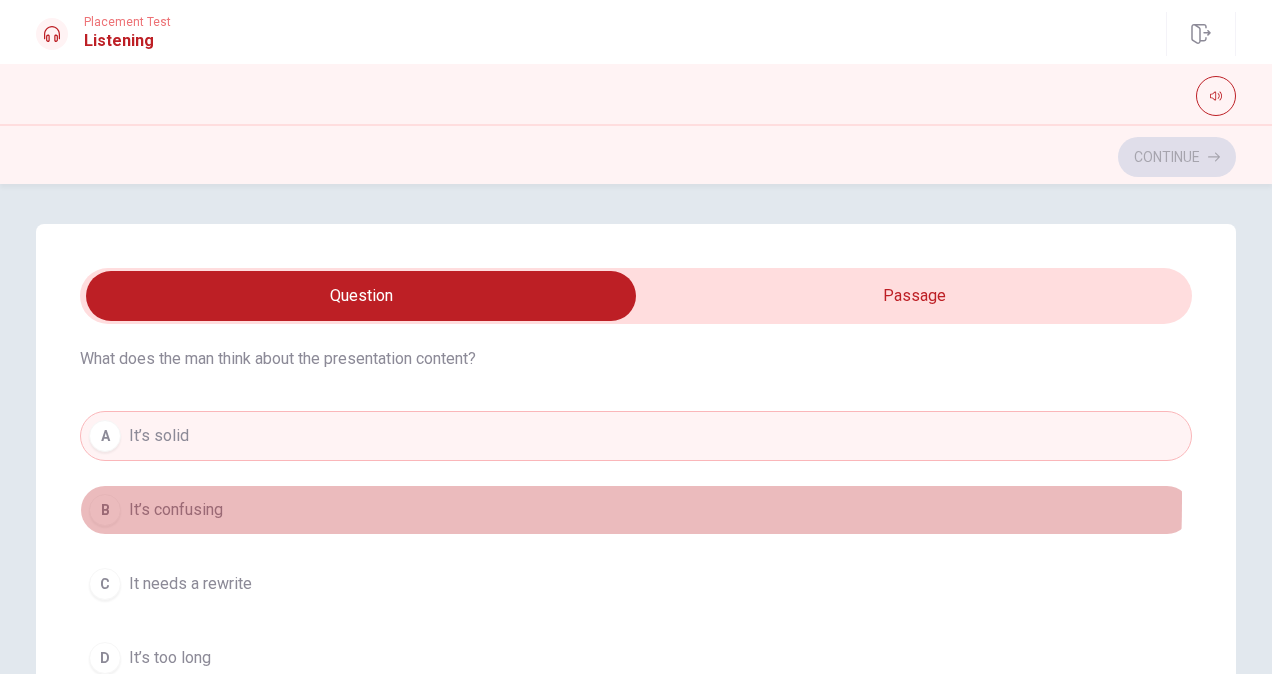 click on "It’s confusing" at bounding box center [176, 510] 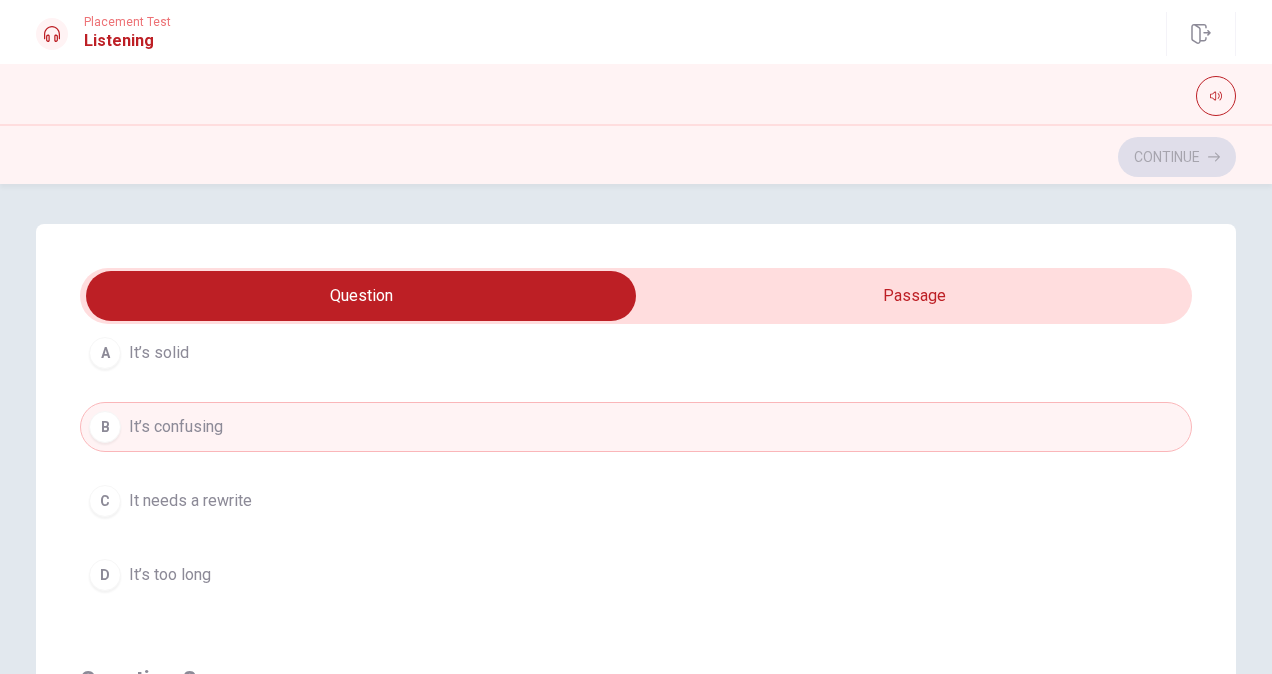 scroll, scrollTop: 608, scrollLeft: 0, axis: vertical 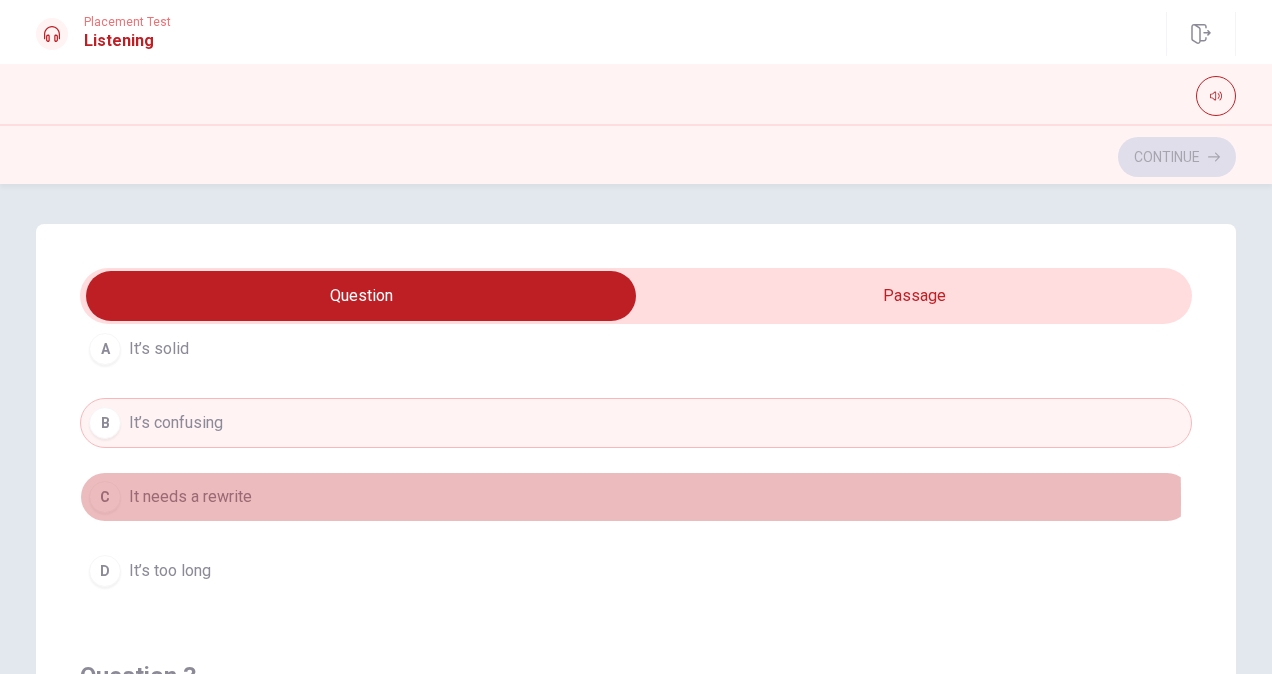 click on "It needs a rewrite" at bounding box center (190, 497) 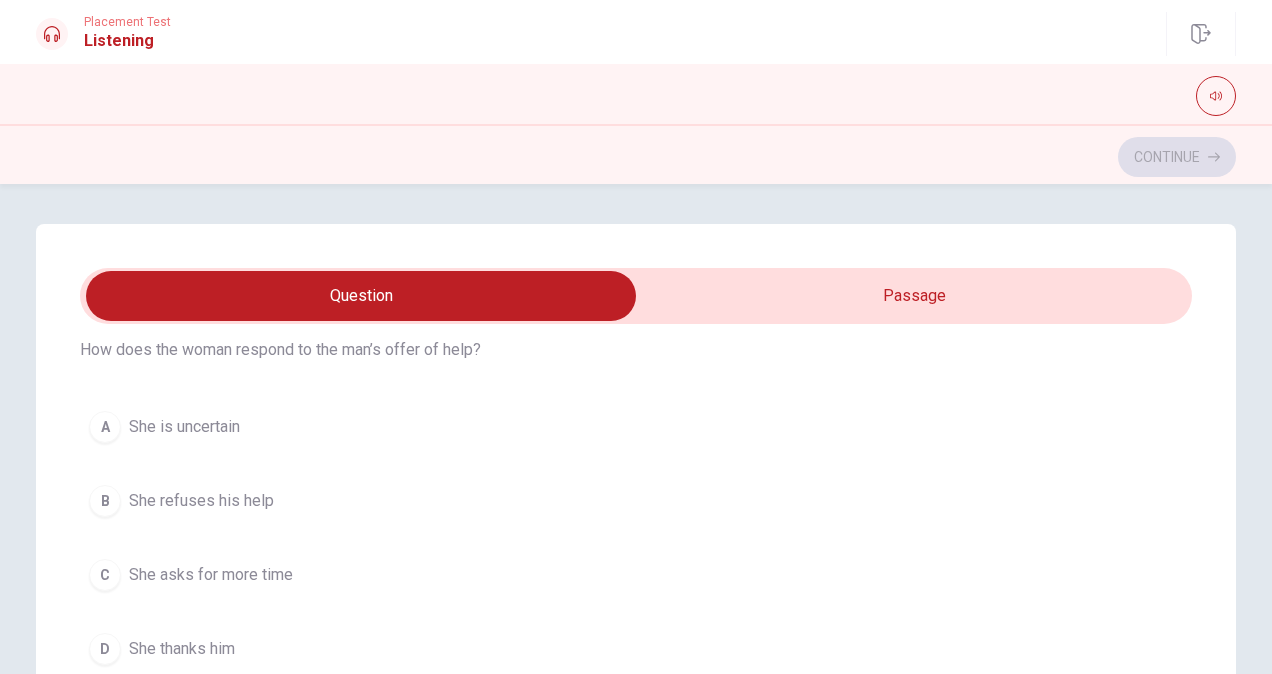scroll, scrollTop: 1064, scrollLeft: 0, axis: vertical 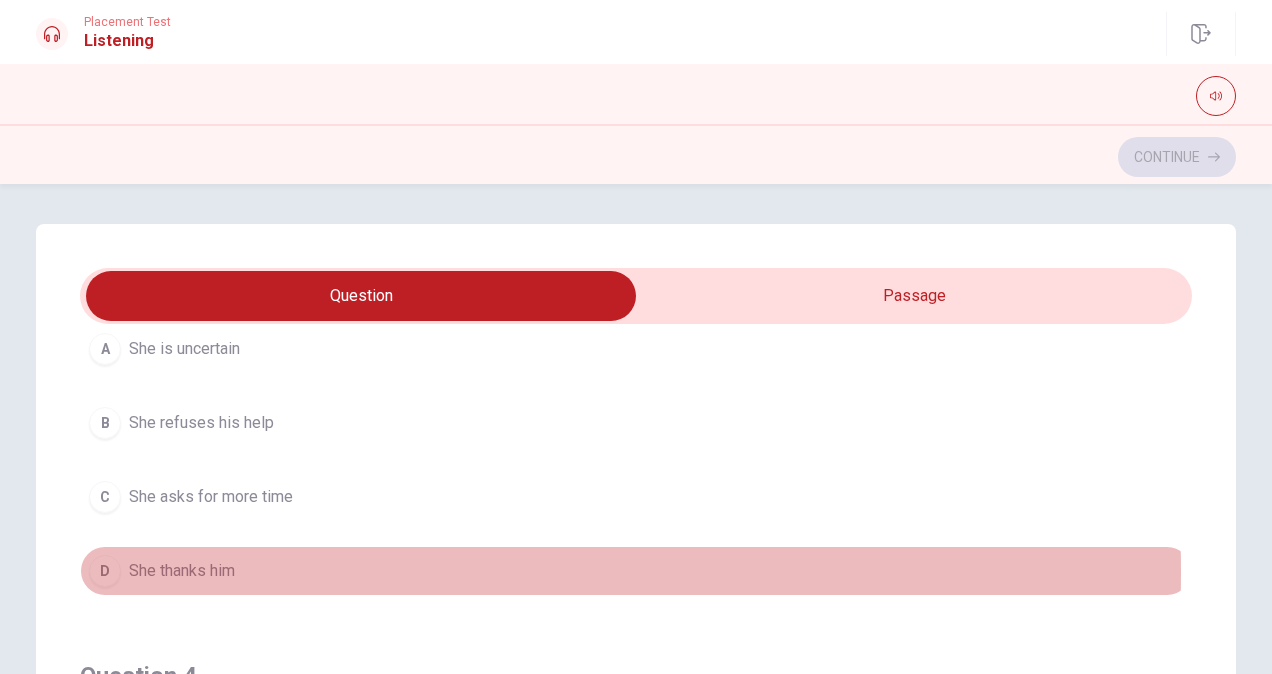 click on "She thanks him" at bounding box center (182, 571) 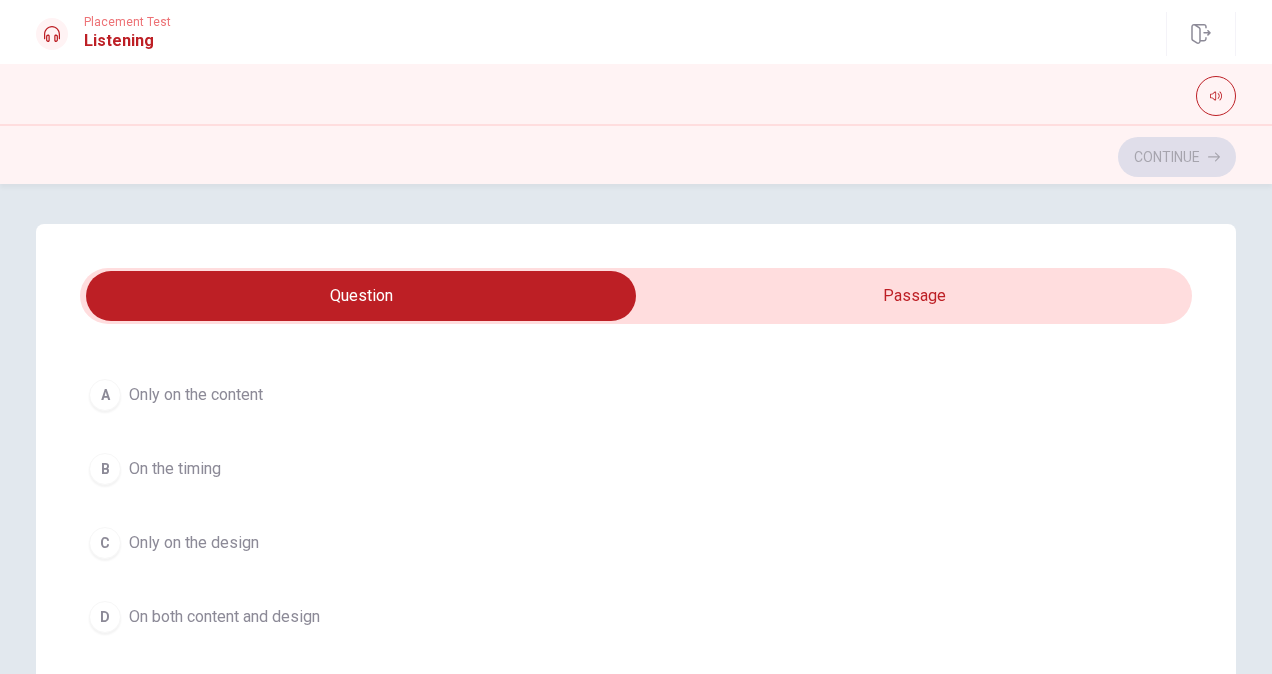 scroll, scrollTop: 1490, scrollLeft: 0, axis: vertical 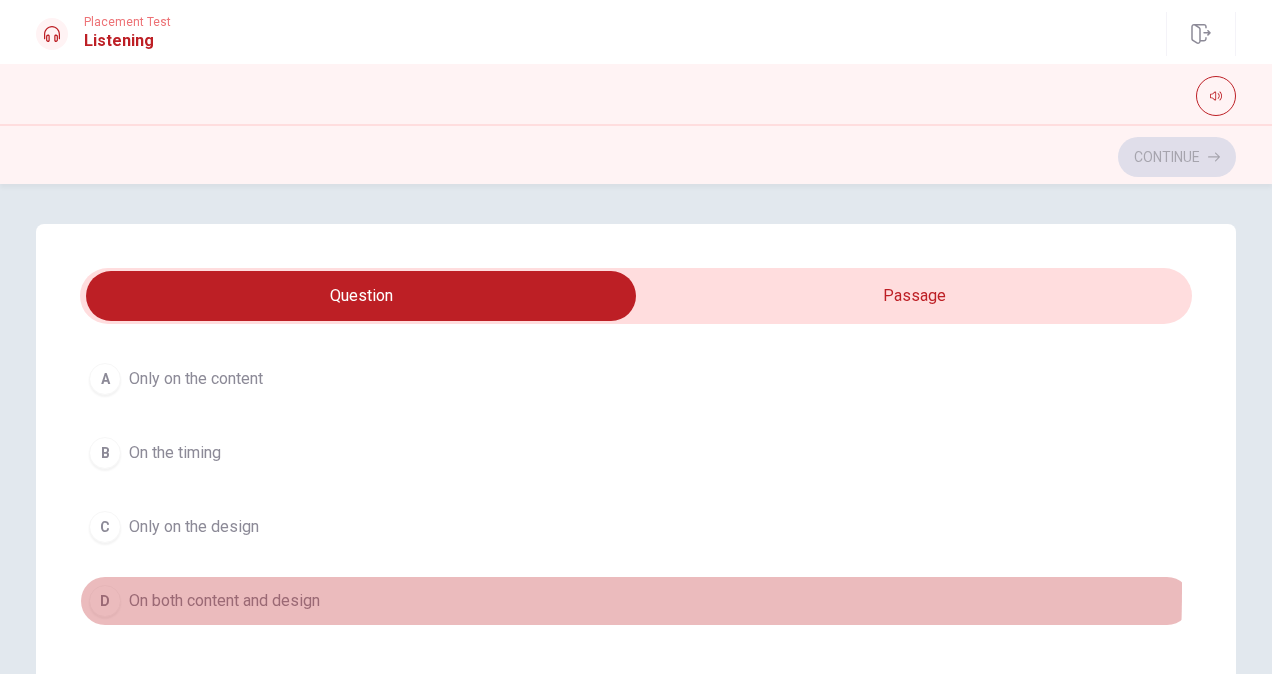 click on "On both content and design" at bounding box center [224, 601] 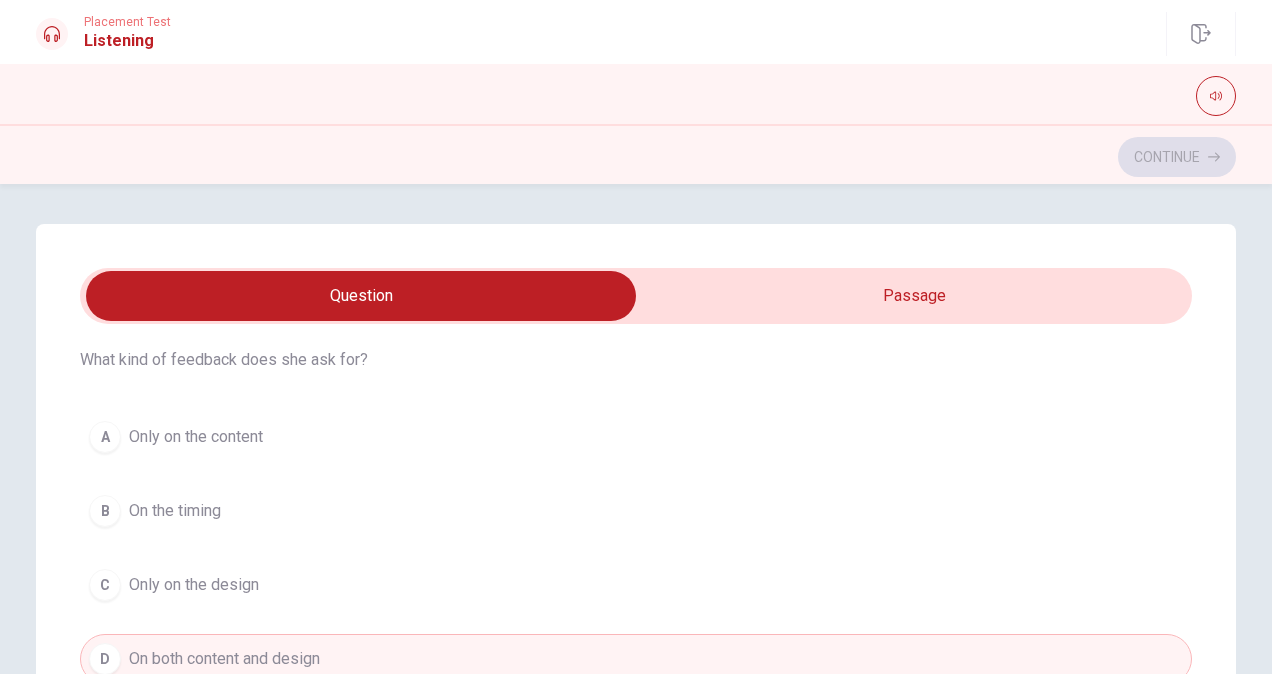 scroll, scrollTop: 1606, scrollLeft: 0, axis: vertical 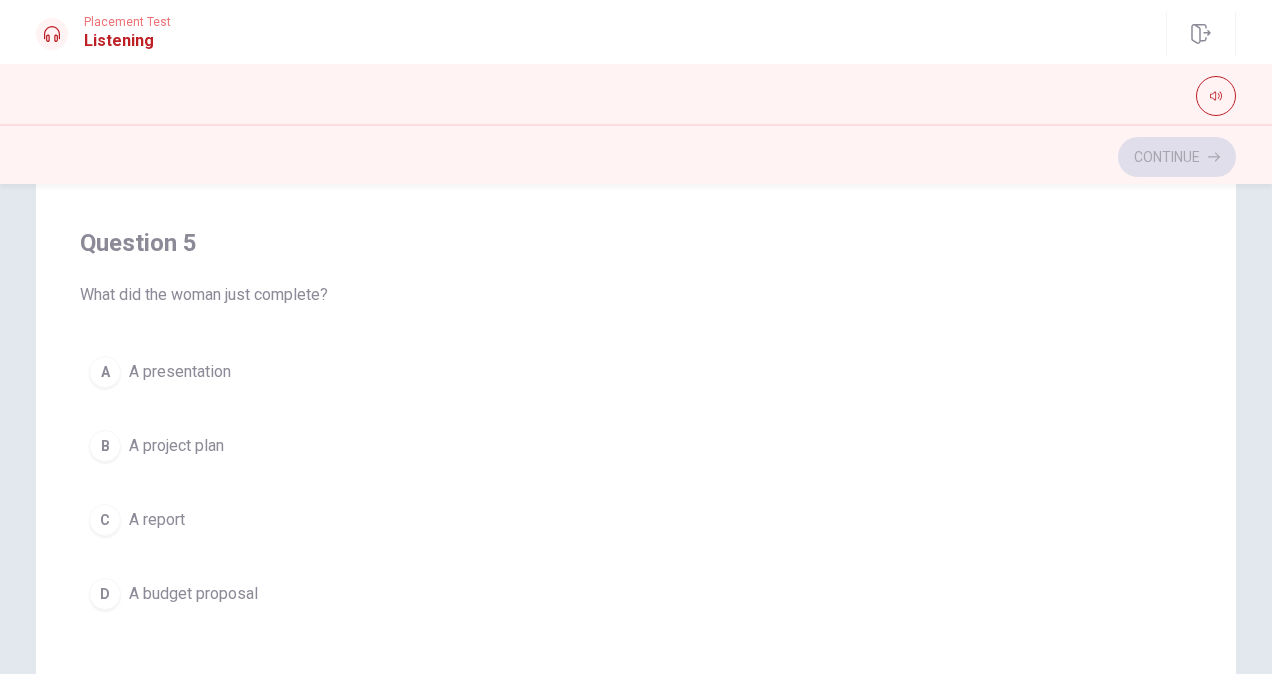 click on "B A project plan" at bounding box center (636, 446) 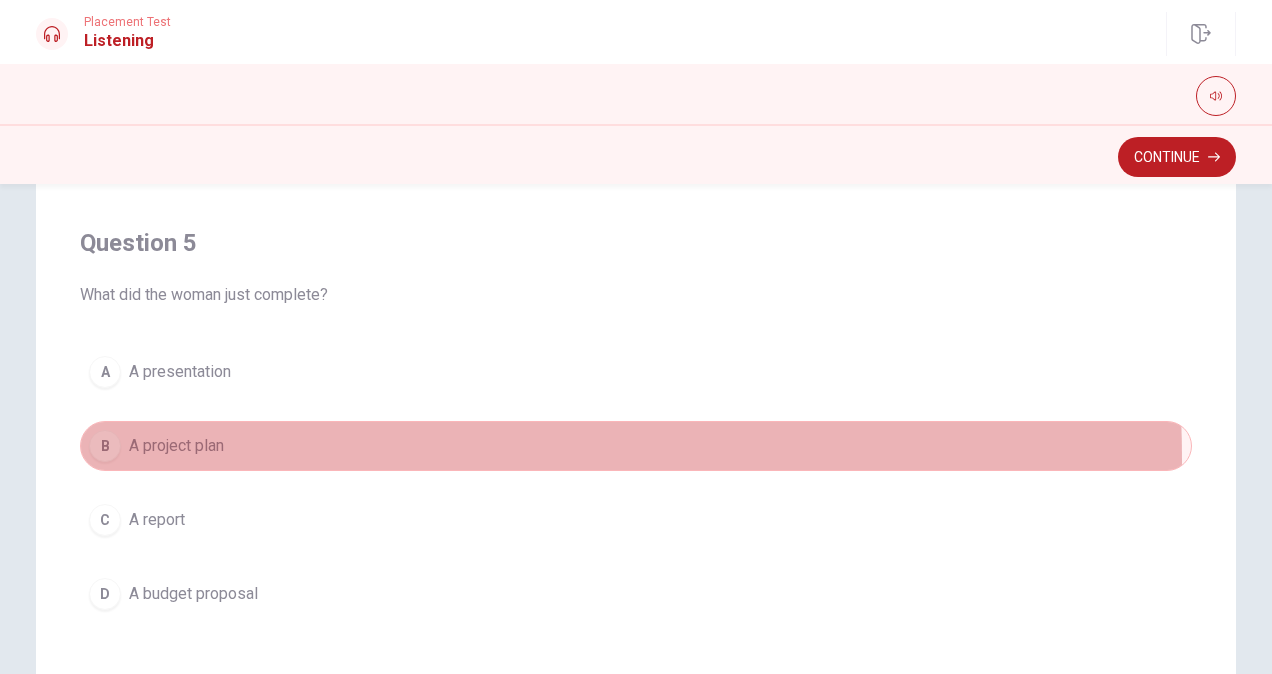 click on "B A project plan" at bounding box center (636, 446) 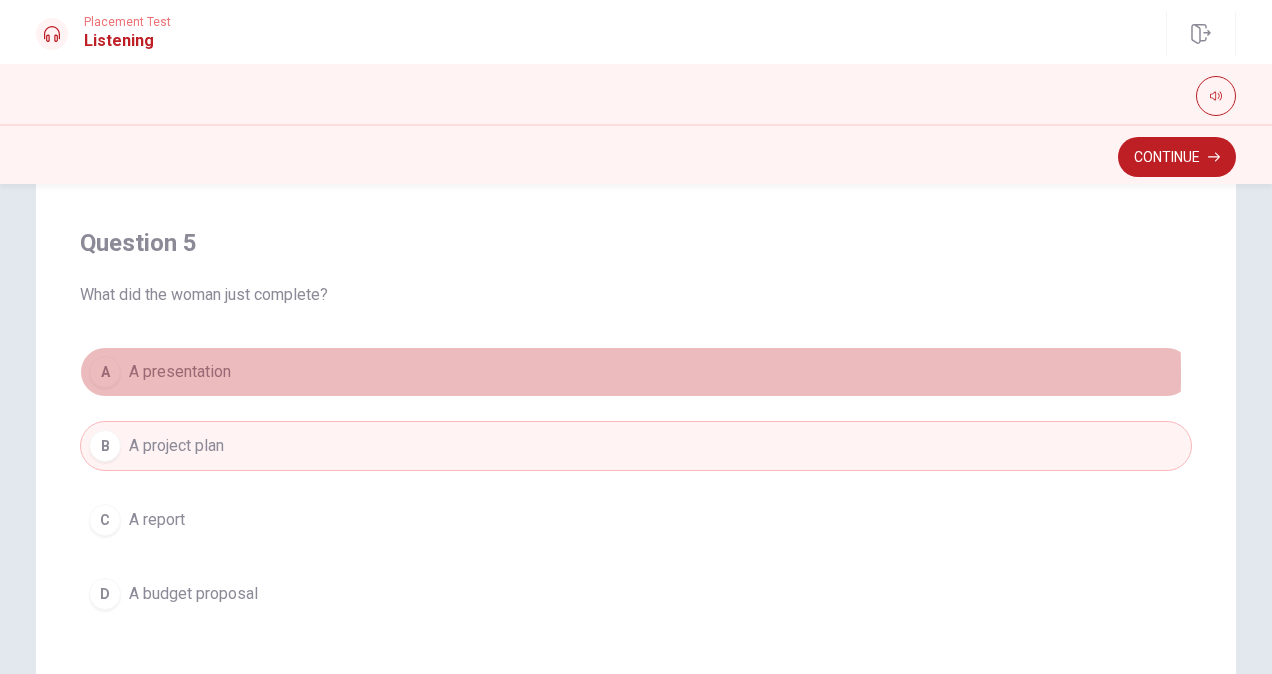 click on "A" at bounding box center [105, 372] 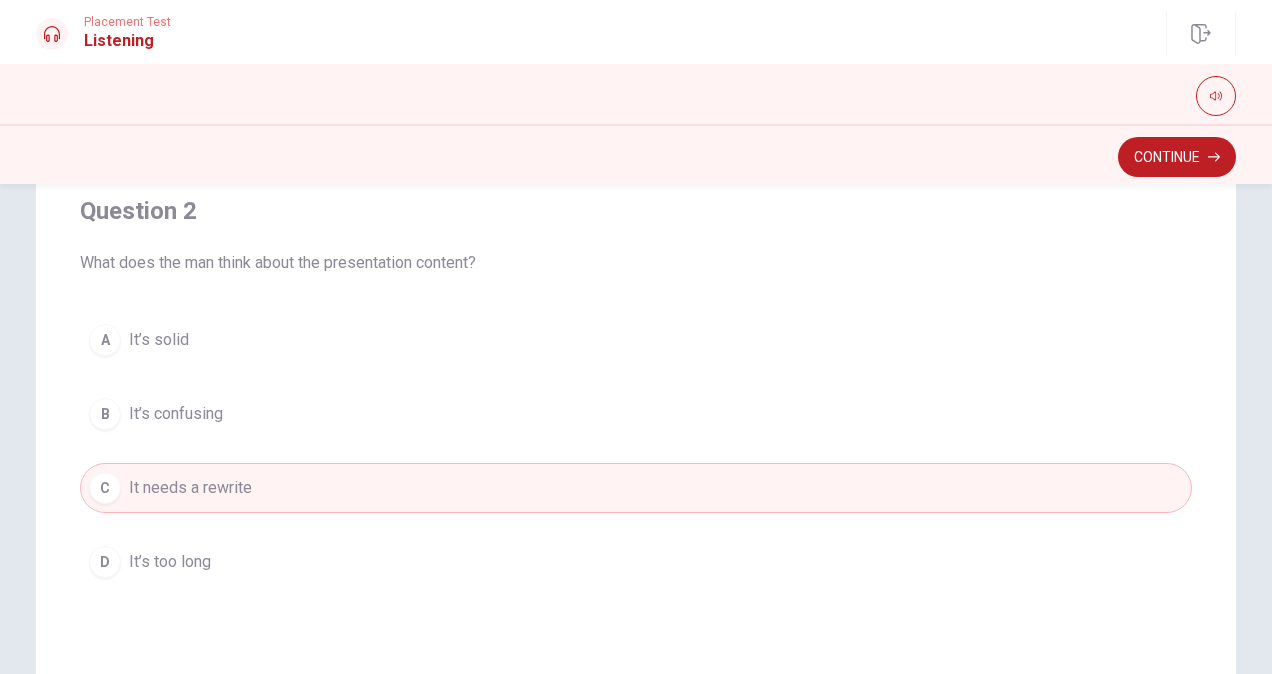 scroll, scrollTop: 268, scrollLeft: 0, axis: vertical 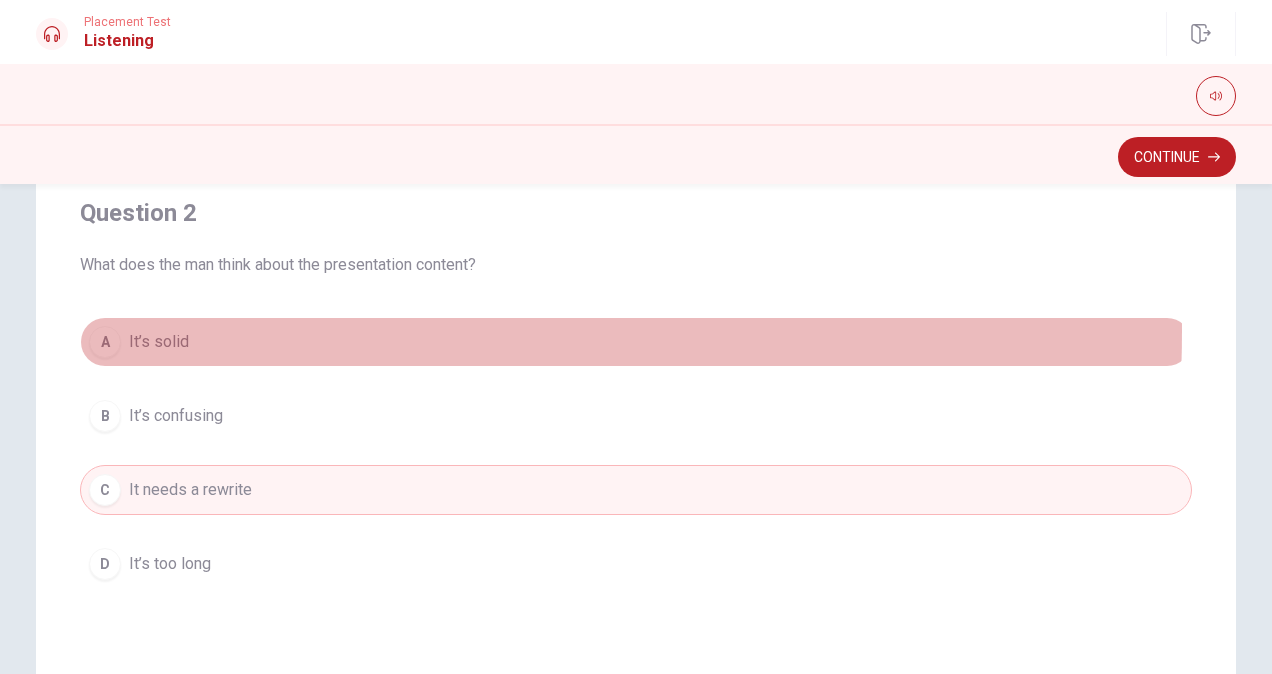 click on "A It’s solid" at bounding box center [636, 342] 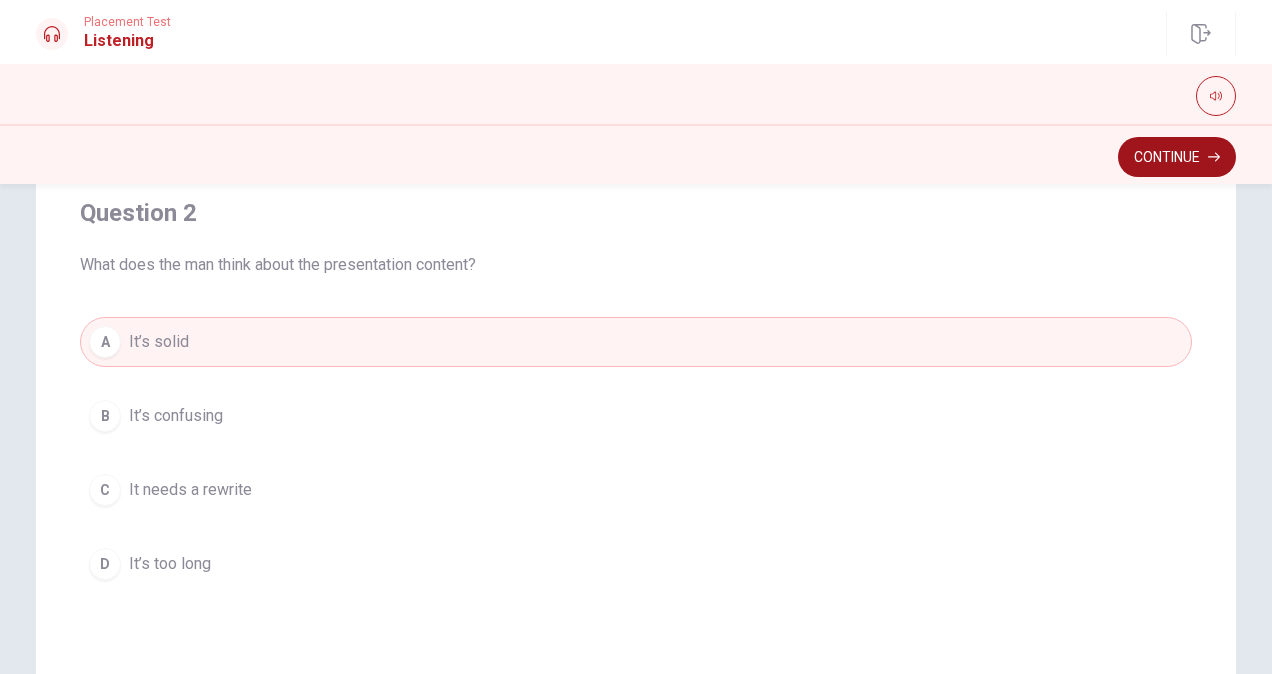 click on "Continue" at bounding box center [1177, 157] 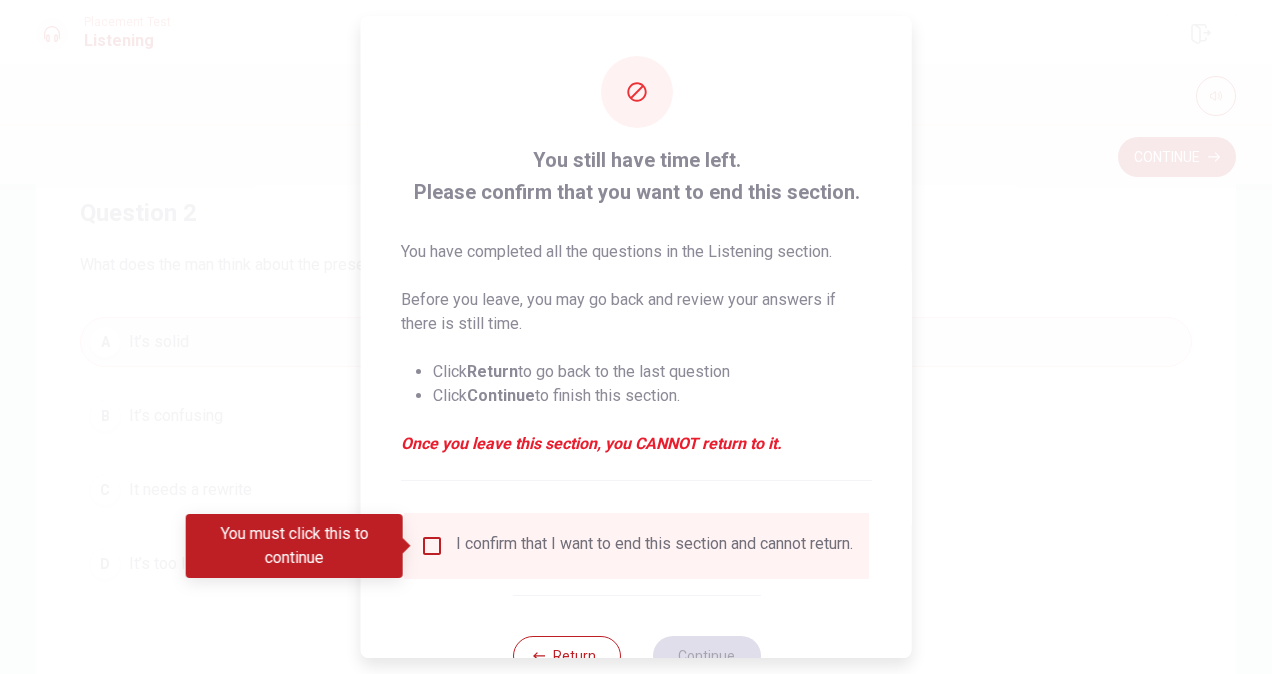 click on "I confirm that I want to end this section and cannot return." at bounding box center (654, 546) 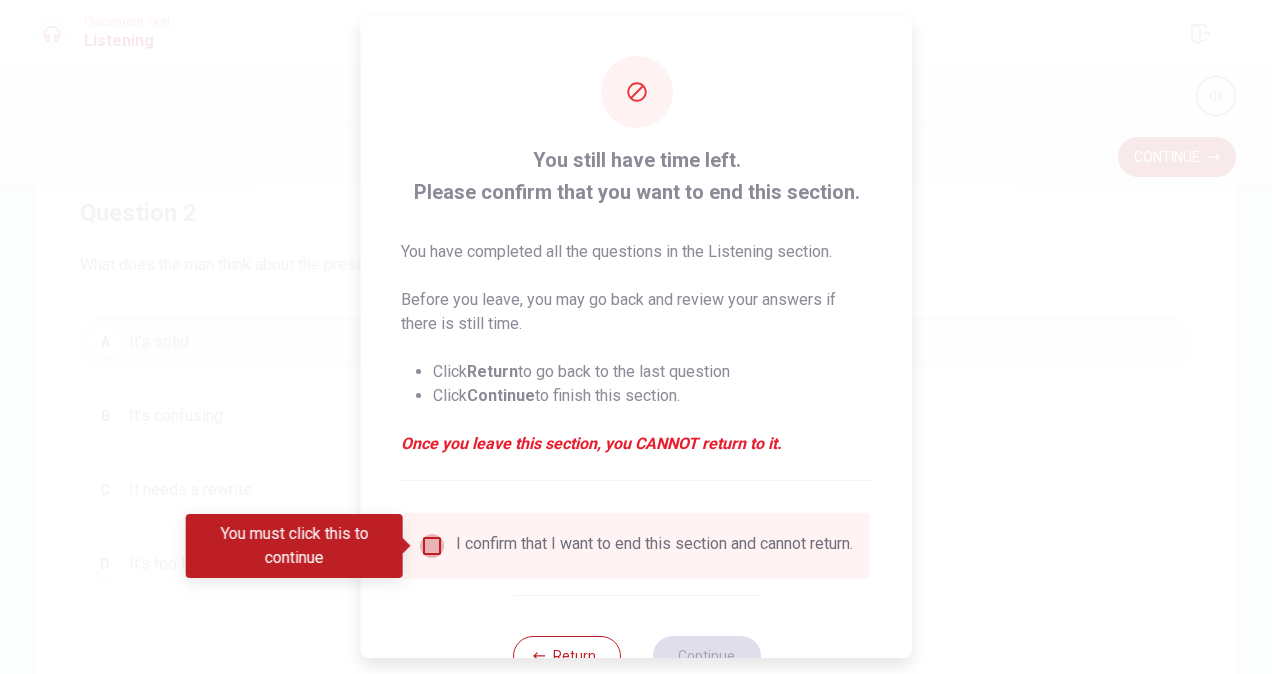 click at bounding box center (432, 546) 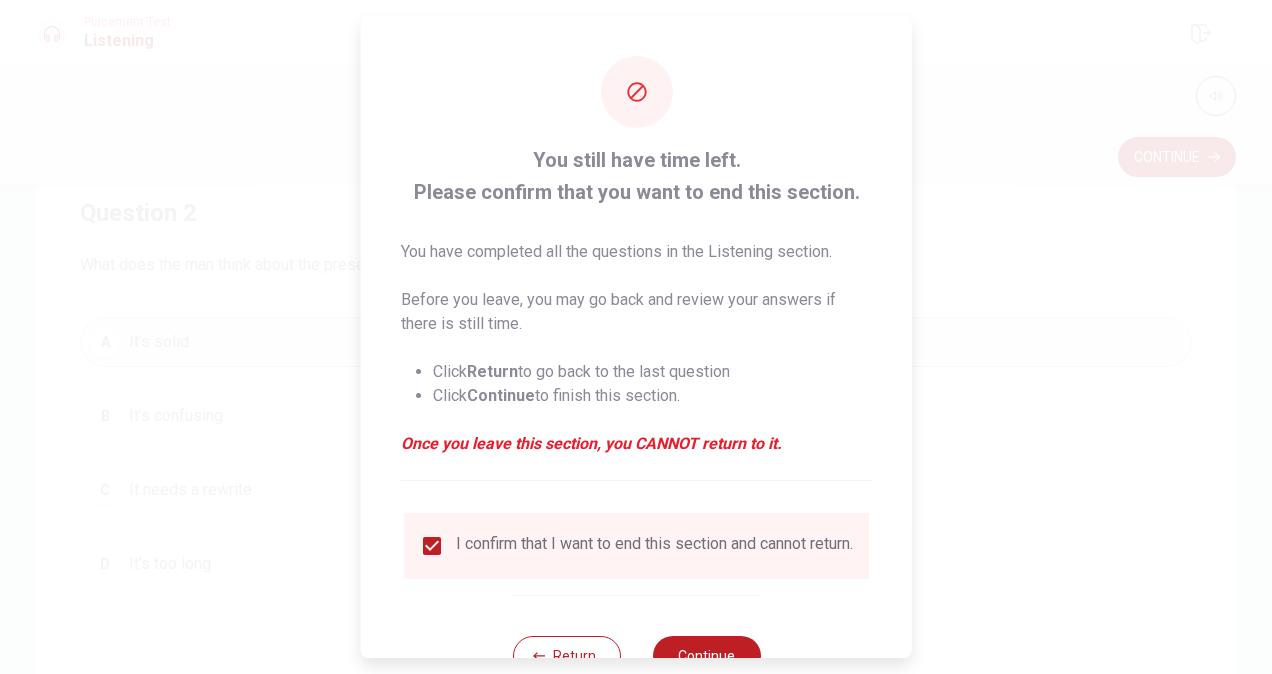 scroll, scrollTop: 72, scrollLeft: 0, axis: vertical 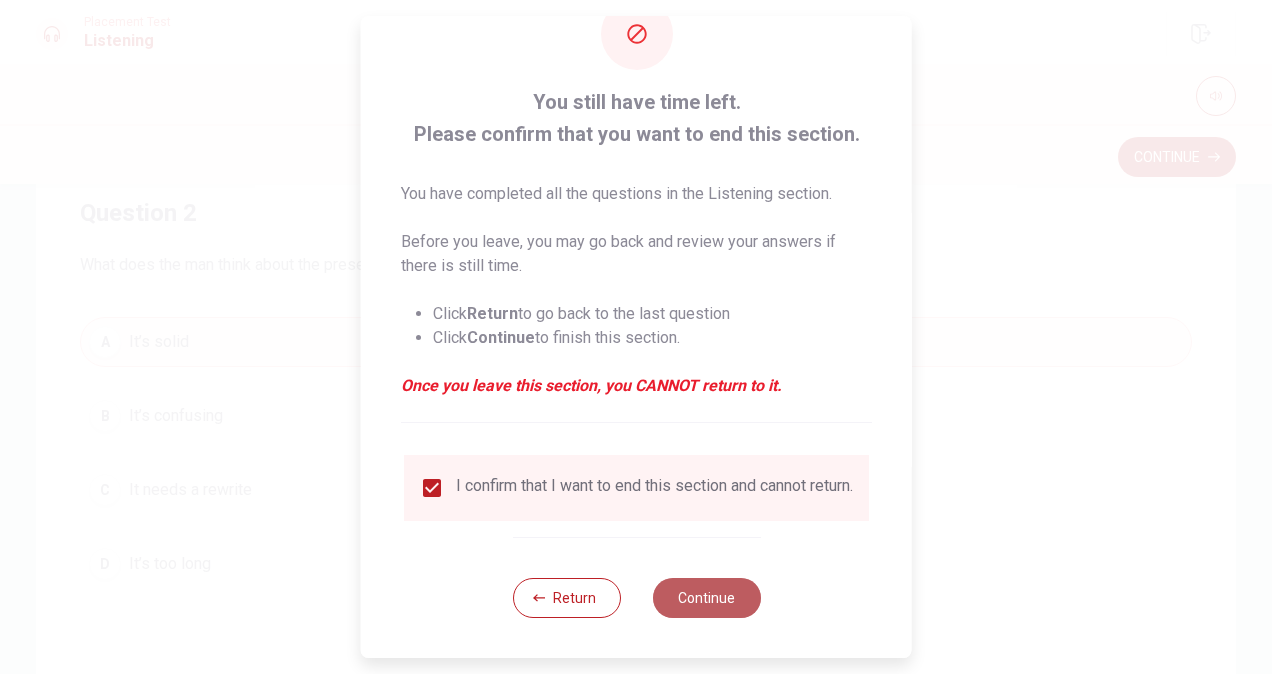 click on "Continue" at bounding box center (706, 598) 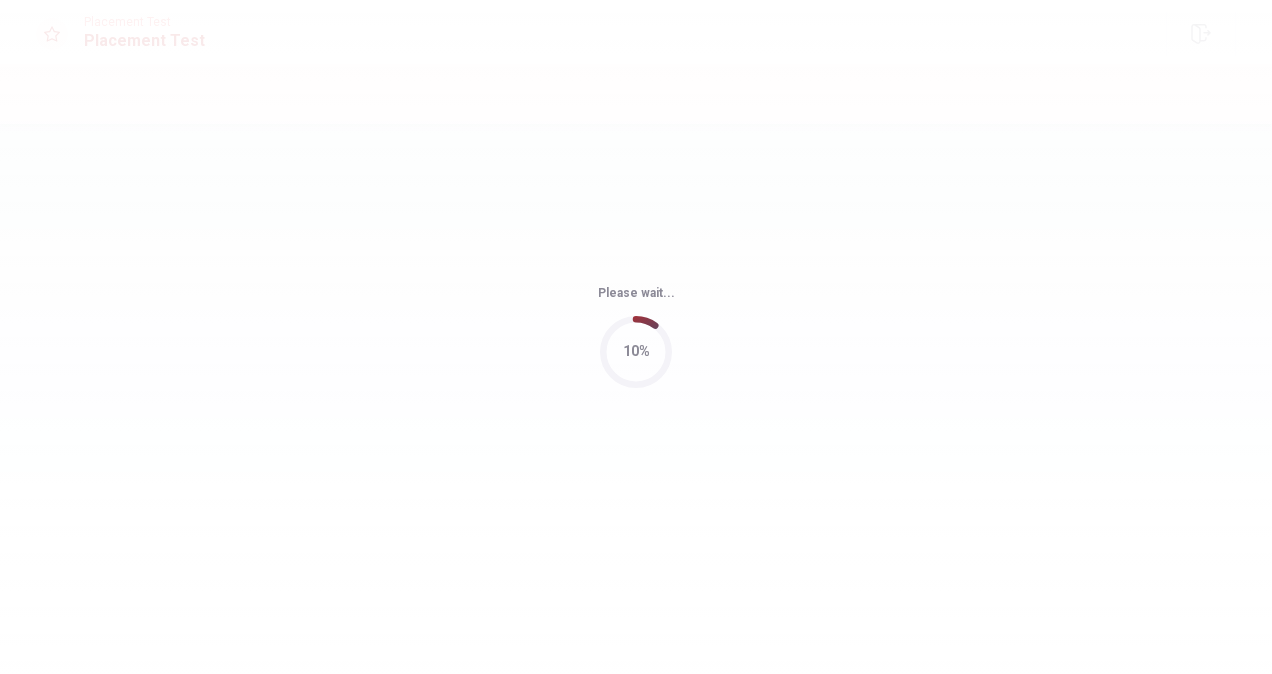scroll, scrollTop: 0, scrollLeft: 0, axis: both 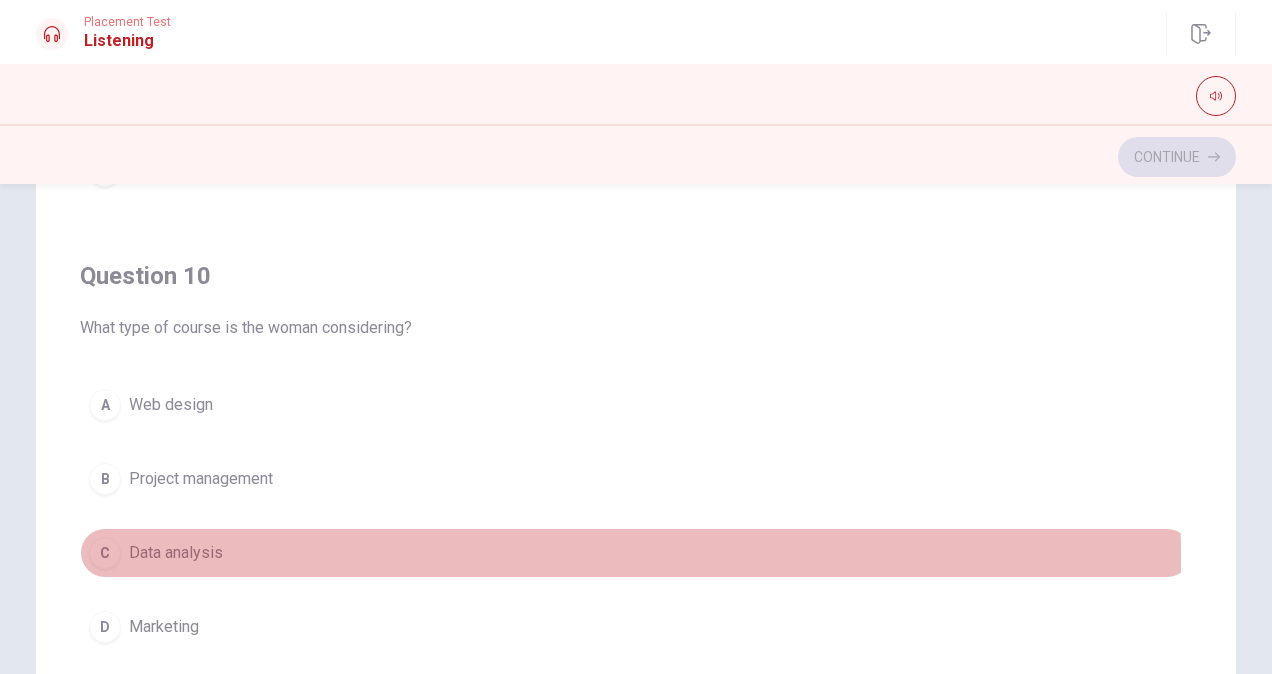 click on "Data analysis" at bounding box center [176, 553] 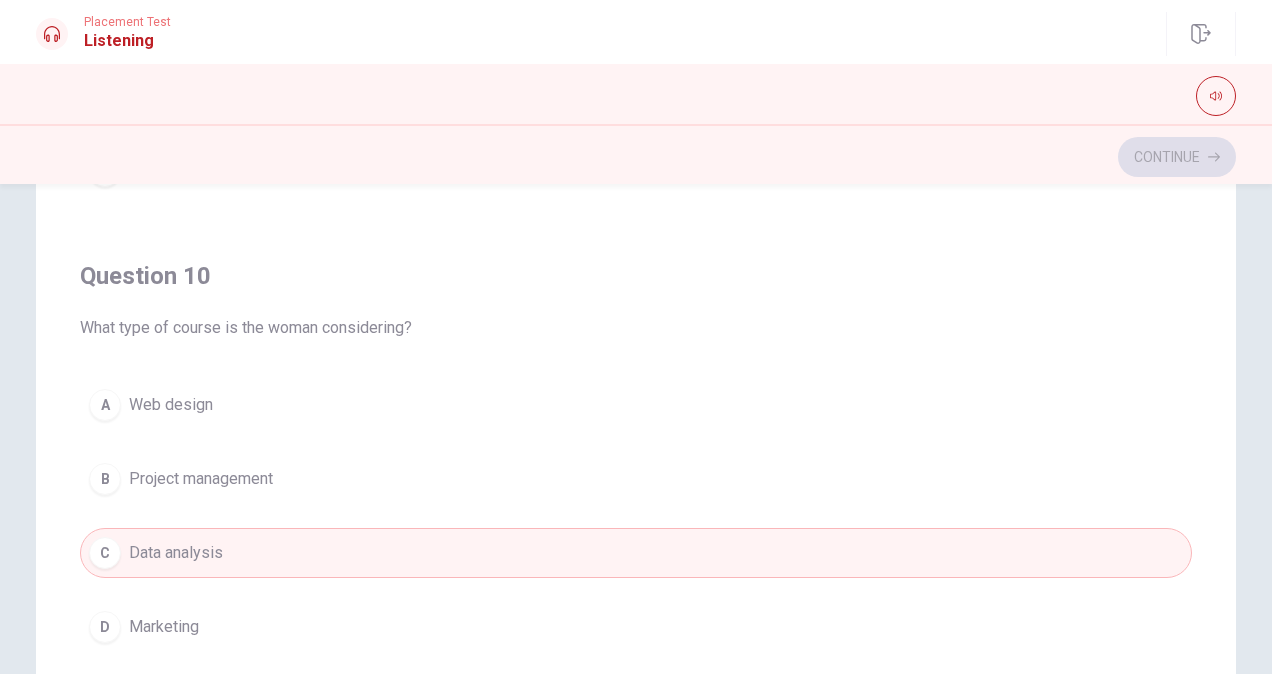 click on "C" at bounding box center [105, 553] 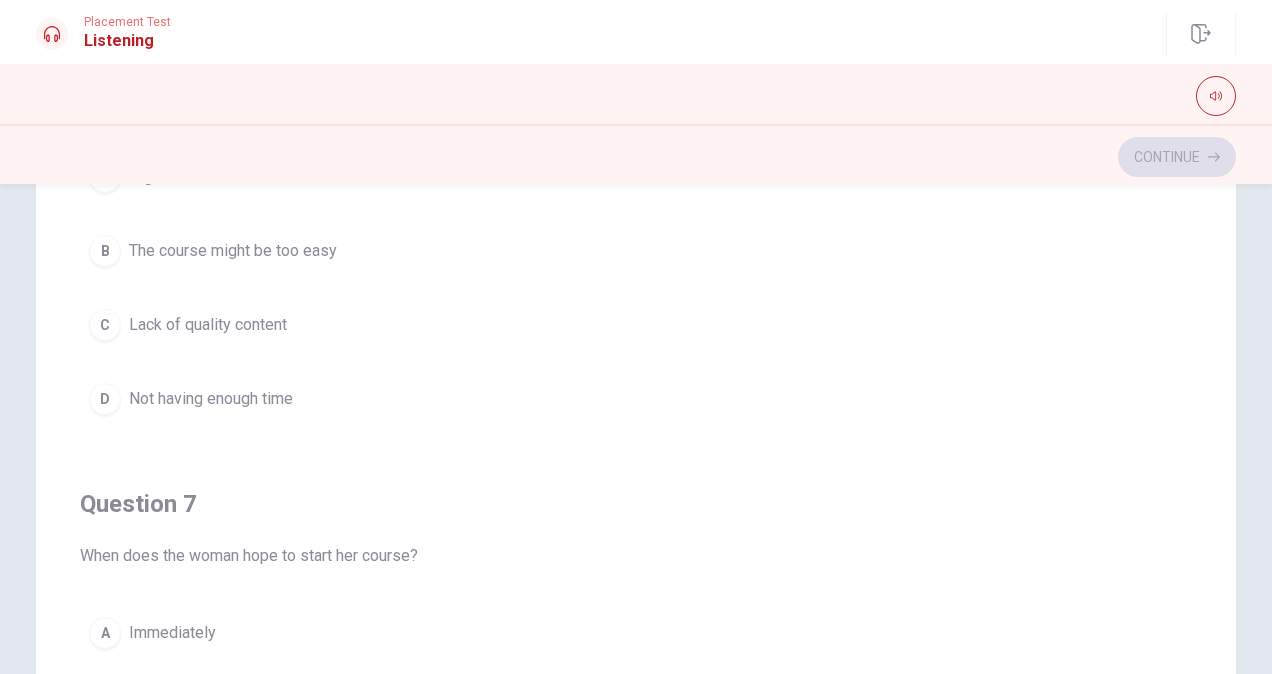 scroll, scrollTop: 0, scrollLeft: 0, axis: both 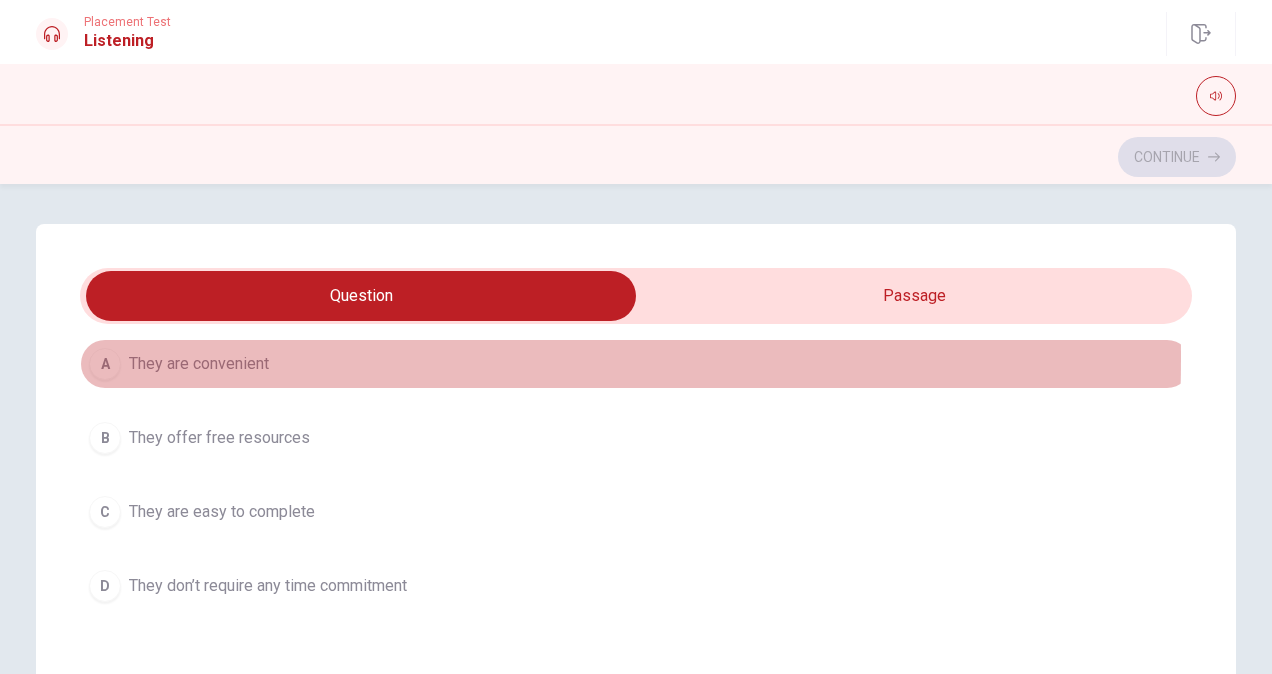 click on "A" at bounding box center [105, 364] 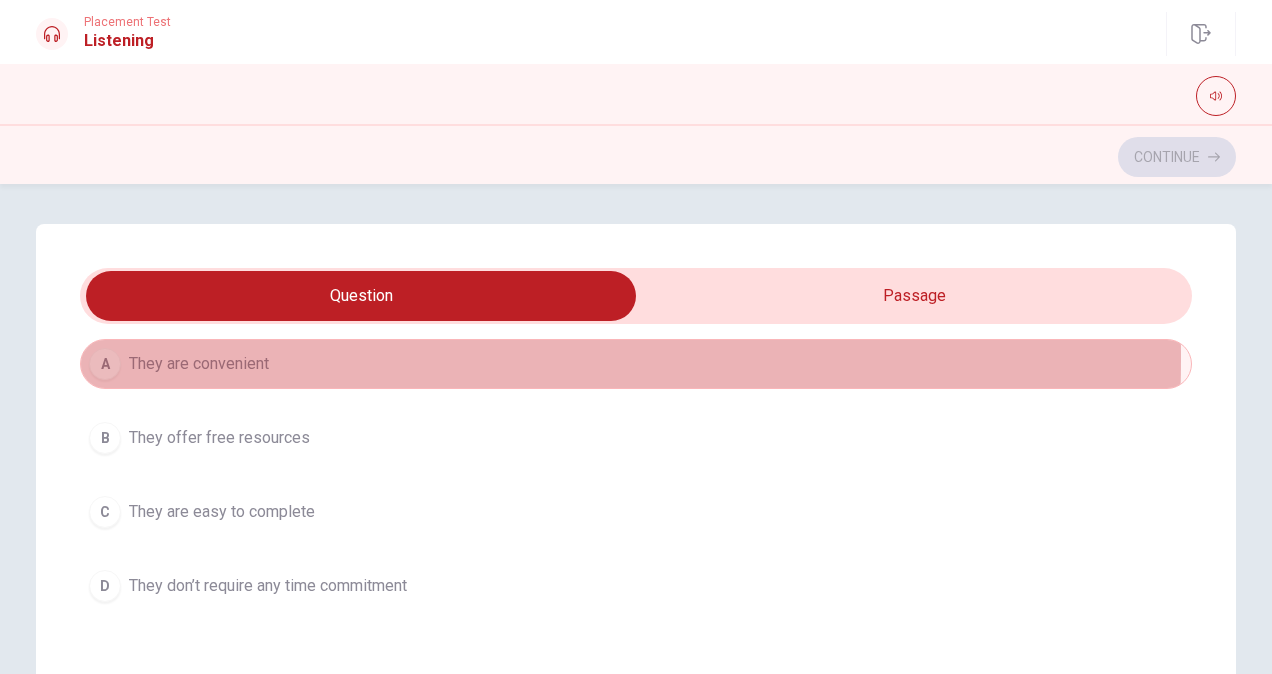 click on "A" at bounding box center [105, 364] 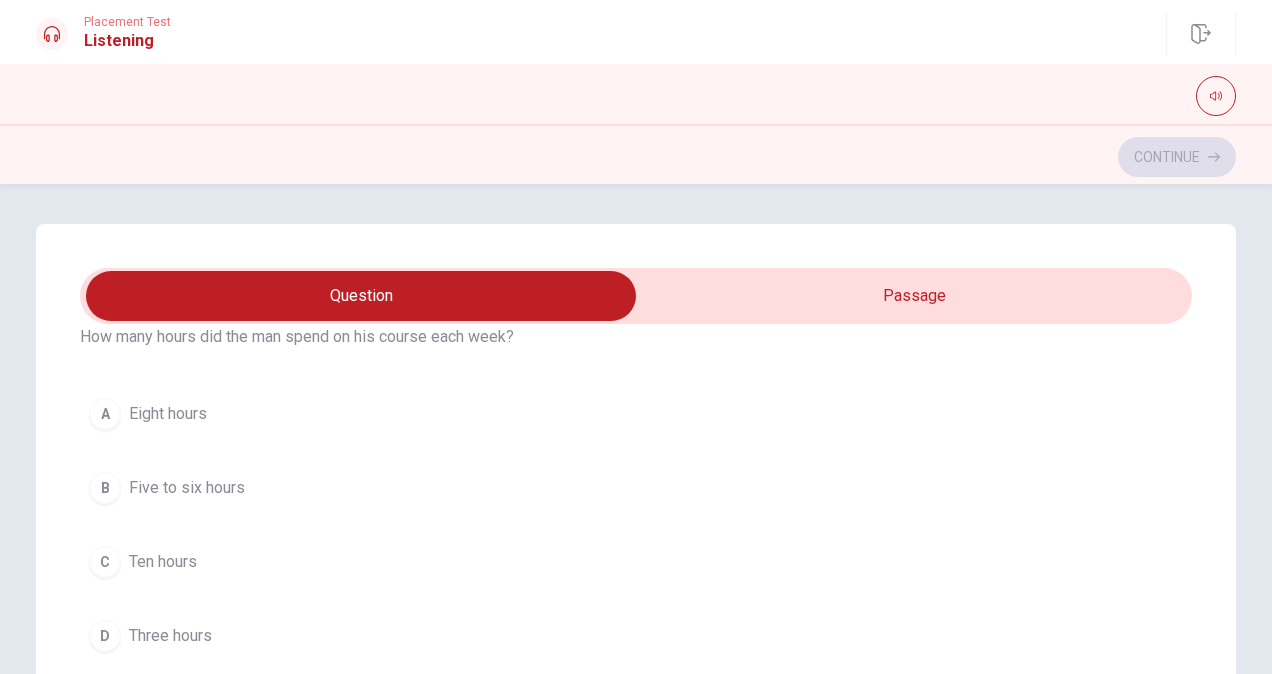 scroll, scrollTop: 1606, scrollLeft: 0, axis: vertical 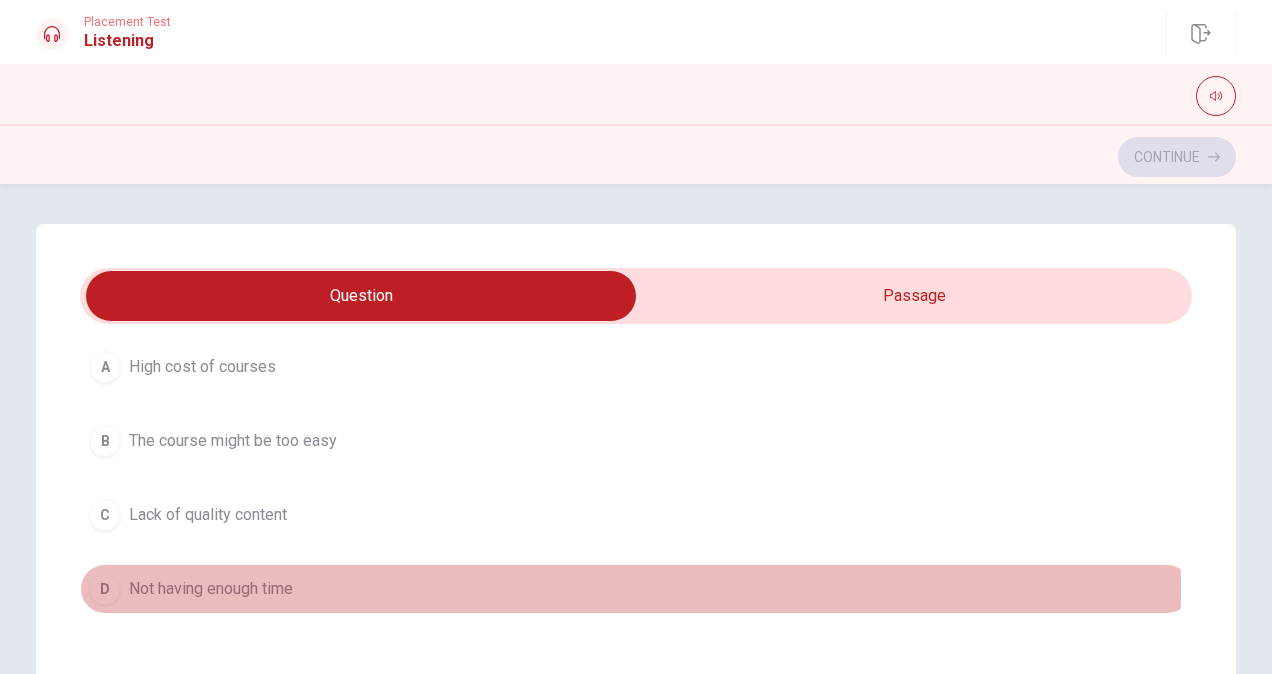 click on "D" at bounding box center (105, 589) 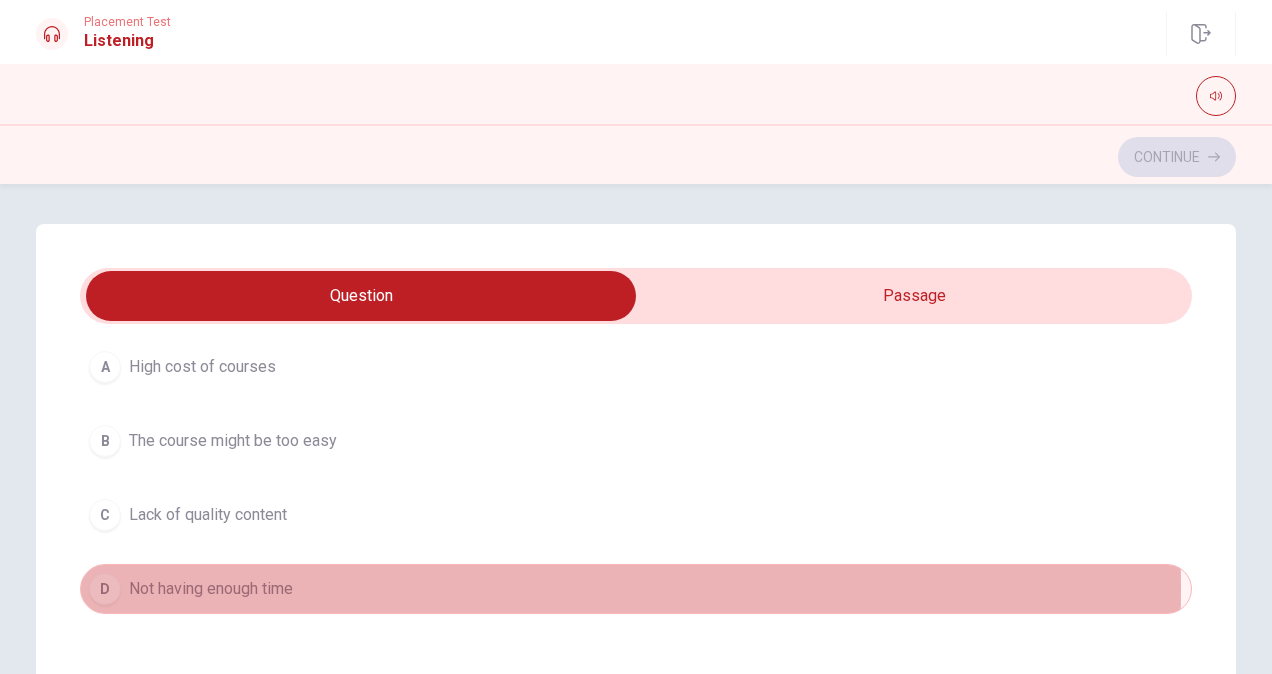 click on "D" at bounding box center (105, 589) 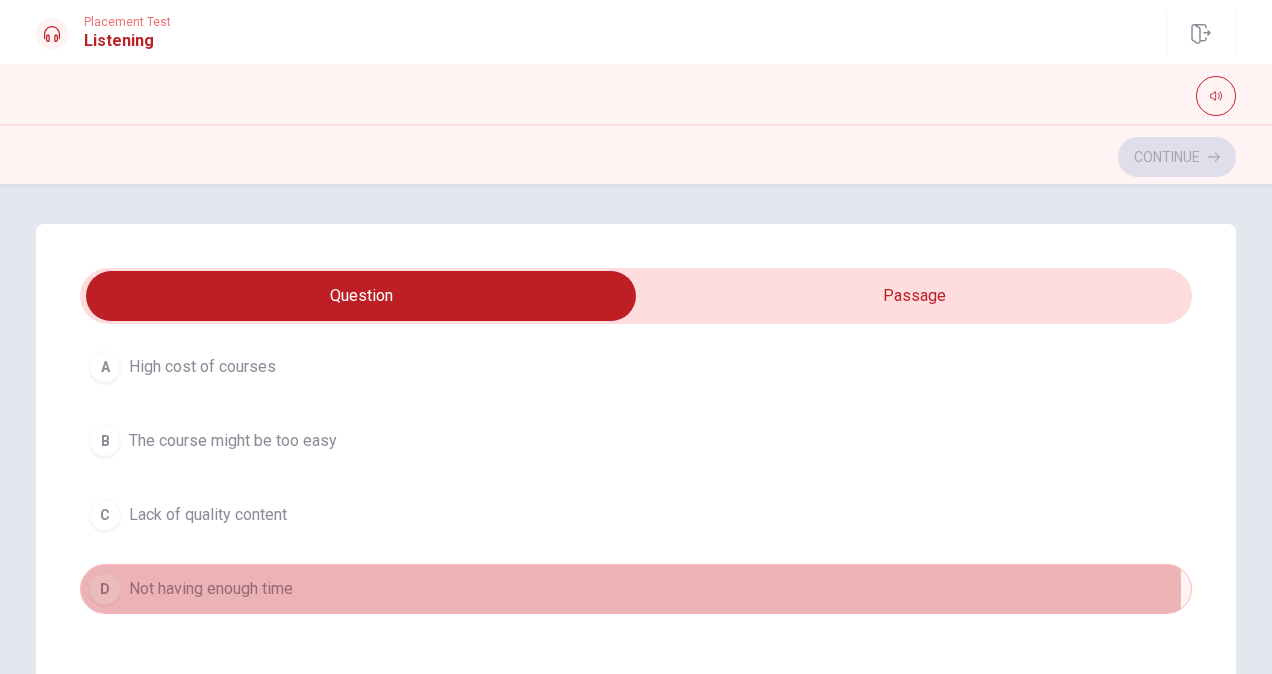 click on "D" at bounding box center (105, 589) 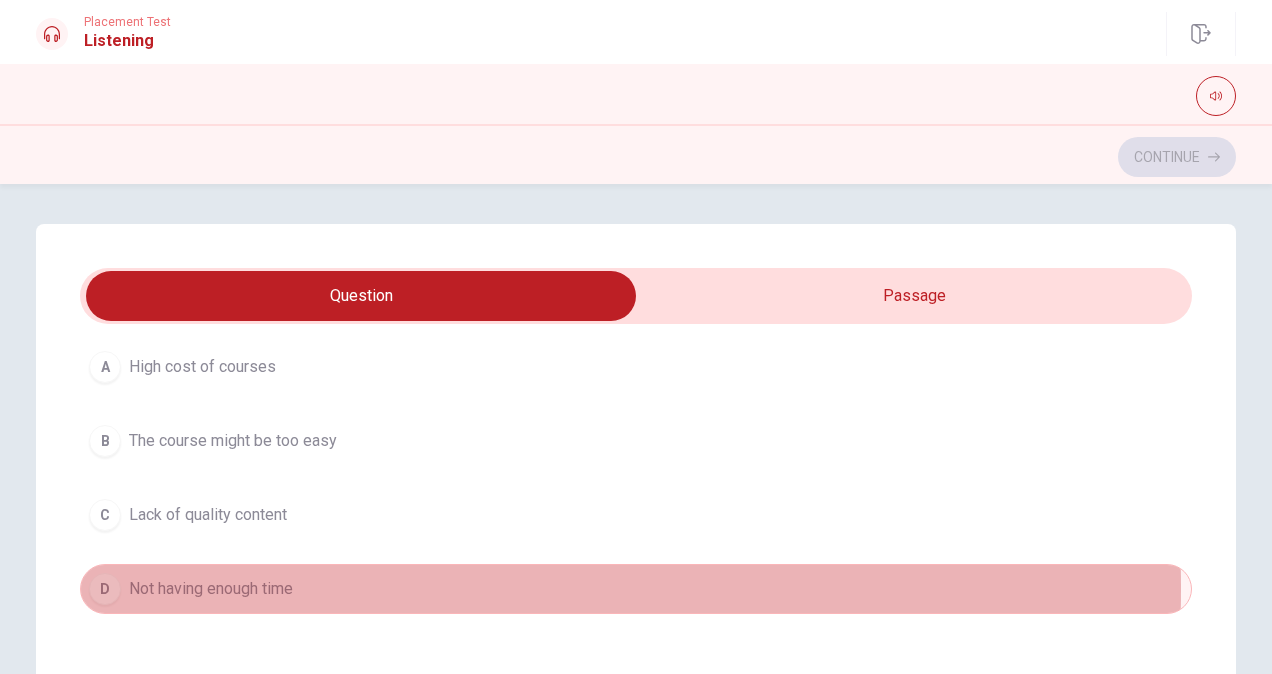 click on "D" at bounding box center (105, 589) 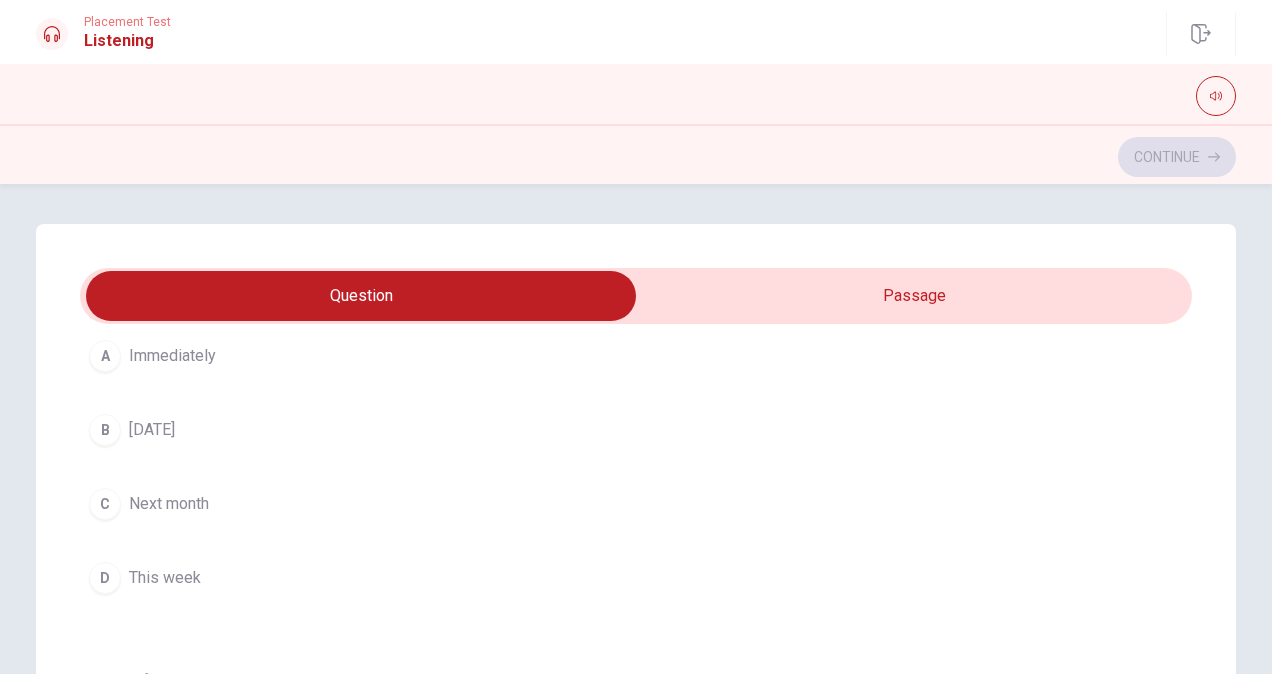 scroll, scrollTop: 607, scrollLeft: 0, axis: vertical 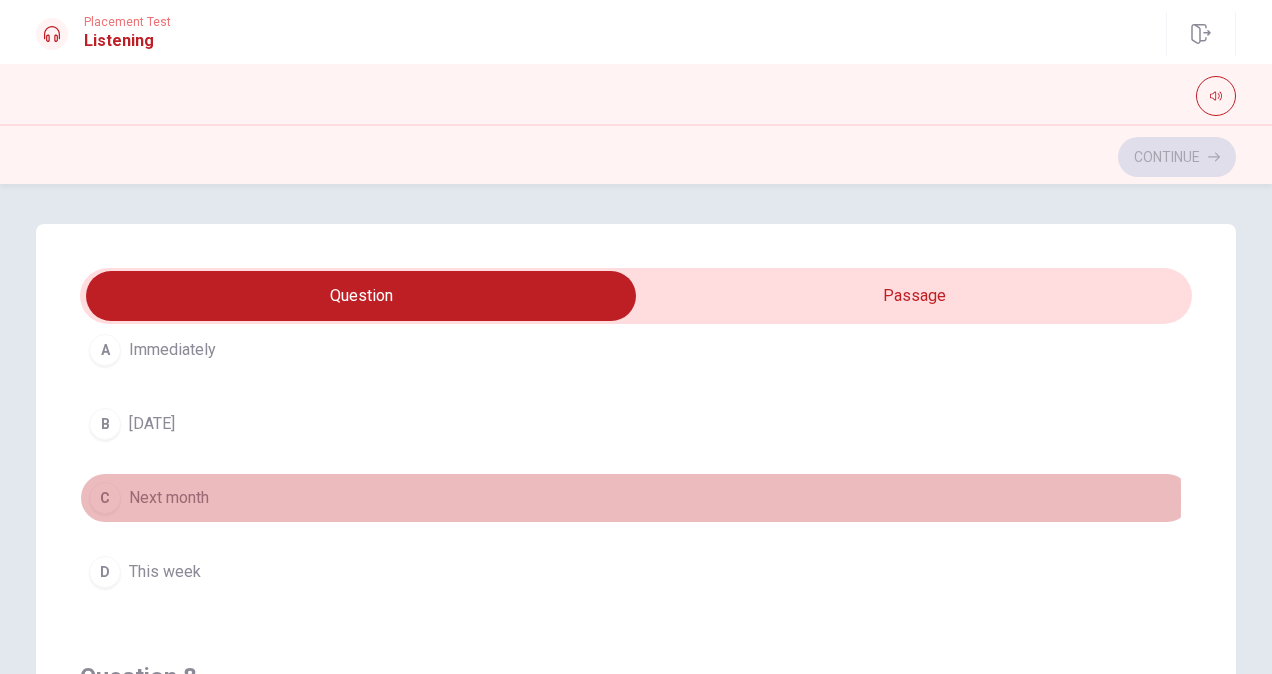 click on "C" at bounding box center (105, 498) 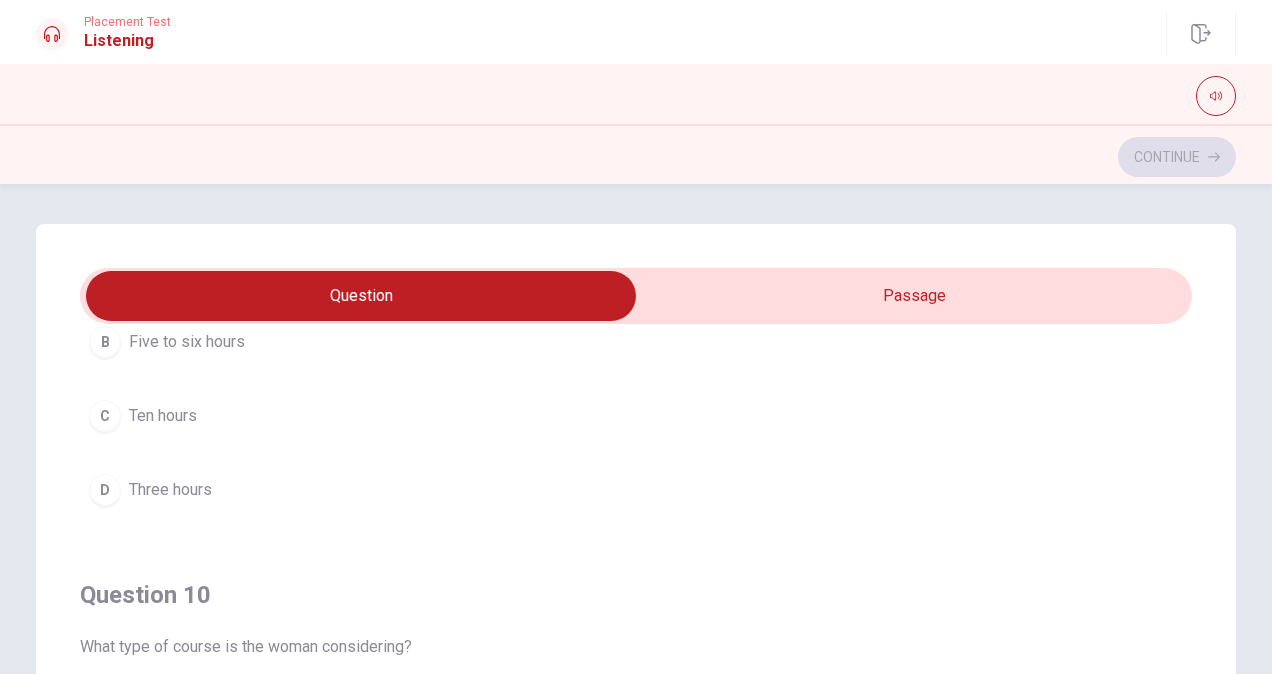 scroll, scrollTop: 1606, scrollLeft: 0, axis: vertical 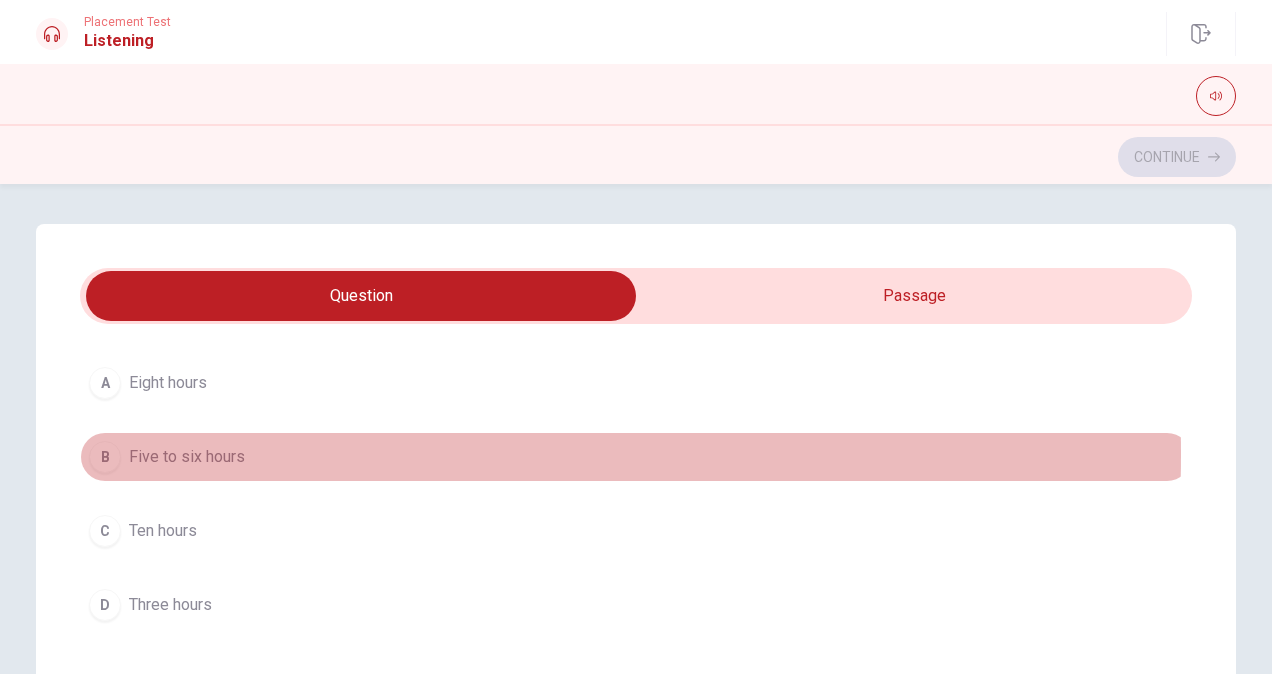 click on "B" at bounding box center [105, 457] 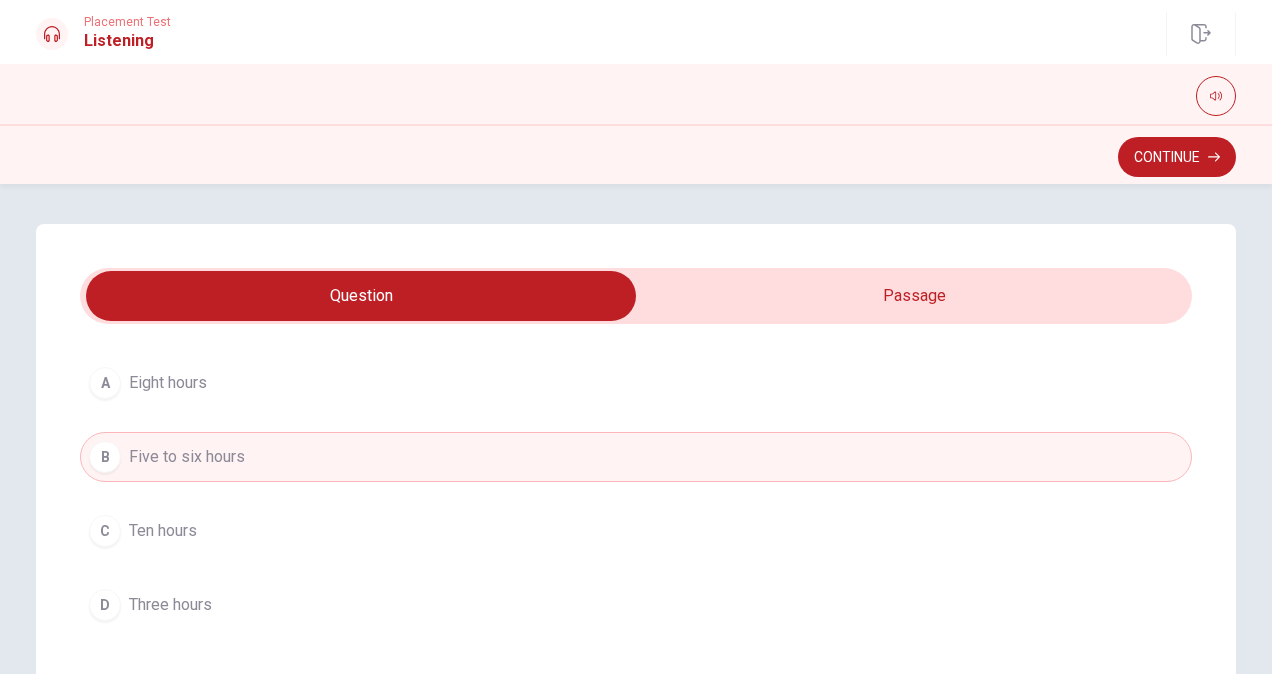 scroll, scrollTop: 1606, scrollLeft: 0, axis: vertical 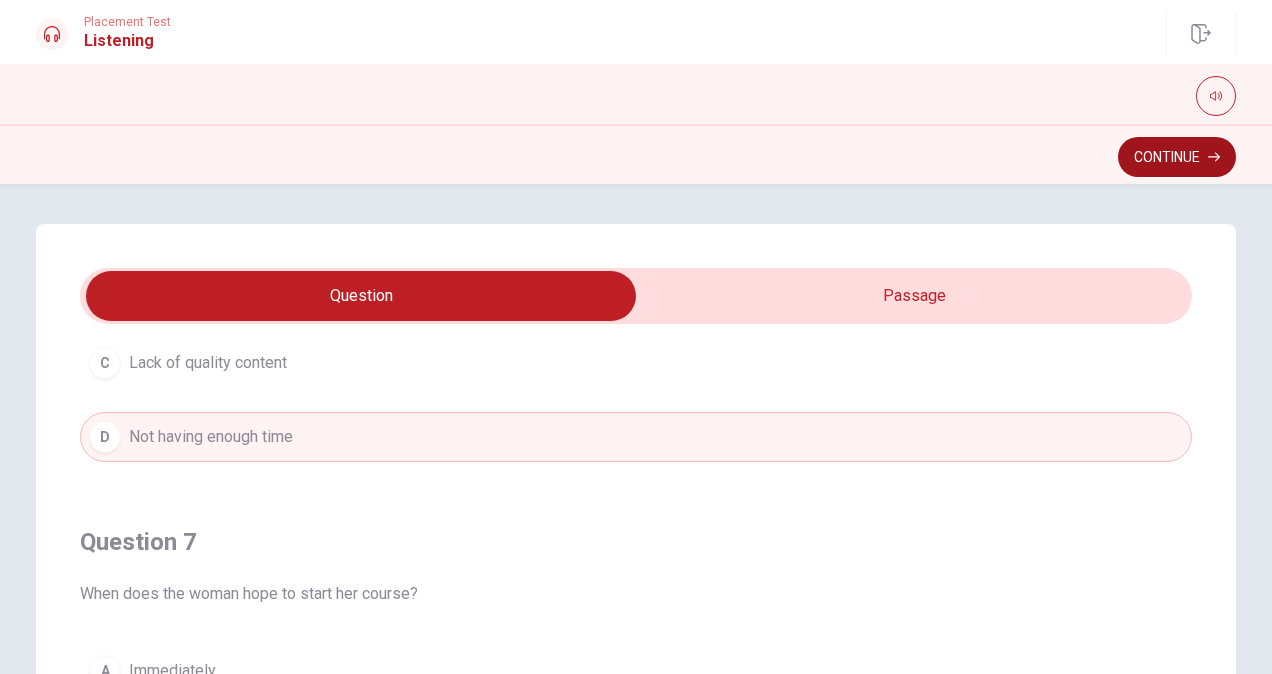 click on "Continue" at bounding box center (1177, 157) 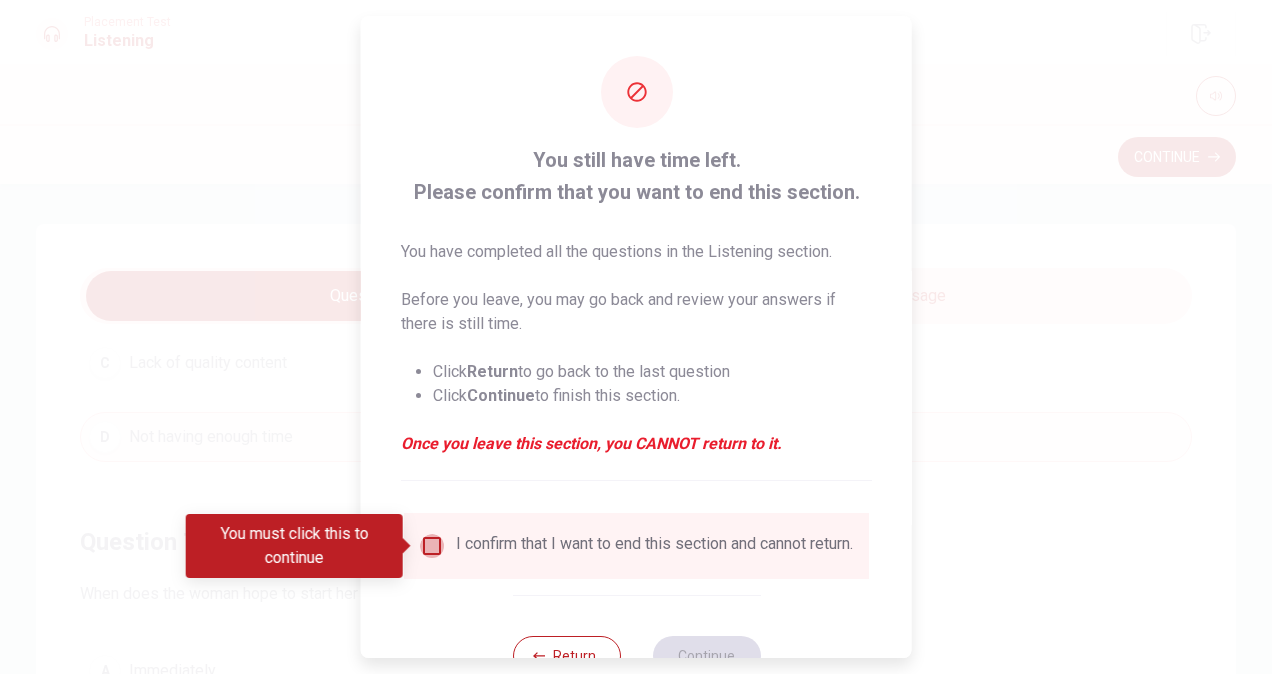 click at bounding box center [432, 546] 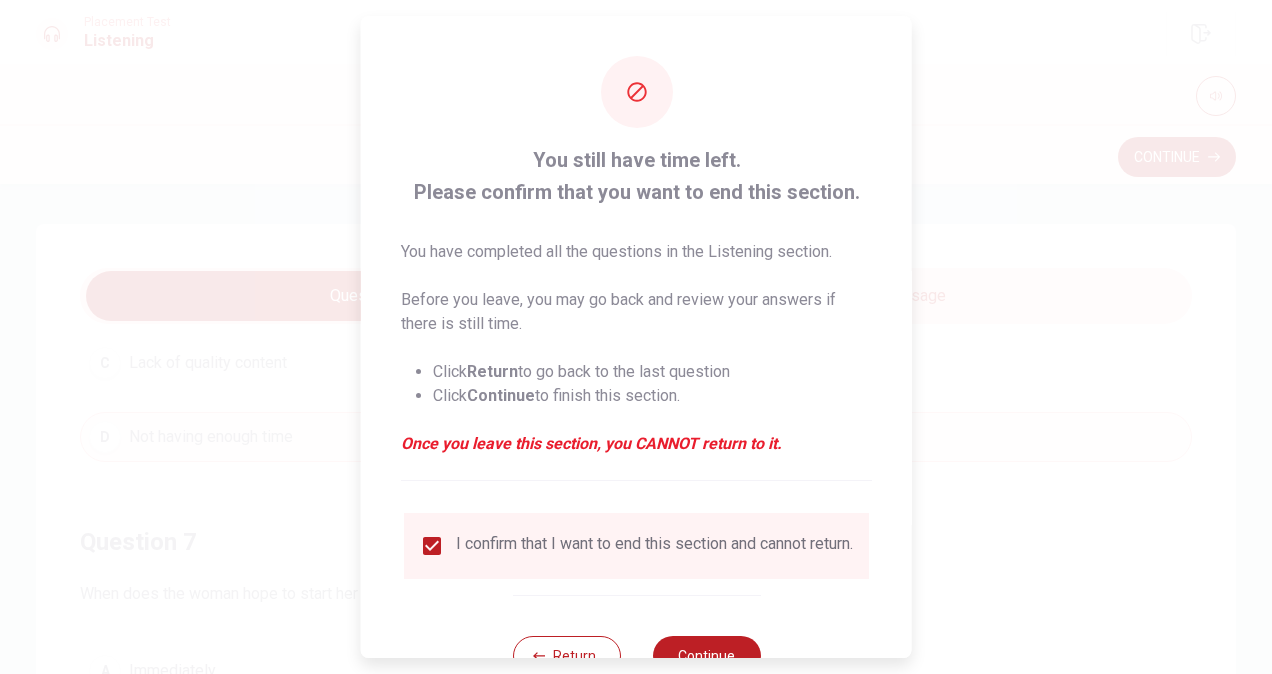 scroll, scrollTop: 72, scrollLeft: 0, axis: vertical 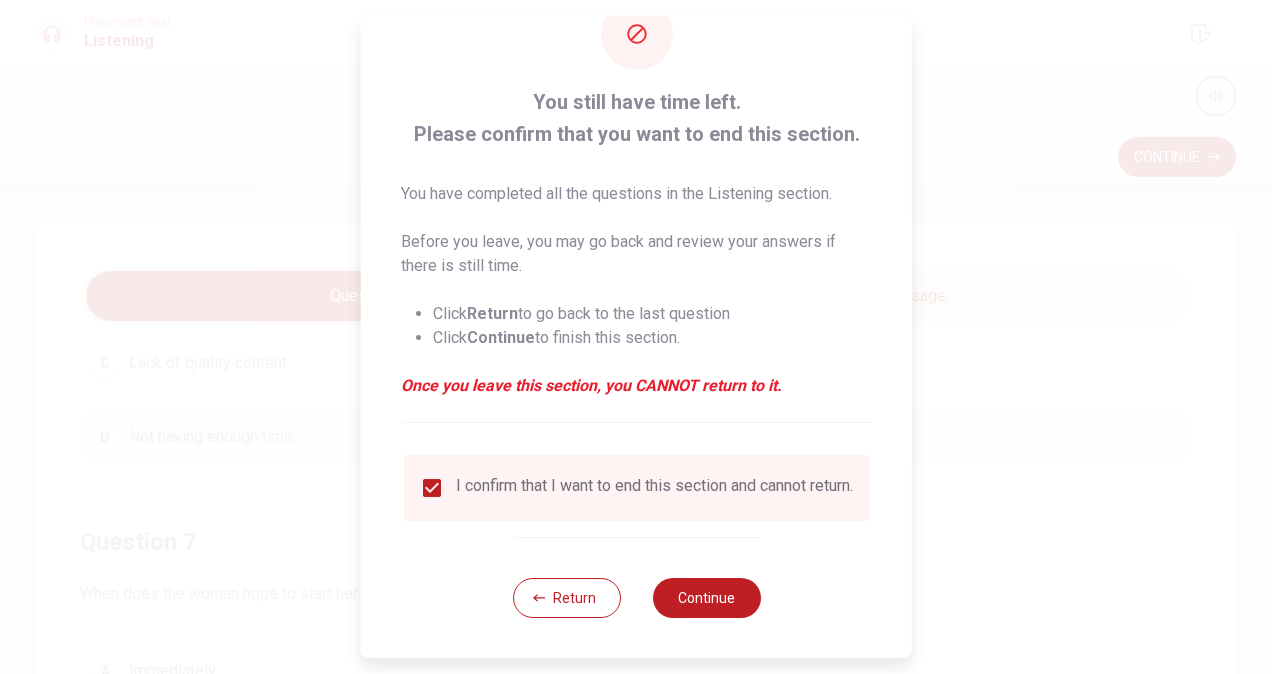 click on "Continue" at bounding box center [706, 598] 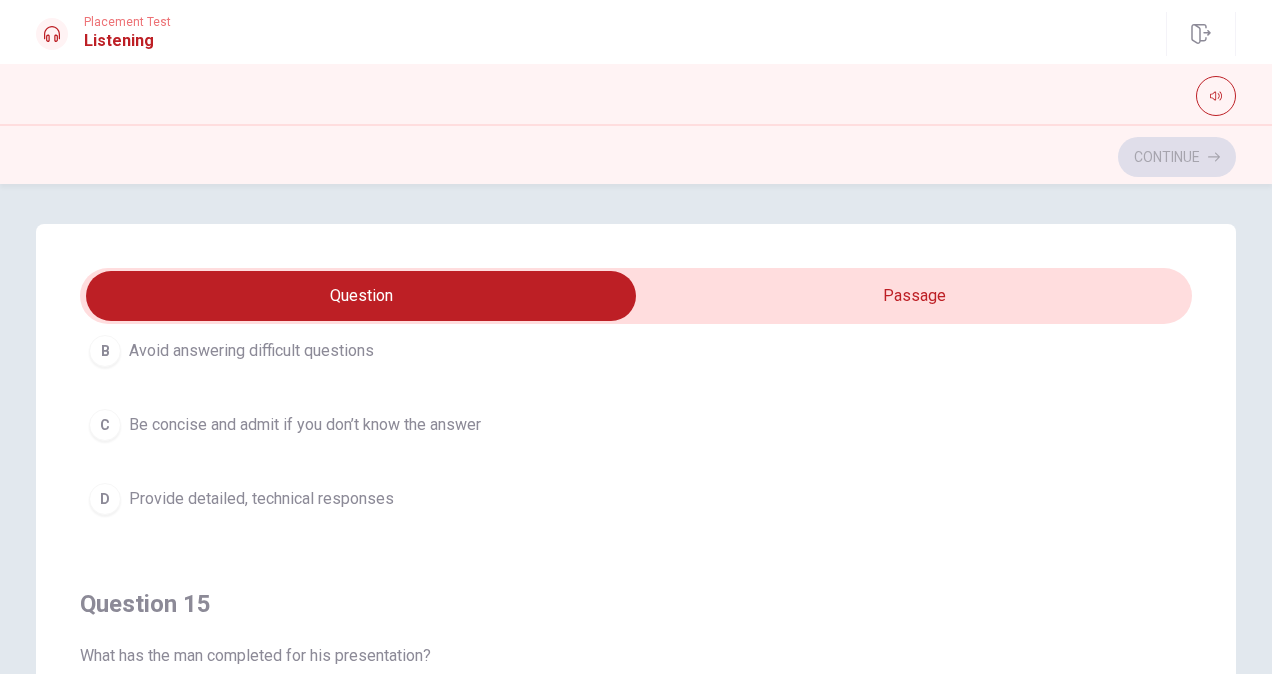 scroll, scrollTop: 1606, scrollLeft: 0, axis: vertical 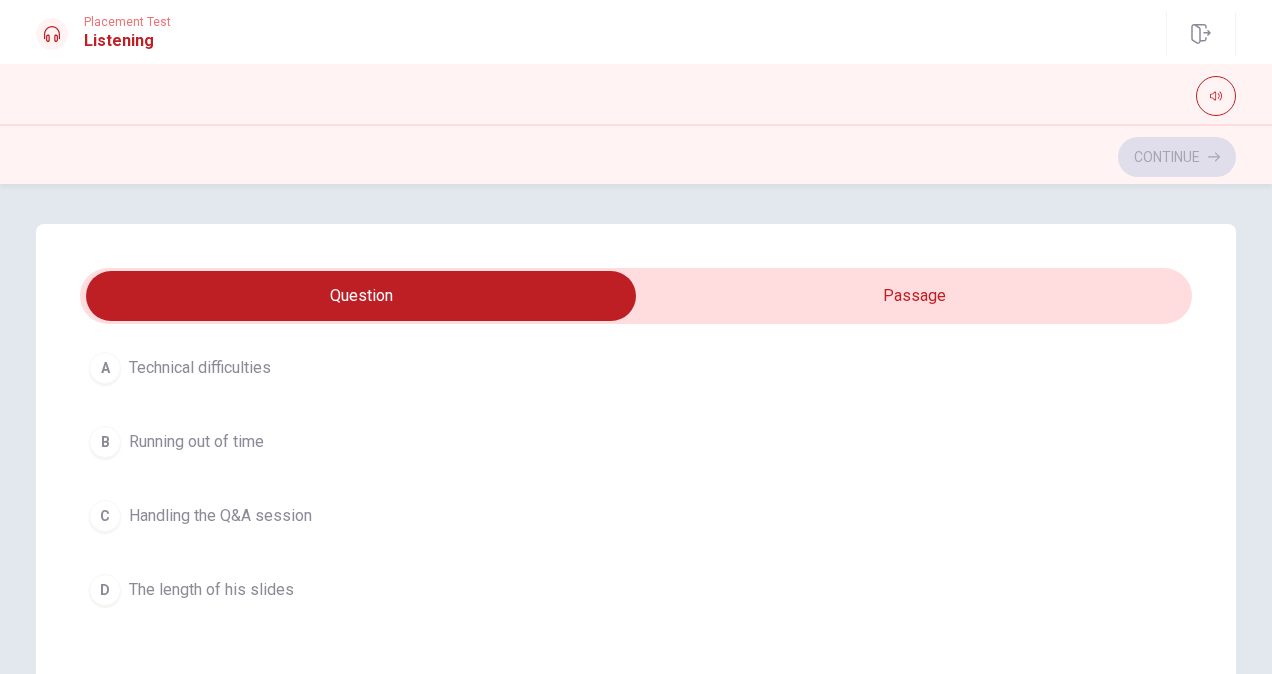 click on "C" at bounding box center [105, 516] 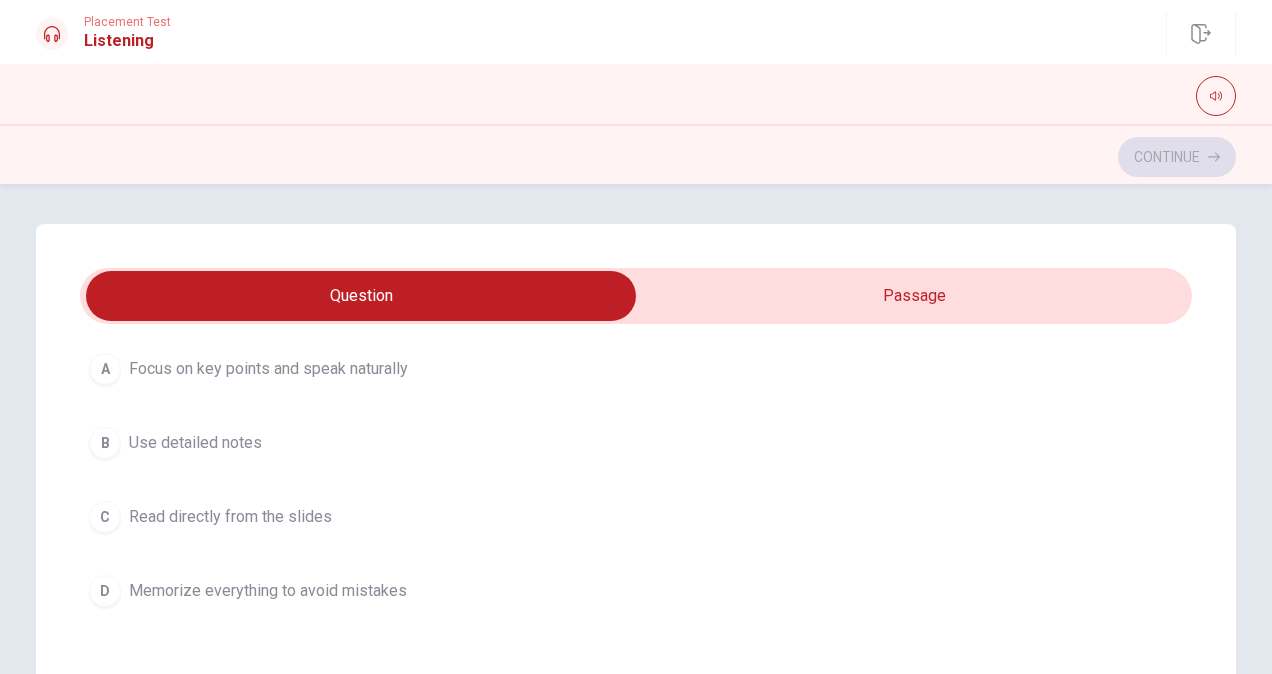 scroll, scrollTop: 133, scrollLeft: 0, axis: vertical 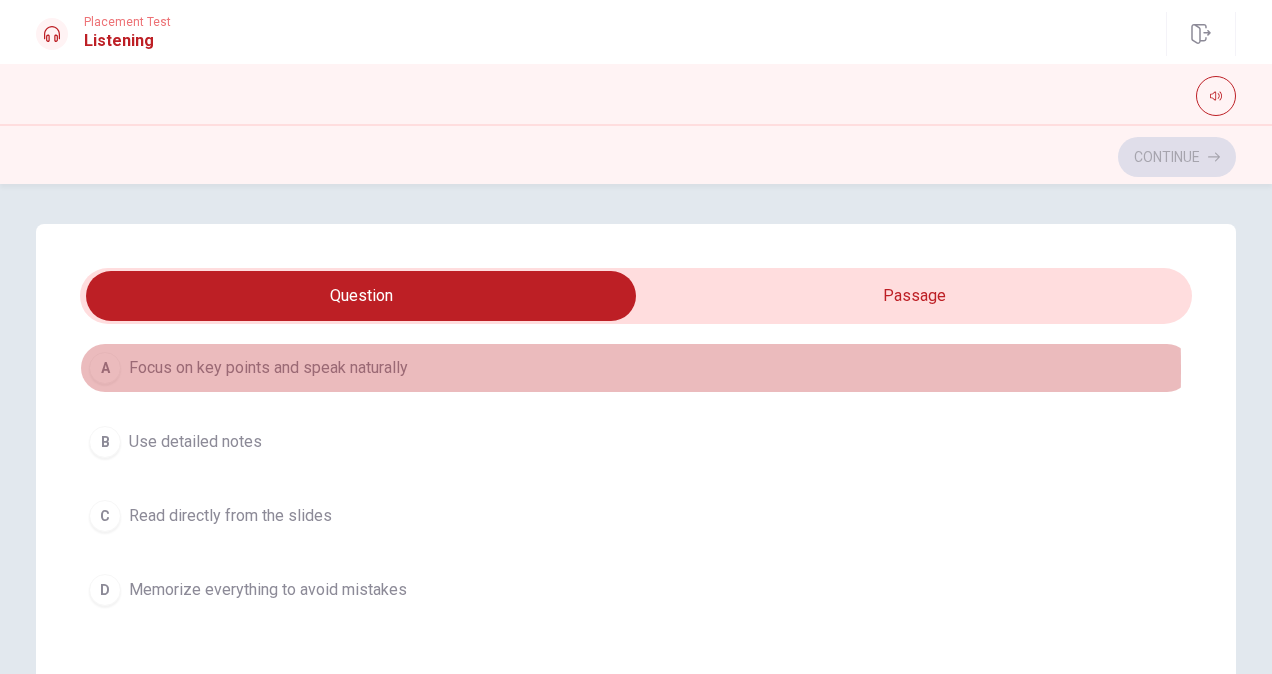 click on "A" at bounding box center [105, 368] 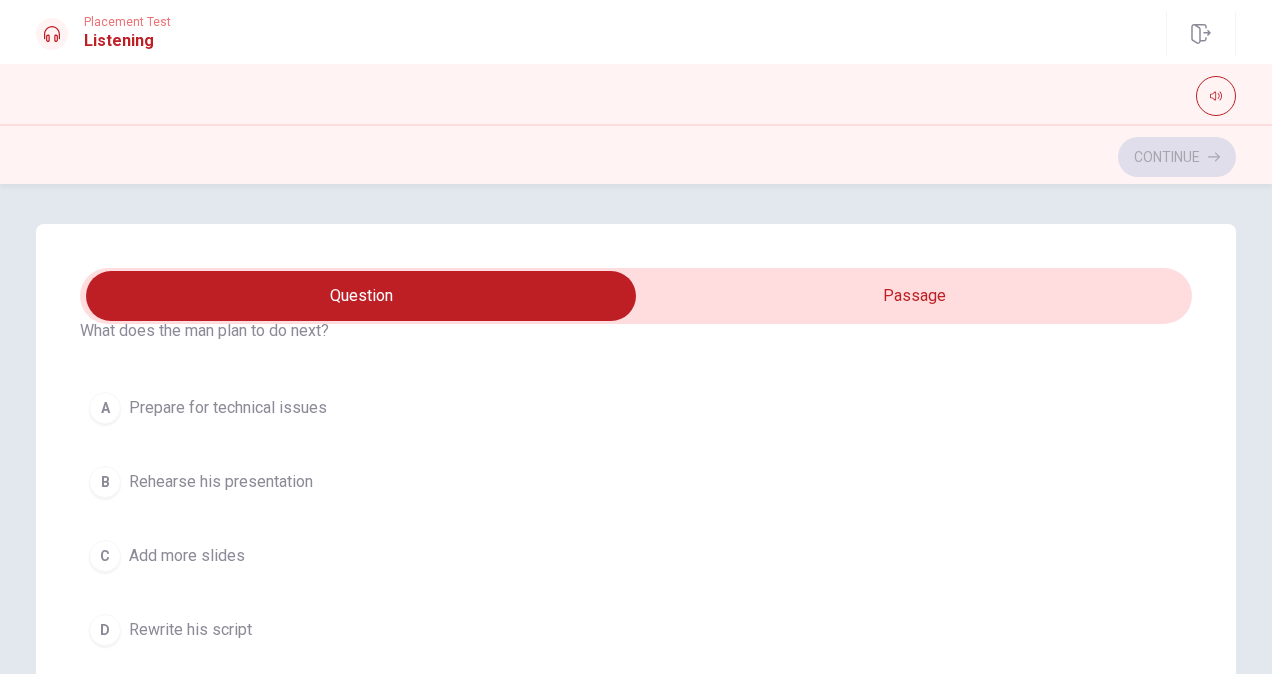 scroll, scrollTop: 1004, scrollLeft: 0, axis: vertical 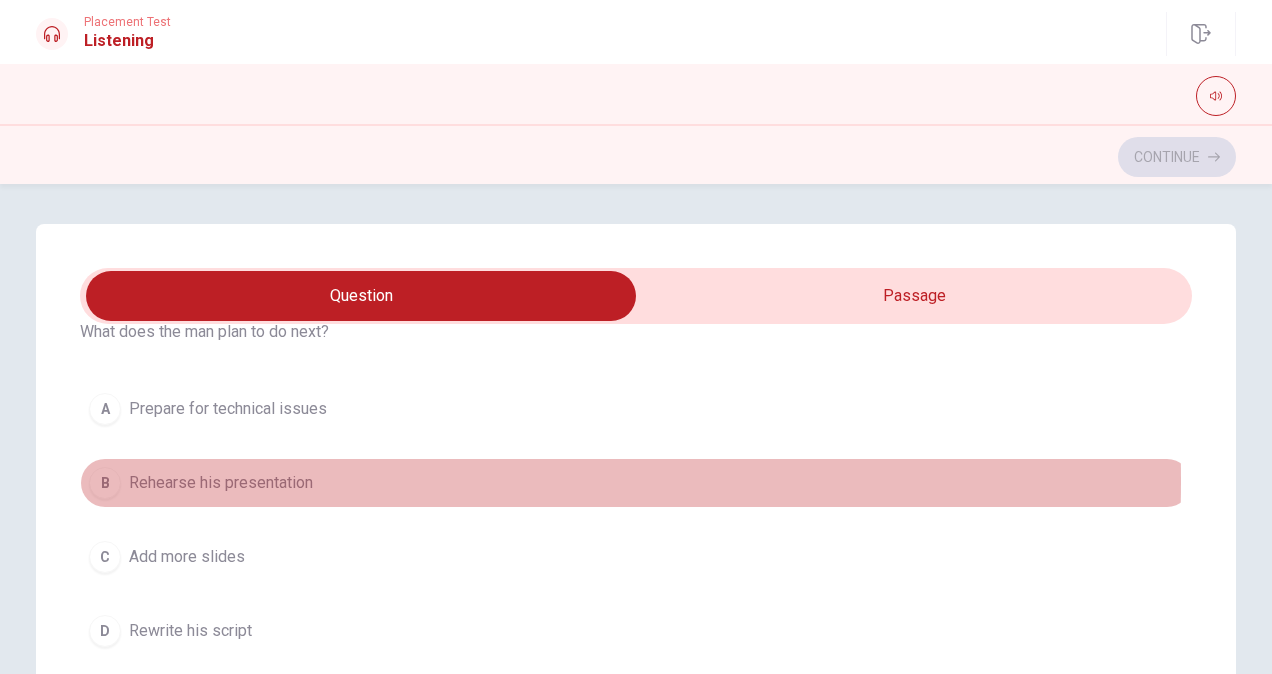 click on "B" at bounding box center (105, 483) 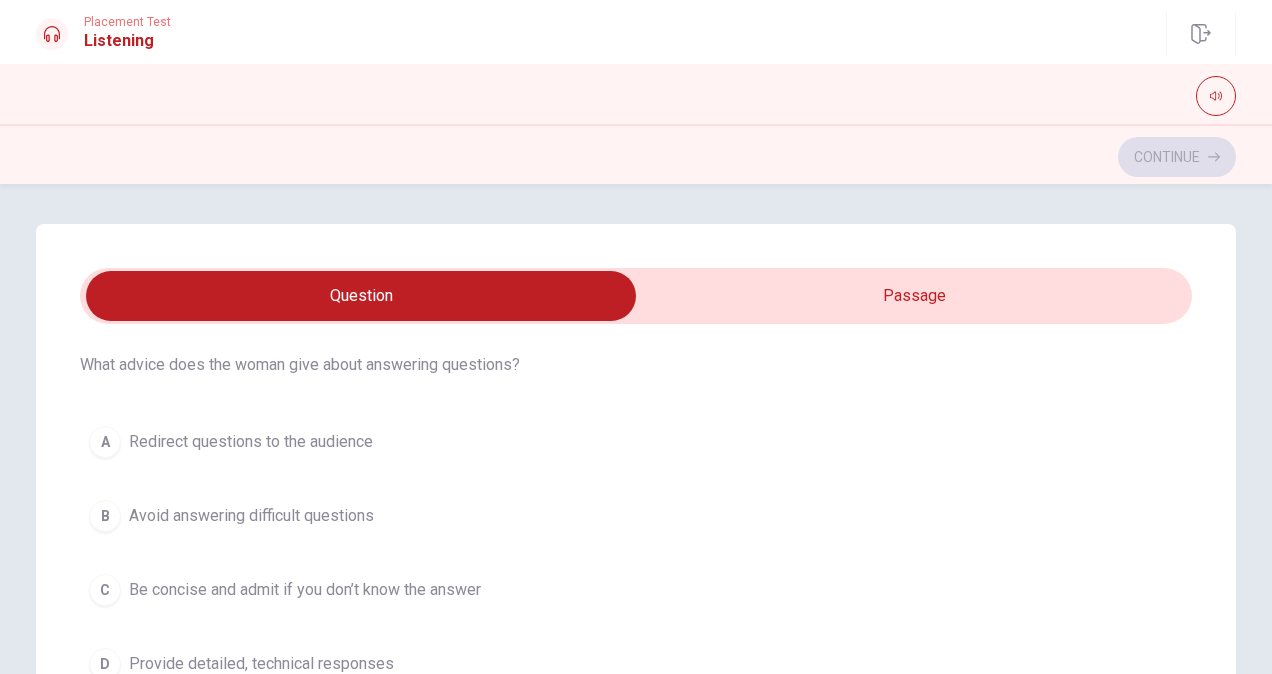 scroll, scrollTop: 1426, scrollLeft: 0, axis: vertical 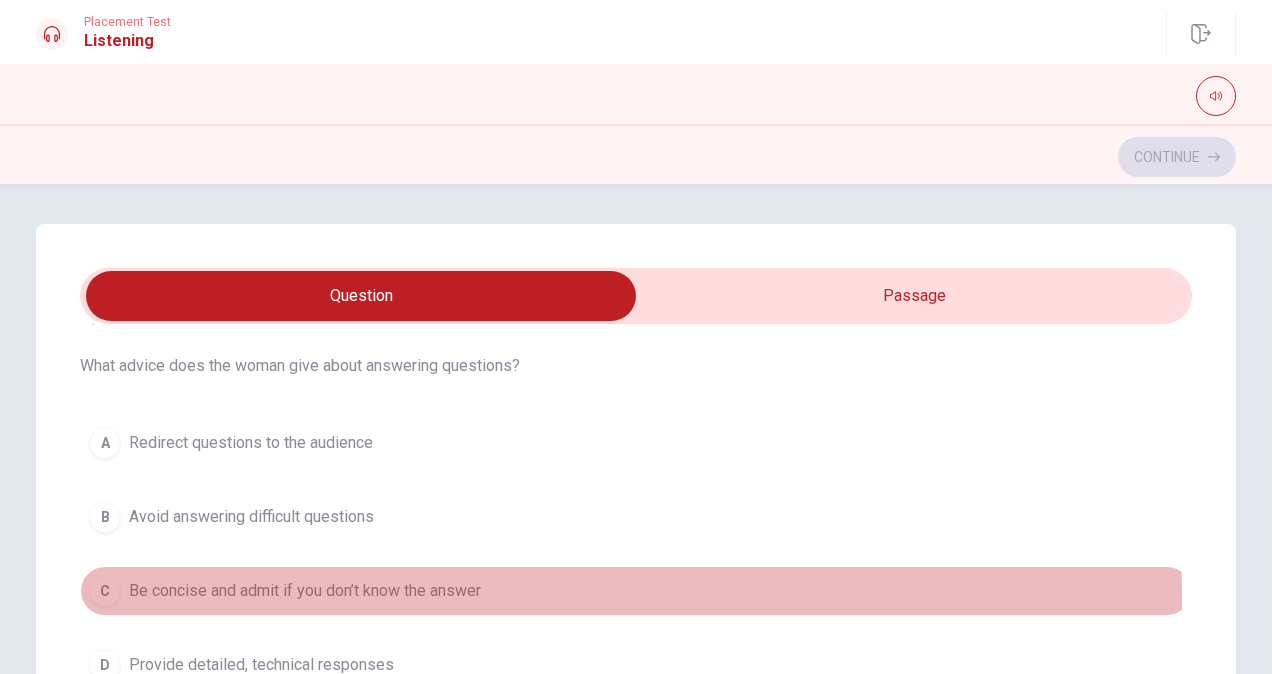 click on "C" at bounding box center (105, 591) 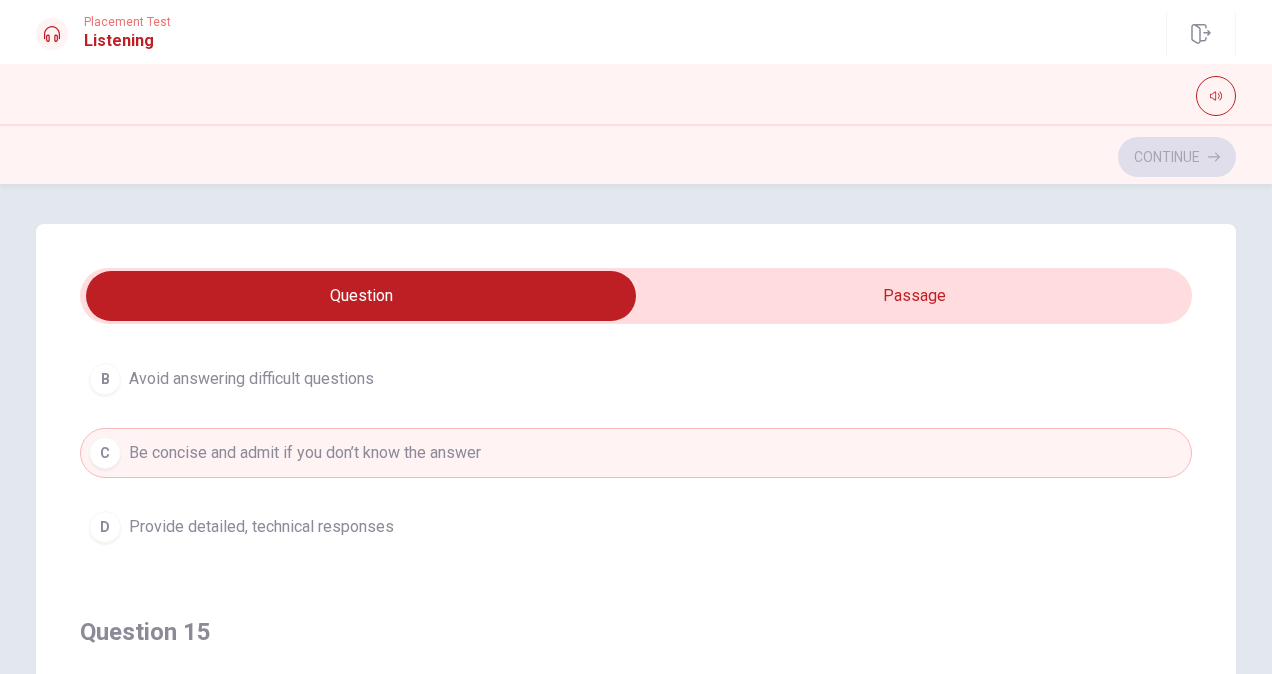 scroll, scrollTop: 1606, scrollLeft: 0, axis: vertical 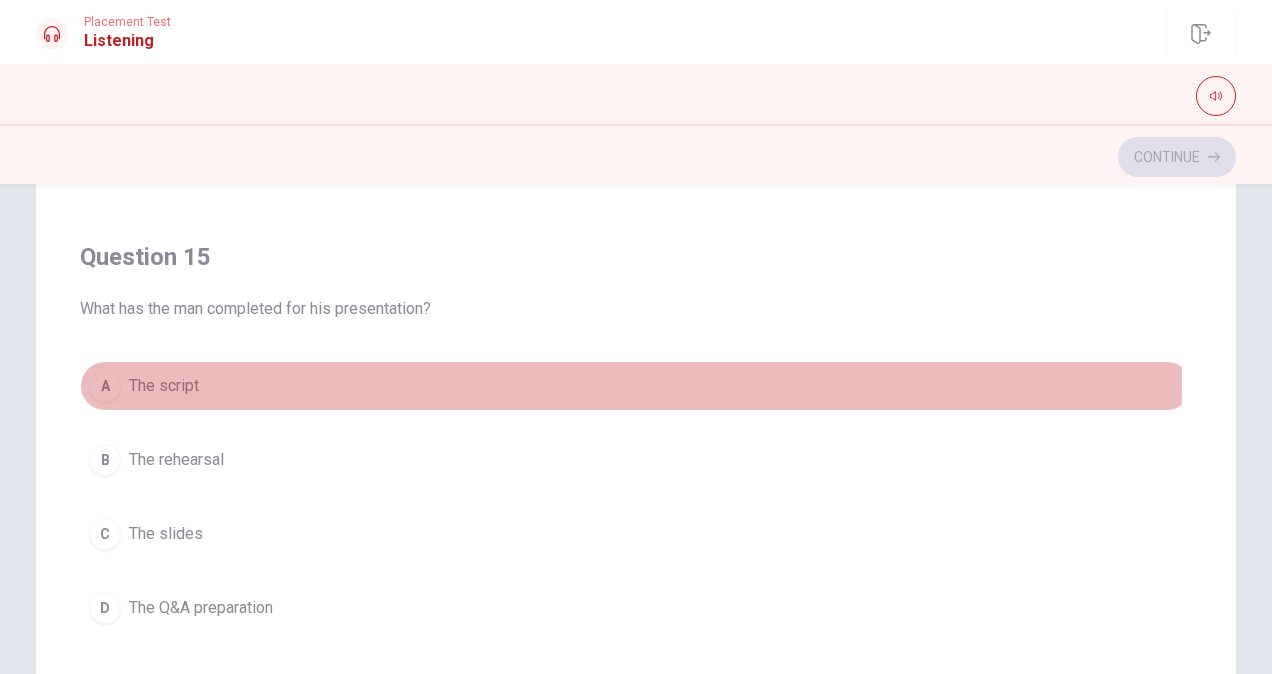 click on "A" at bounding box center [105, 386] 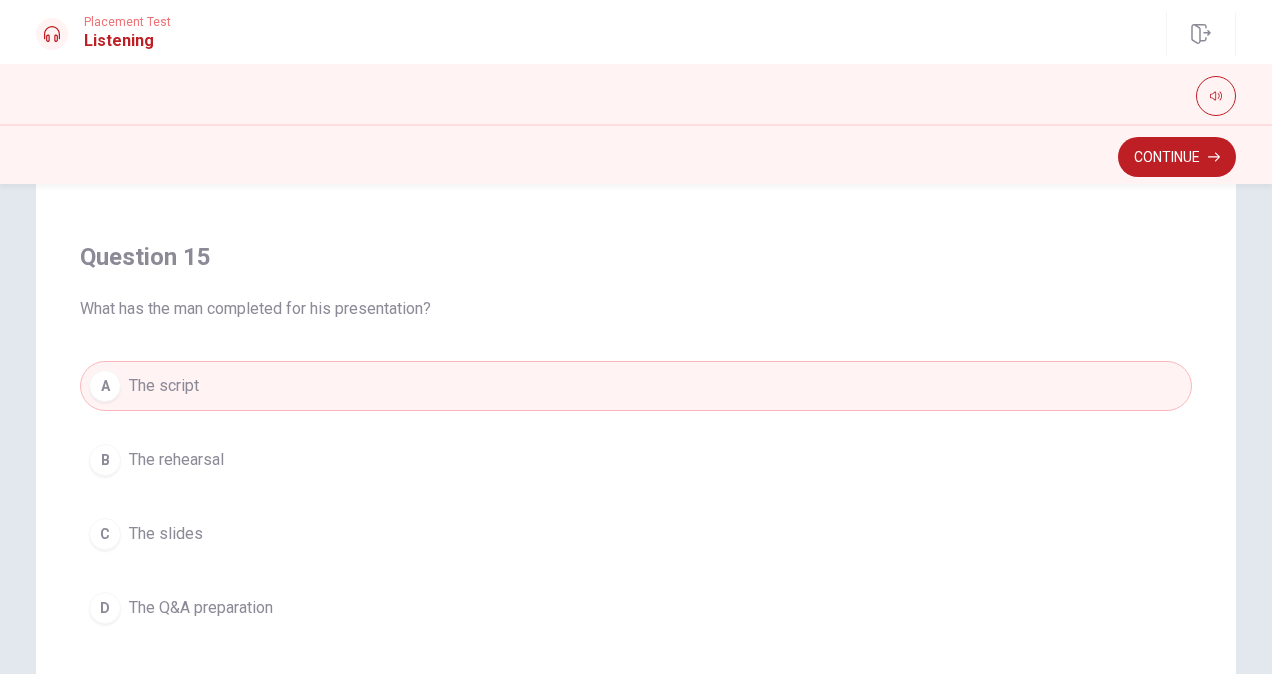 click on "The rehearsal" at bounding box center (176, 460) 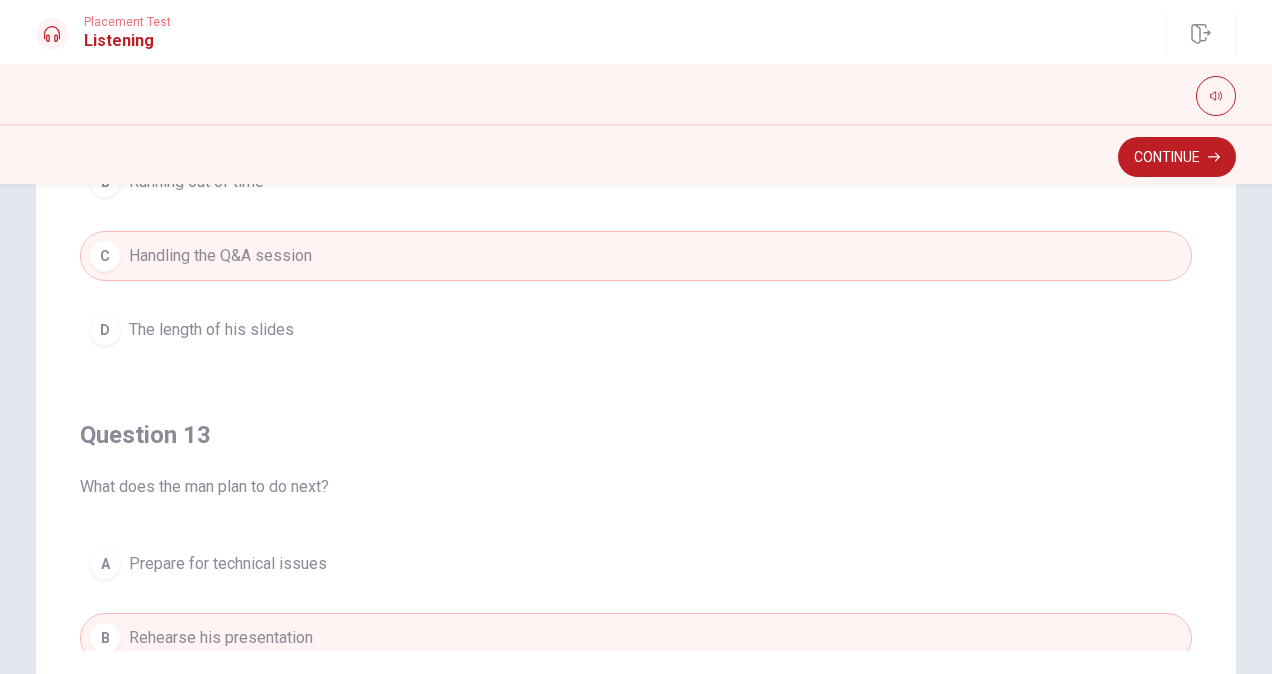 scroll, scrollTop: 0, scrollLeft: 0, axis: both 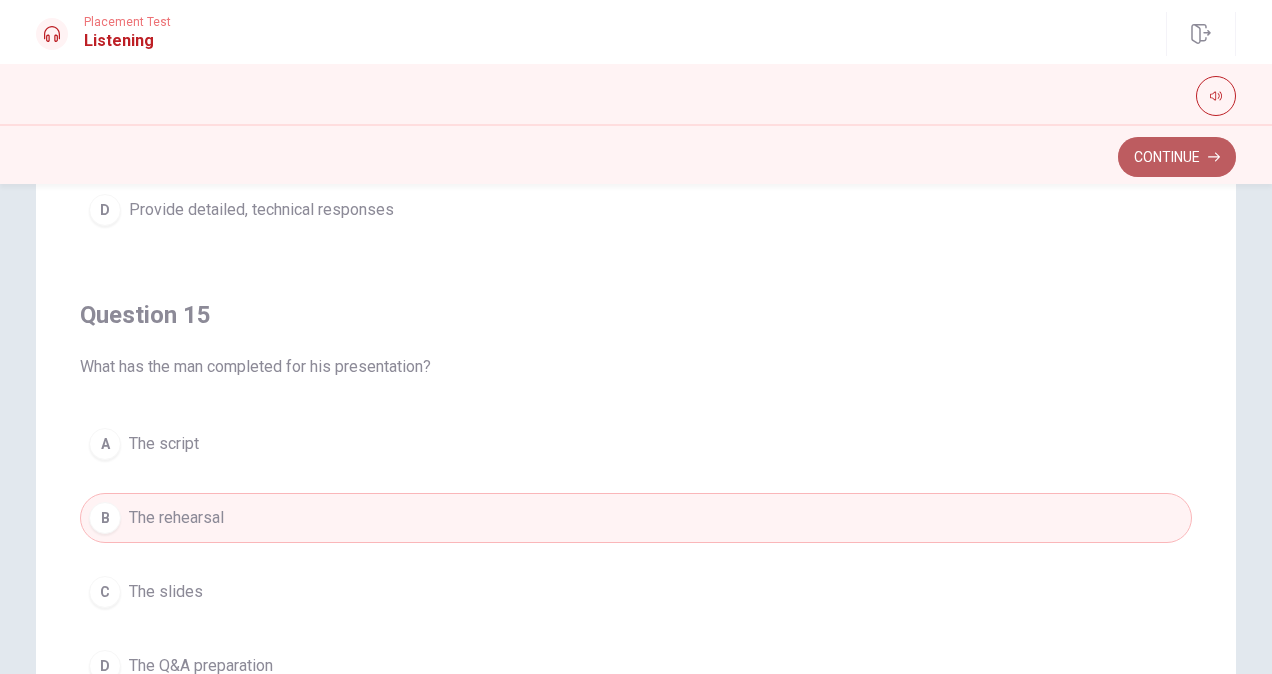 click 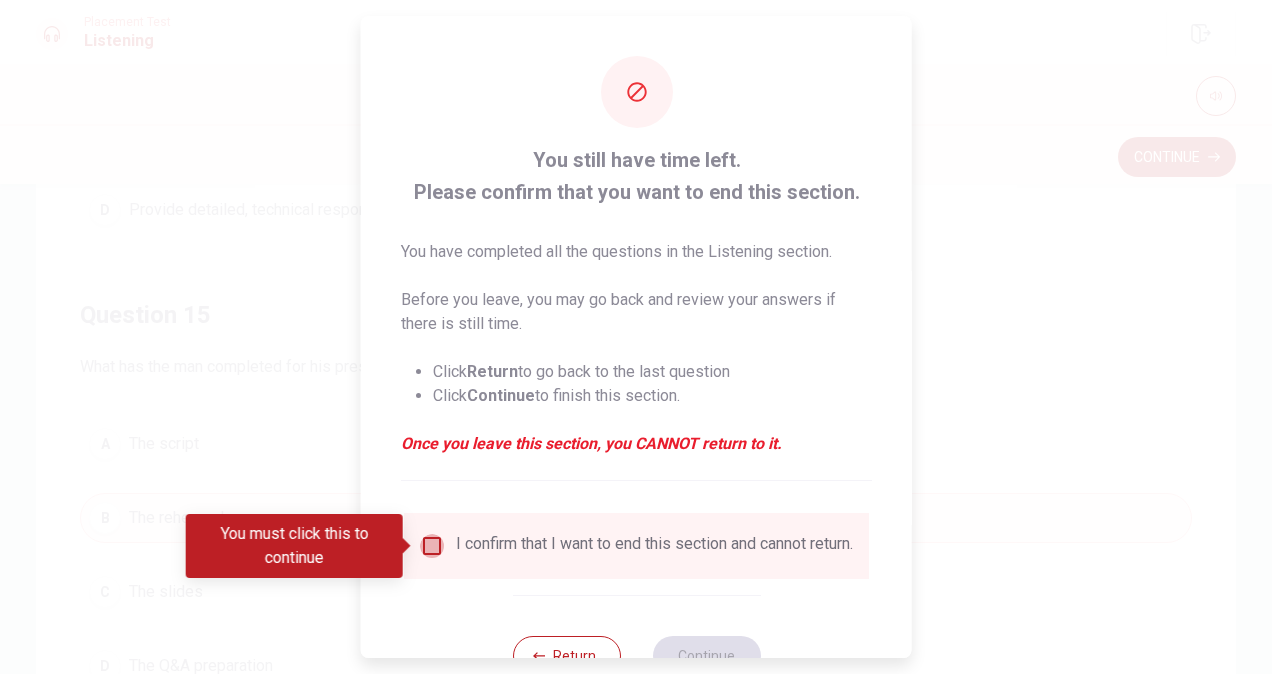 click at bounding box center [432, 546] 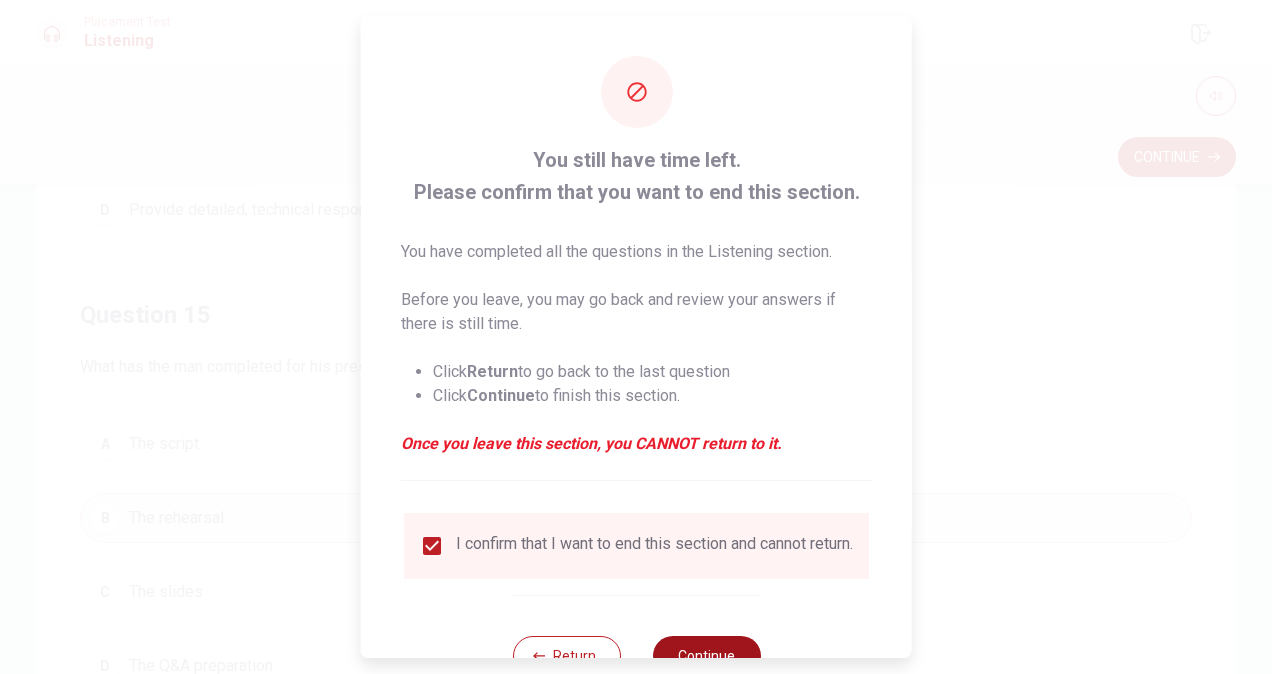 scroll, scrollTop: 72, scrollLeft: 0, axis: vertical 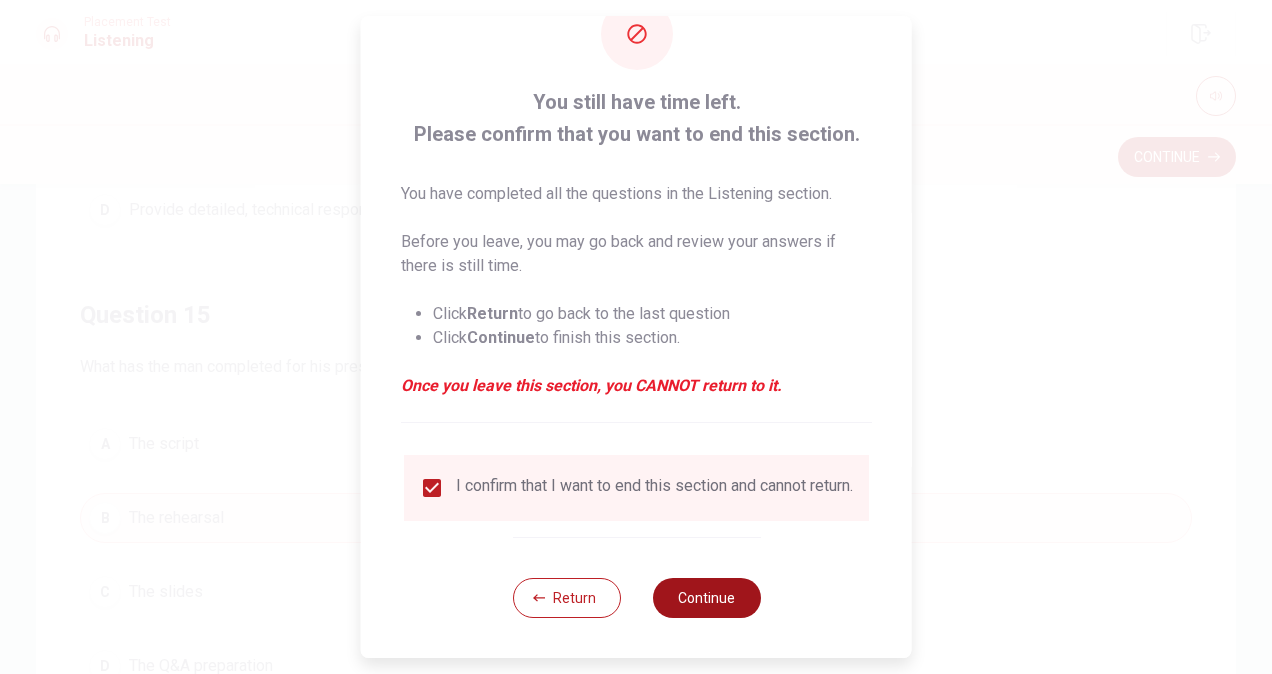 click on "Continue" at bounding box center [706, 598] 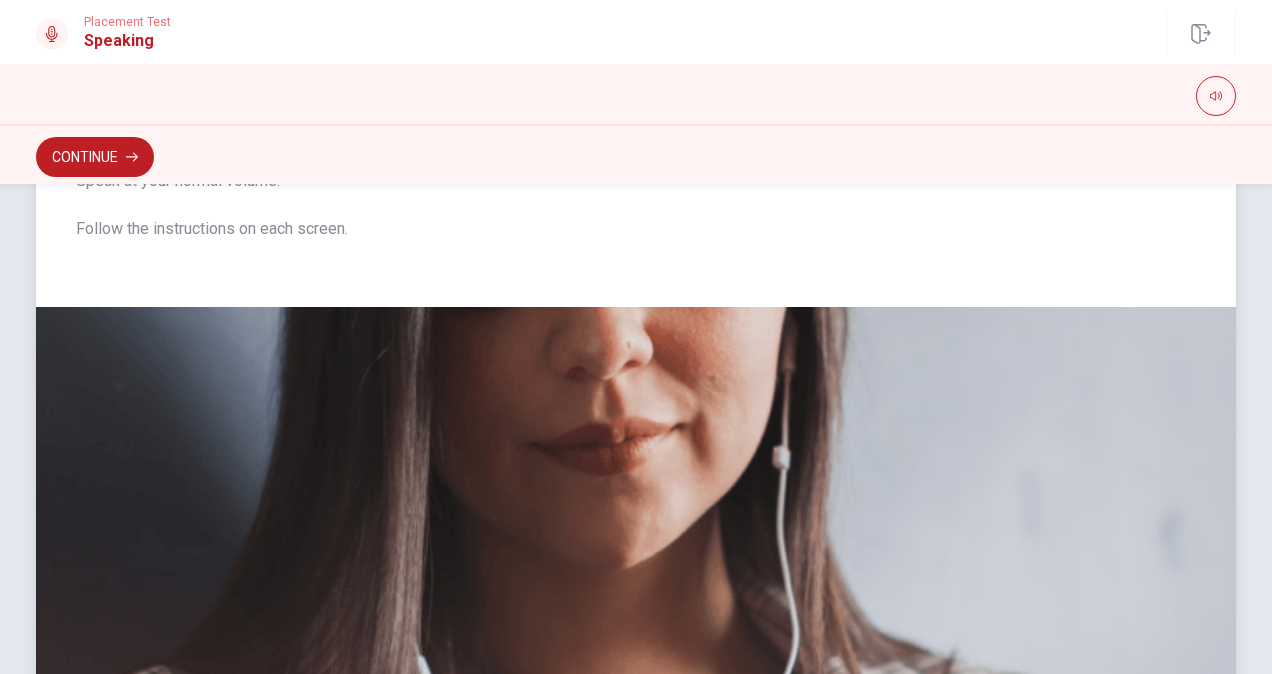 scroll, scrollTop: 526, scrollLeft: 0, axis: vertical 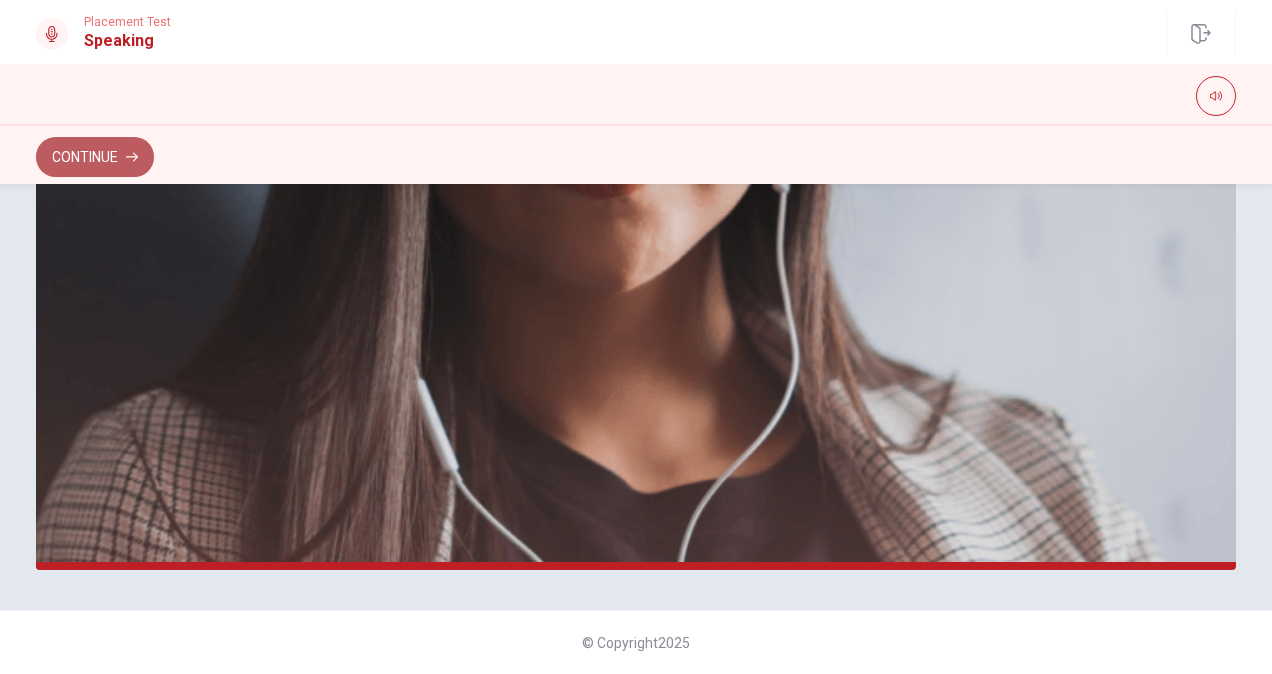 click on "Continue" at bounding box center [95, 157] 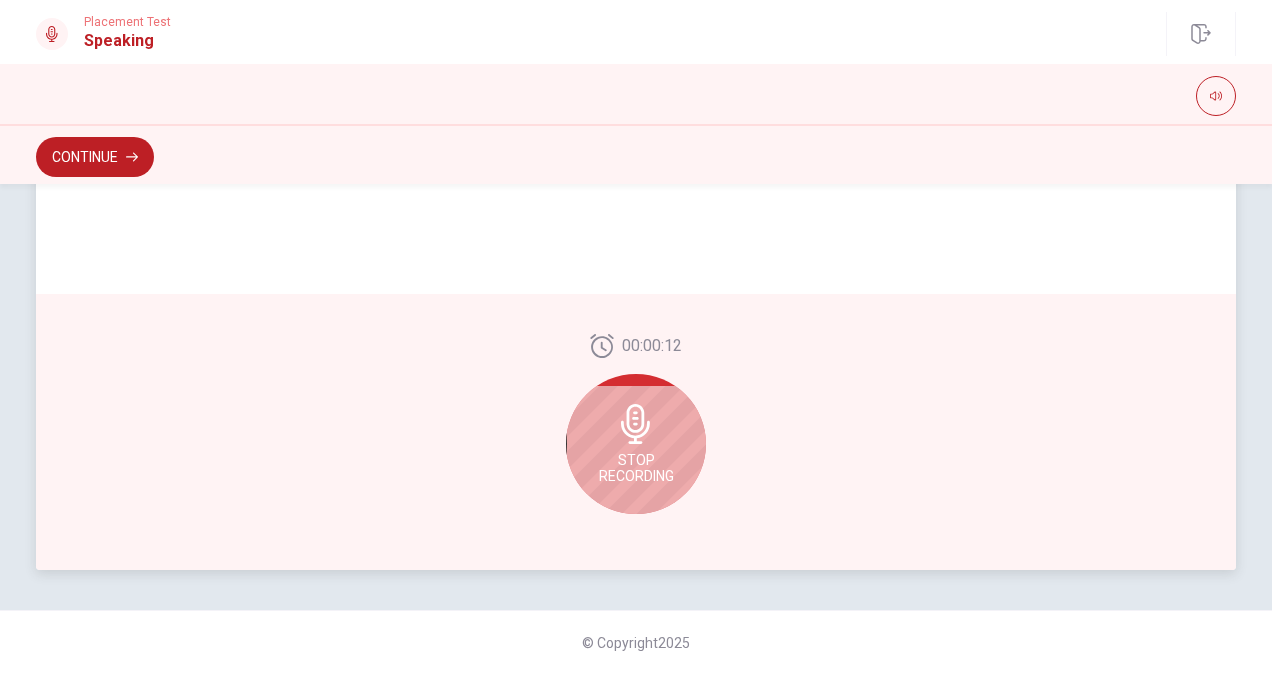 click on "Stop   Recording" at bounding box center [636, 444] 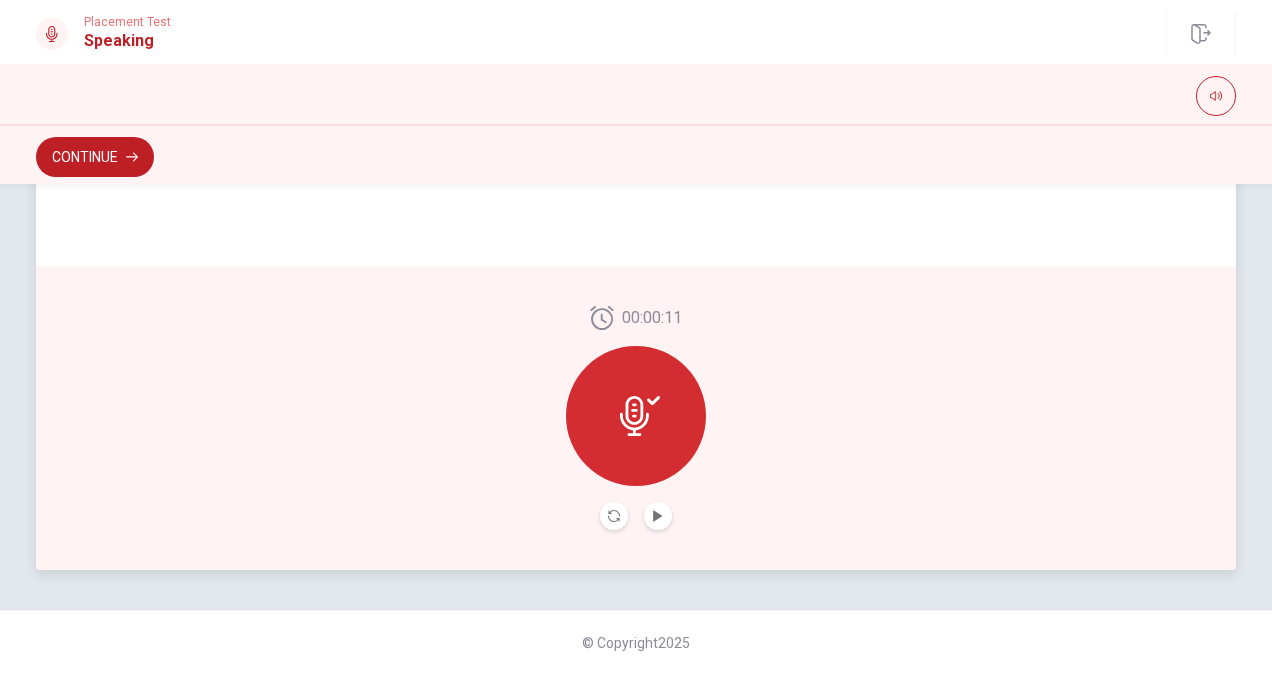 click at bounding box center (636, 416) 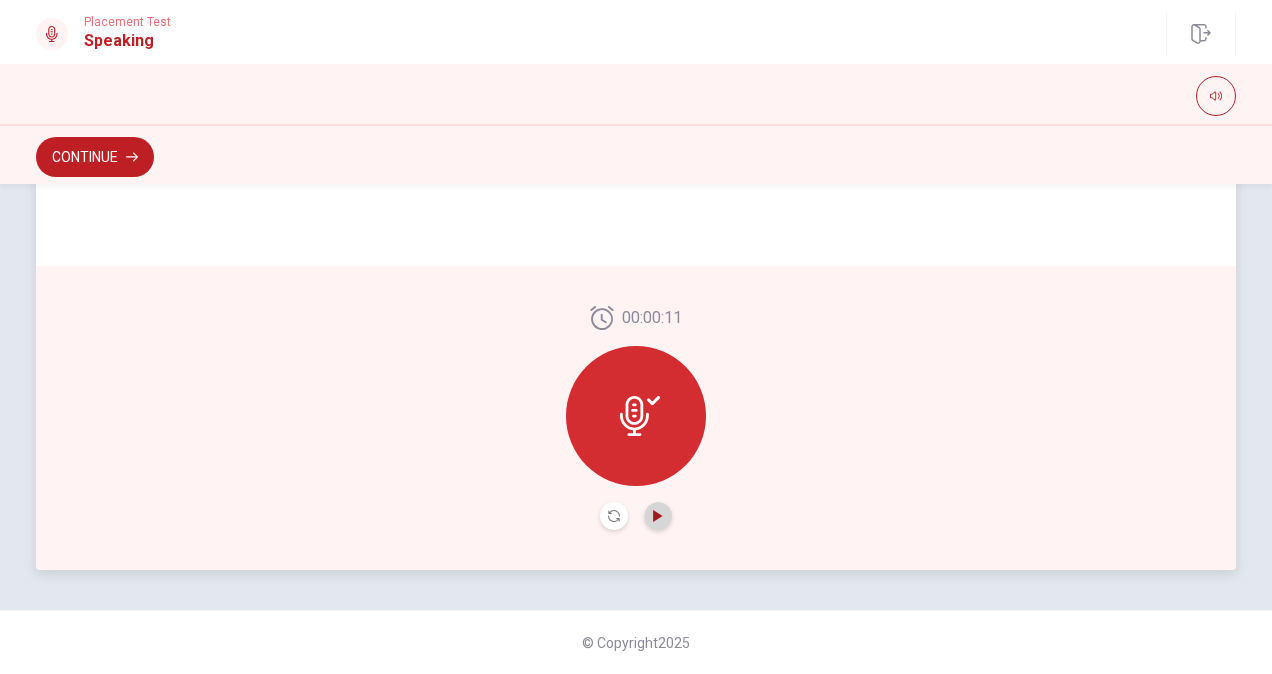 click 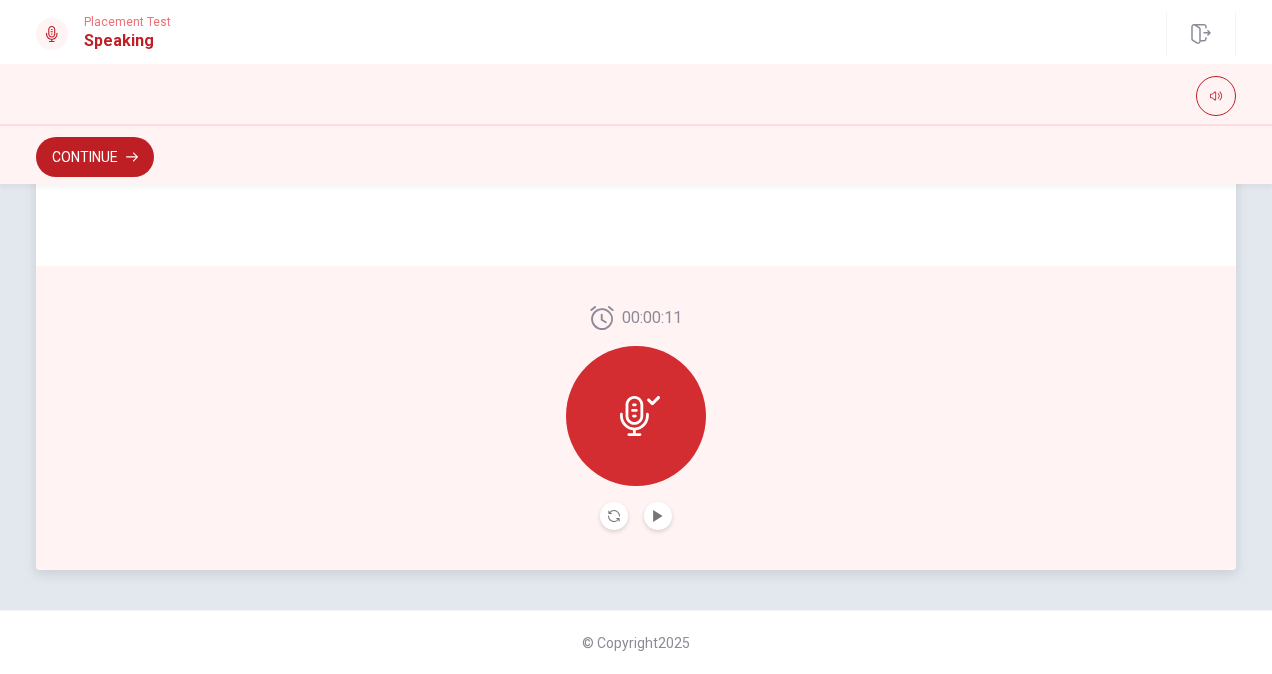 click 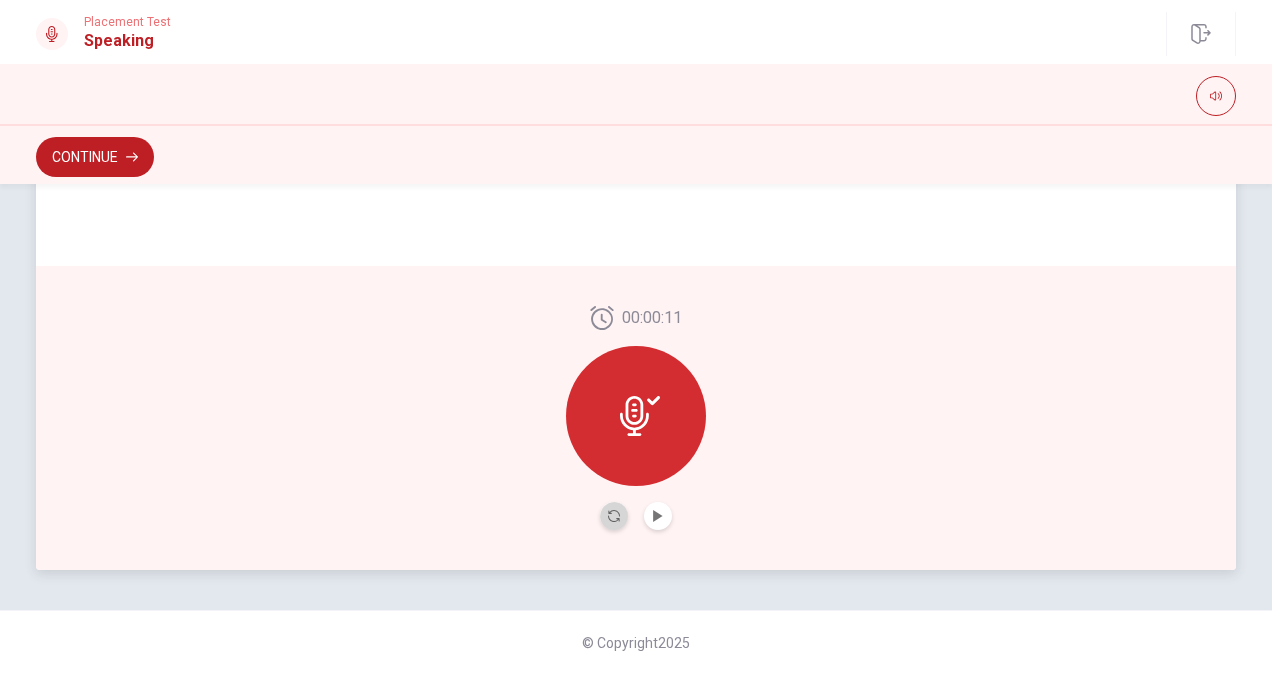 click at bounding box center (614, 516) 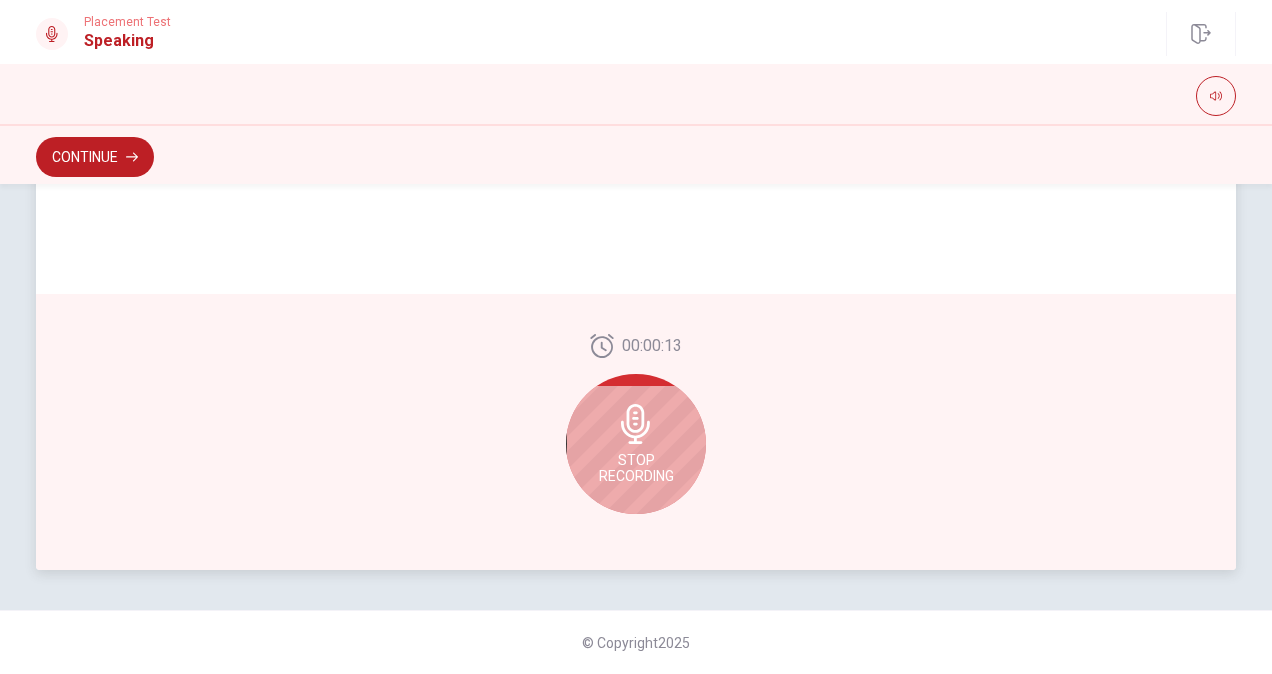 click on "Stop   Recording" at bounding box center (636, 468) 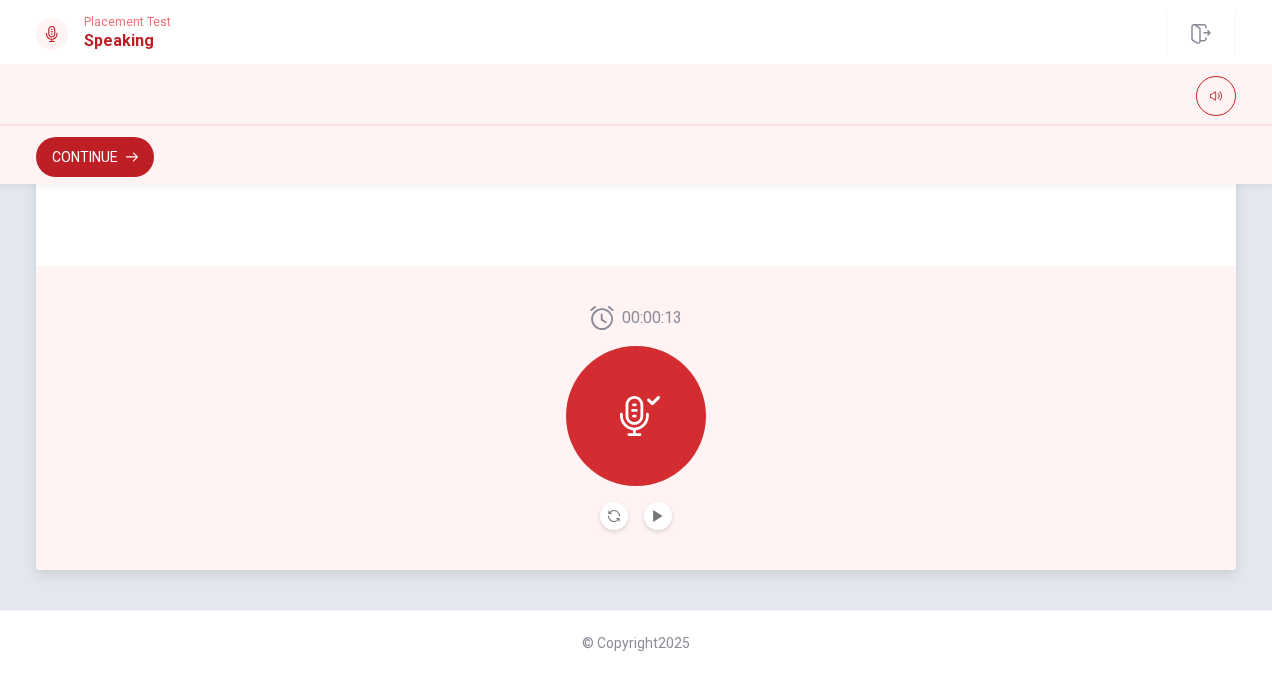 click at bounding box center [658, 516] 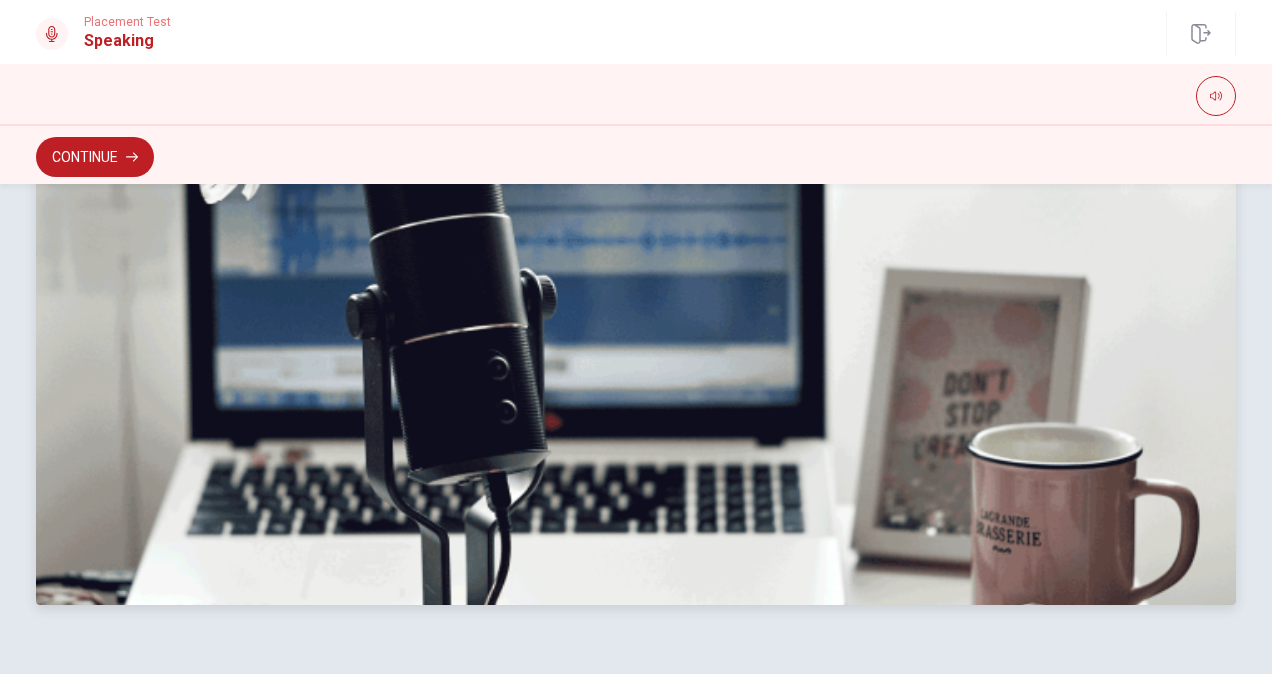 scroll, scrollTop: 586, scrollLeft: 0, axis: vertical 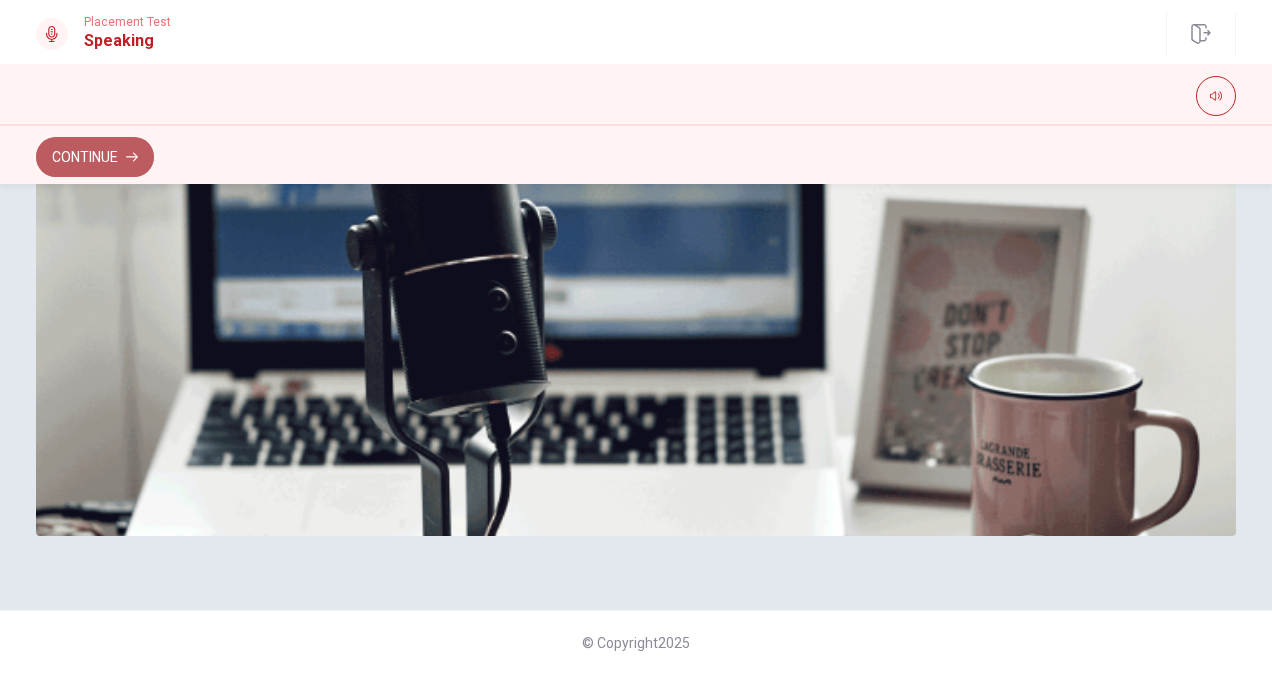 click on "Continue" at bounding box center [95, 157] 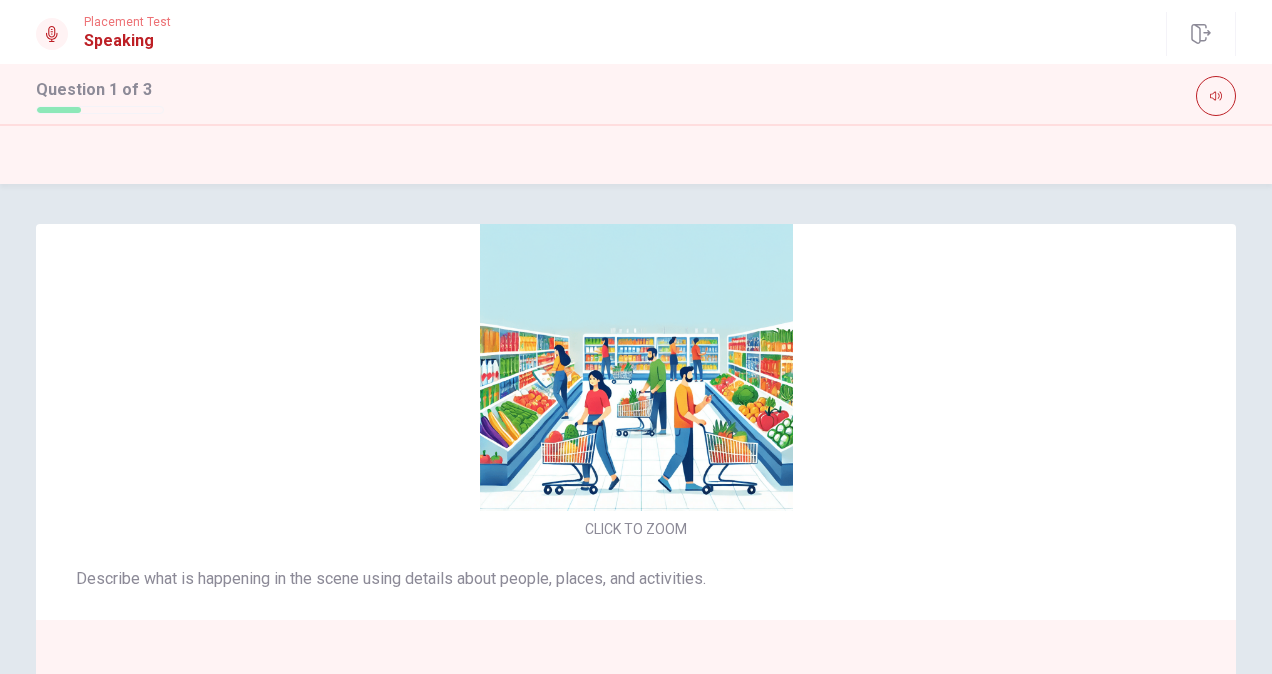 scroll, scrollTop: 0, scrollLeft: 0, axis: both 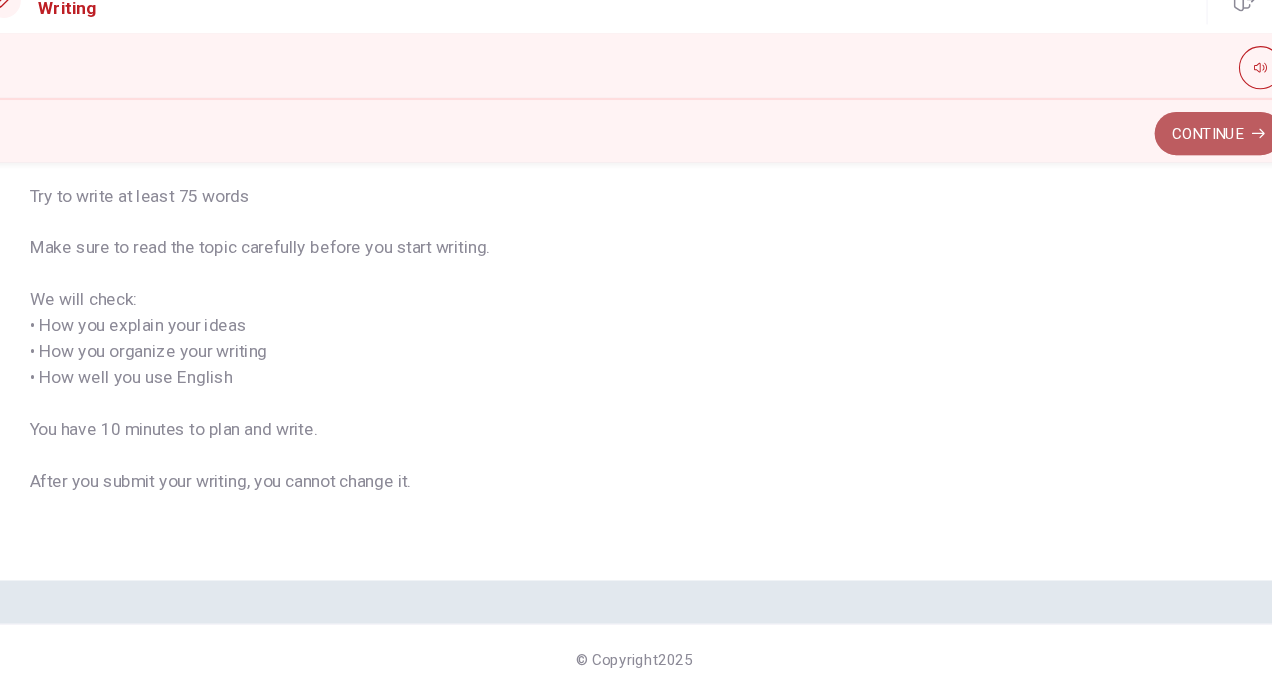 click on "Continue" at bounding box center (1177, 157) 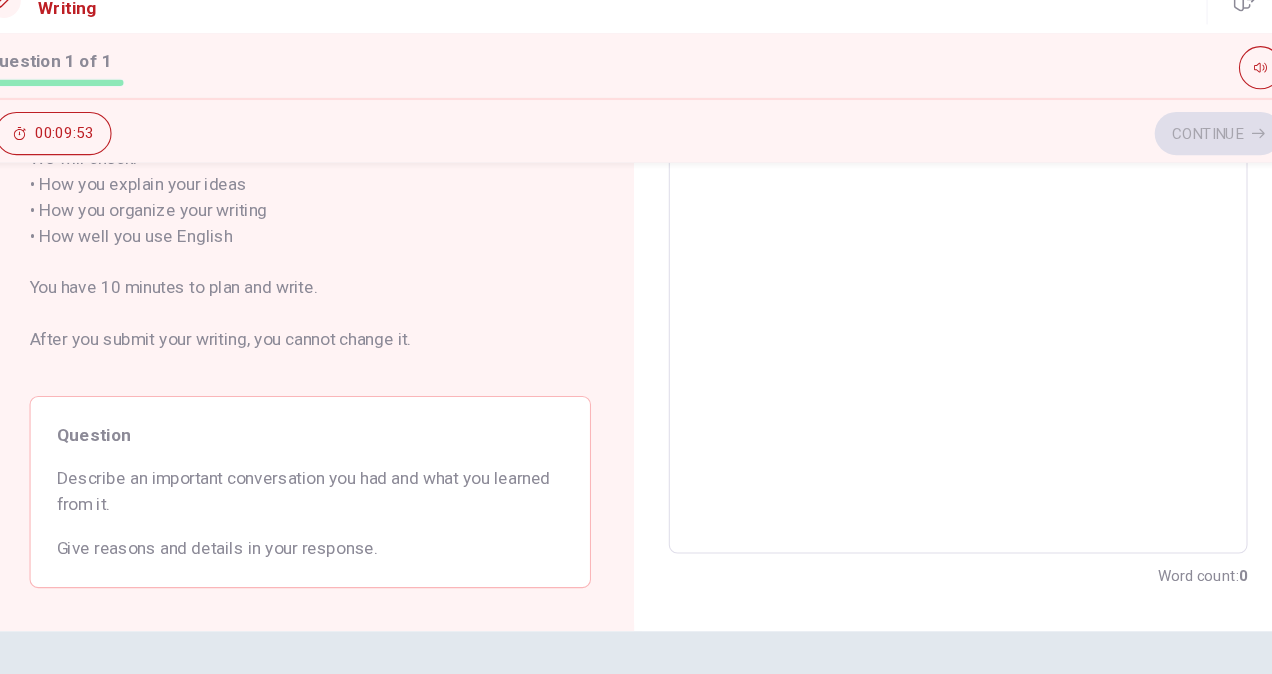 scroll, scrollTop: 346, scrollLeft: 0, axis: vertical 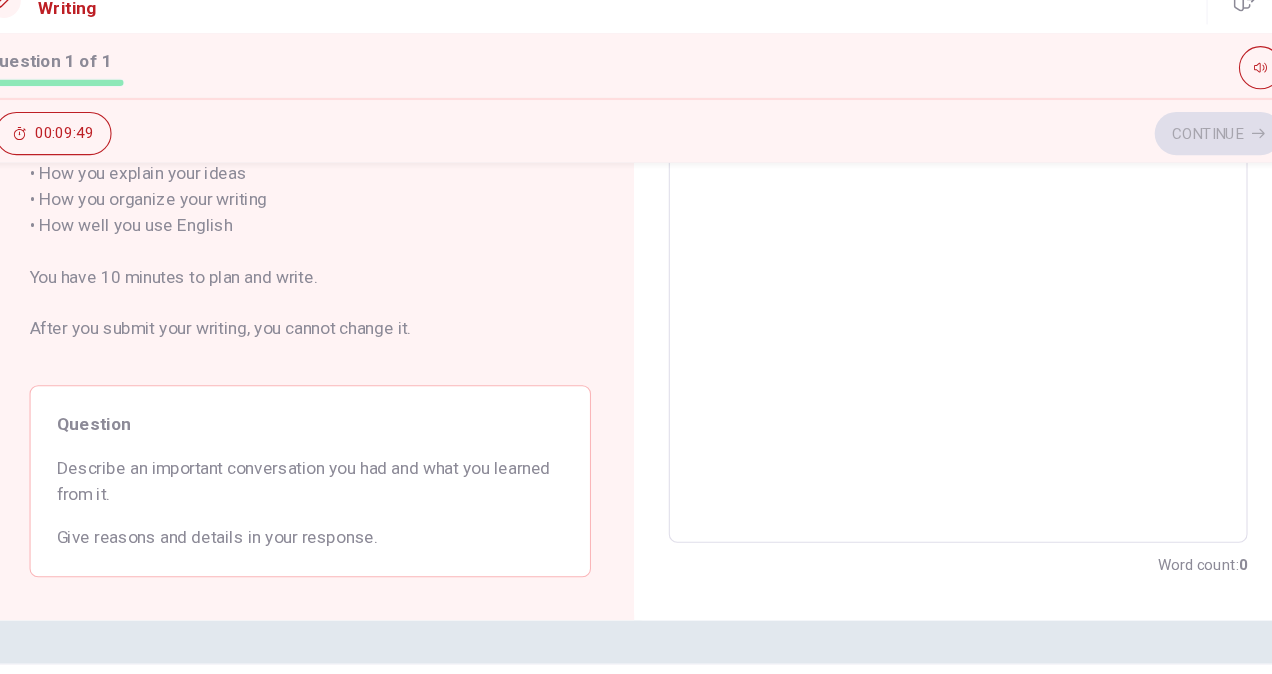 click at bounding box center (936, 242) 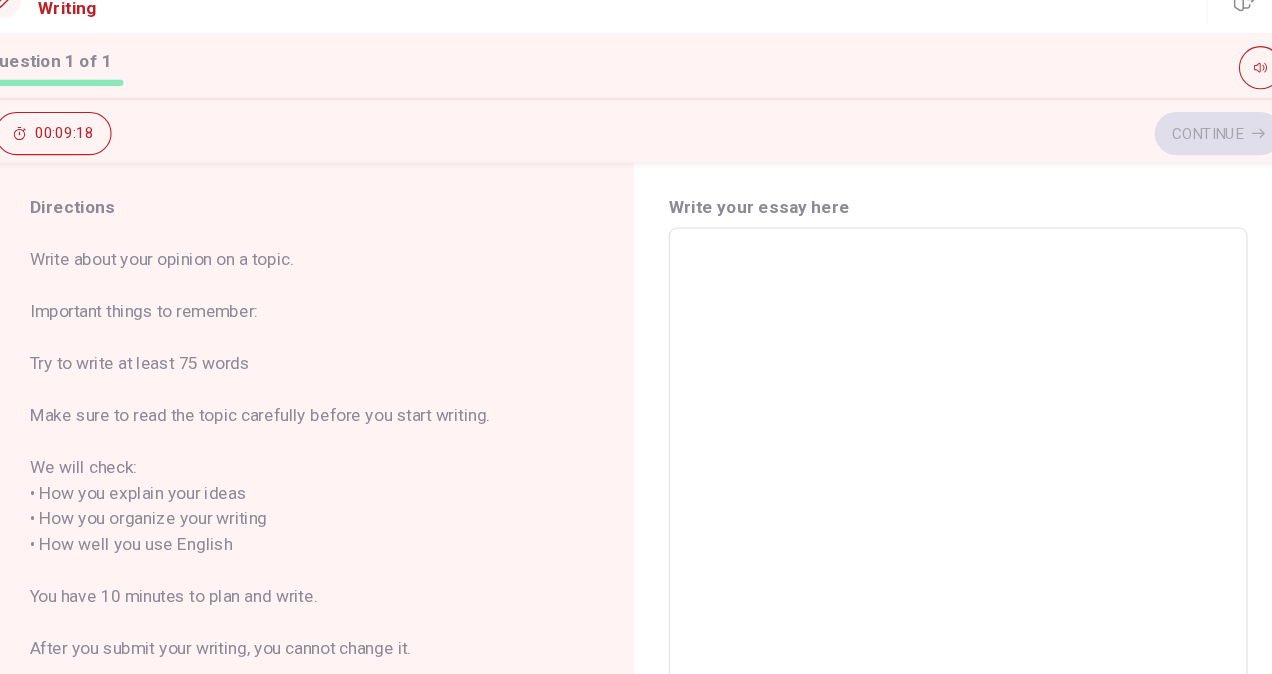 scroll, scrollTop: 0, scrollLeft: 0, axis: both 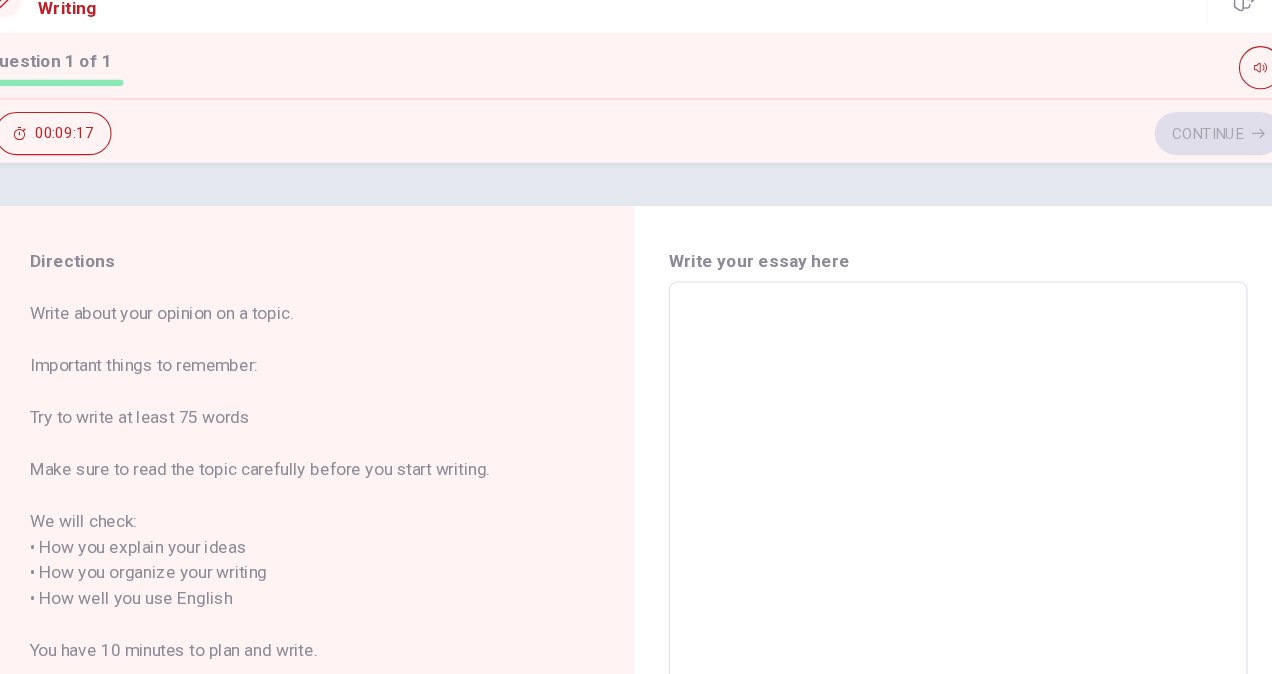 type on "I" 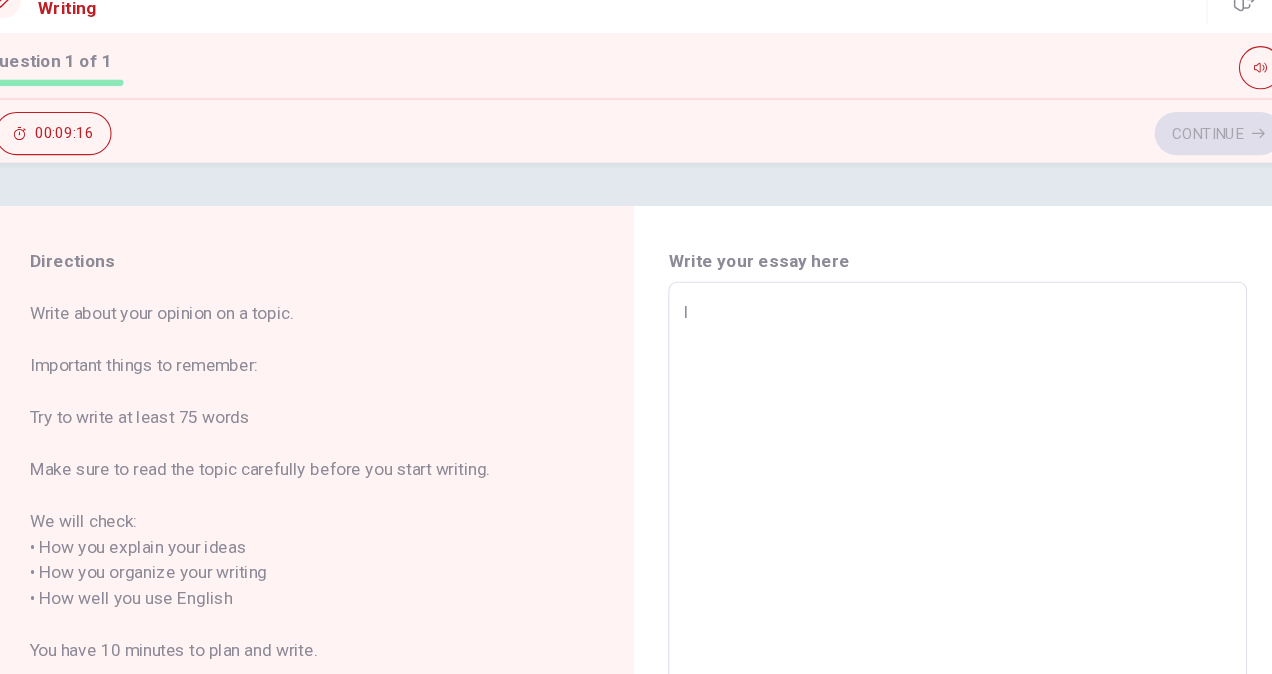 type on "I" 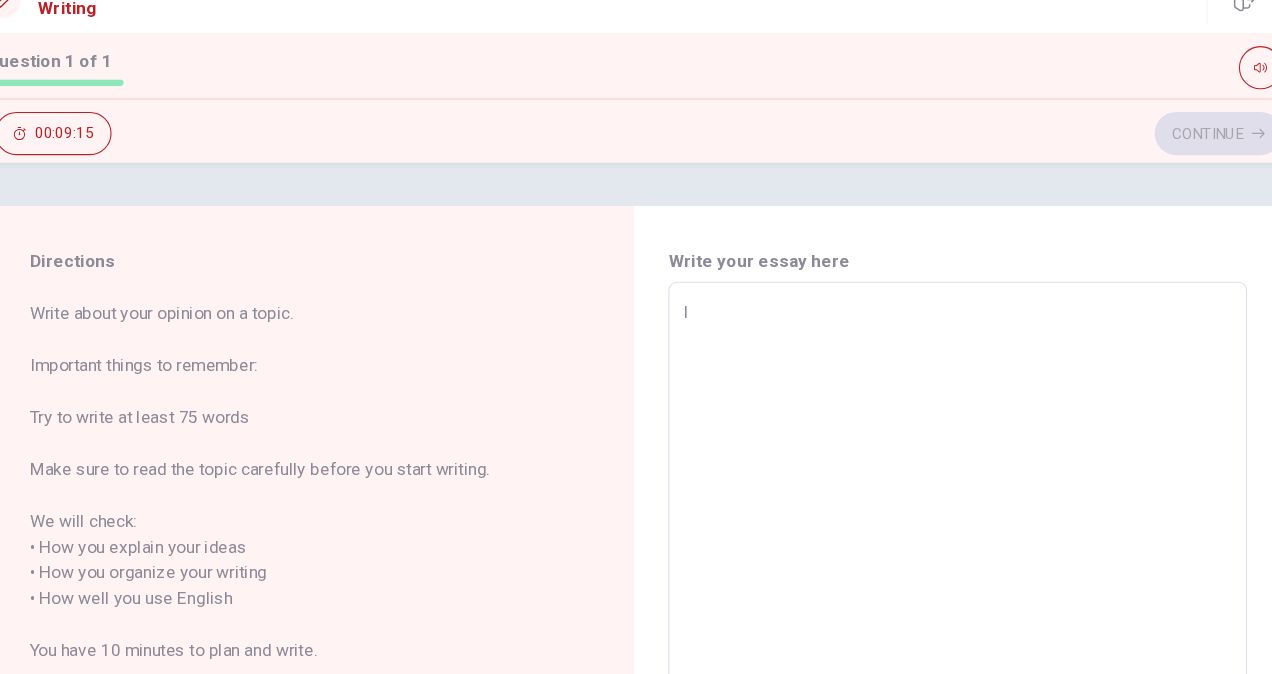 type on "I t" 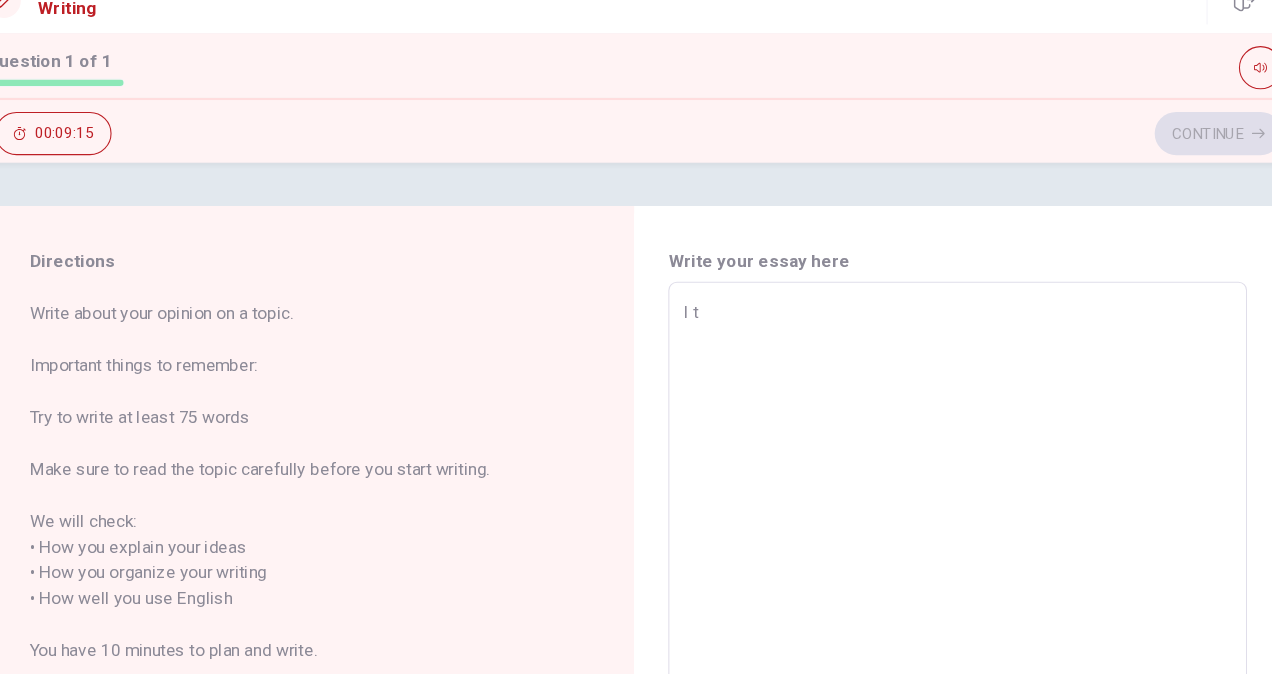 type on "x" 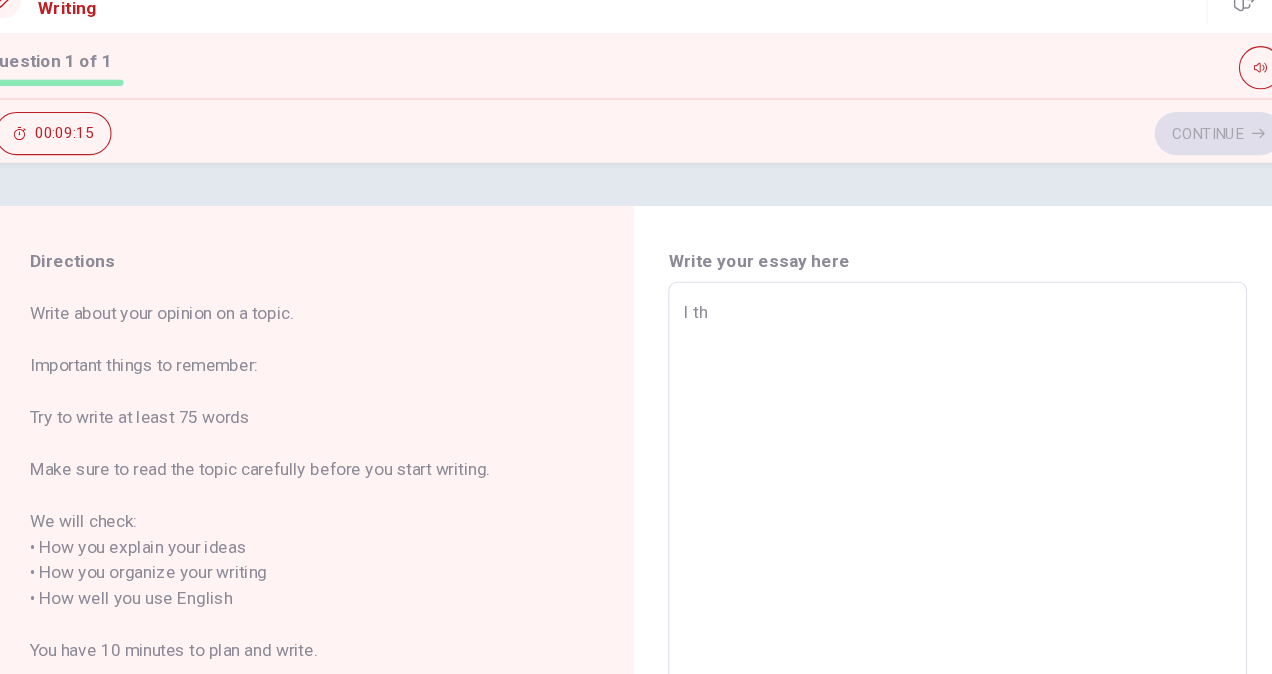 type on "I thi" 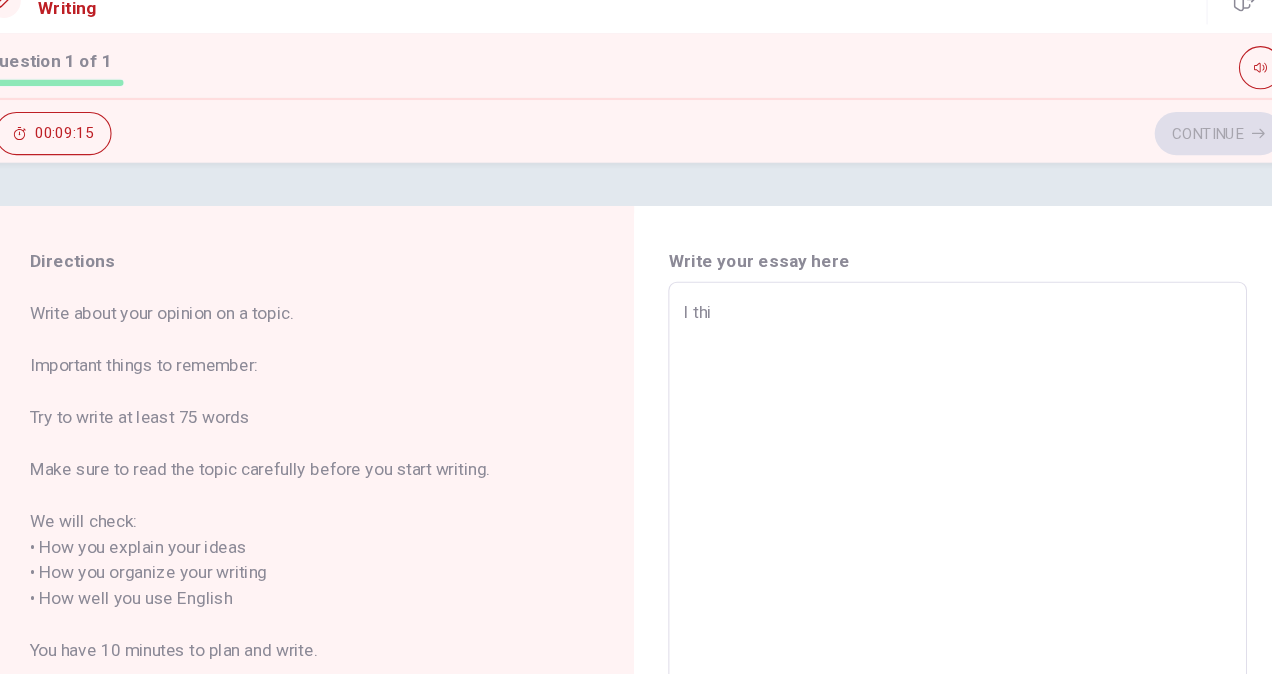 type on "I thin" 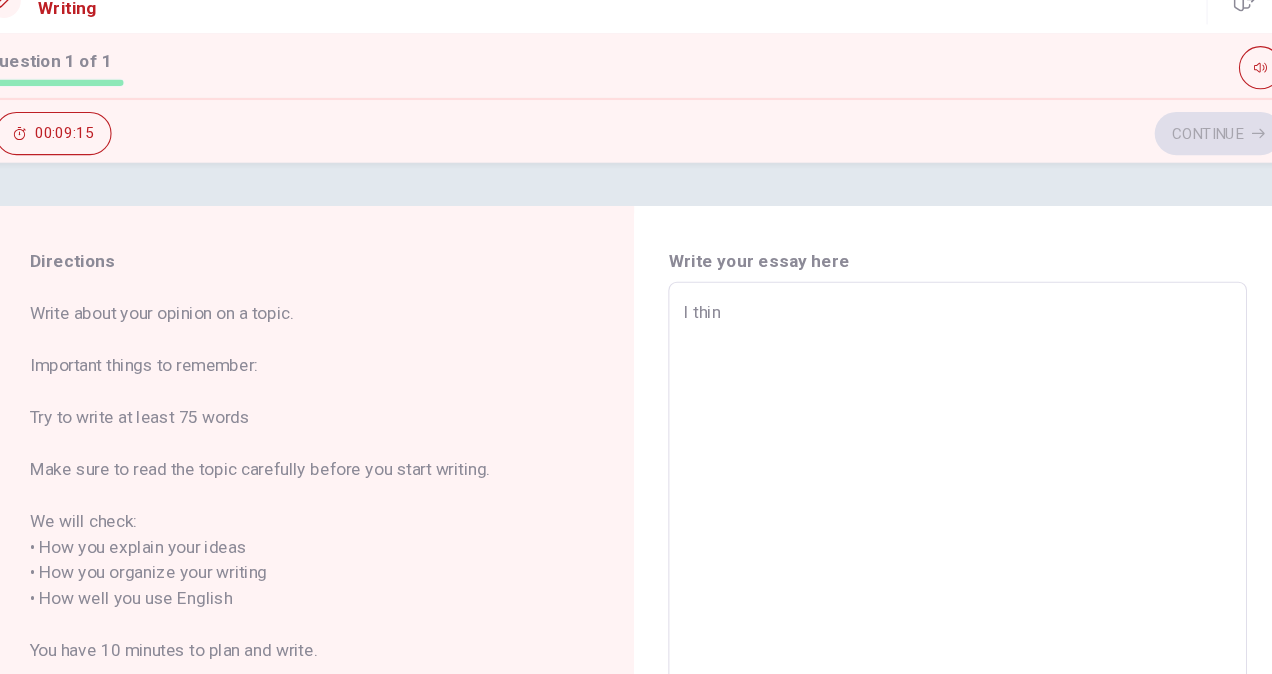 type on "x" 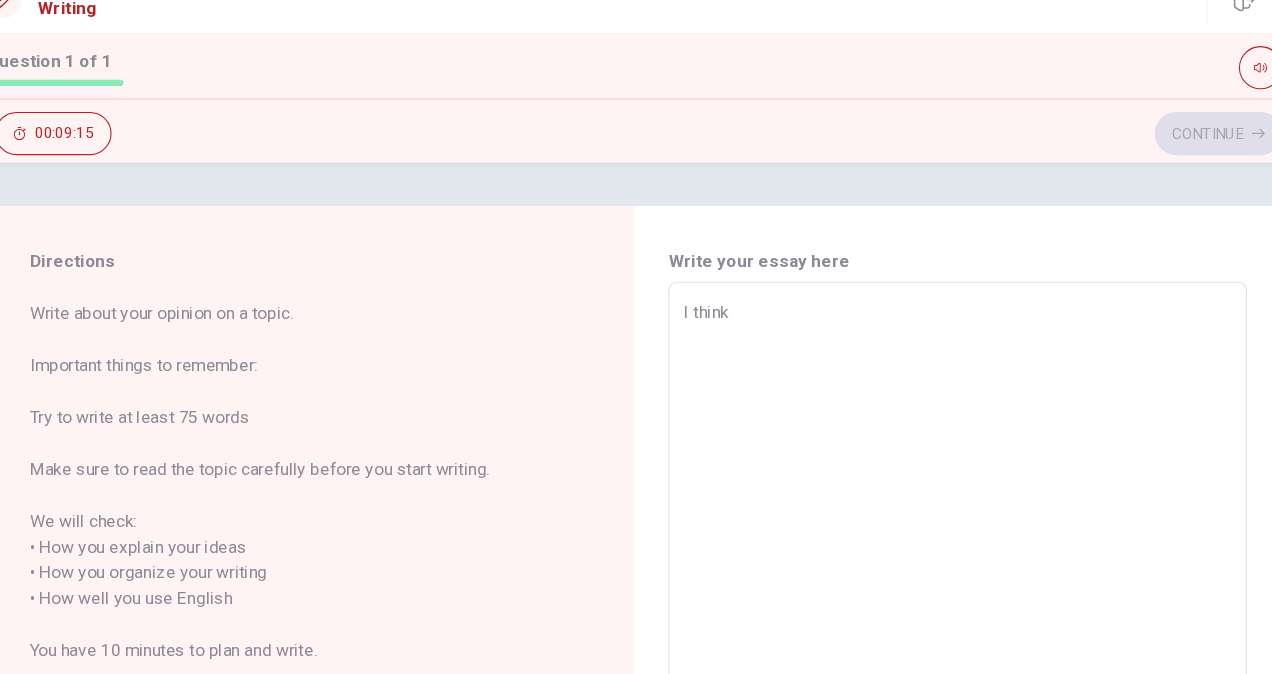 type on "x" 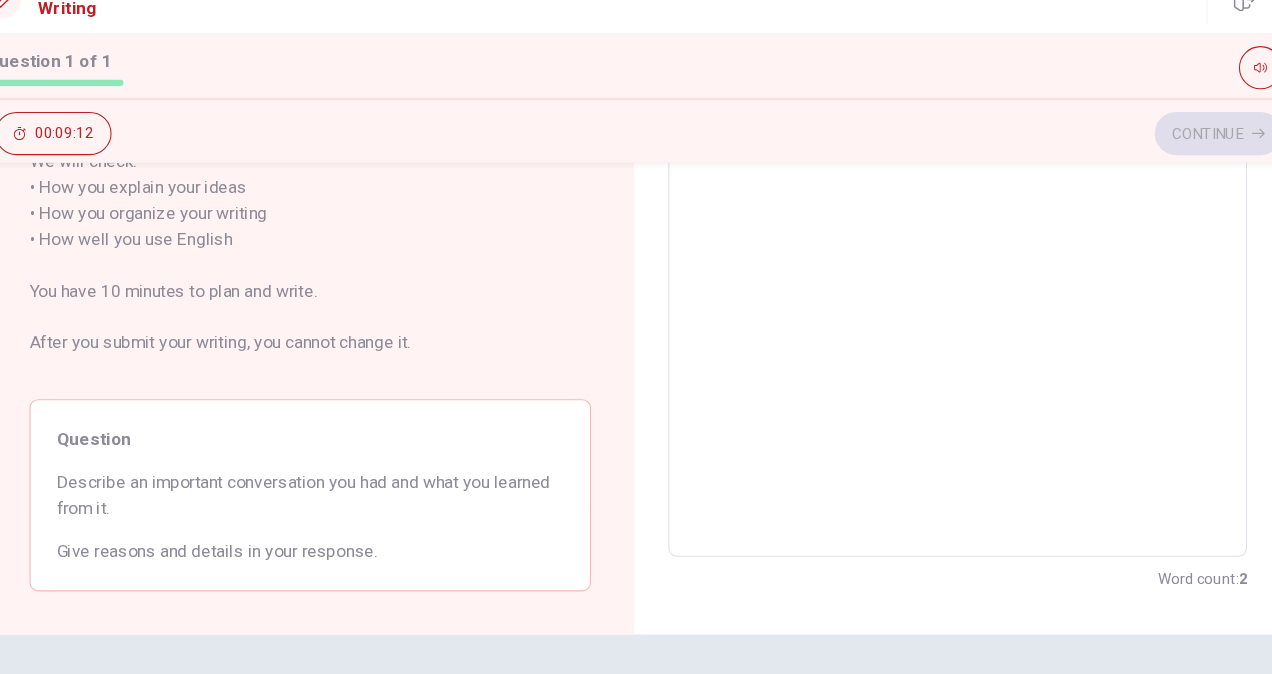 scroll, scrollTop: 0, scrollLeft: 0, axis: both 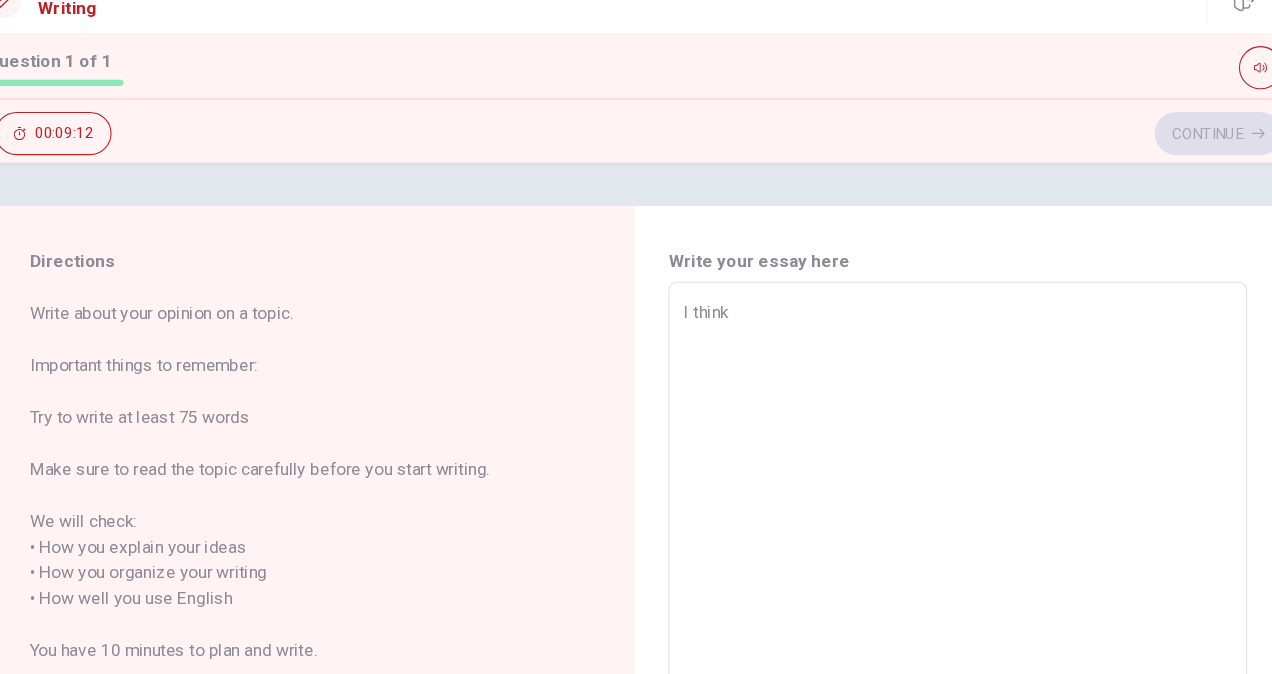 type on "x" 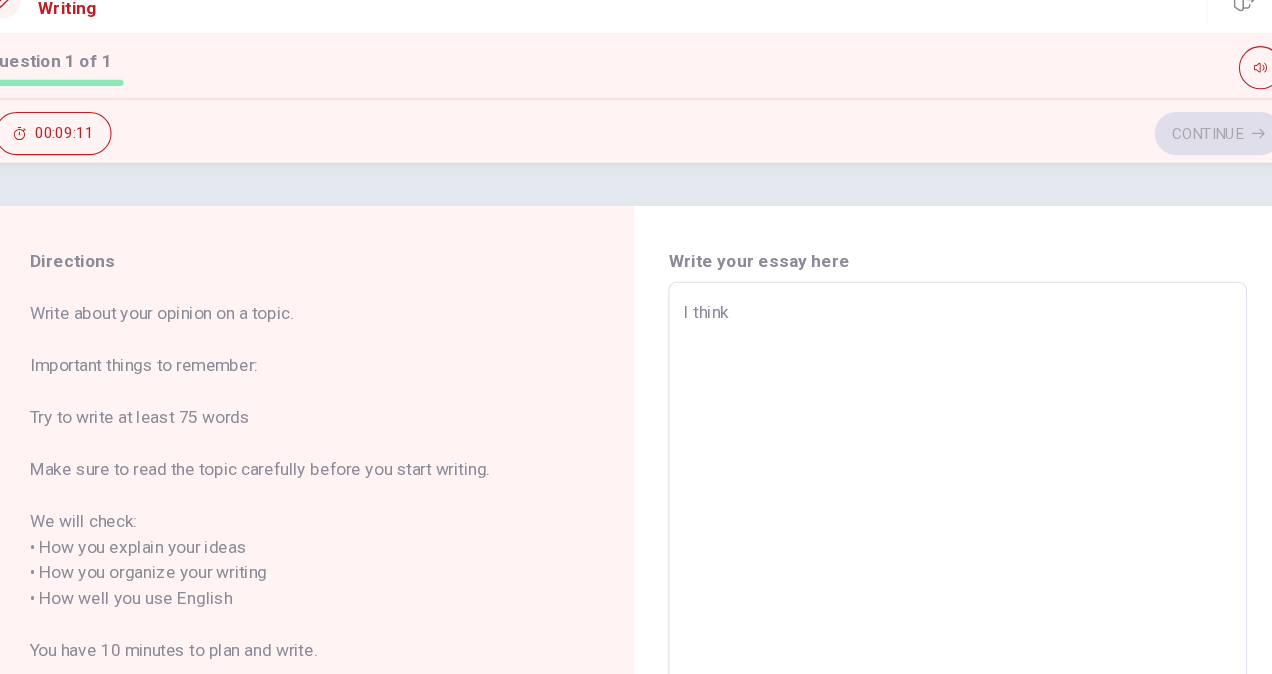 type on "I think p" 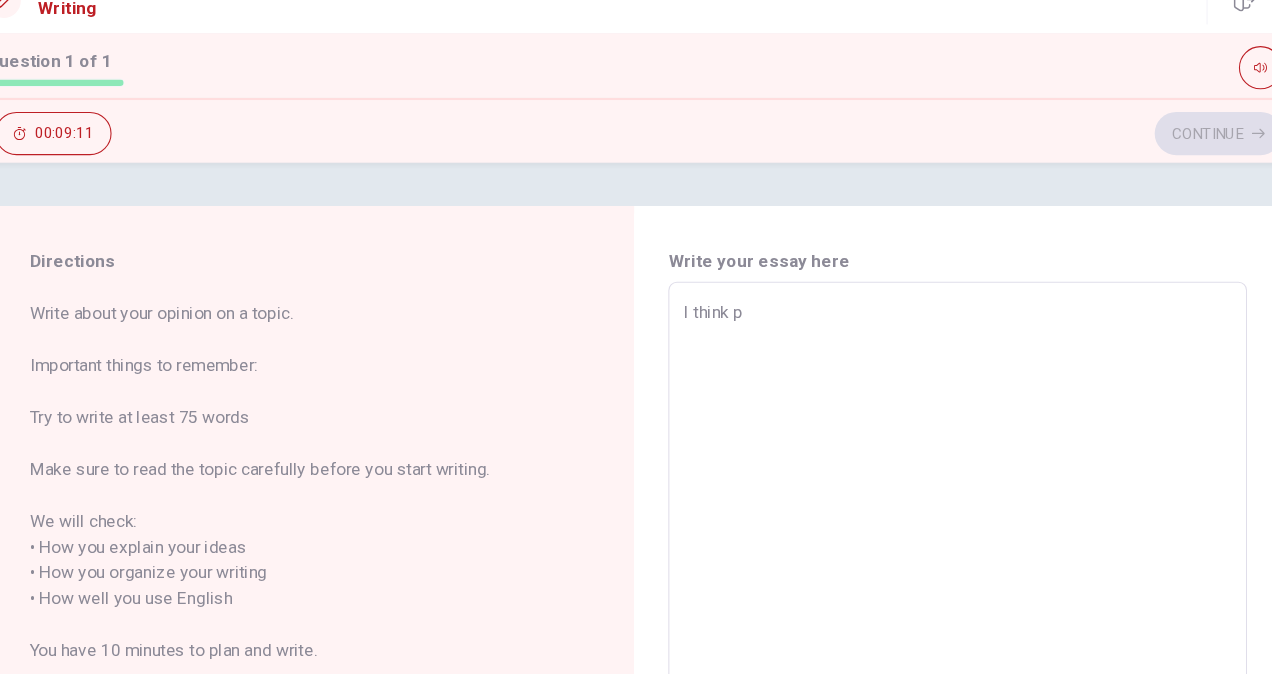 type on "x" 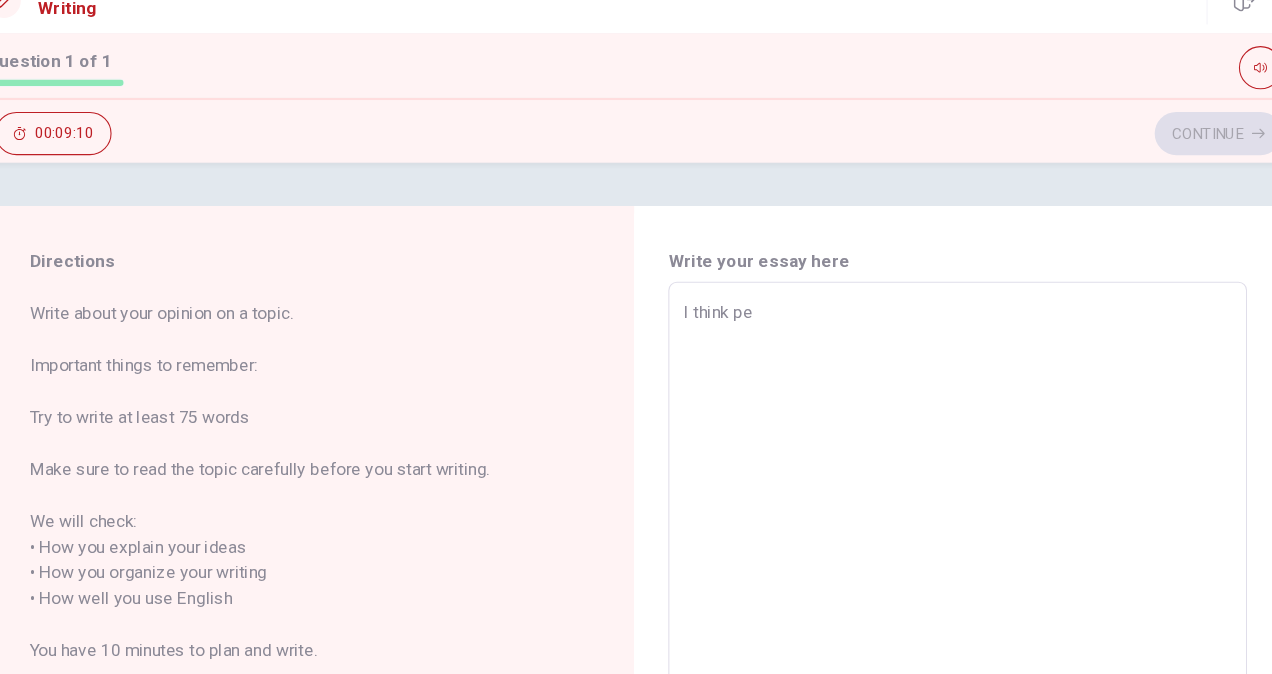 type on "x" 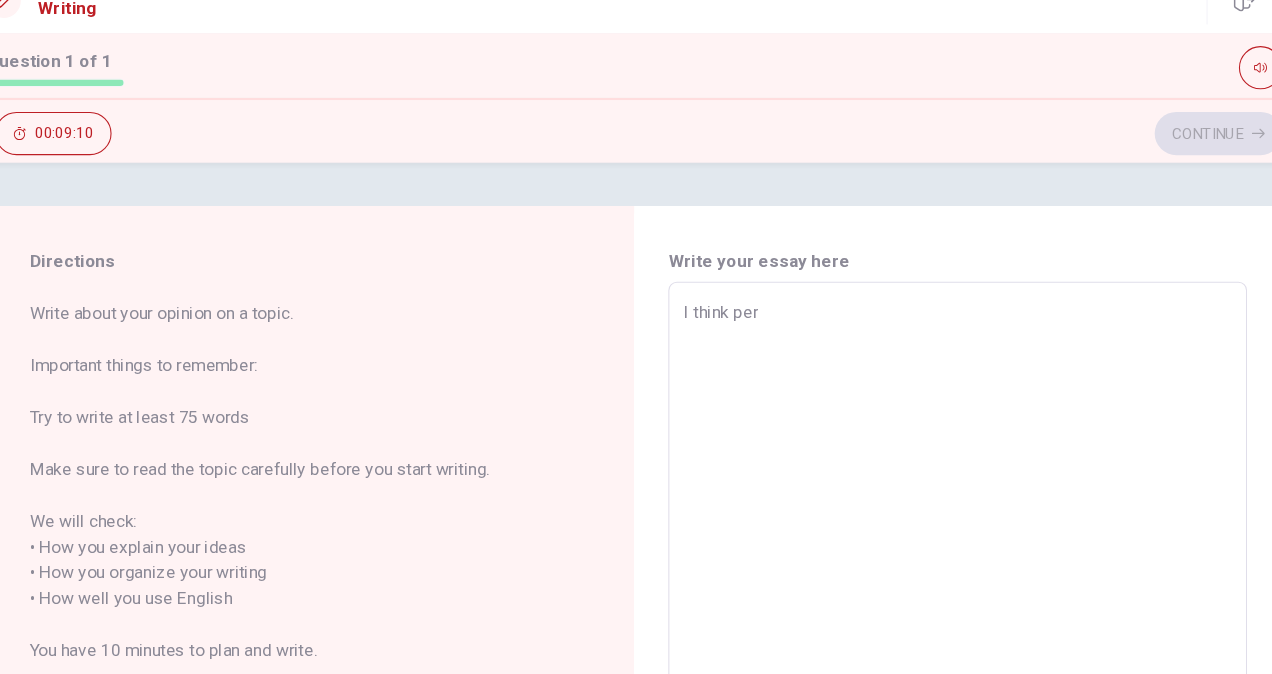 type on "x" 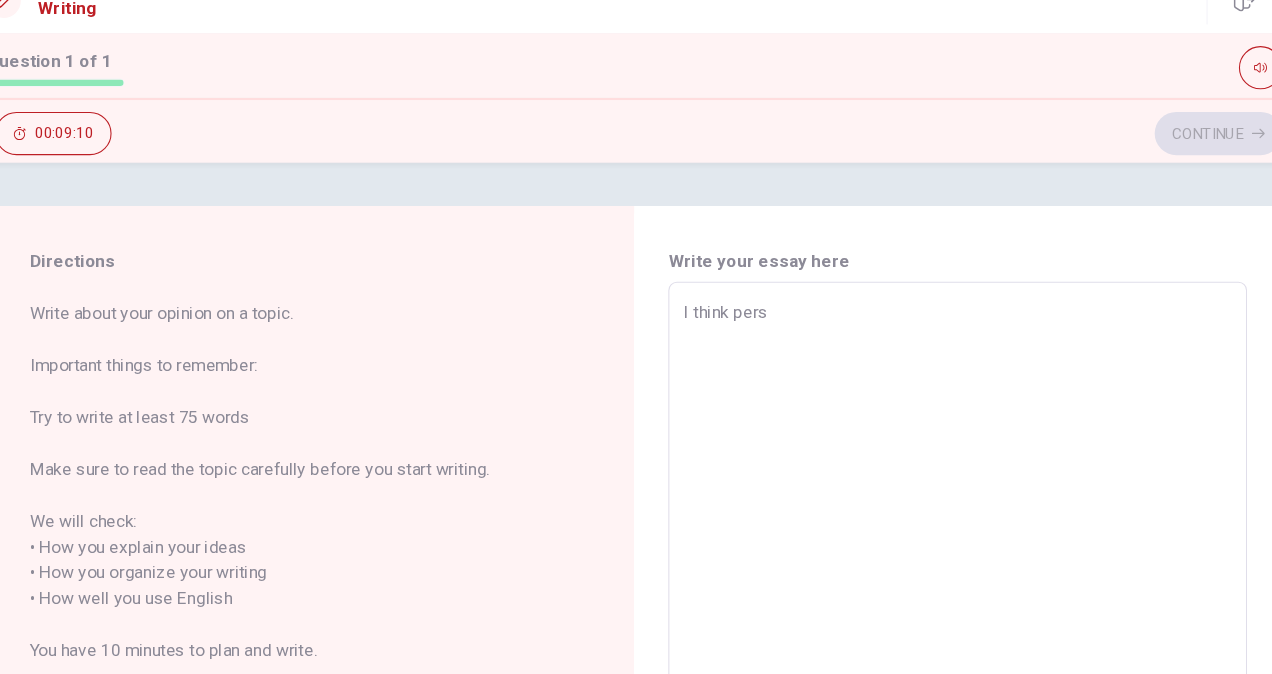 type on "x" 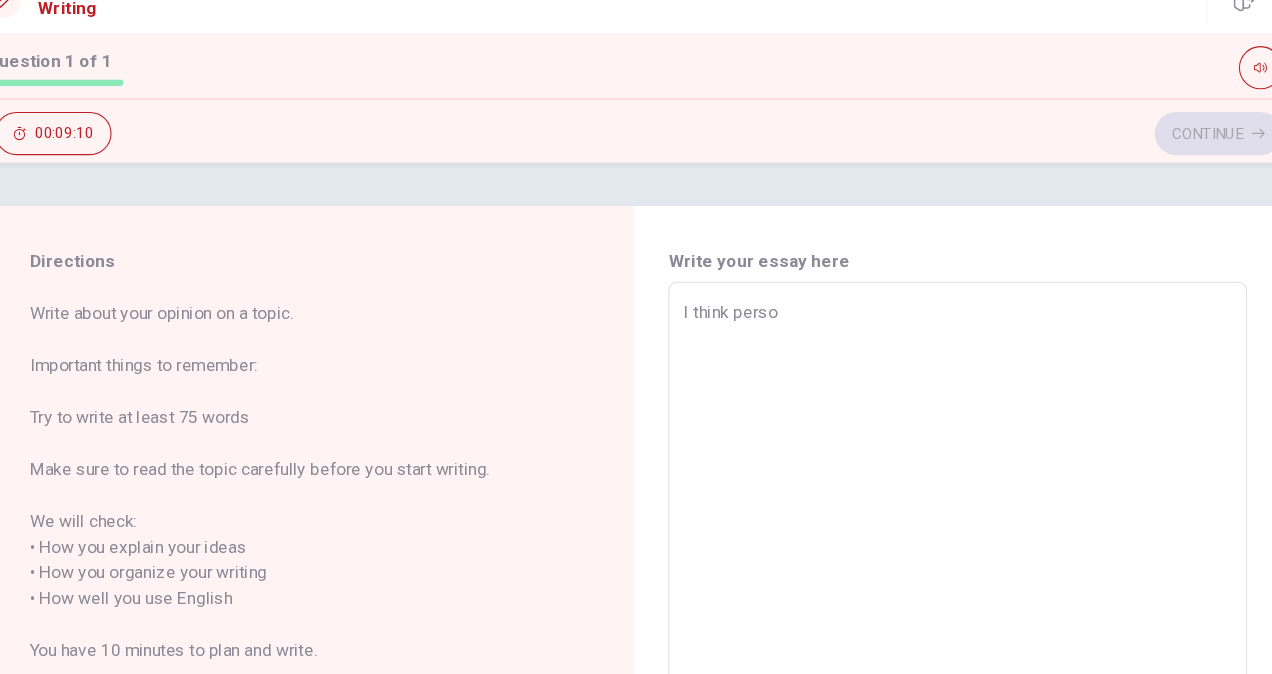 type on "x" 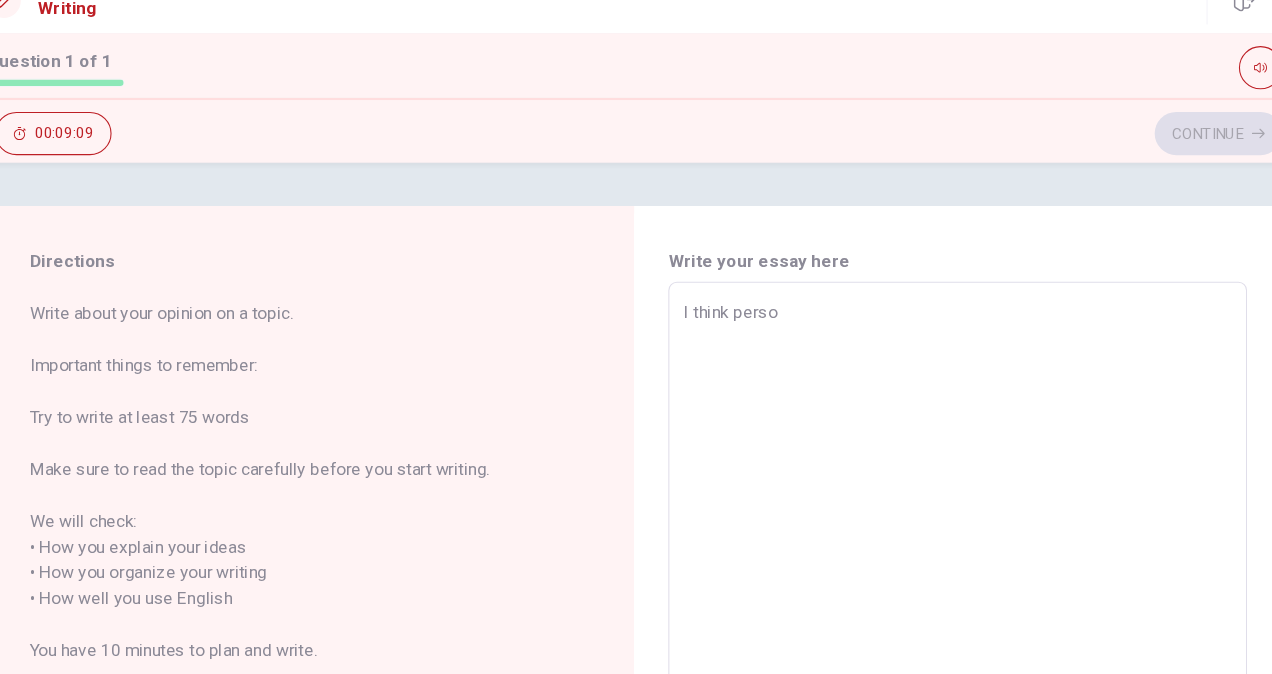 type on "I think person" 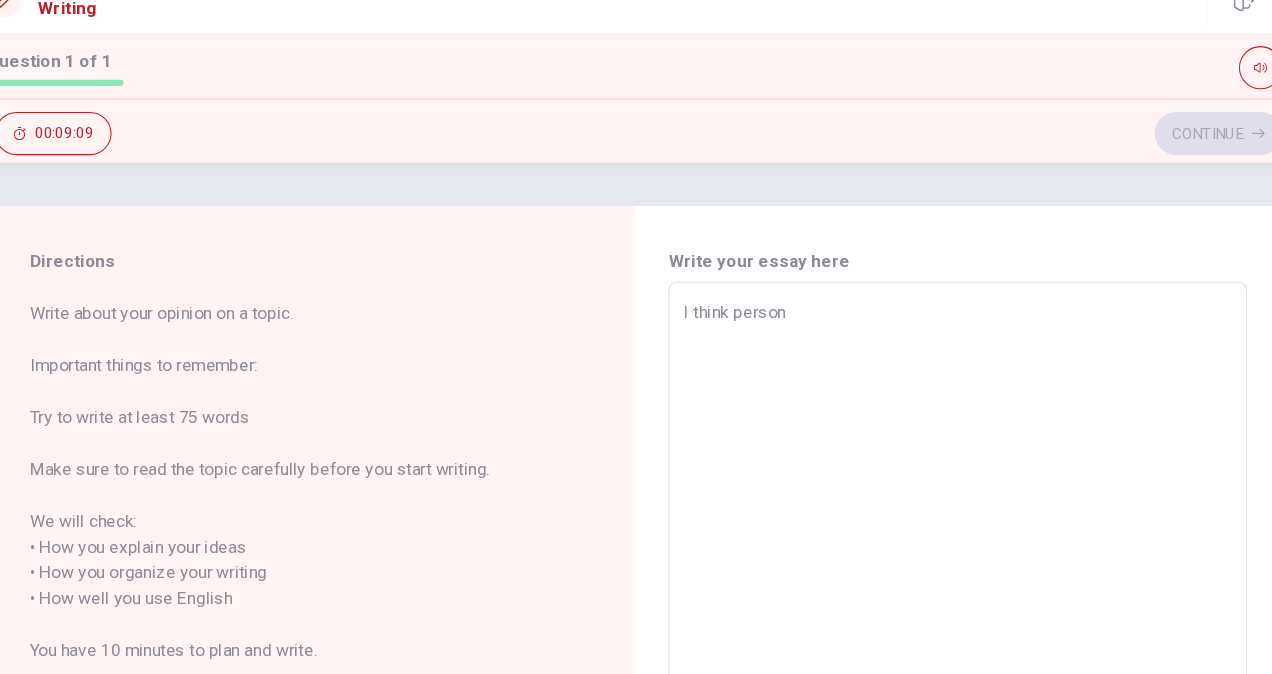 type on "x" 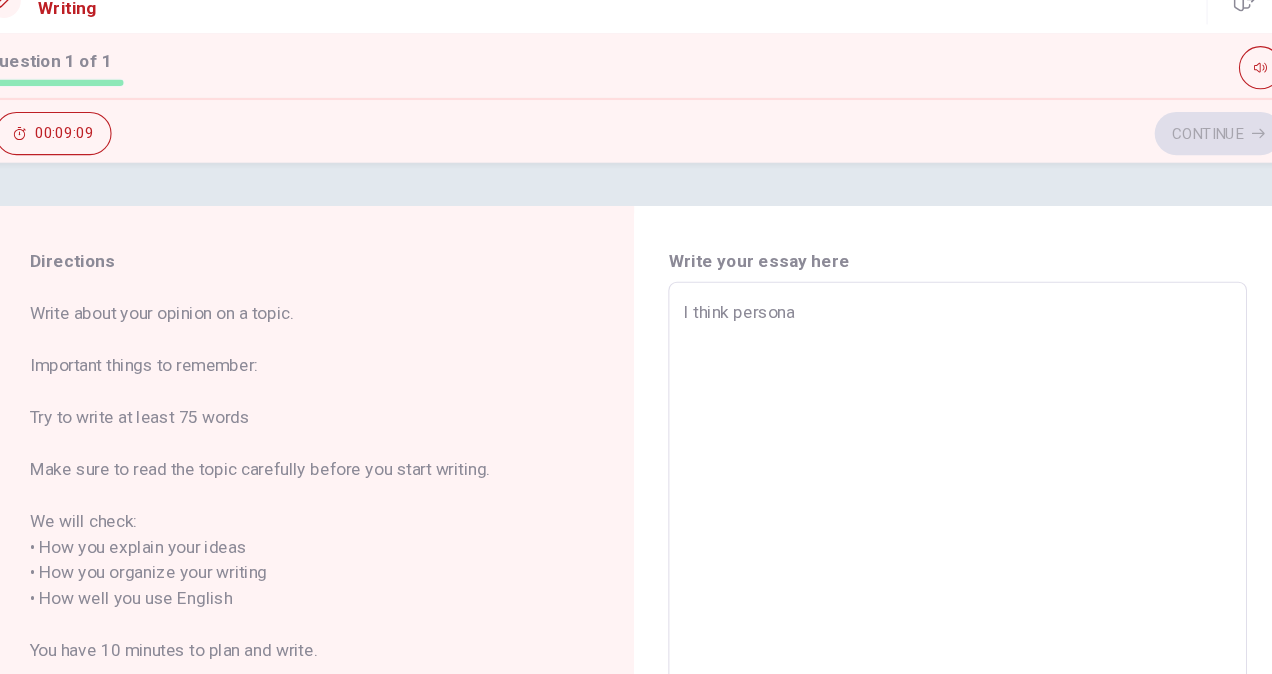 type on "I think personal" 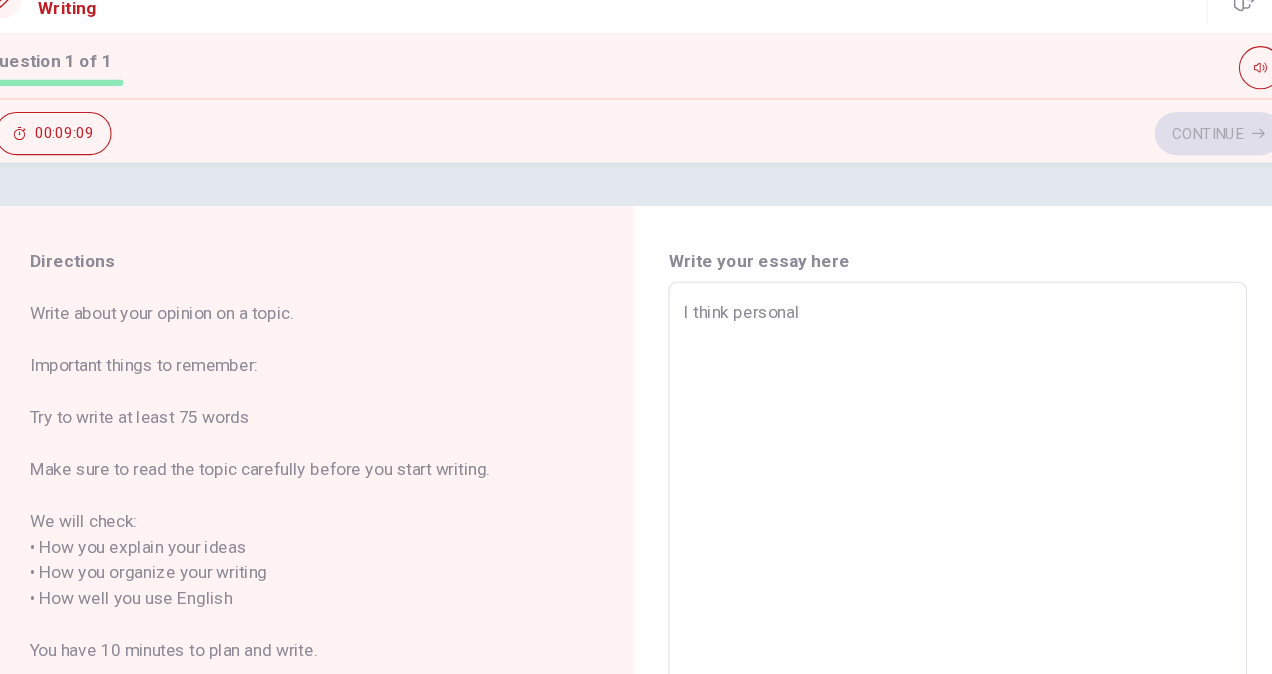 type on "x" 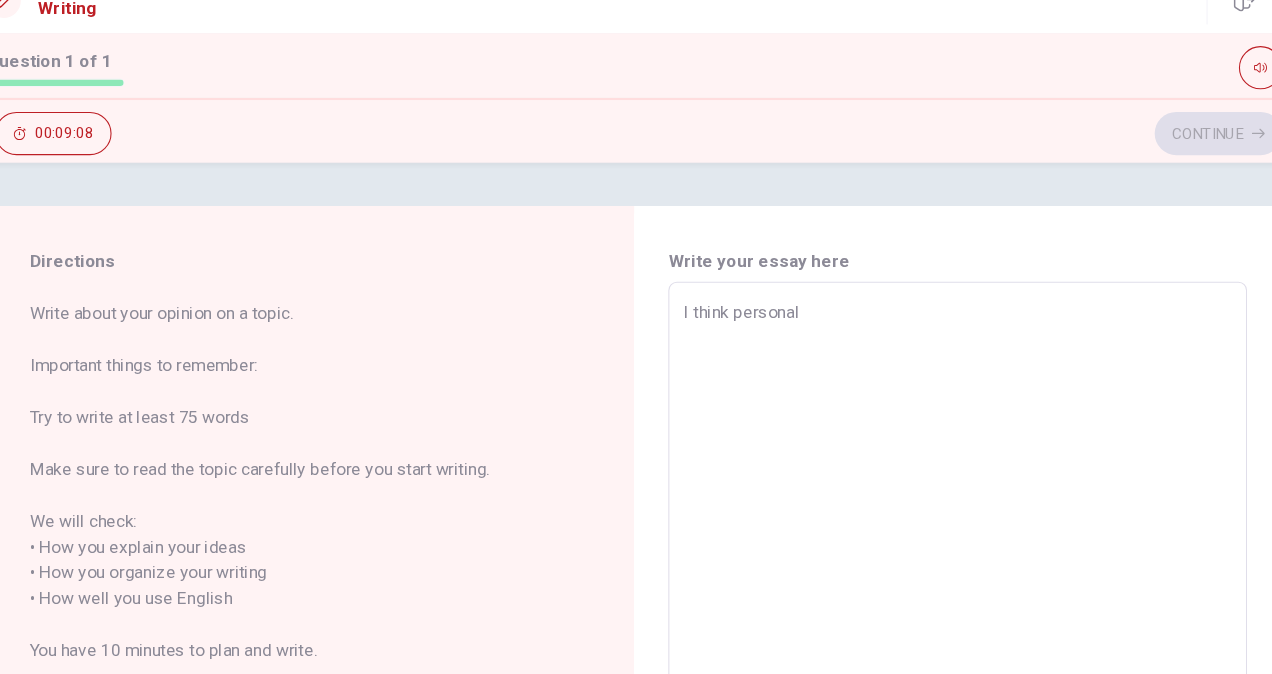 type on "I think personal" 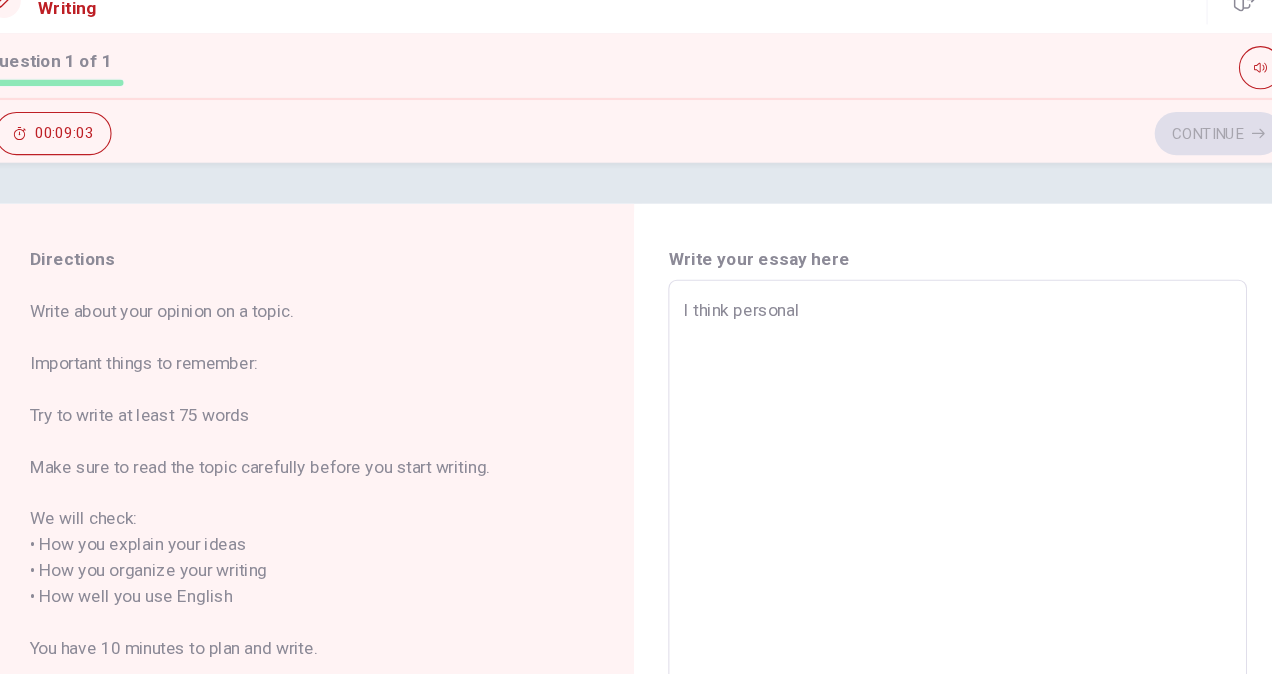 scroll, scrollTop: 0, scrollLeft: 0, axis: both 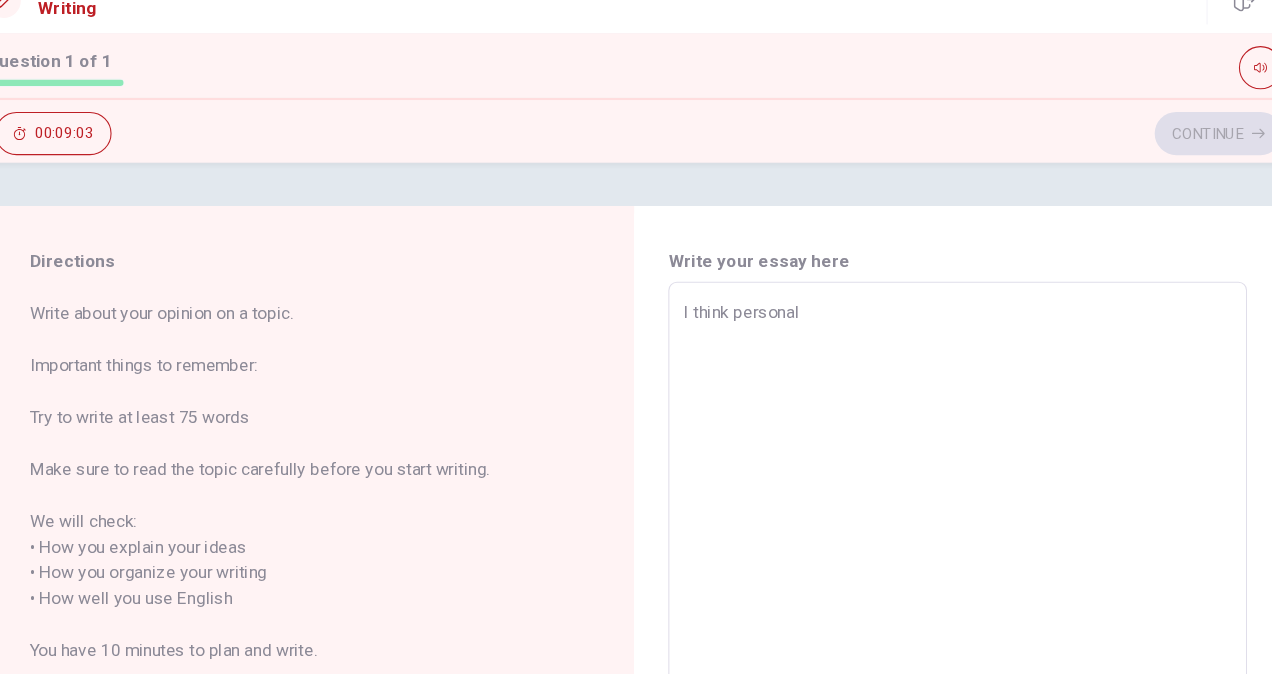 type on "x" 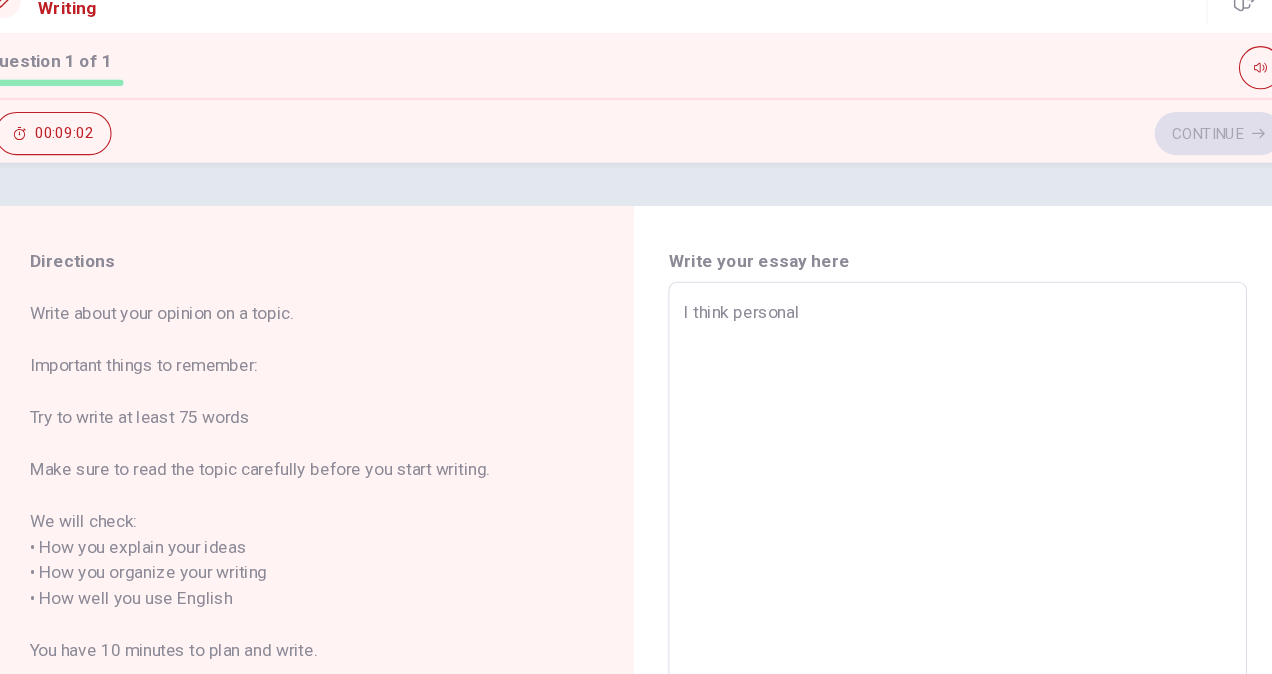 type on "I think personal i" 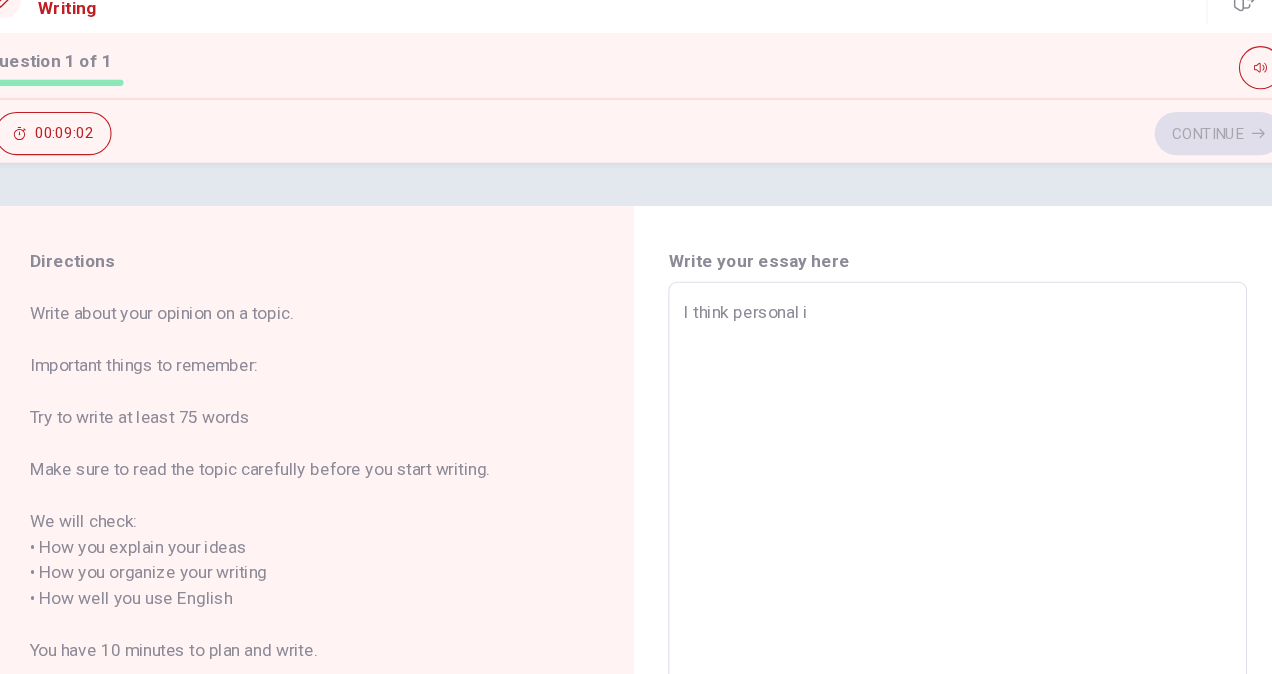 type on "x" 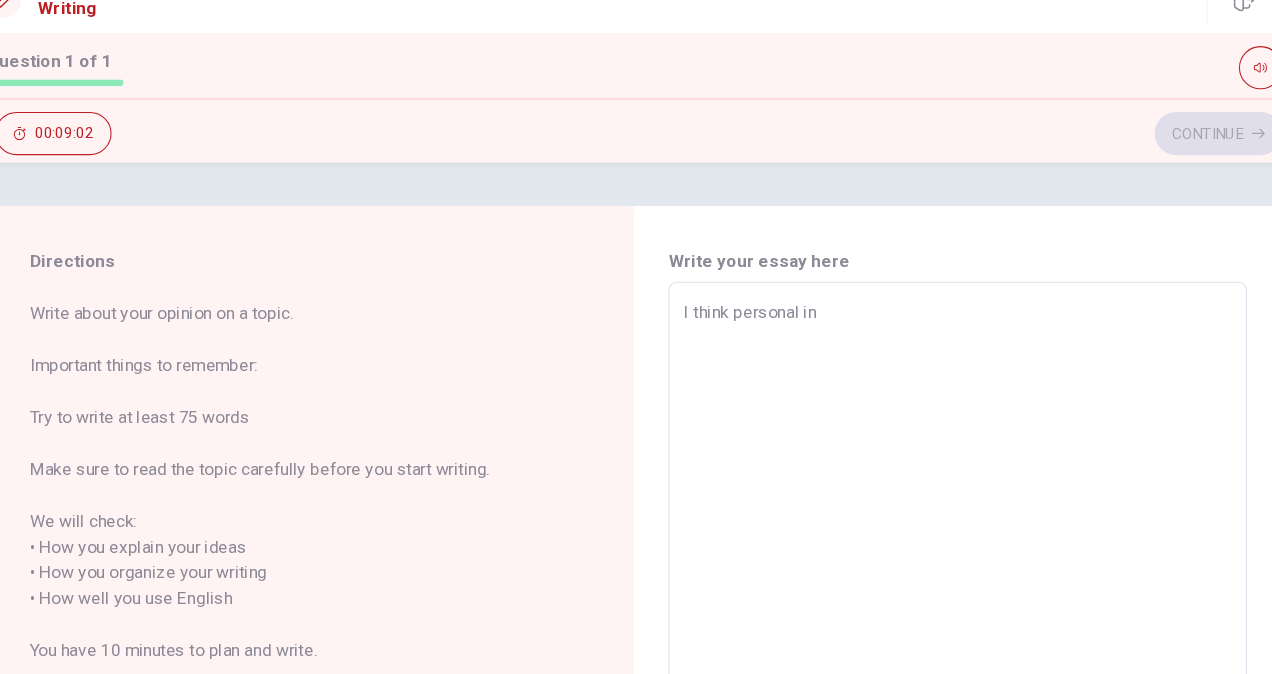 type on "x" 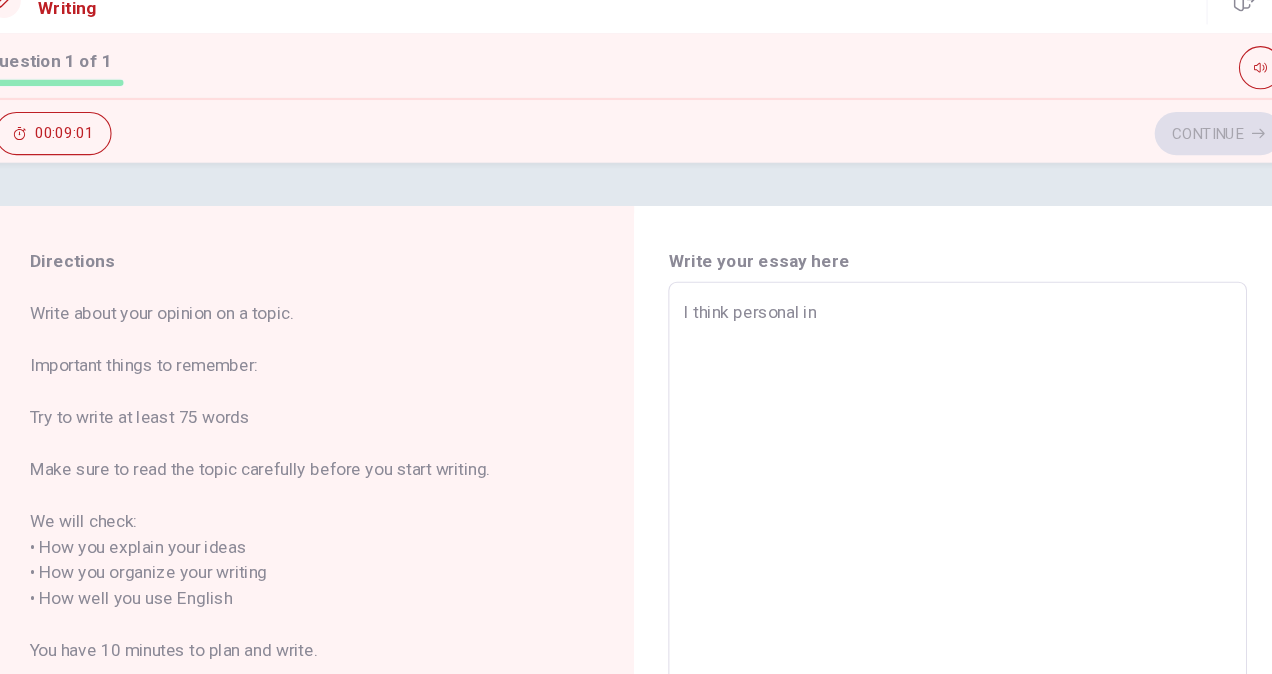 type on "I think personal int" 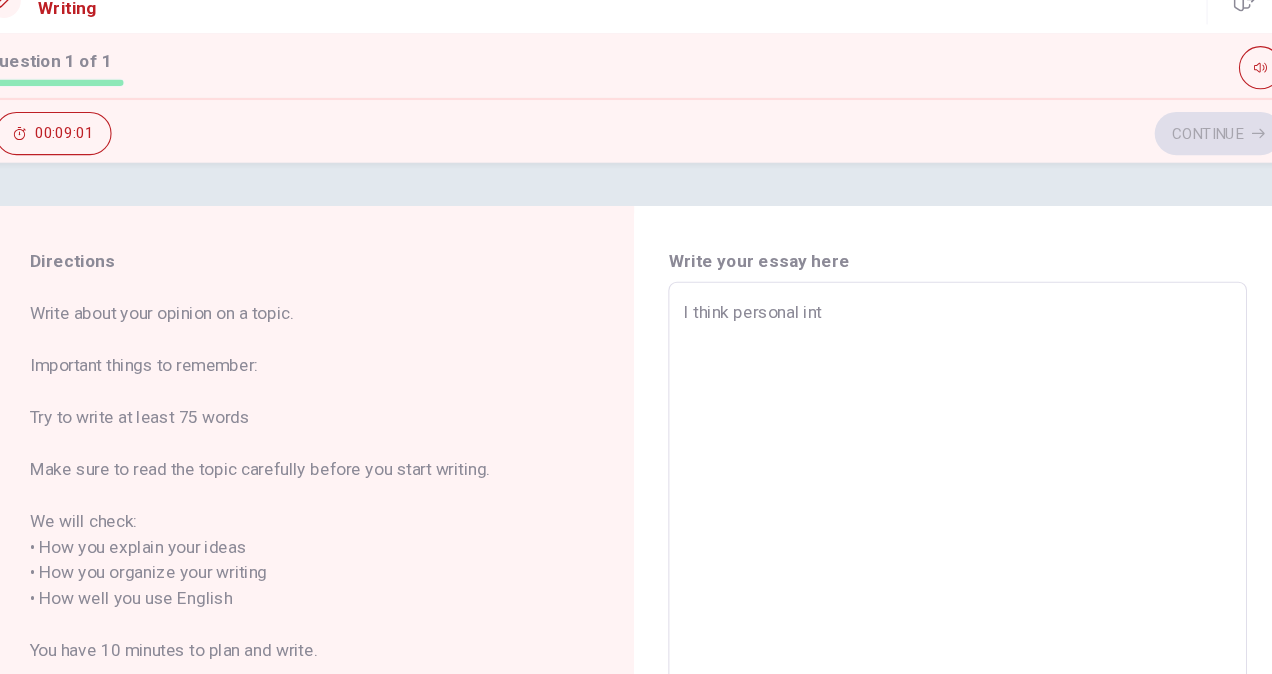type on "x" 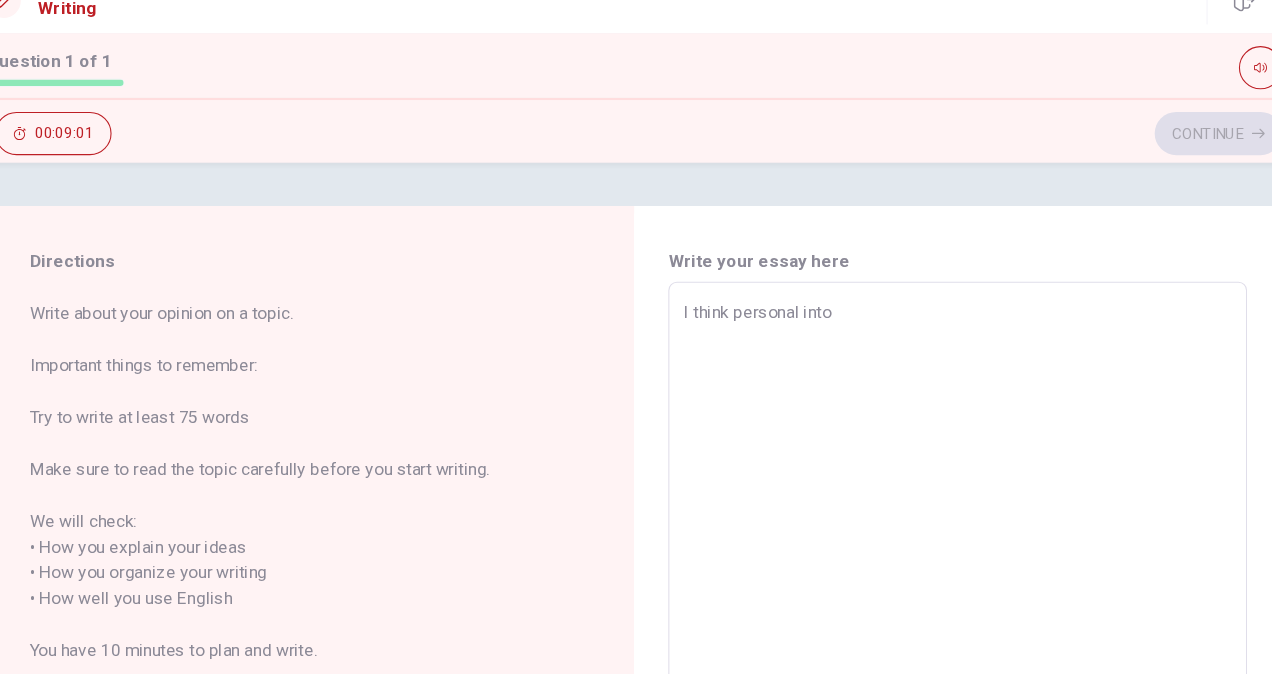 type on "x" 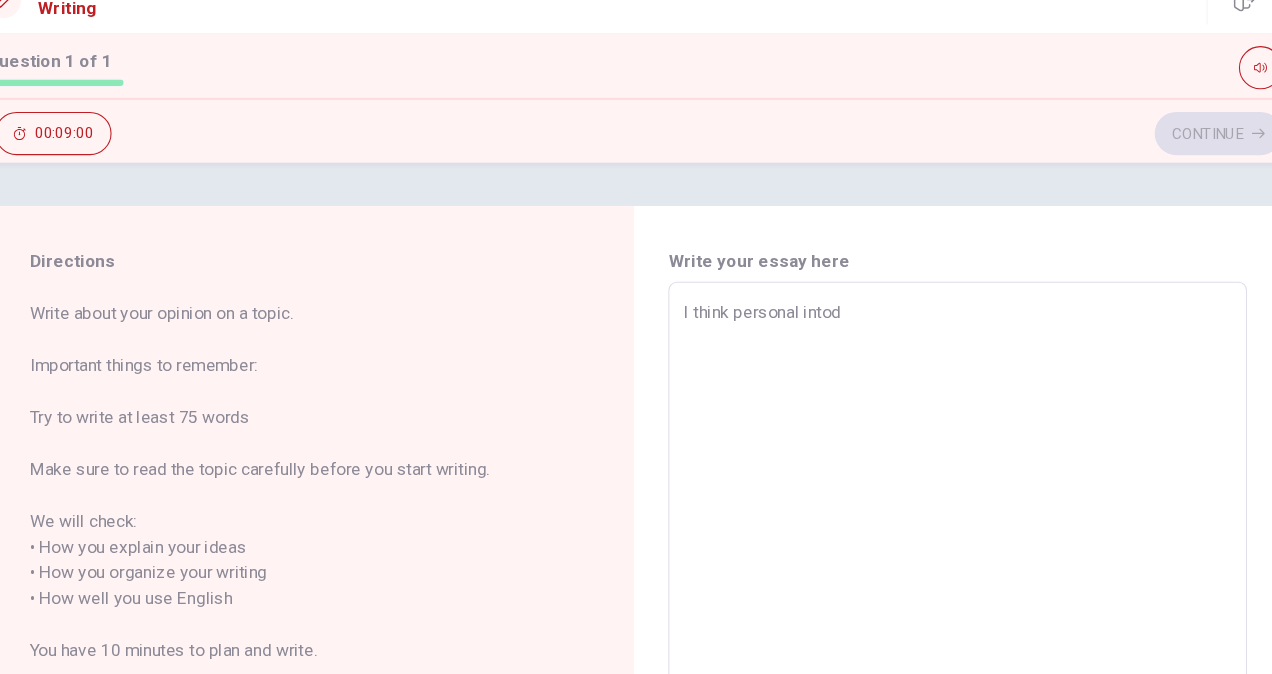 type on "x" 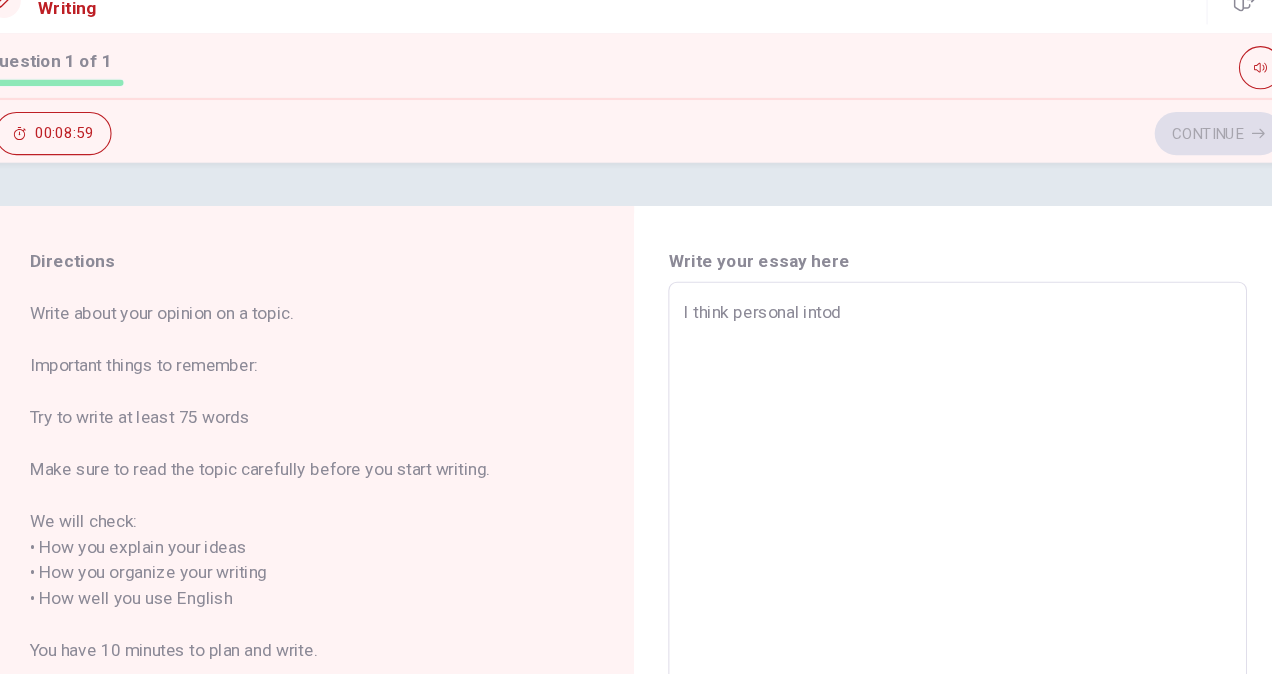 type on "I think personal intodu" 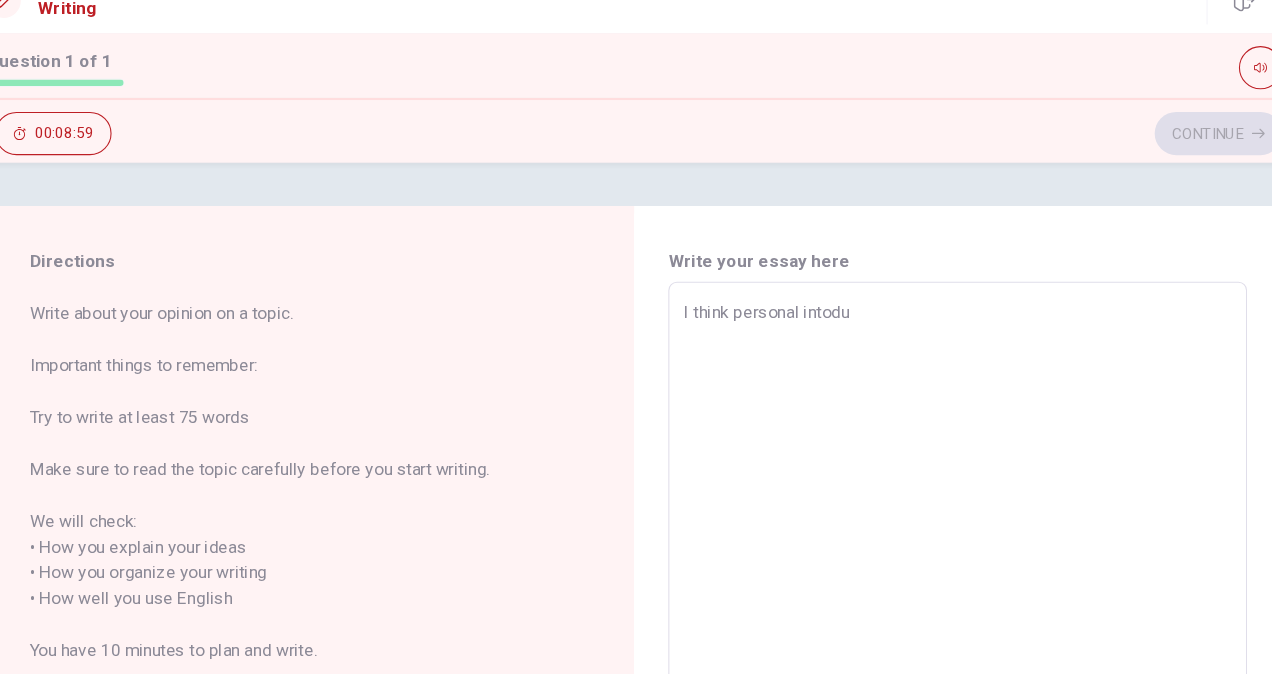 type on "x" 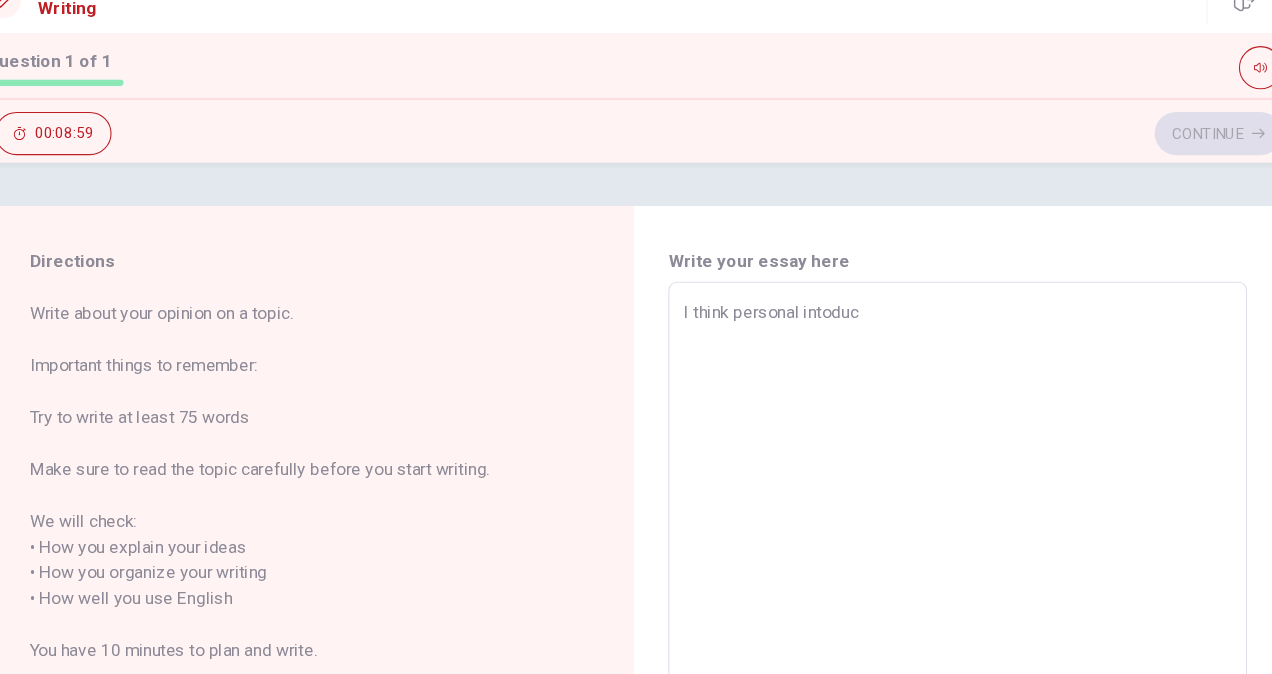 type on "x" 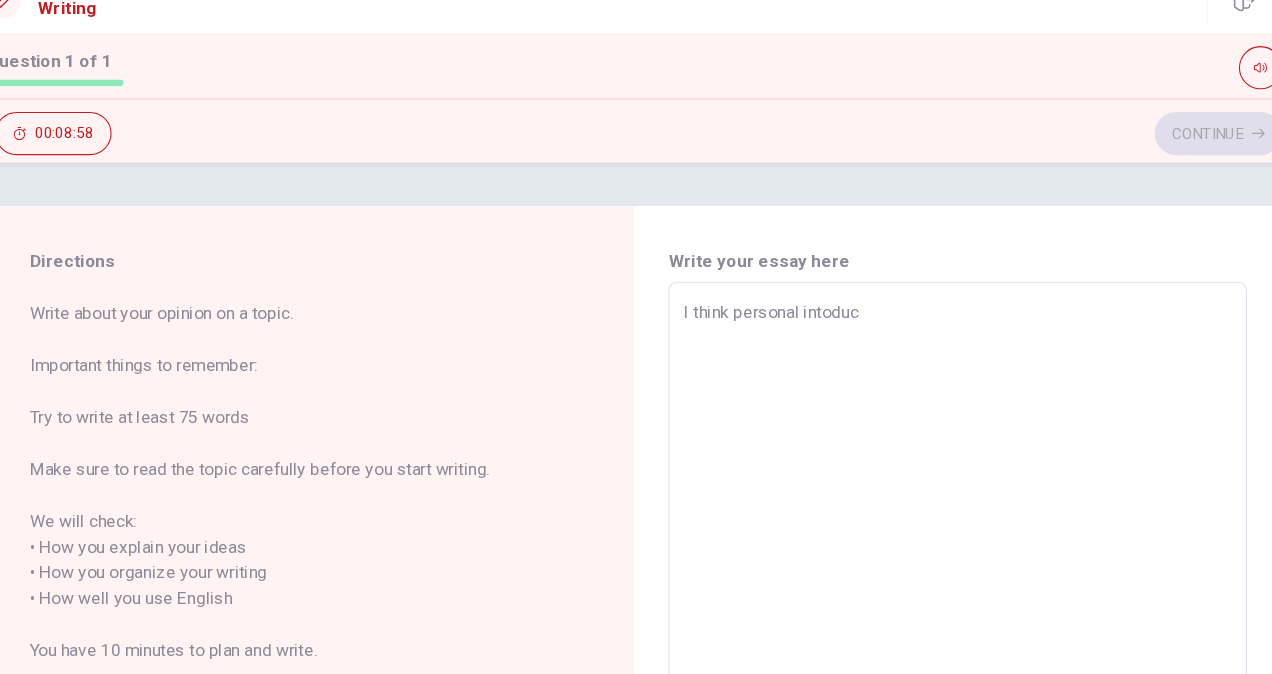 type on "I think personal intoduct" 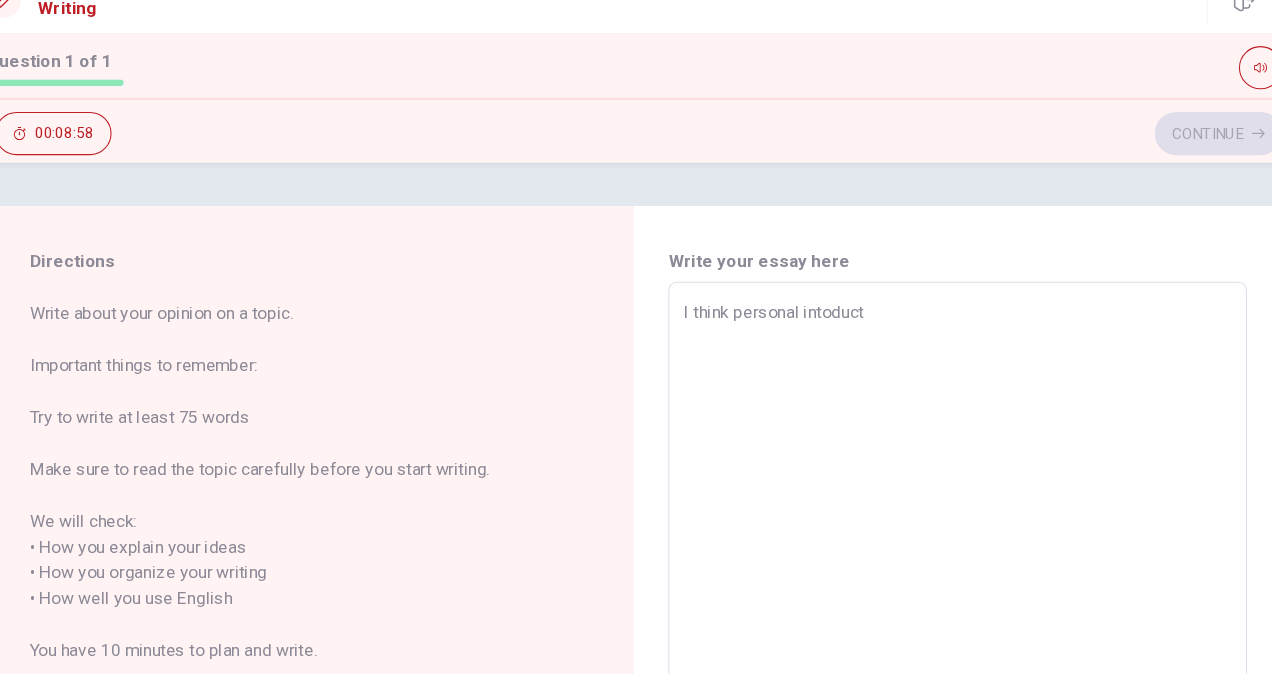 type on "x" 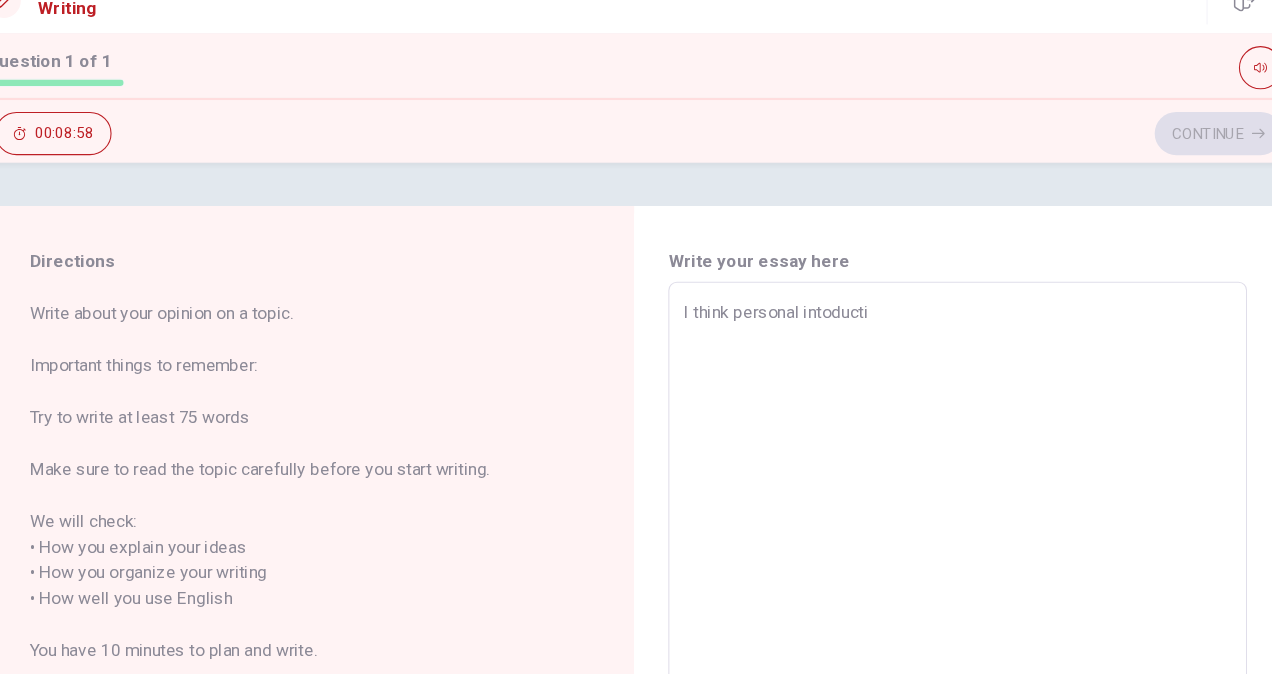 type on "x" 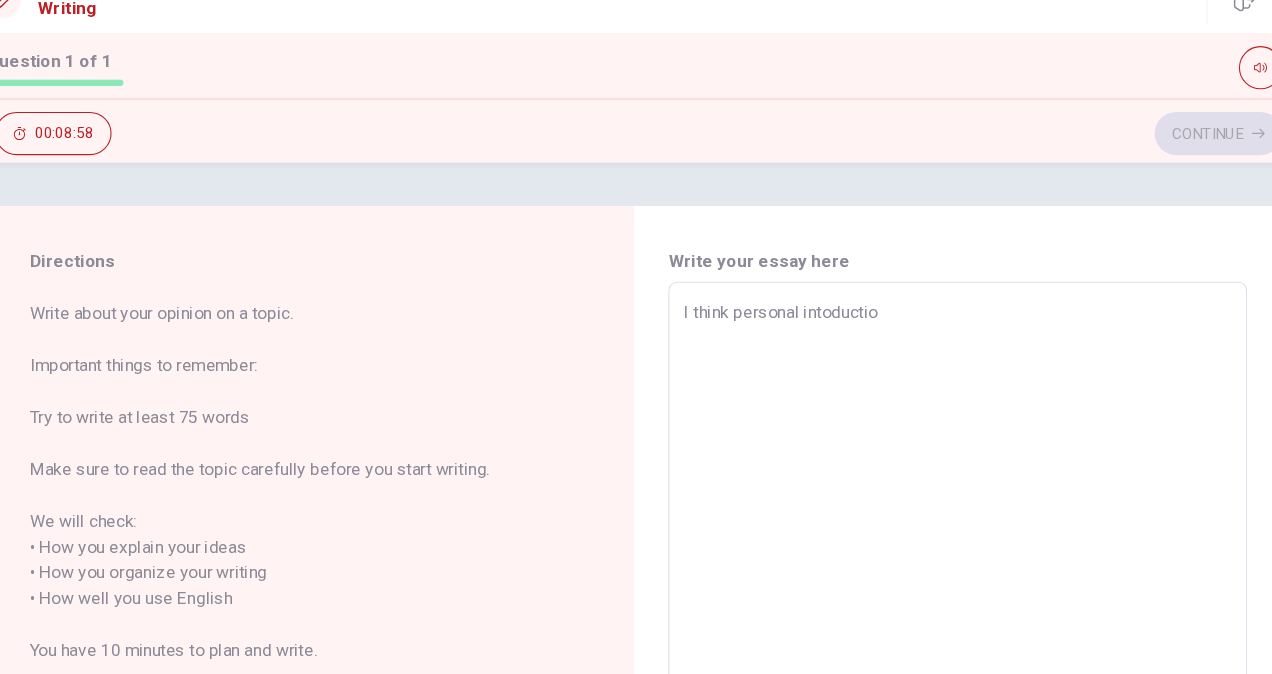 type on "x" 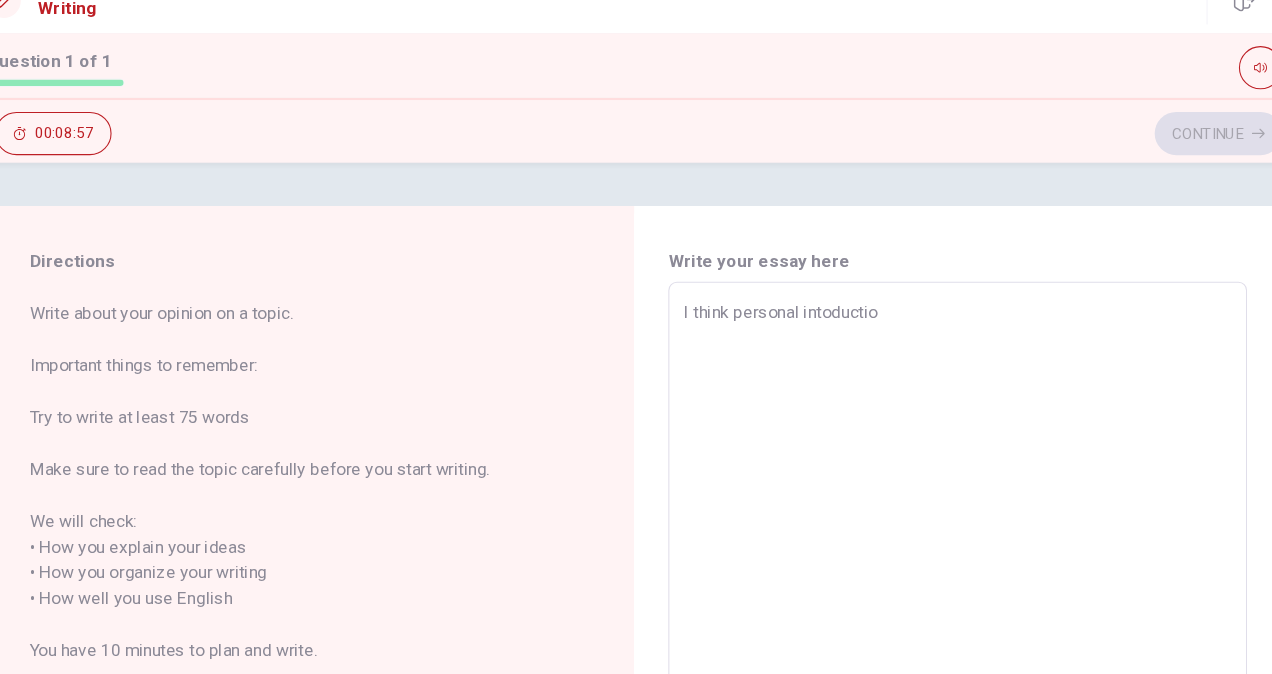 type on "I think personal intoduction" 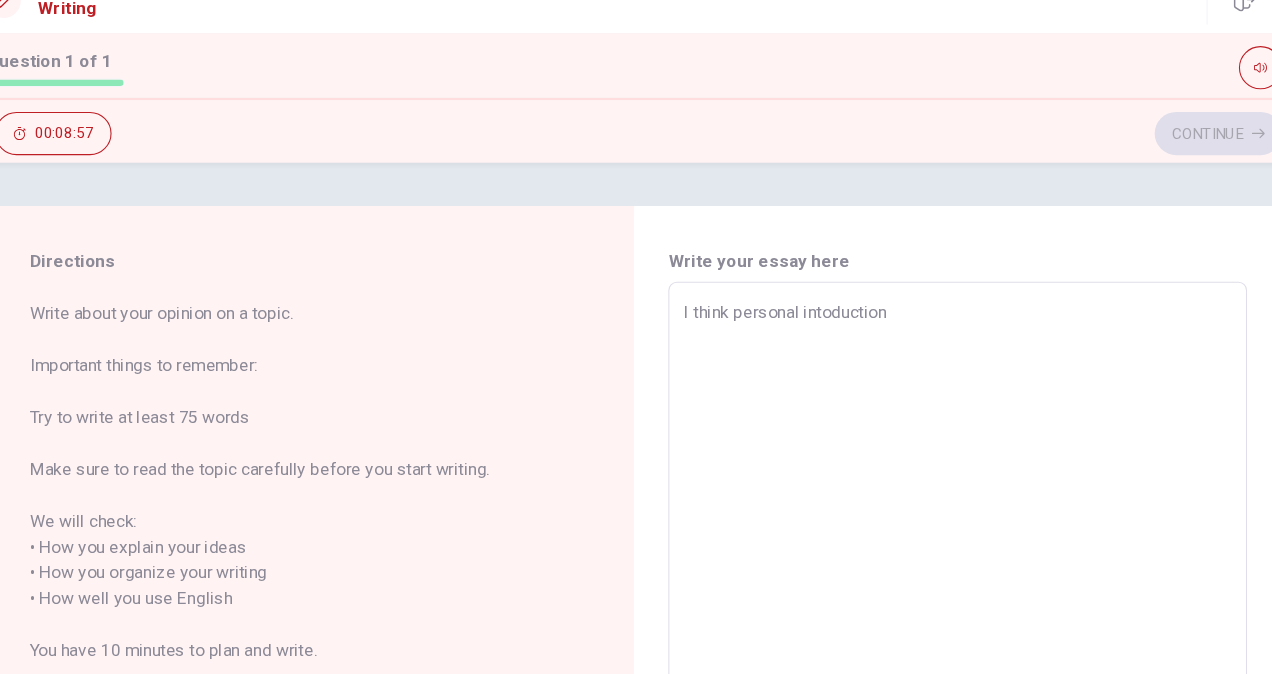 type on "x" 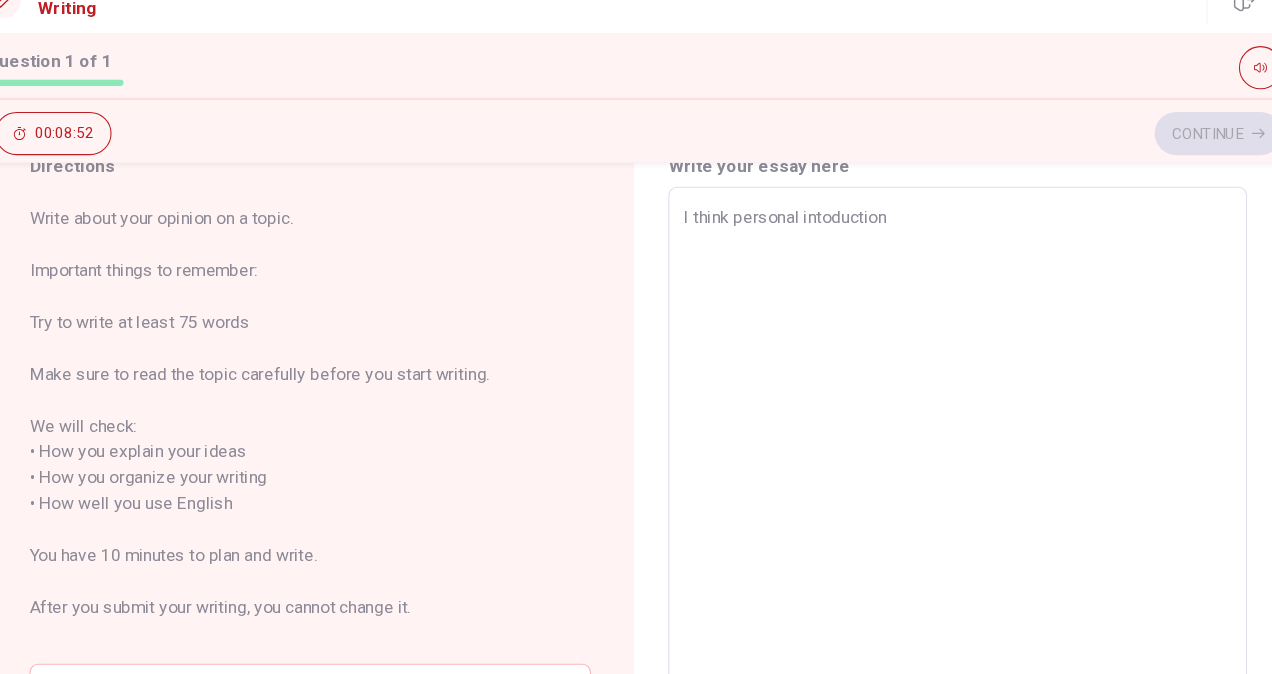 scroll, scrollTop: 0, scrollLeft: 0, axis: both 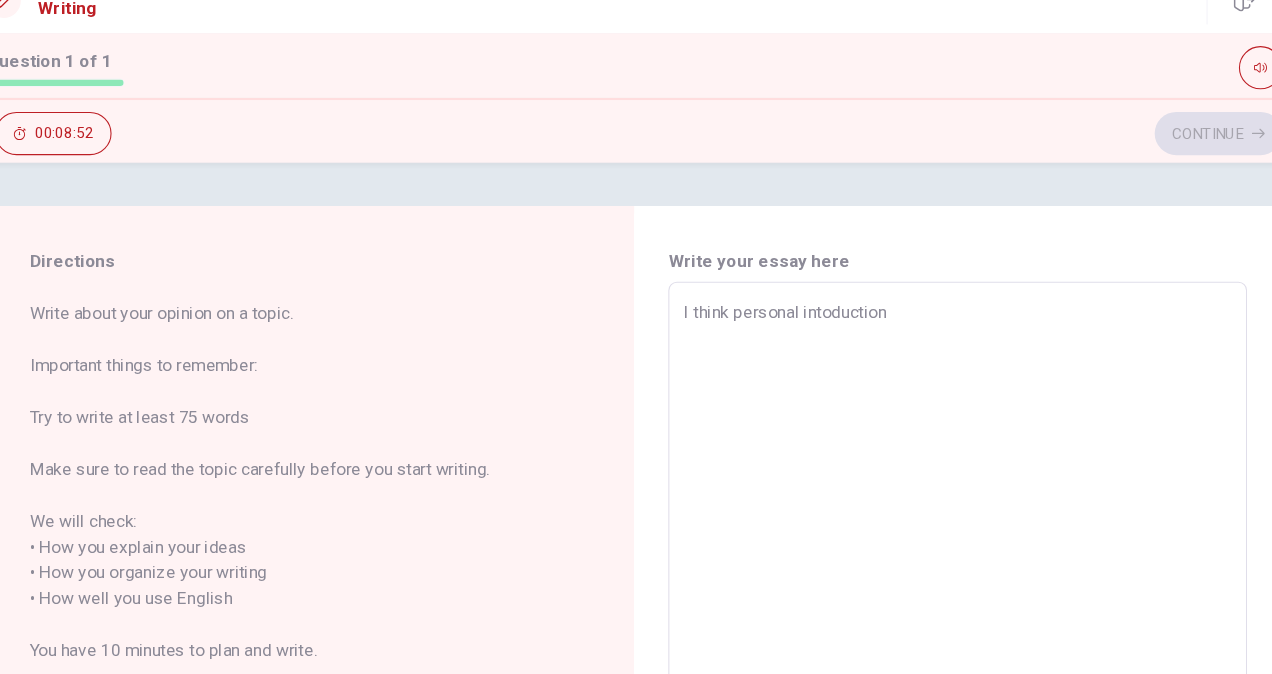 type on "x" 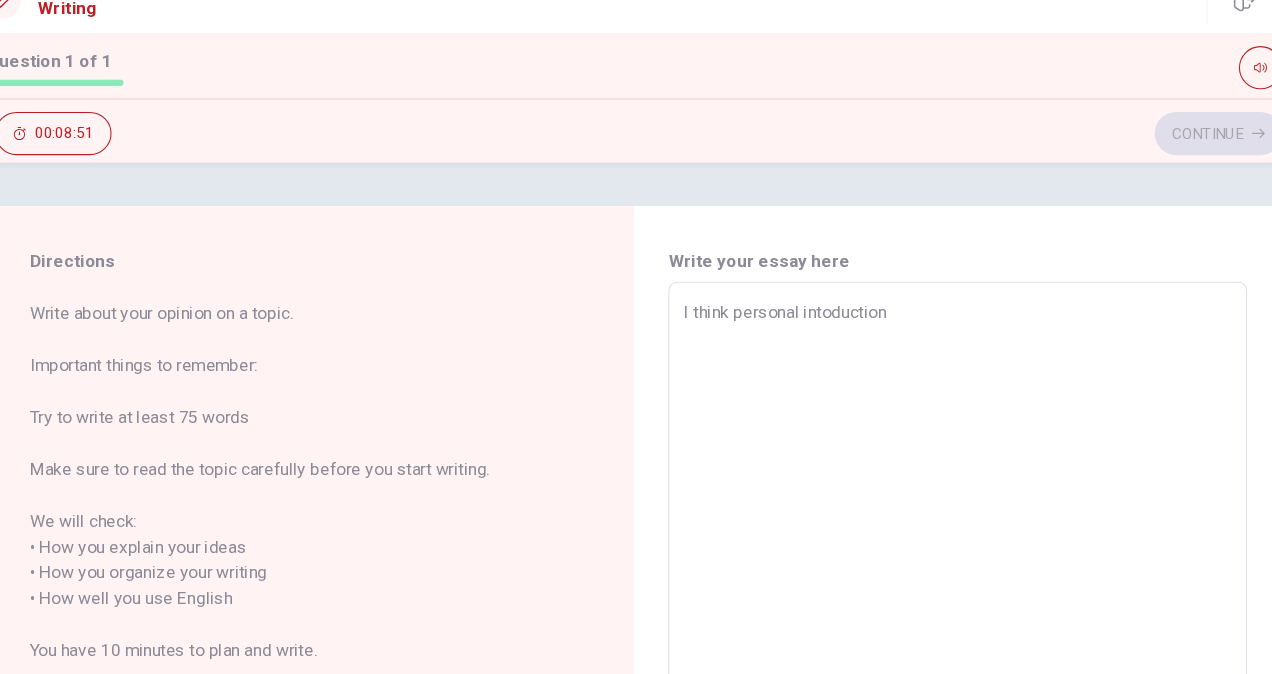 type on "I think personal intoduction i" 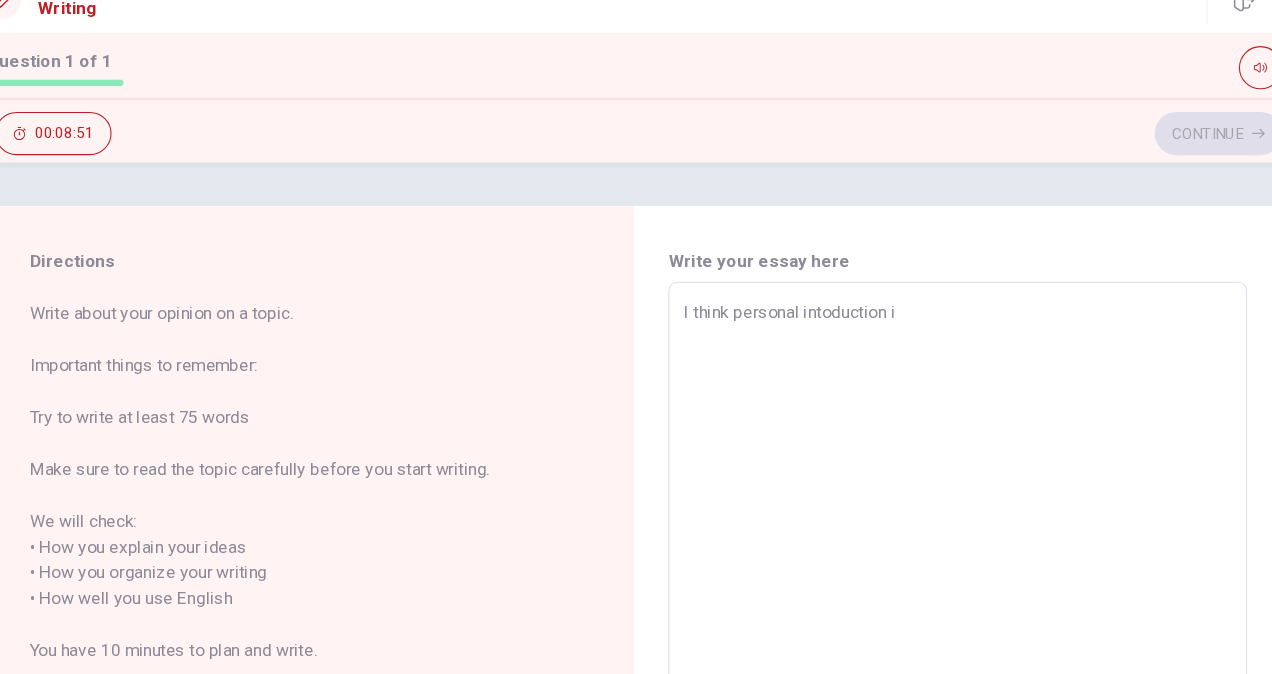 type on "x" 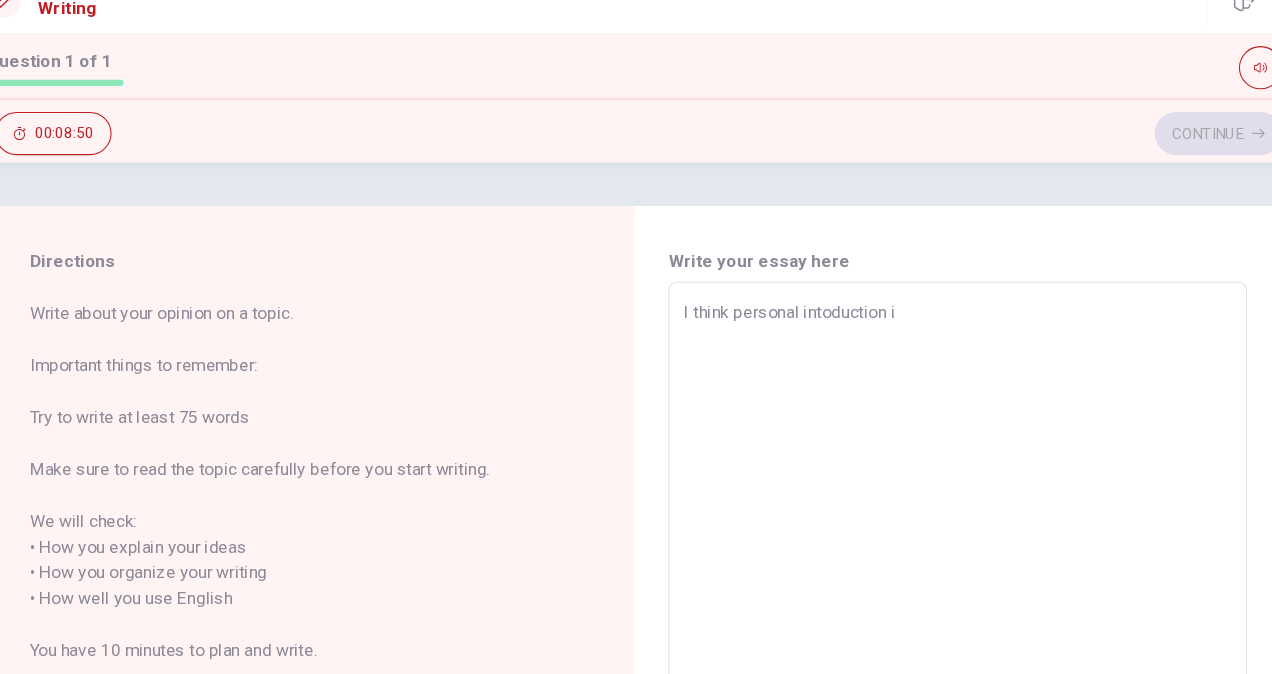 type on "I think personal intoduction is" 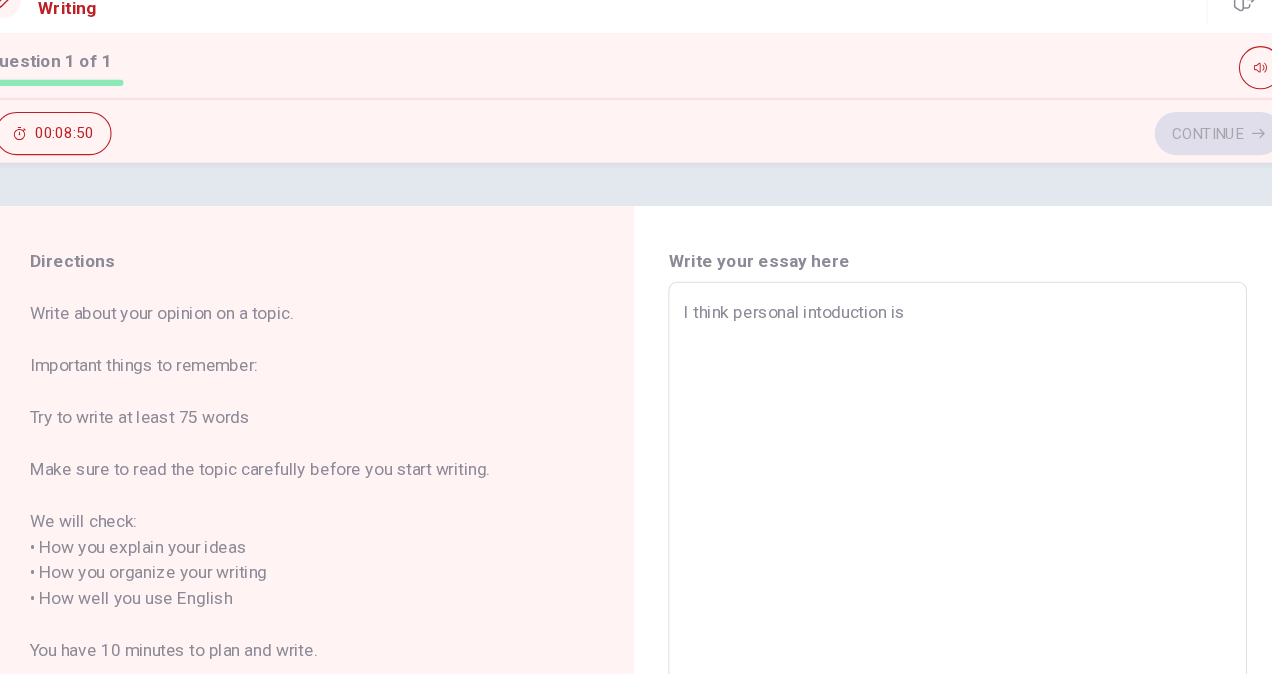 type on "x" 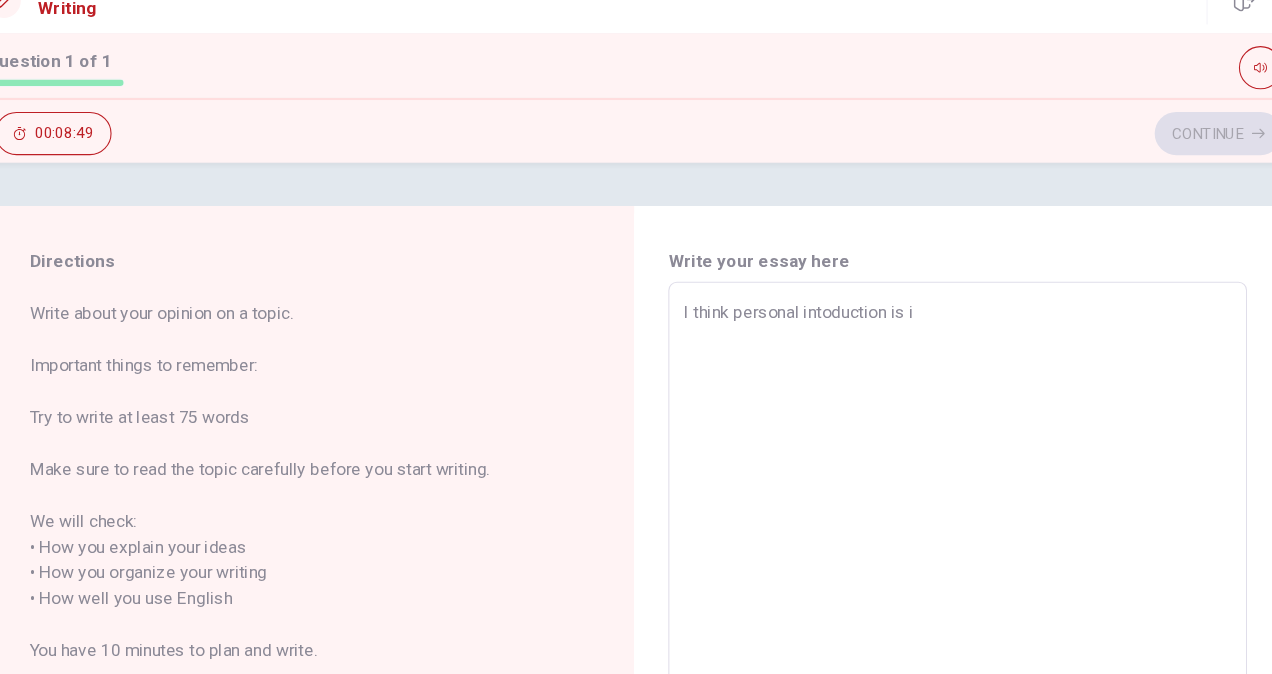 type on "x" 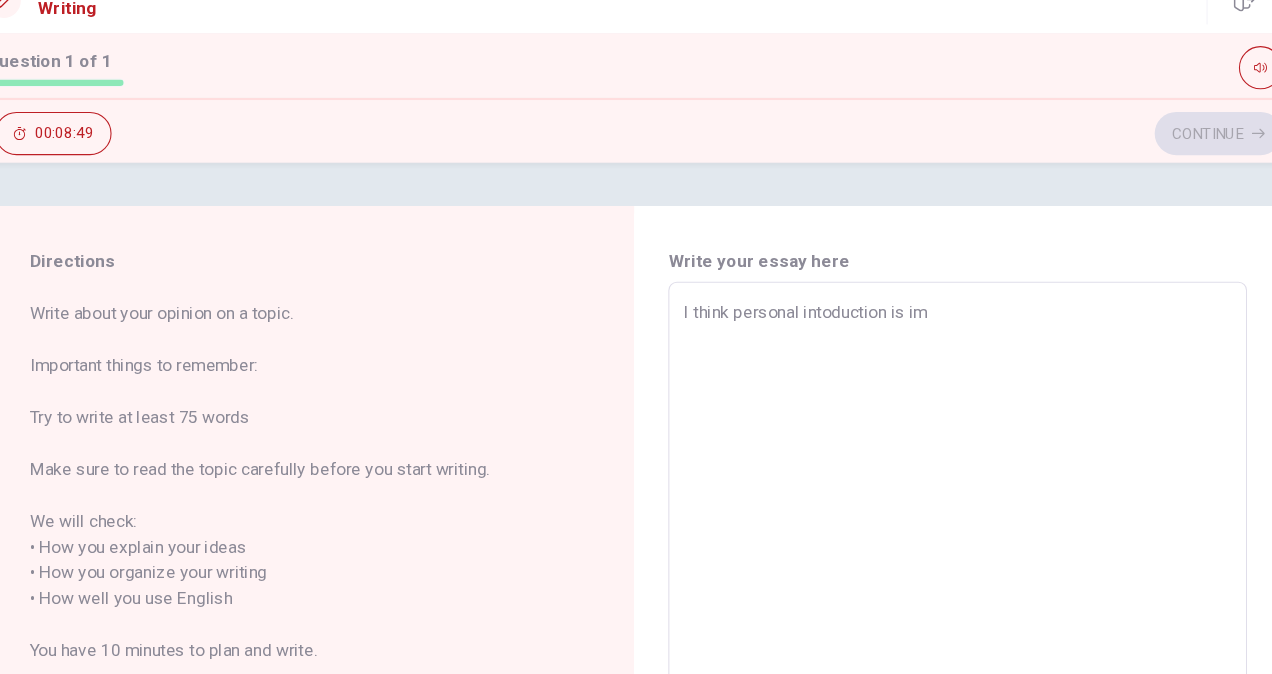 type on "x" 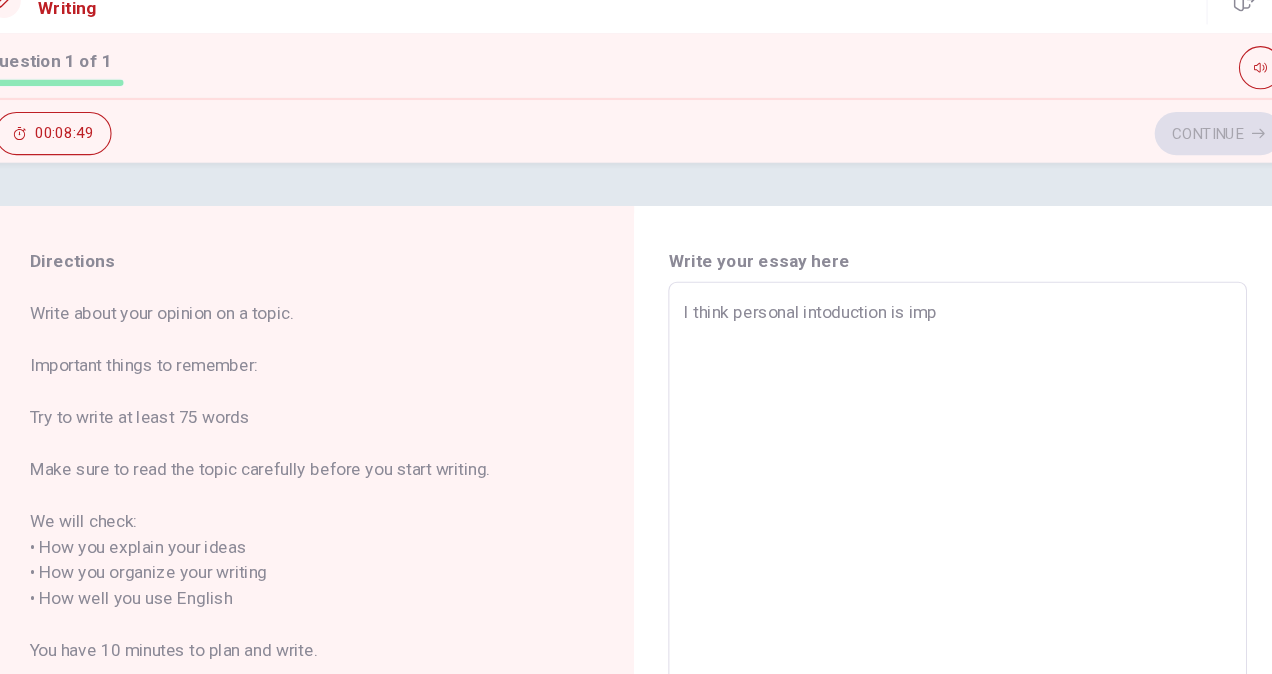 type on "x" 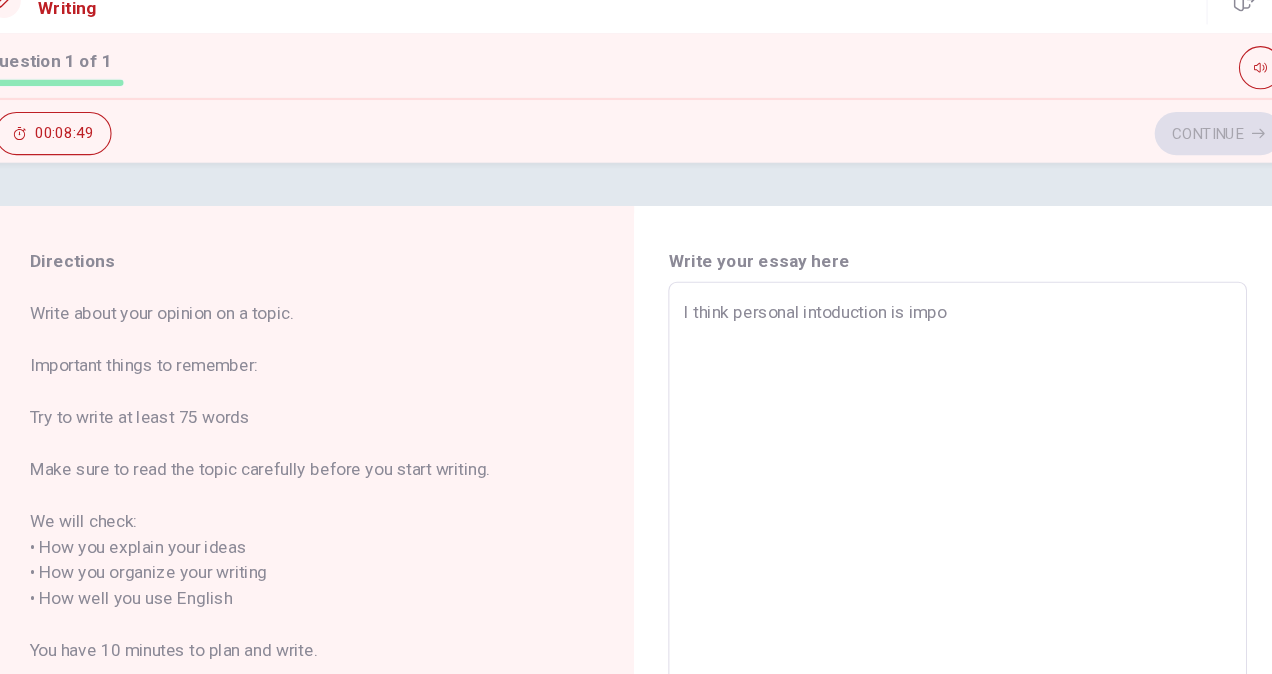 type on "x" 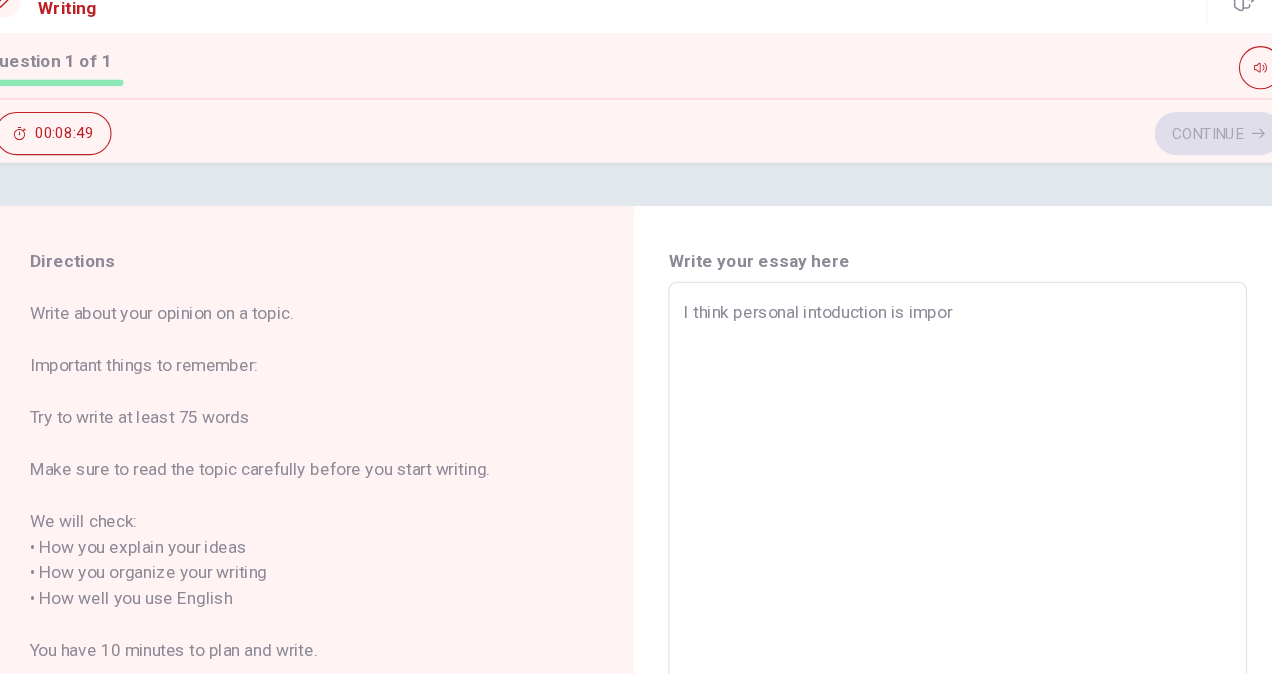 type on "x" 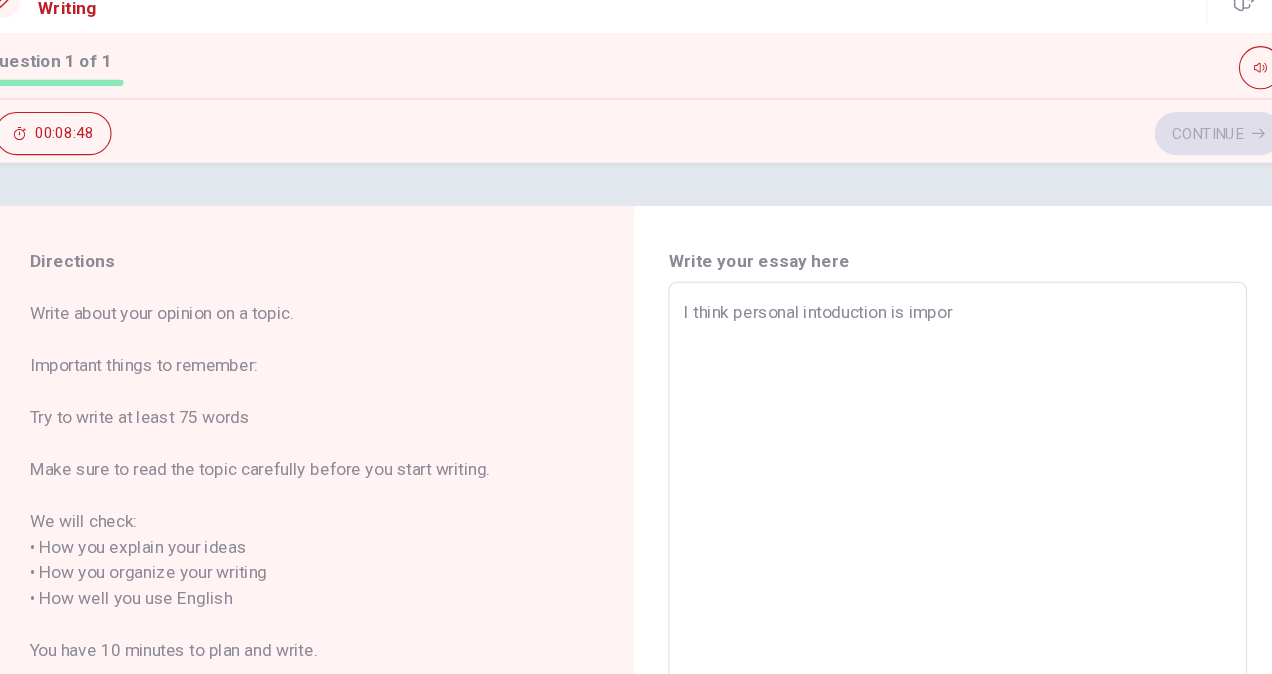 type on "I think personal intoduction is import" 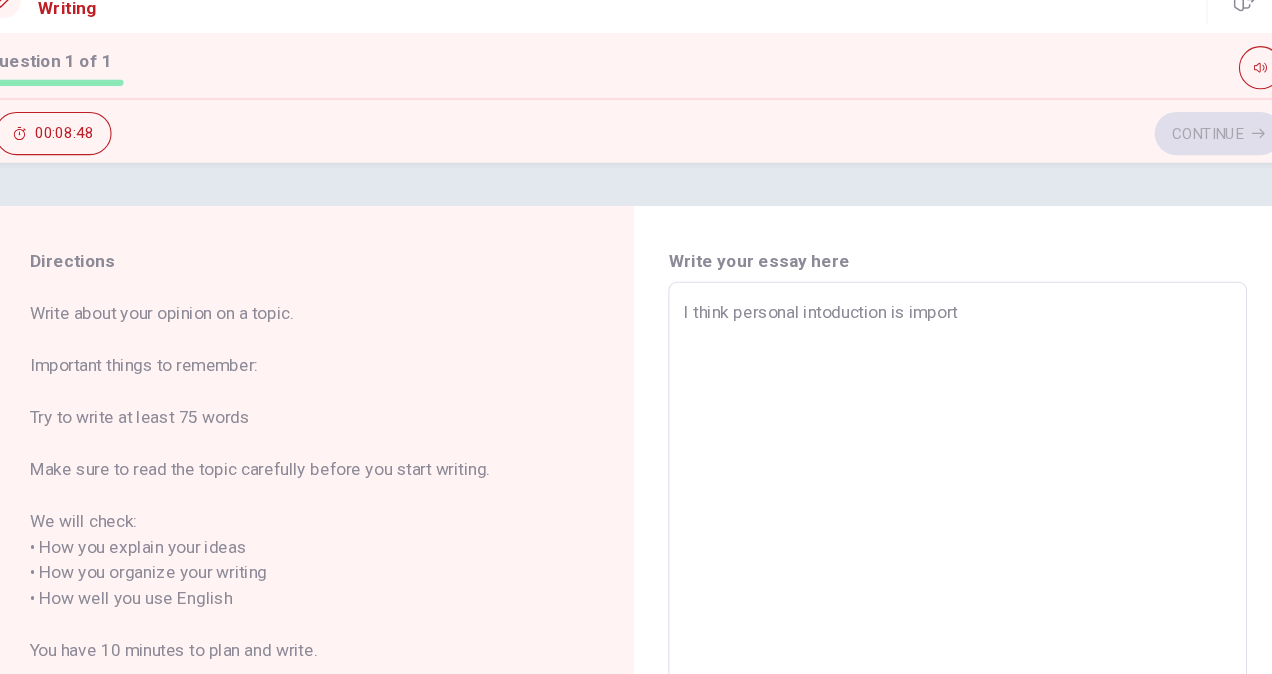 type on "x" 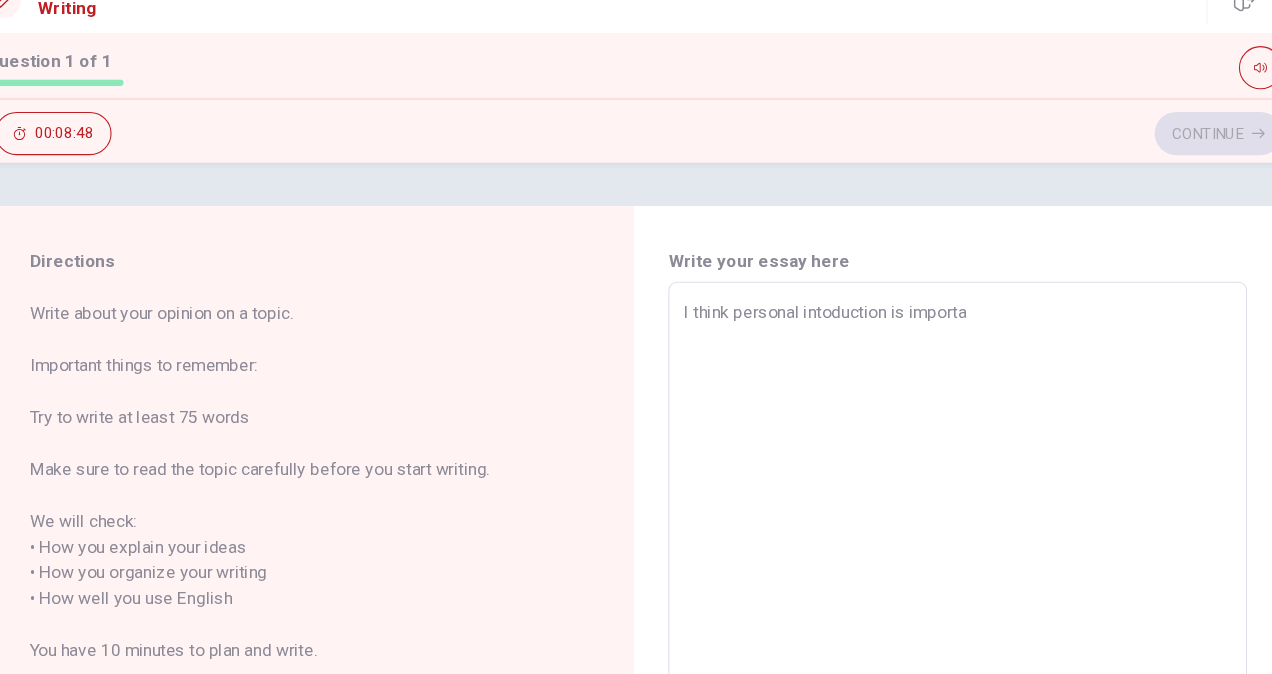 type on "x" 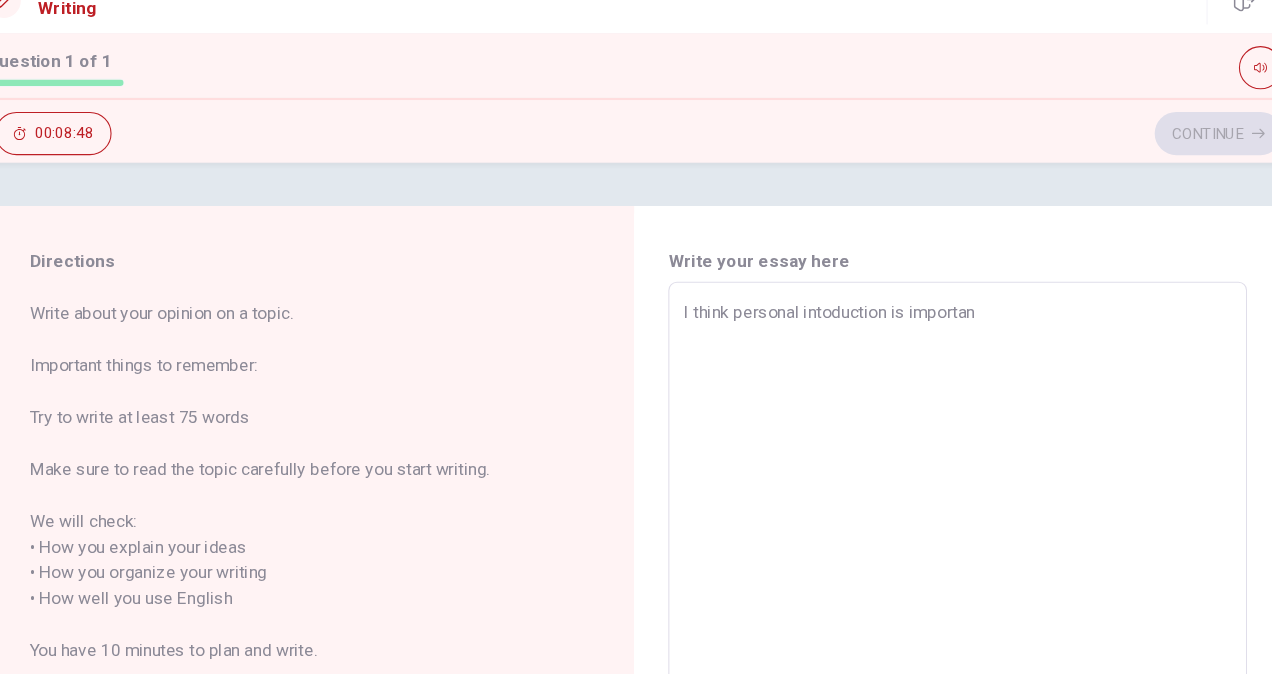 type on "x" 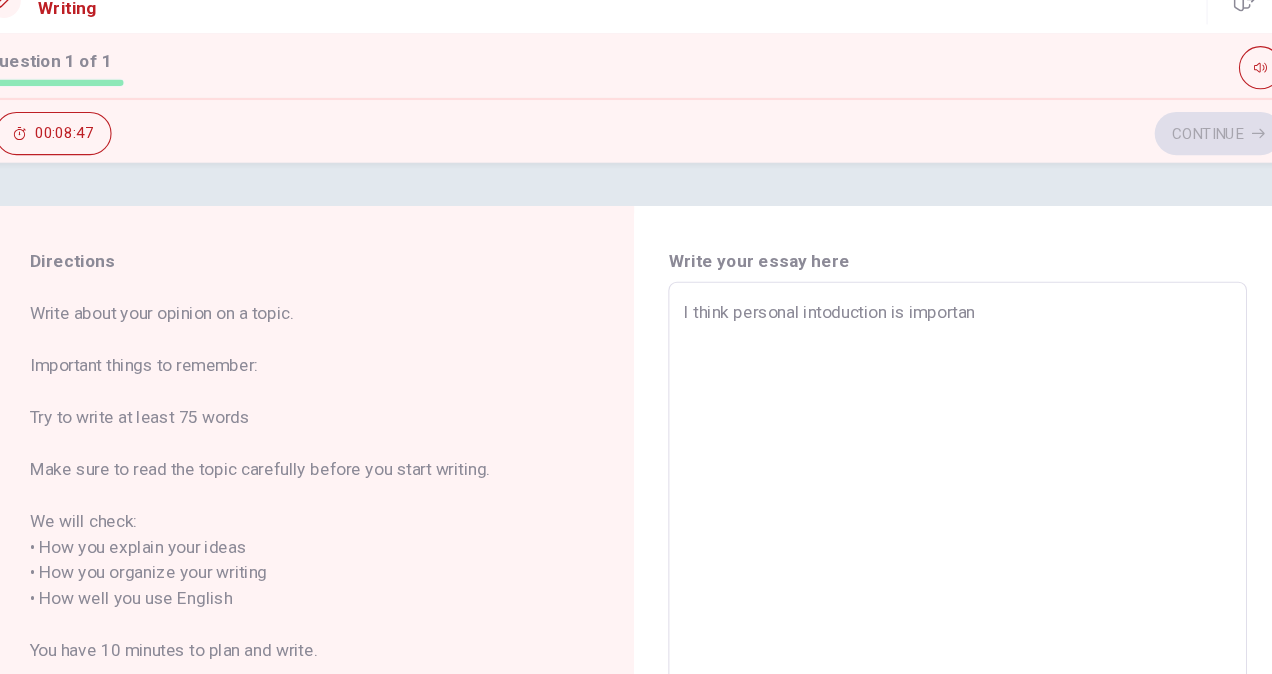 type on "I think personal intoduction is important" 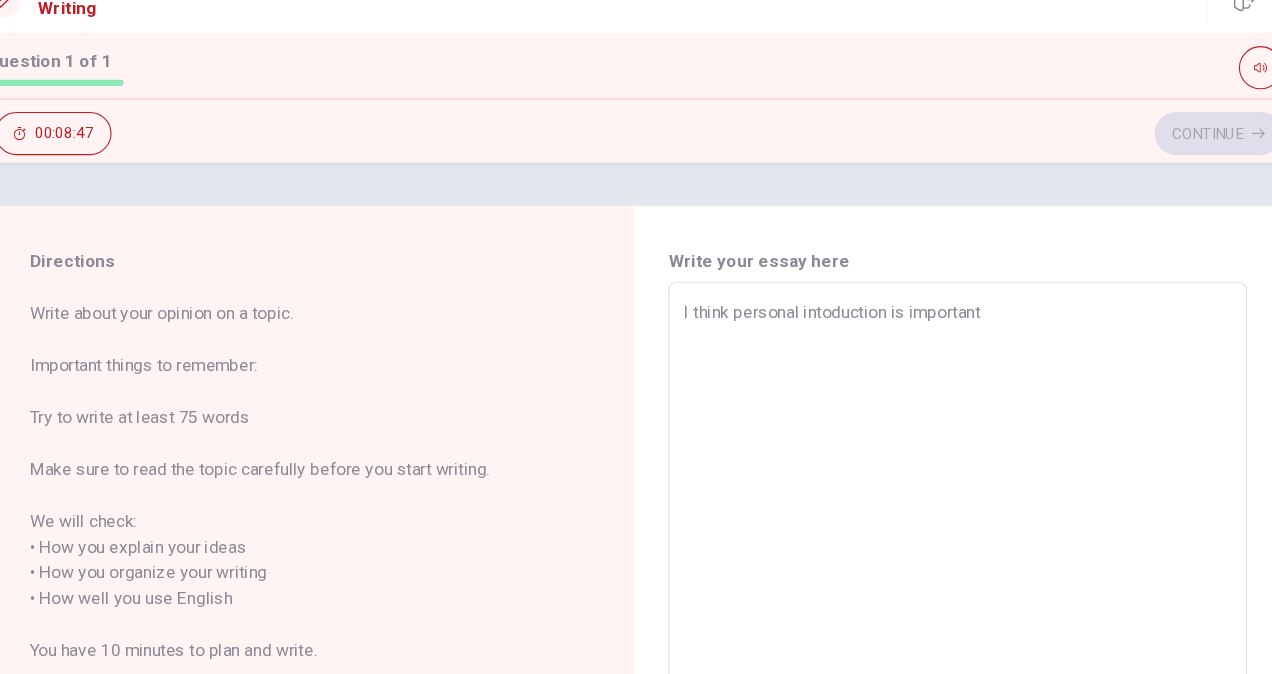 type on "x" 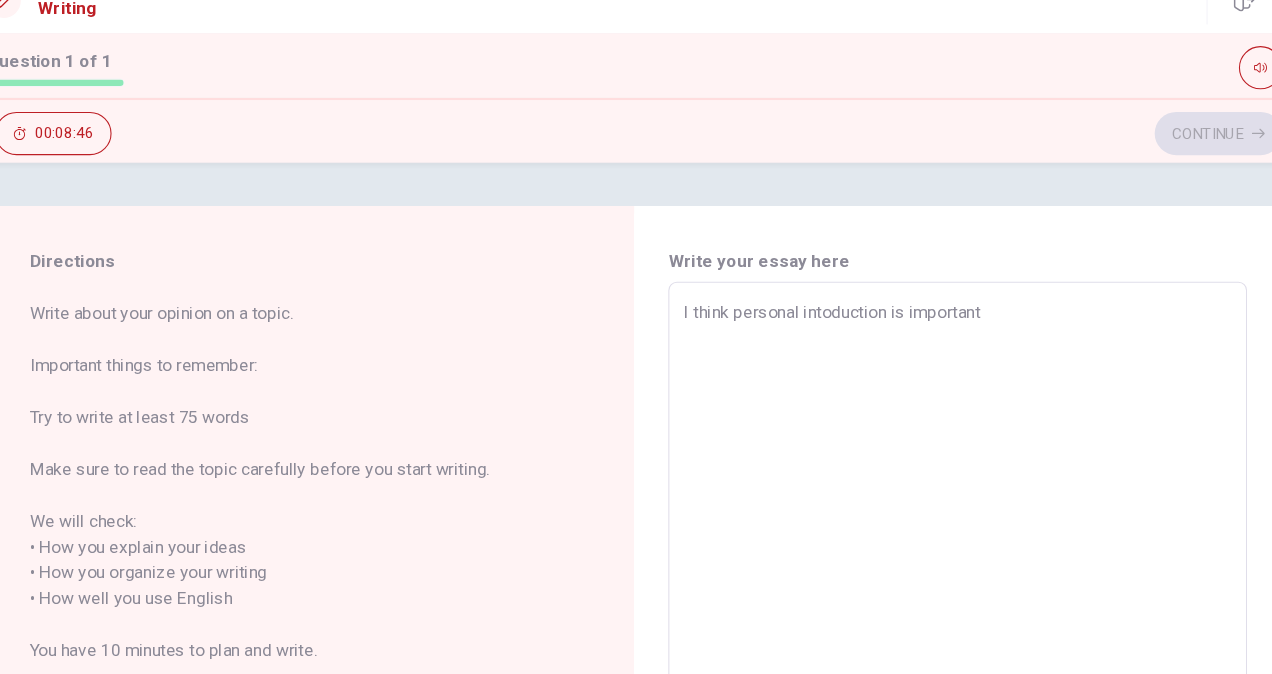 type on "I think personal intoduction is important ." 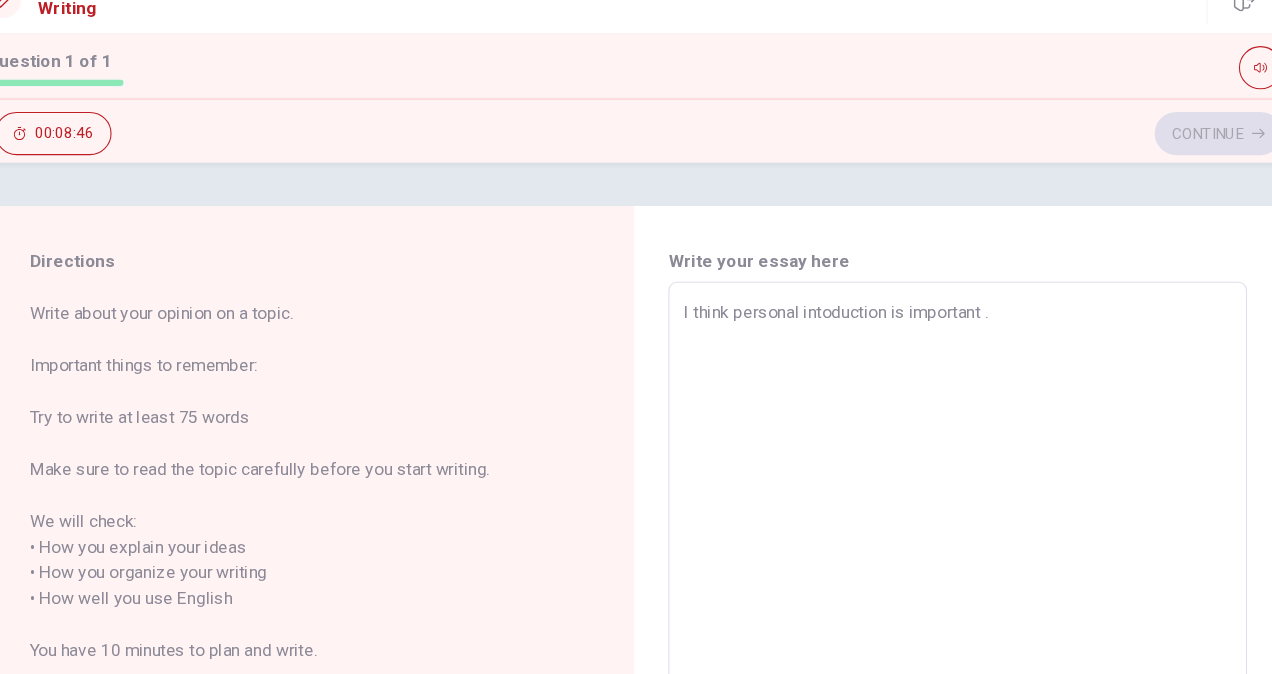 type on "x" 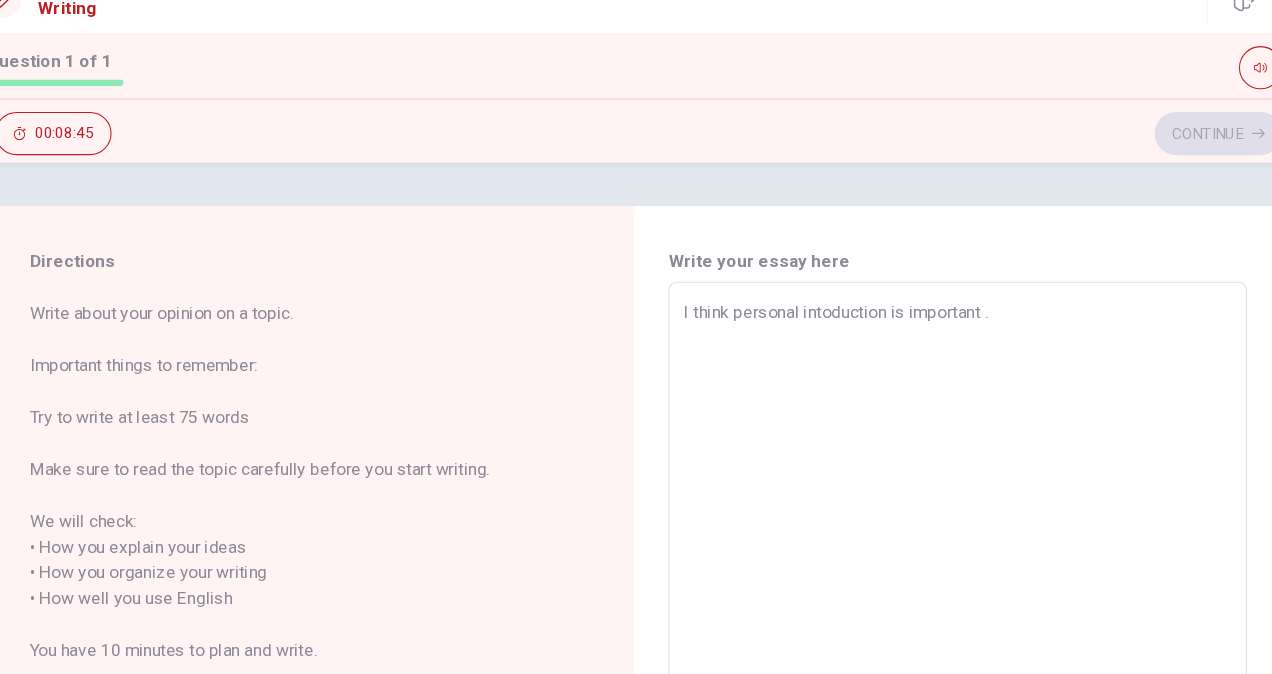 type on "I think personal intoduction is important" 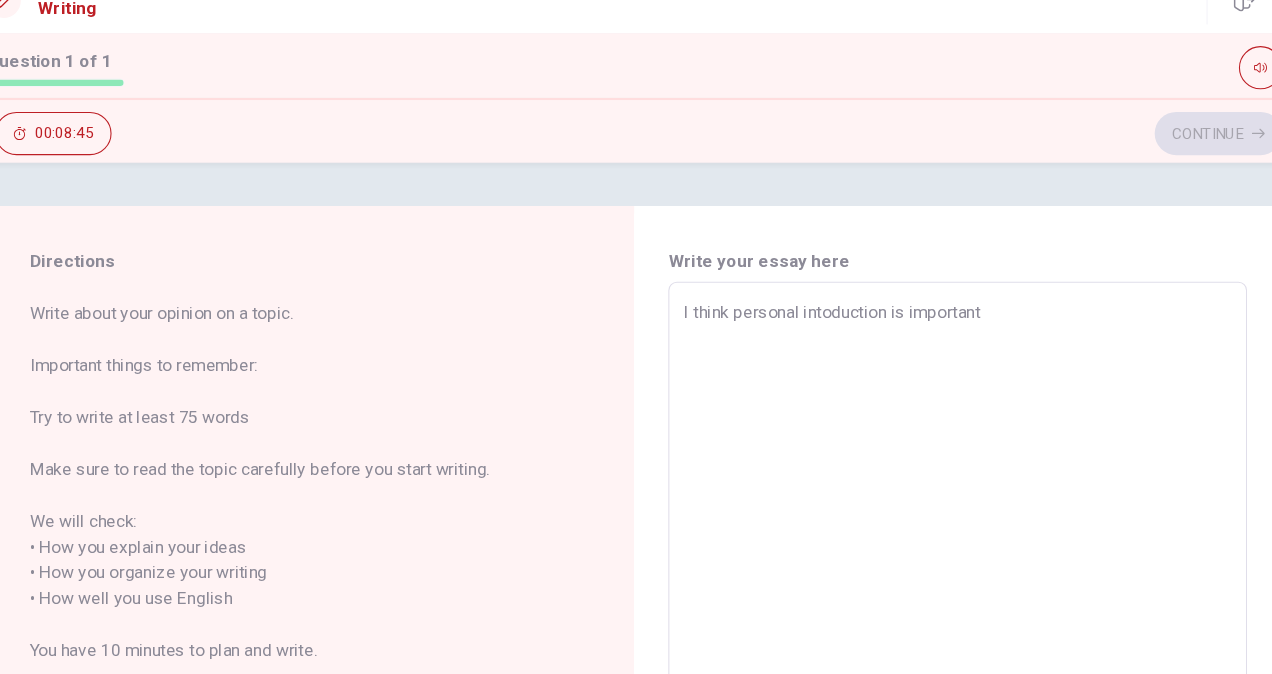 type on "x" 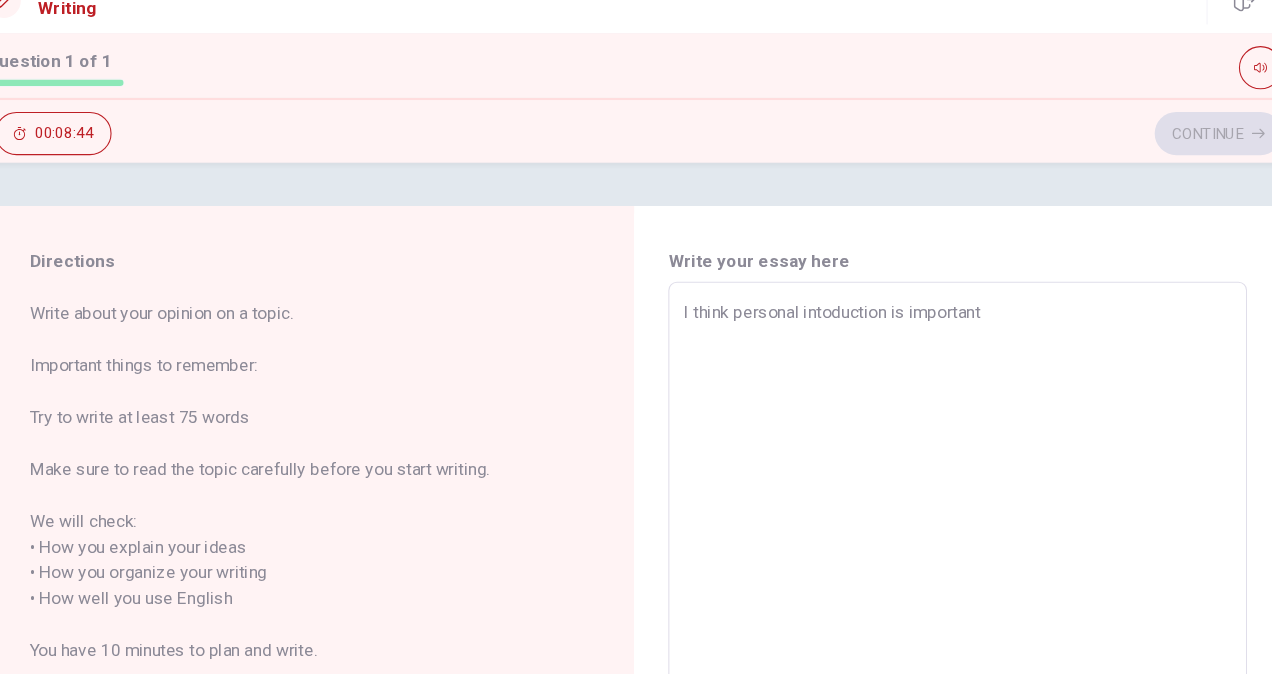 type on "I think personal intoduction is important." 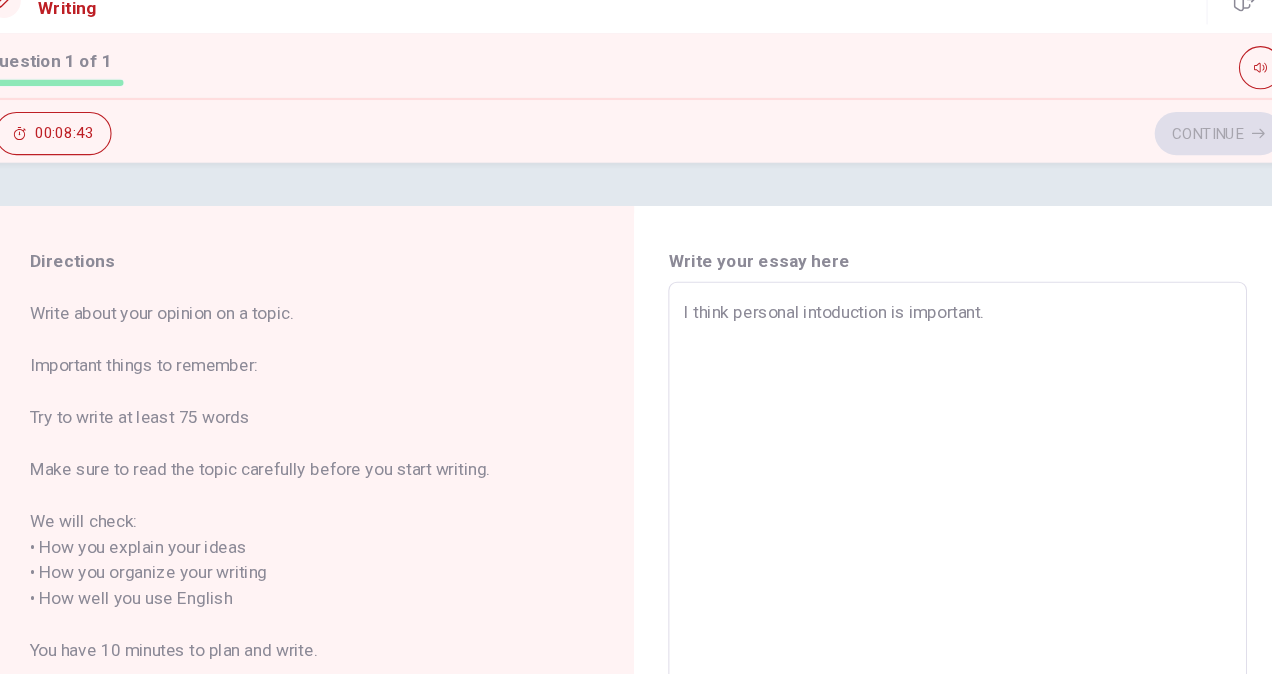 click on "I think personal intoduction is important." at bounding box center [936, 588] 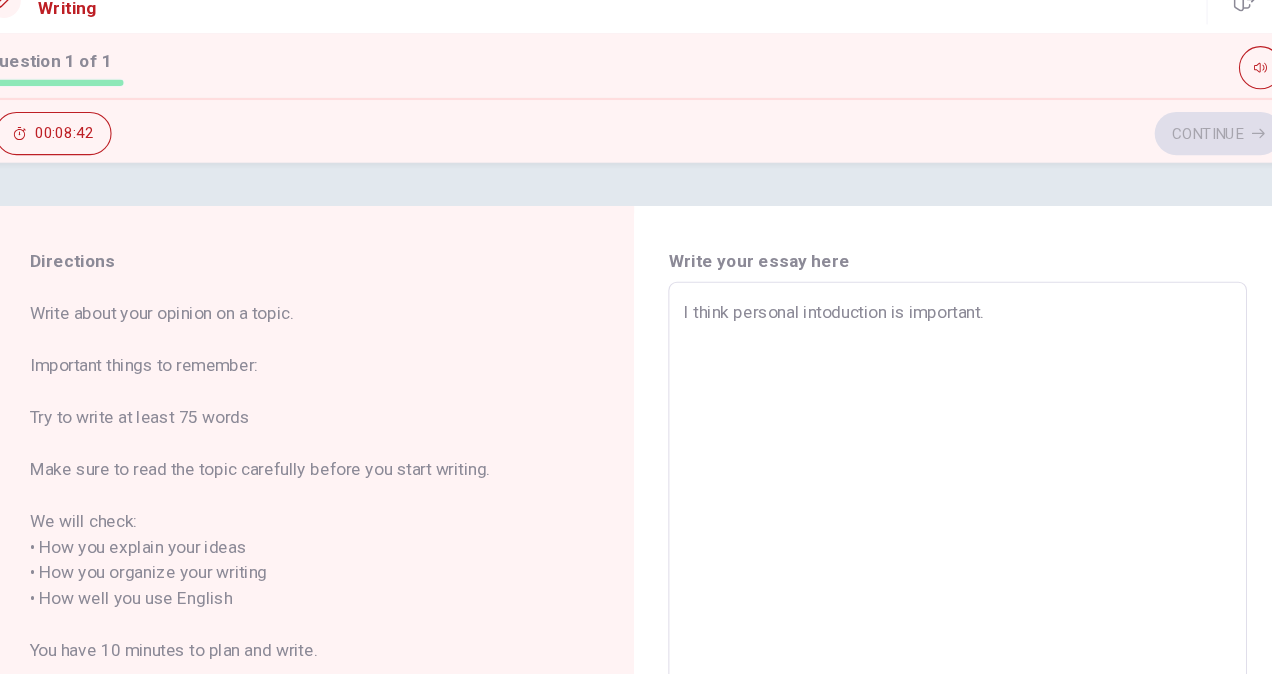 type on "x" 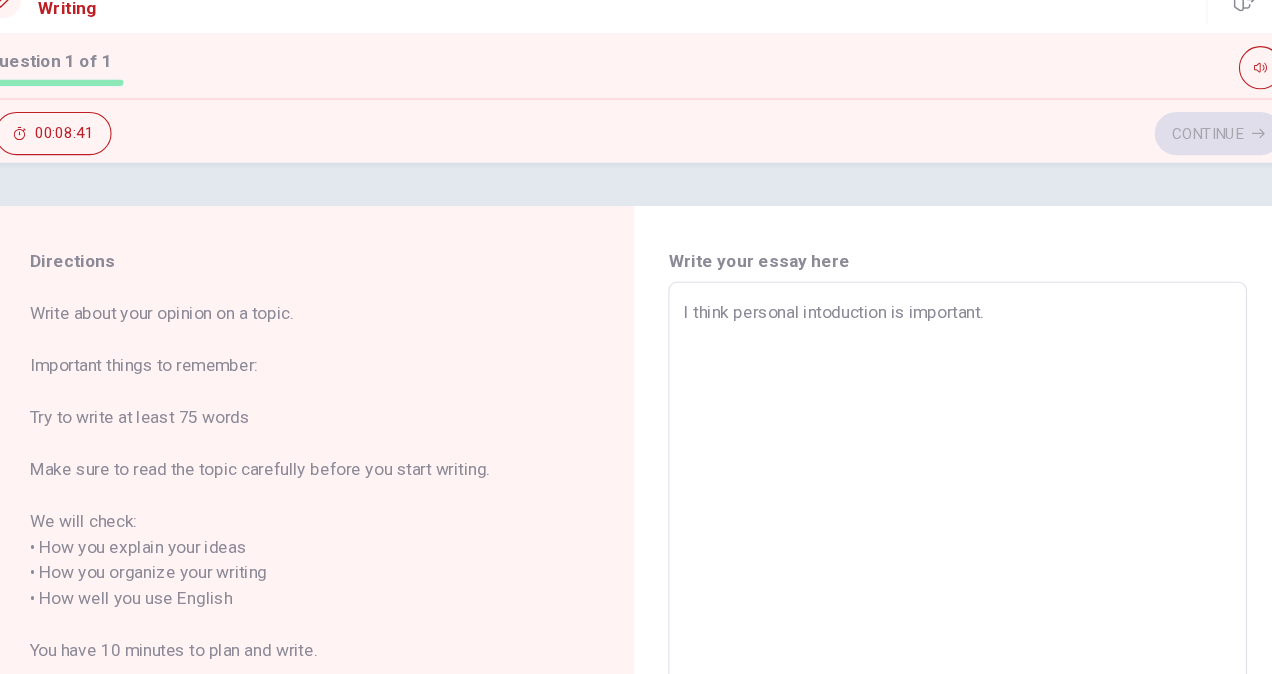 type on "I think  personal intoduction is important." 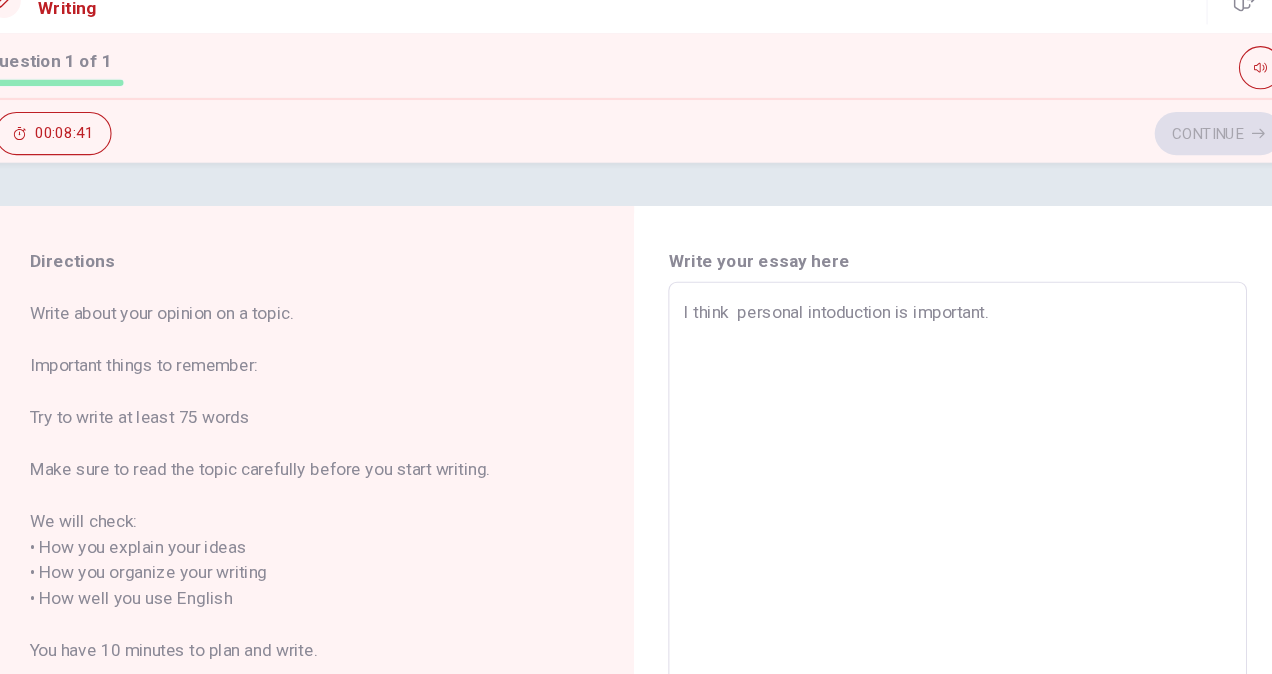 type on "x" 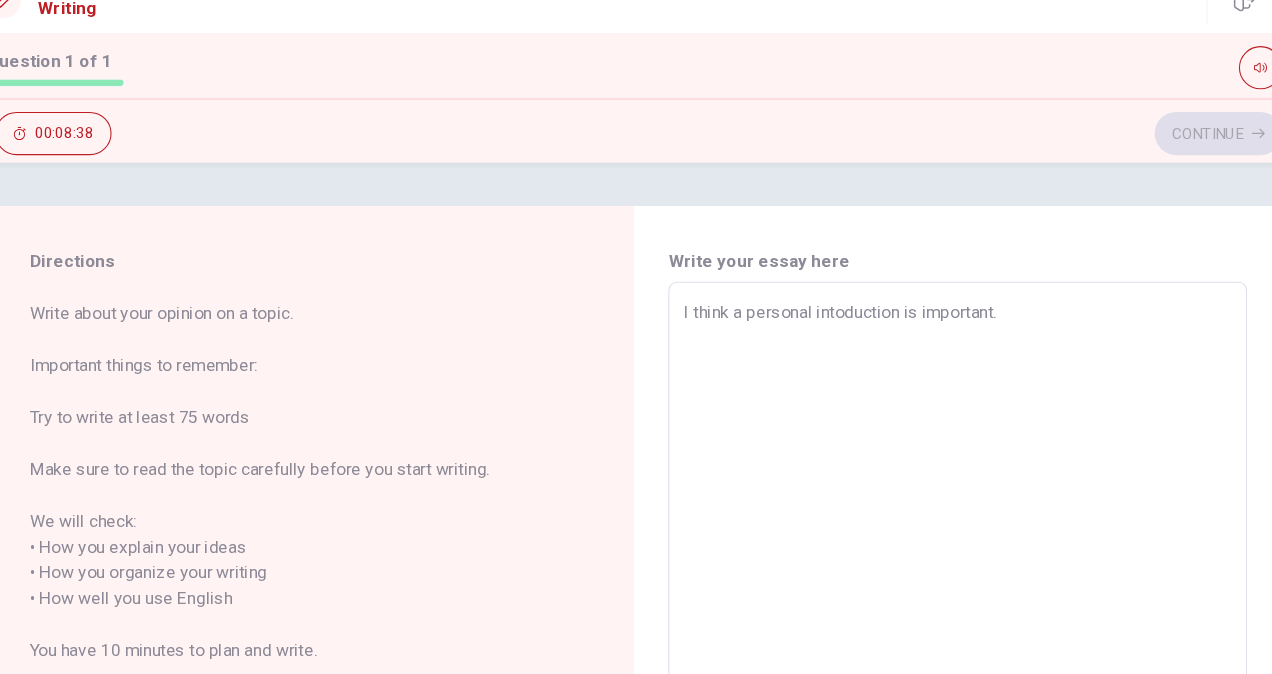 click on "I think a personal intoduction is important." at bounding box center [936, 588] 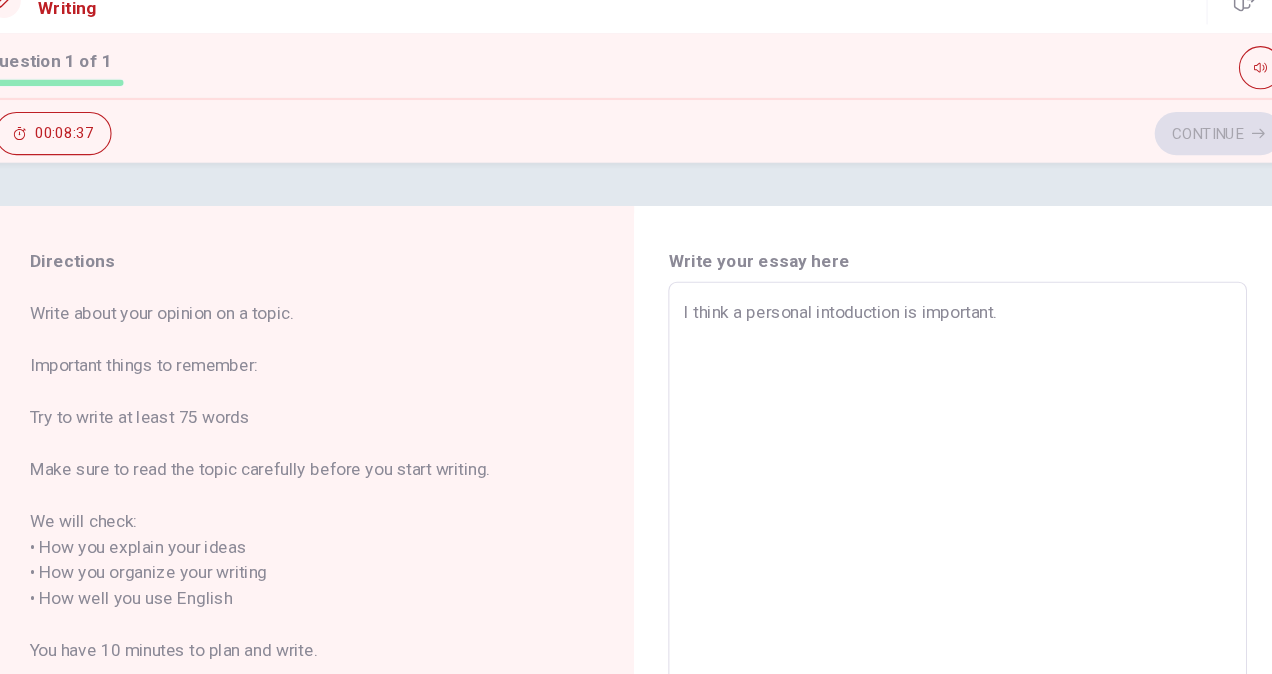 click on "I think a personal intoduction is important." at bounding box center (936, 588) 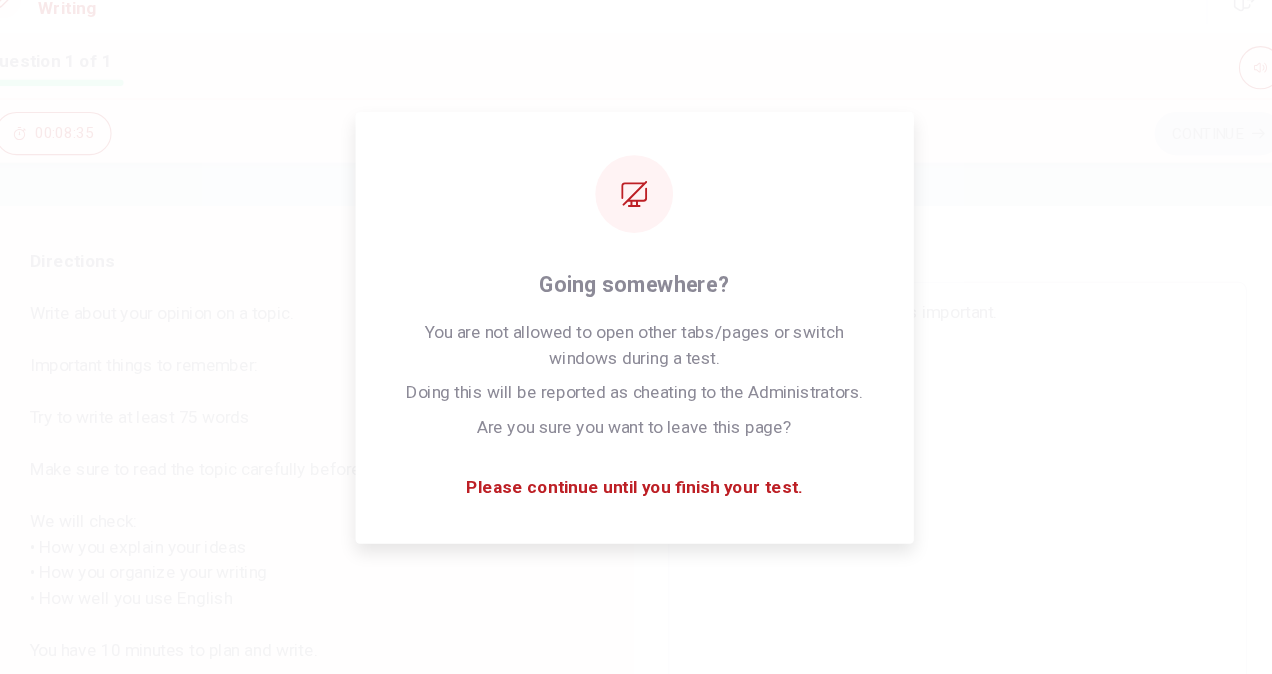 type on "x" 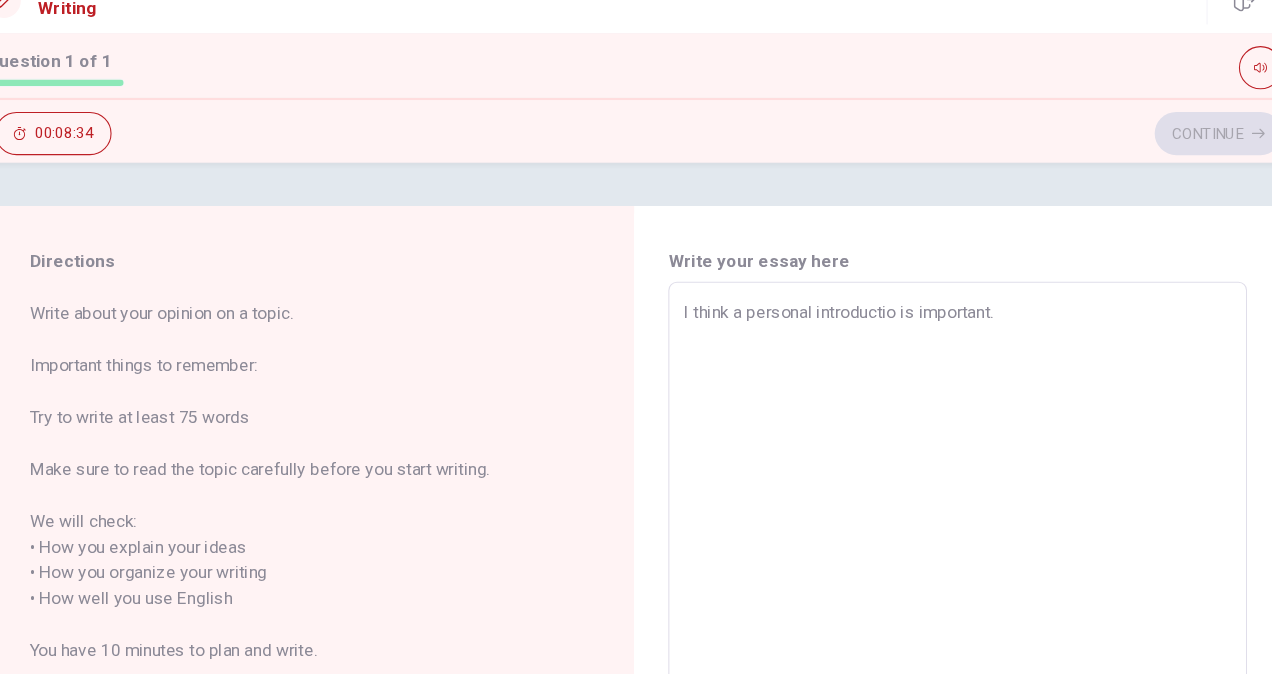 type on "I think a personal introduction is important." 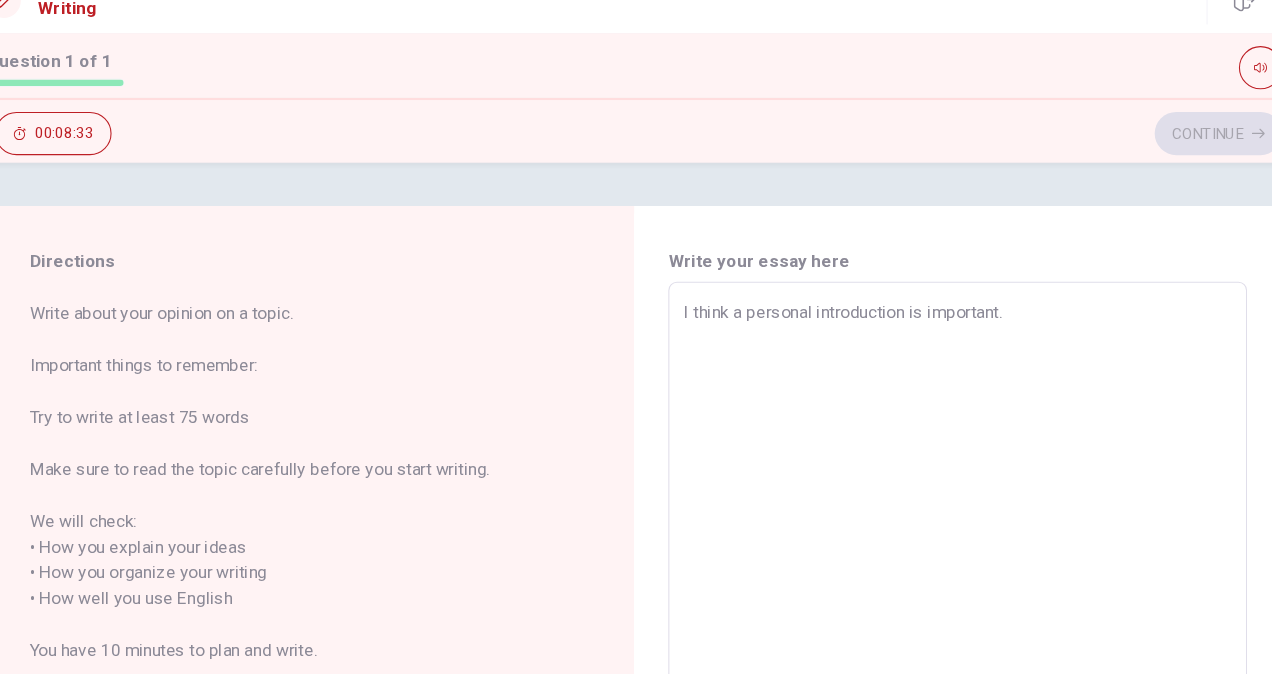 type on "x" 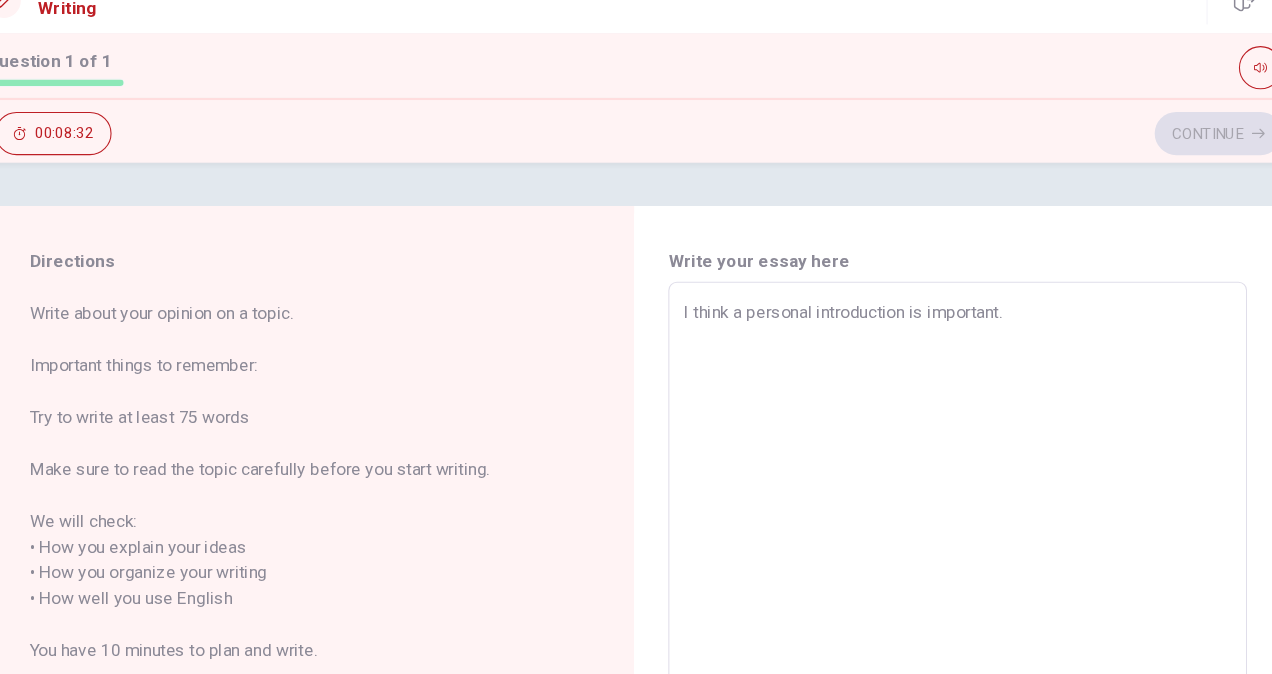 click on "I think a personal introduction is important." at bounding box center (936, 588) 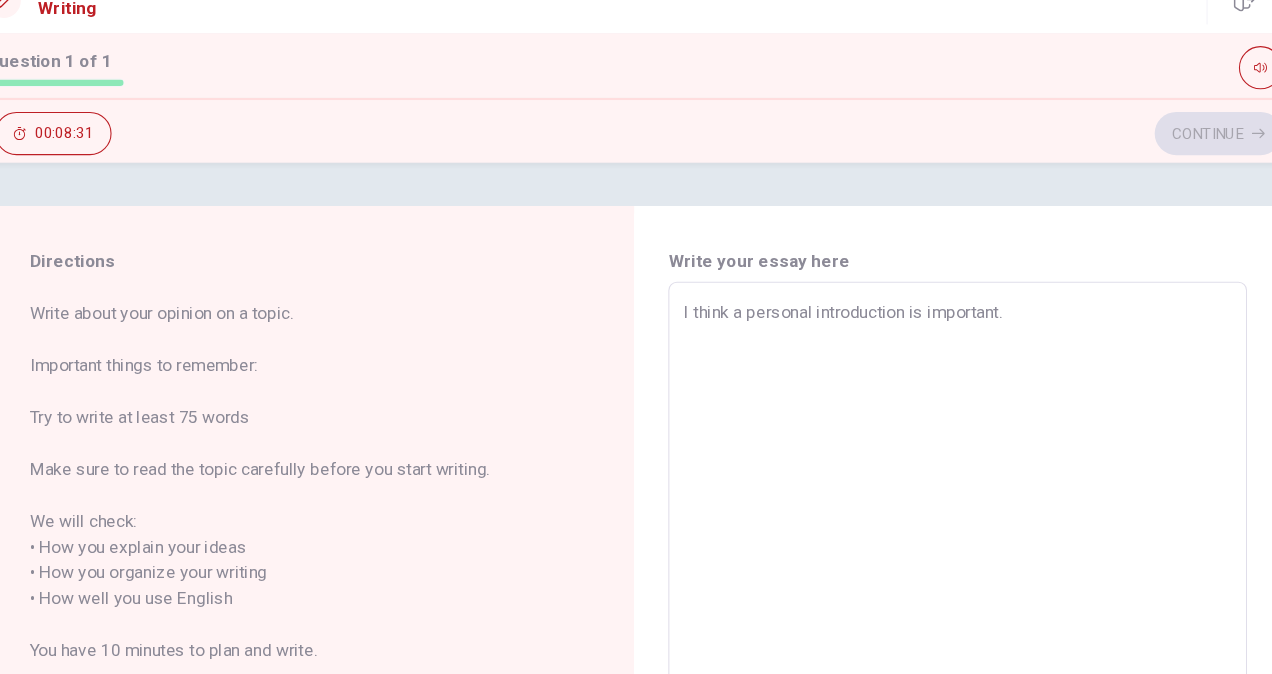 type on "I think a personal introduction is important." 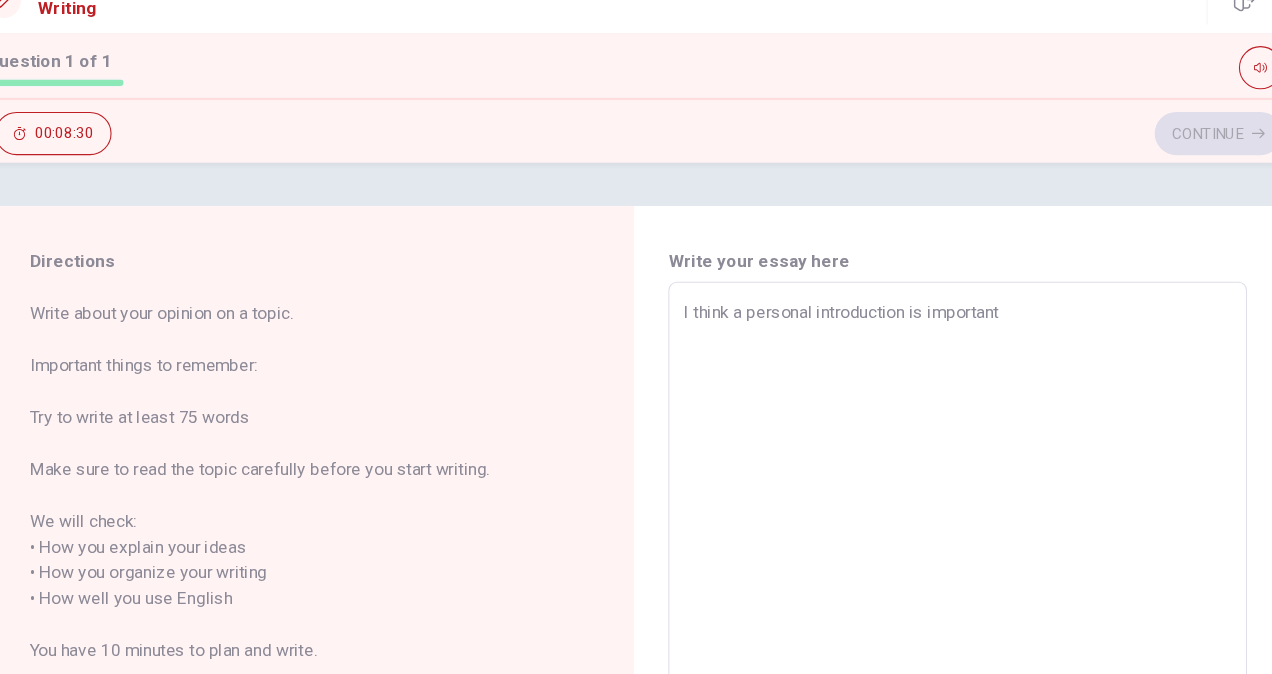 type on "x" 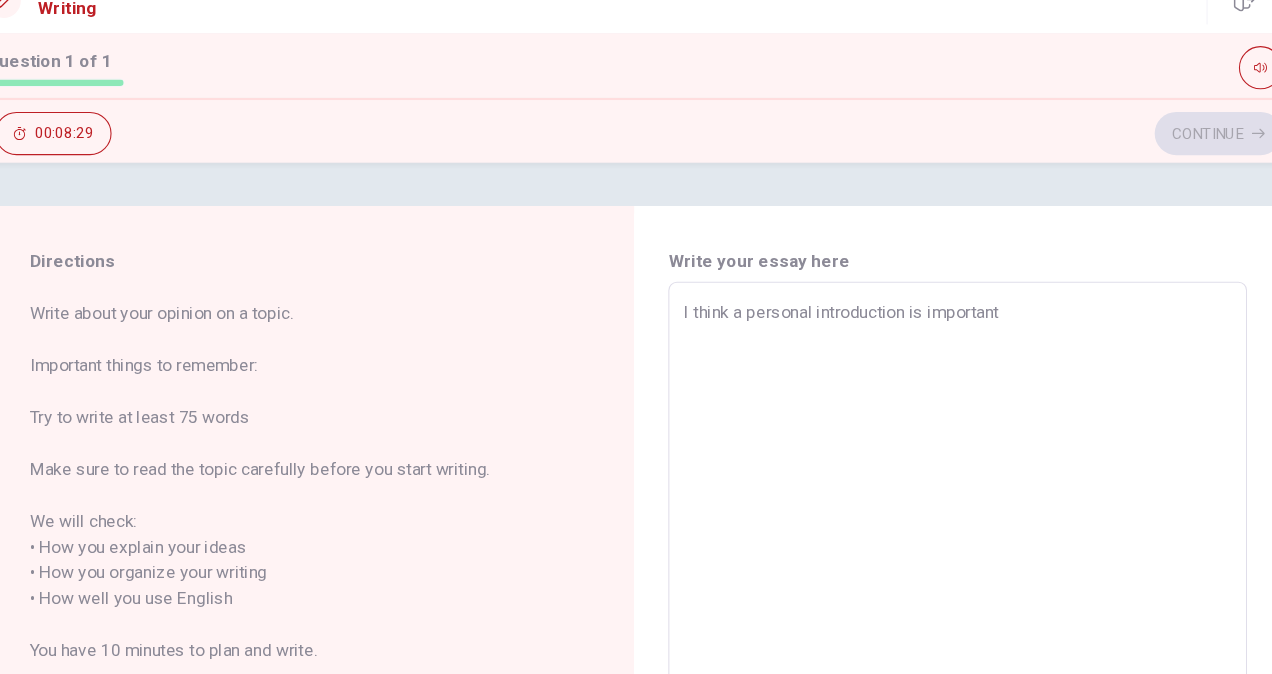 type on "I think a personal introduction is important" 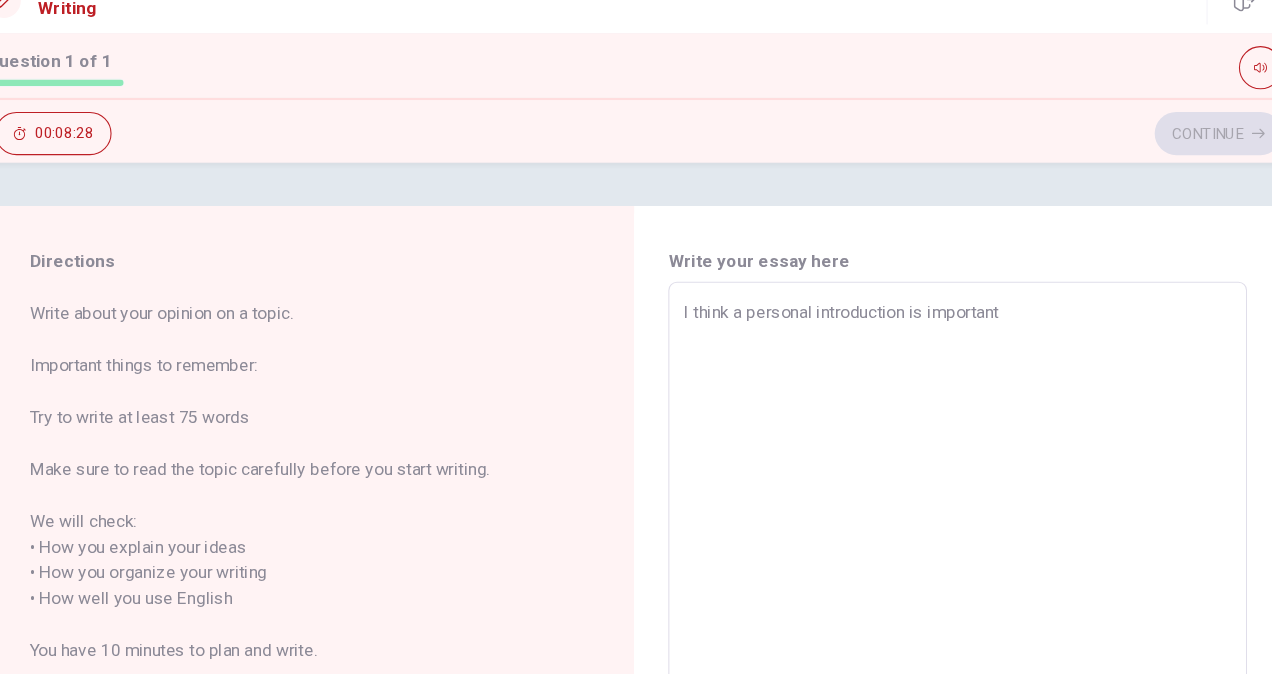 type on "I think a personal introduction is important." 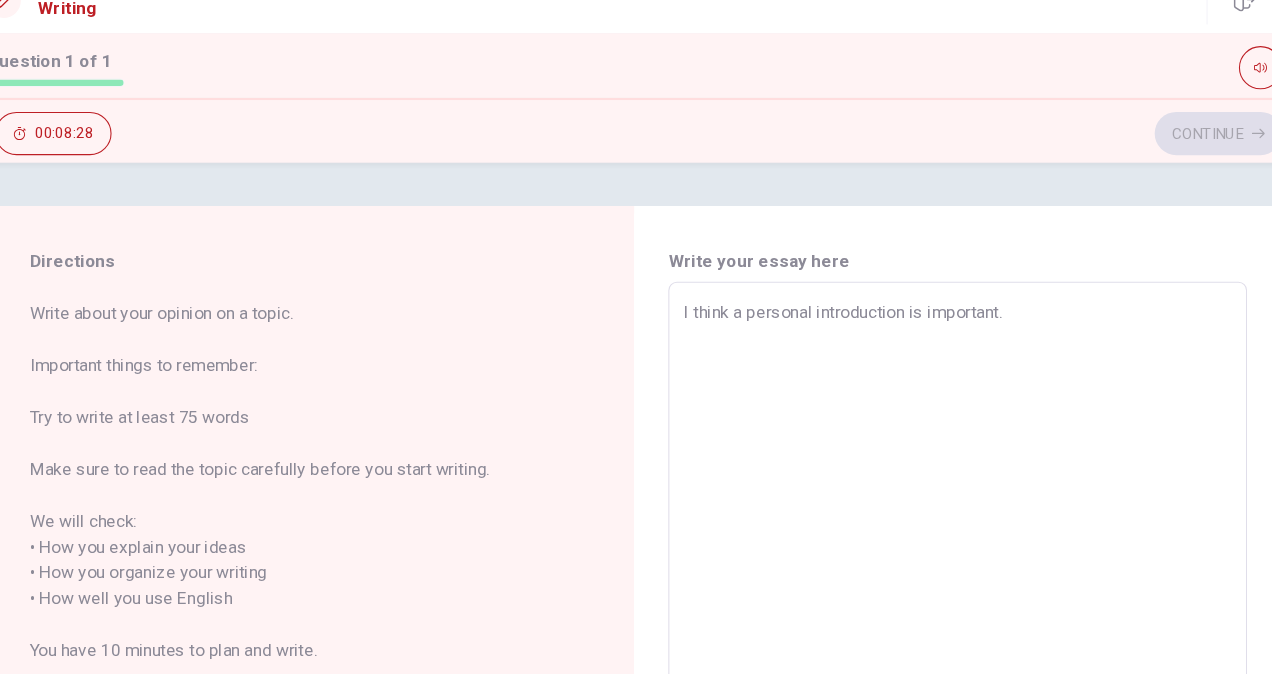 type on "x" 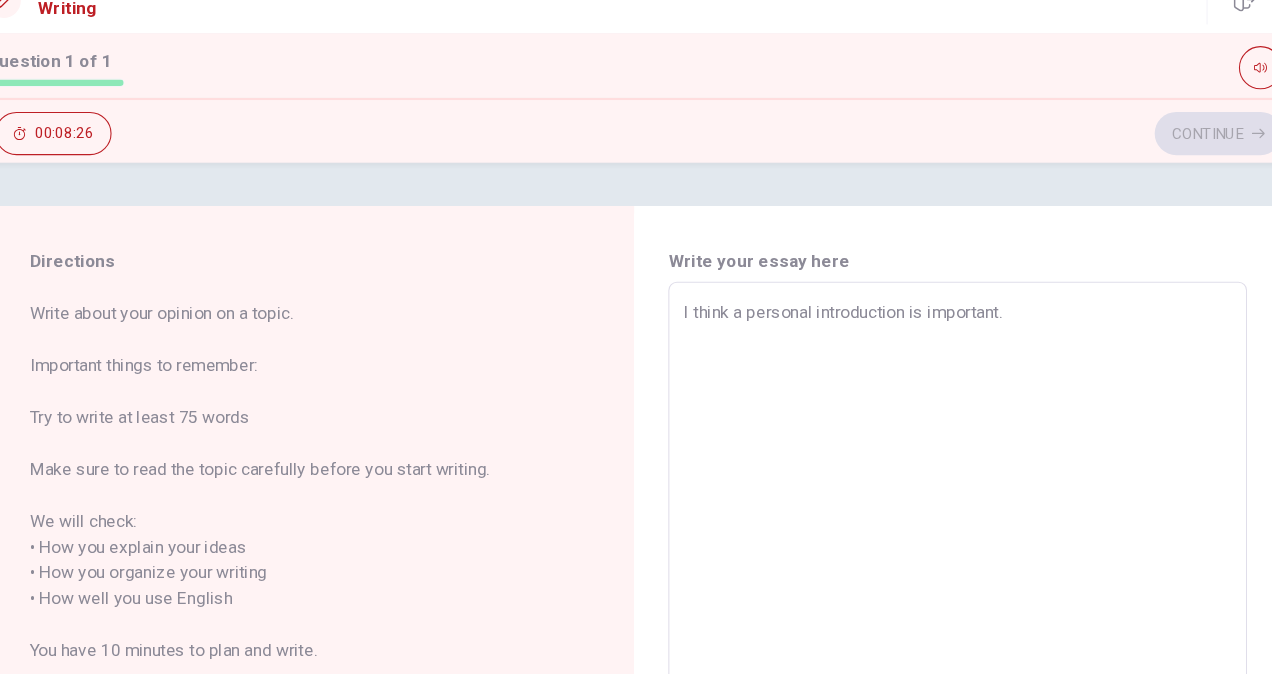 type on "x" 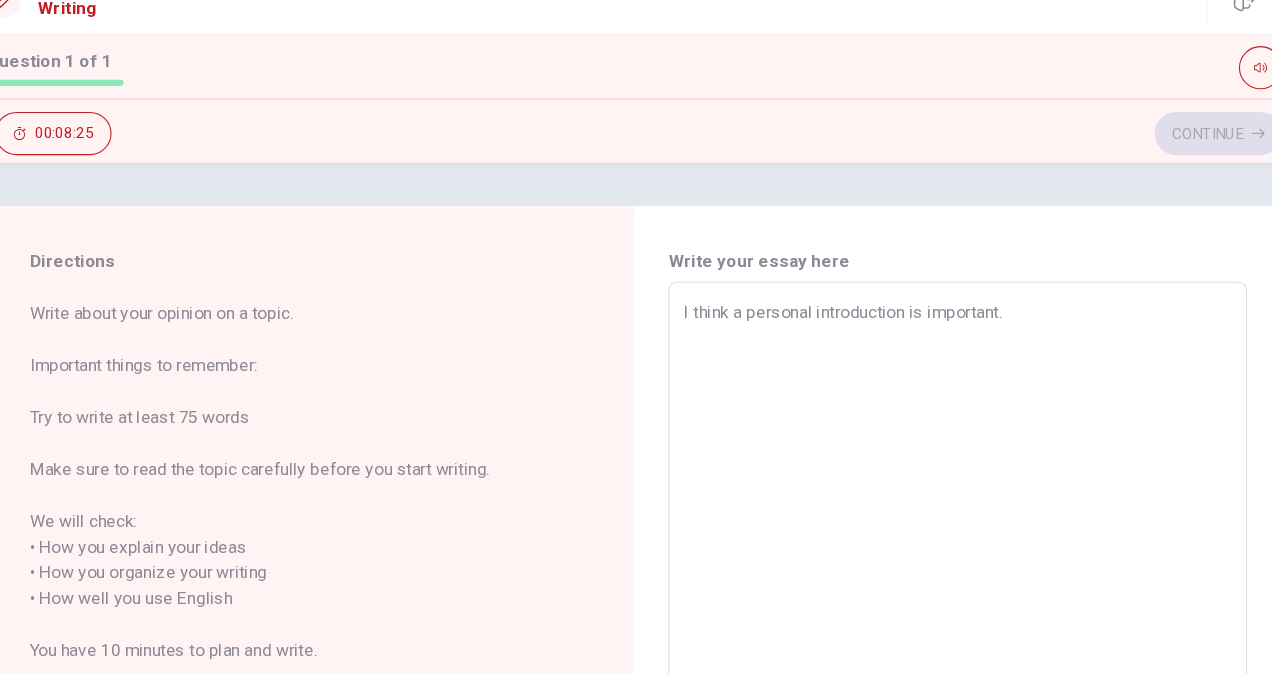 type on "I think a personal introduction is important. T" 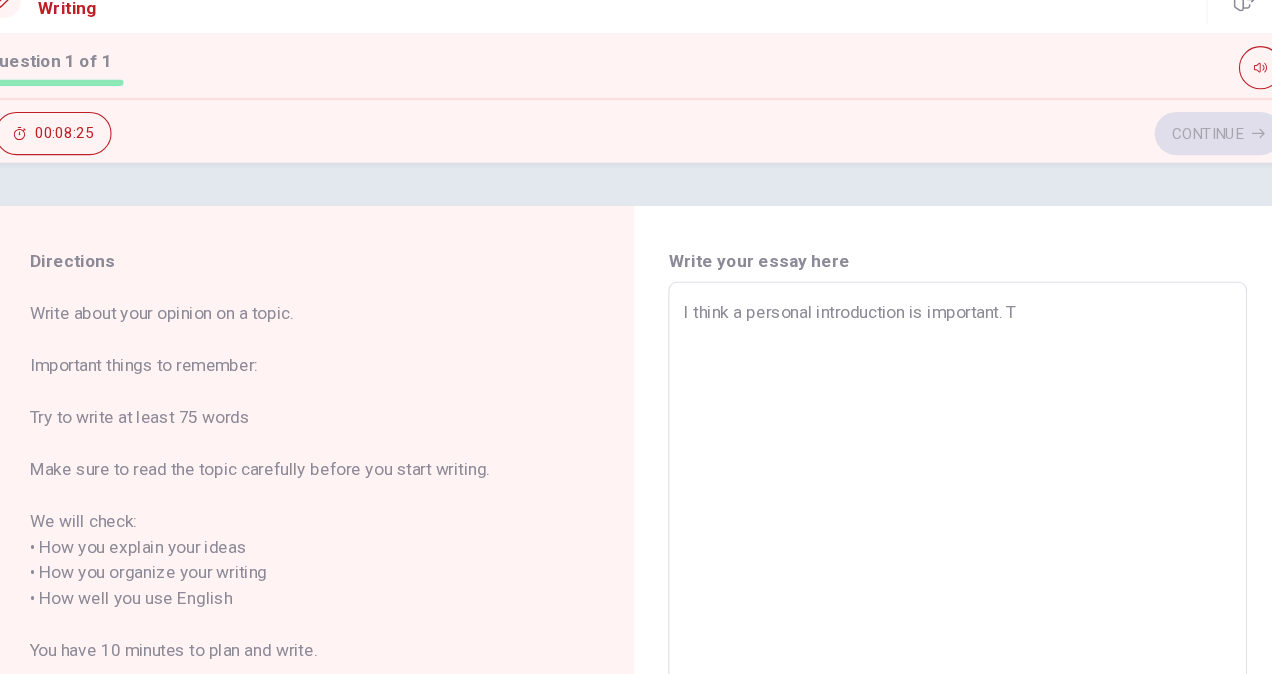 type on "x" 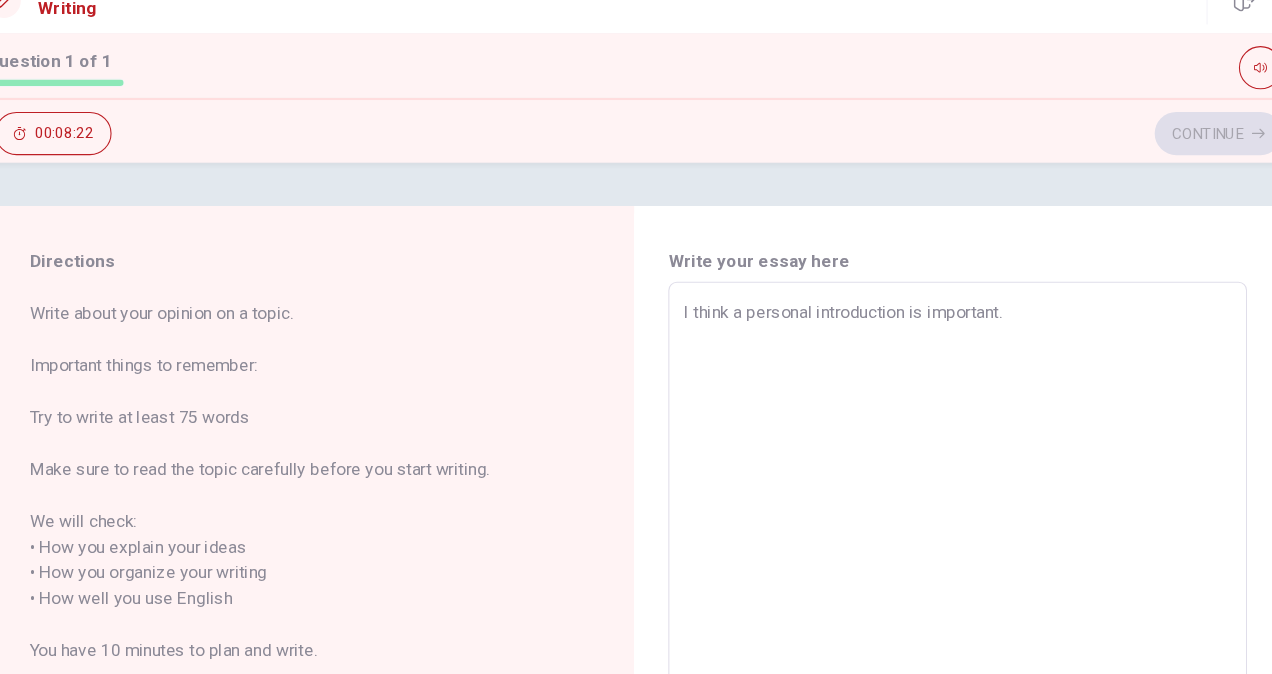type on "x" 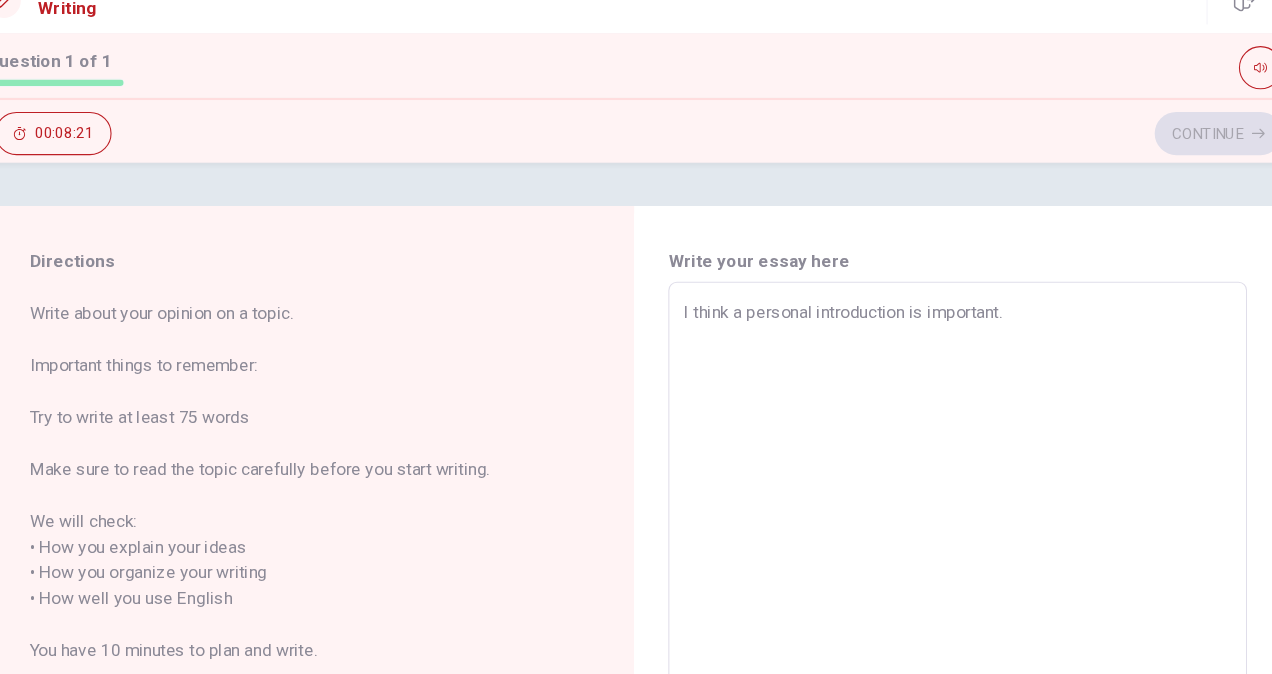 type on "I think a personal introduction is important. T" 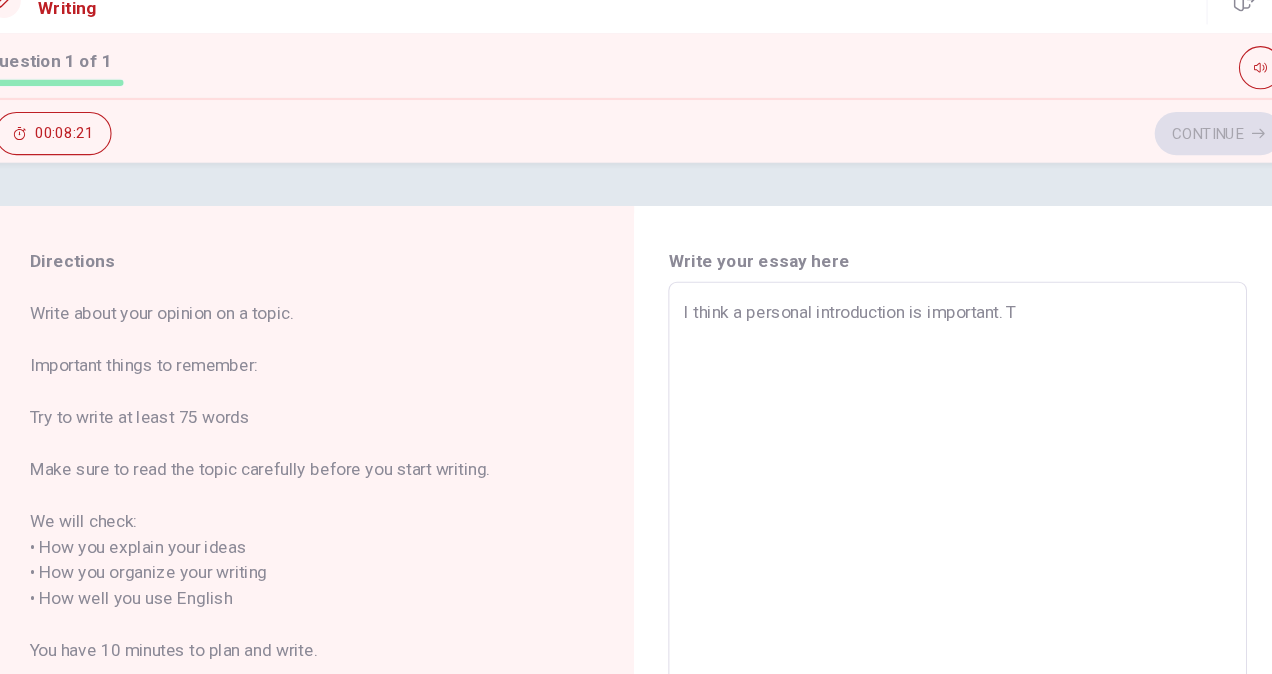 type on "x" 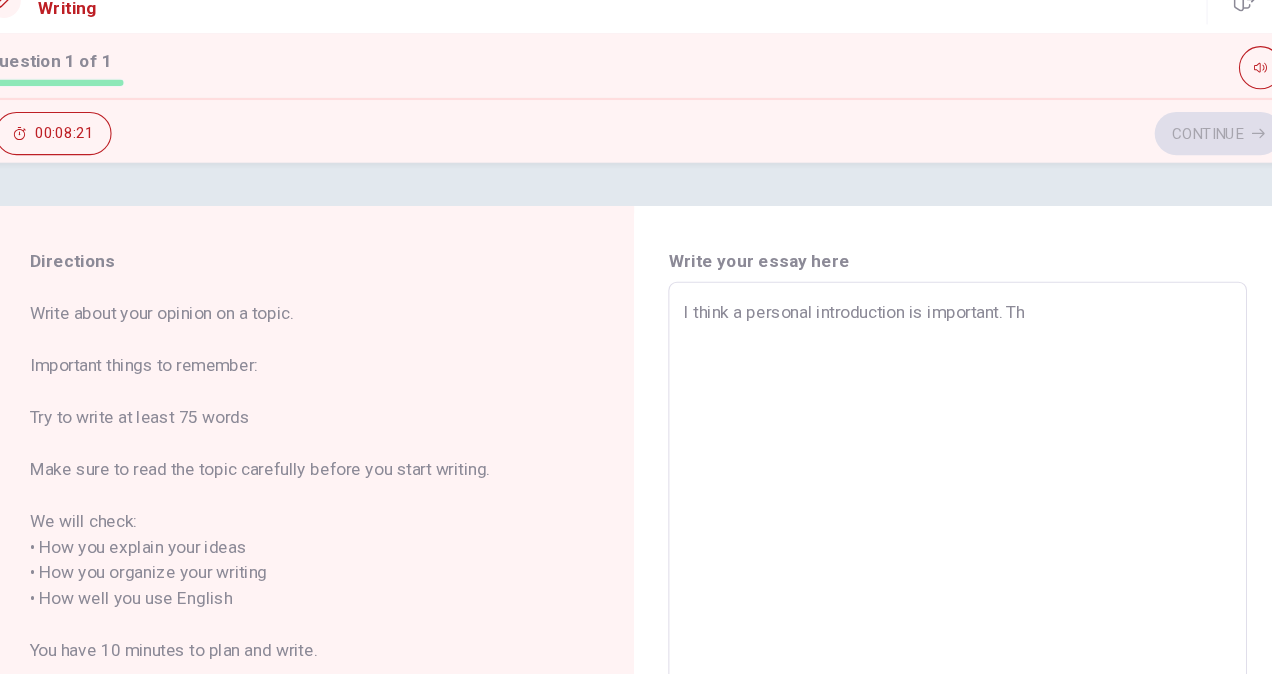 type on "x" 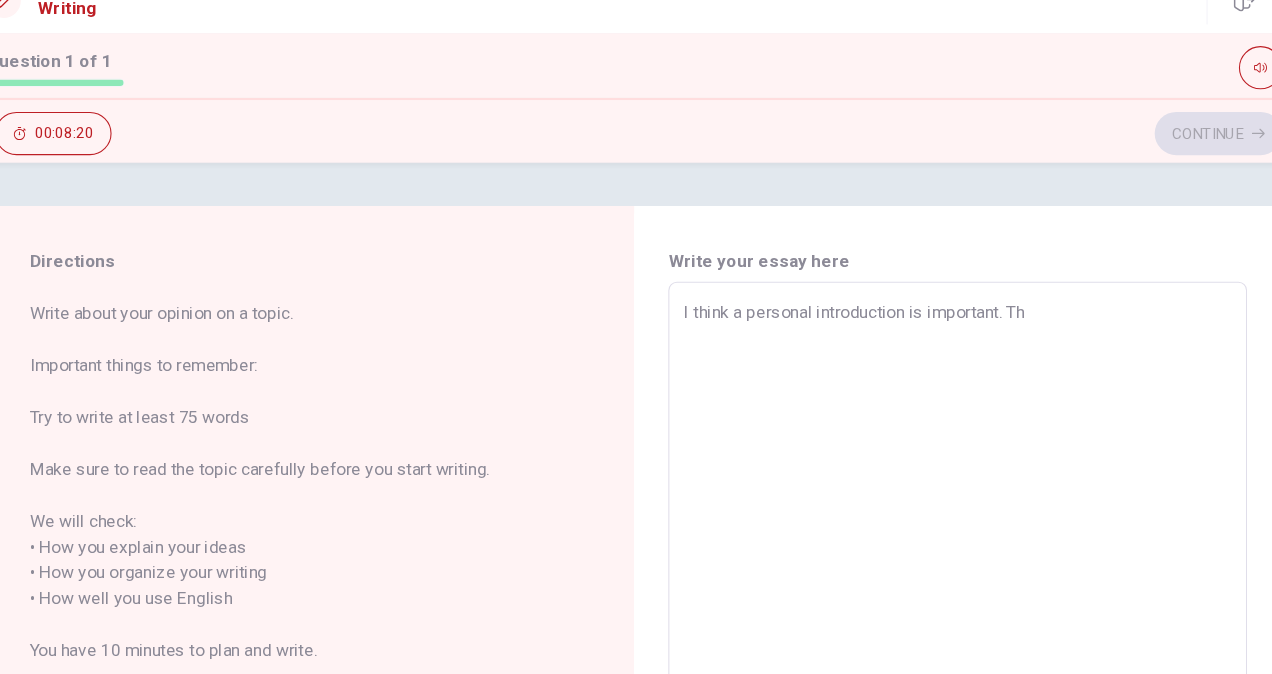 type on "I think a personal introduction is important. The" 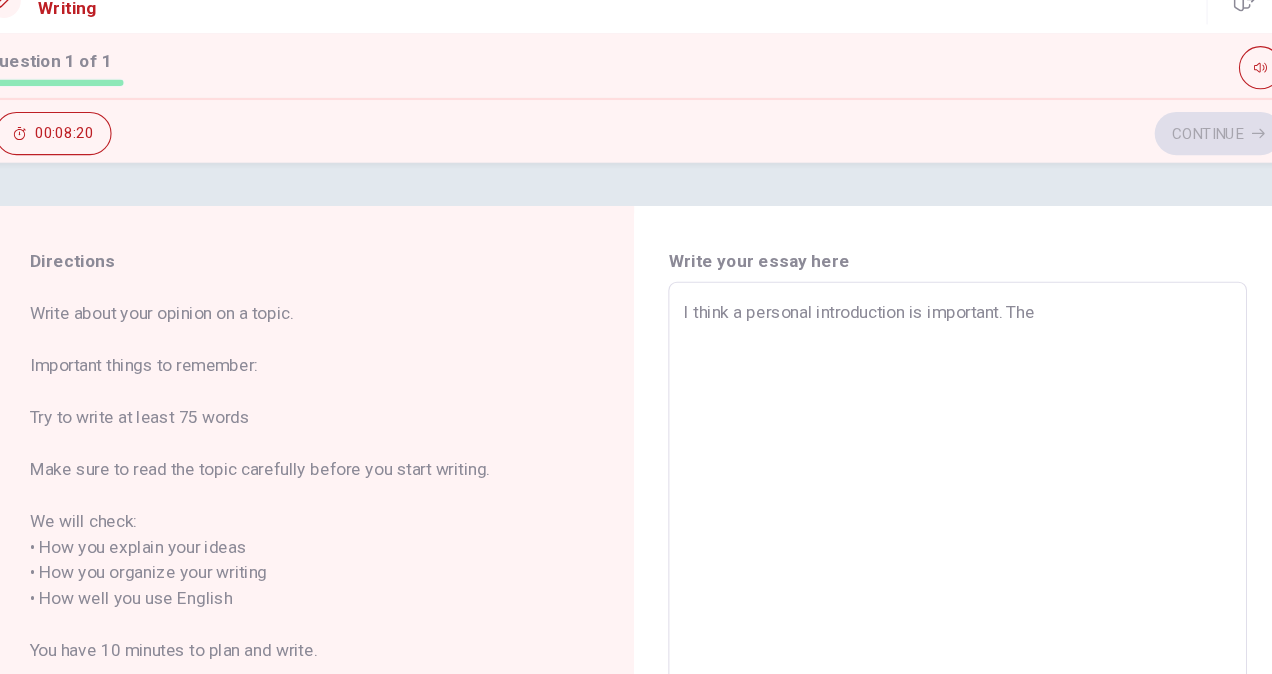 type on "x" 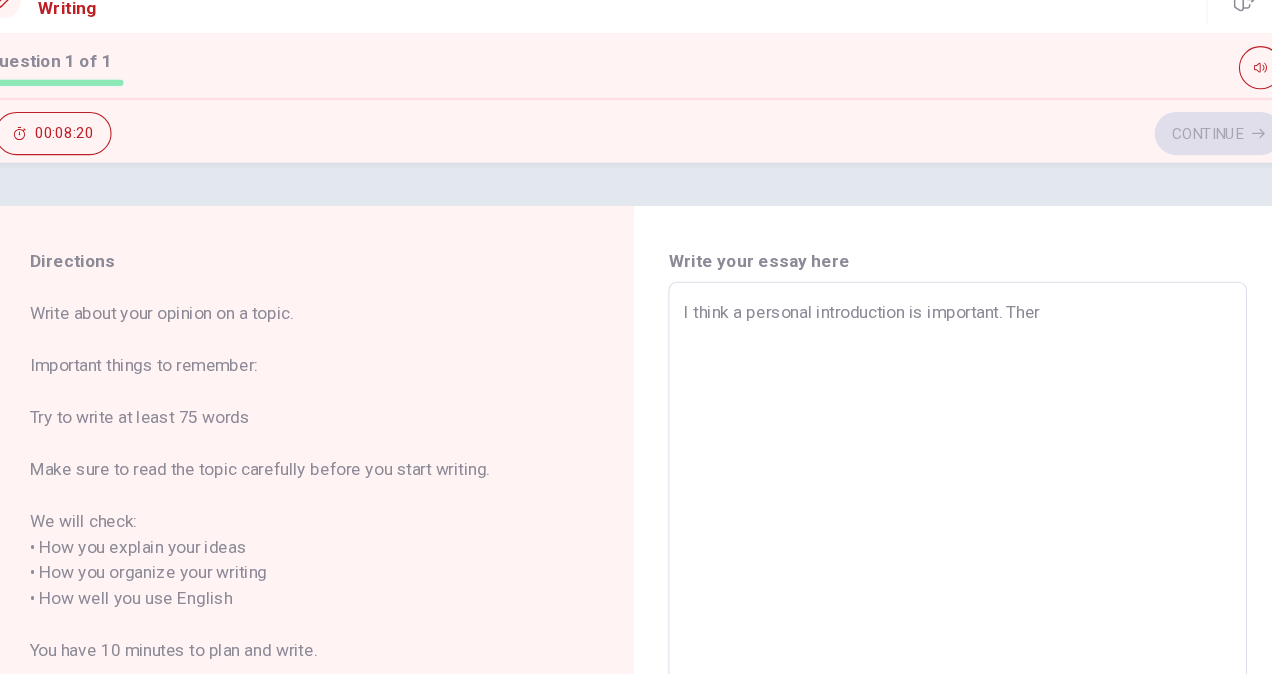 type on "x" 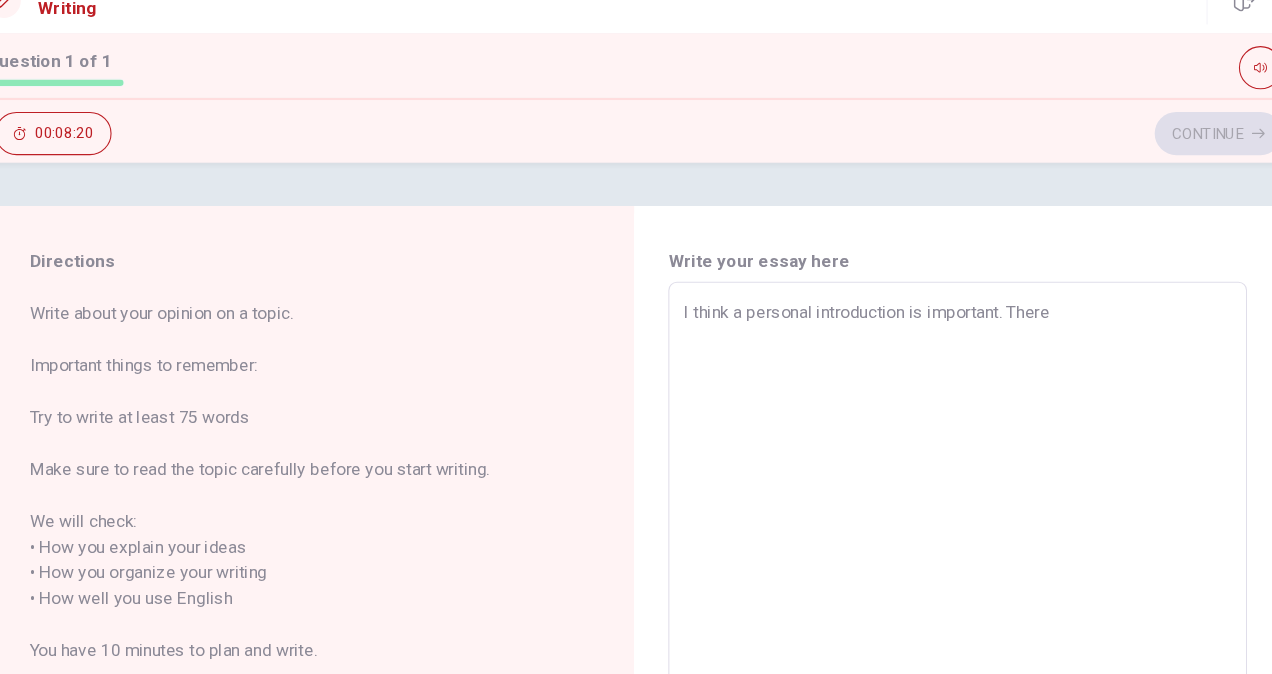 type on "I think a personal introduction is important. There" 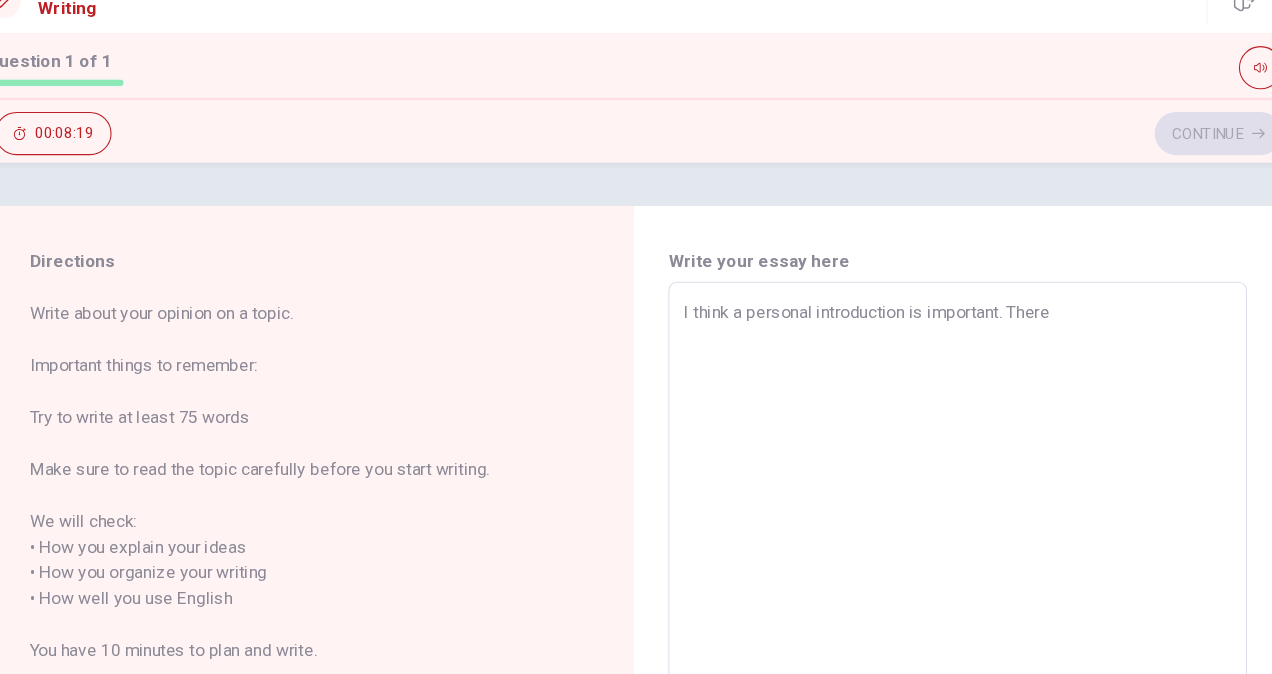 type on "I think a personal introduction is important. There a" 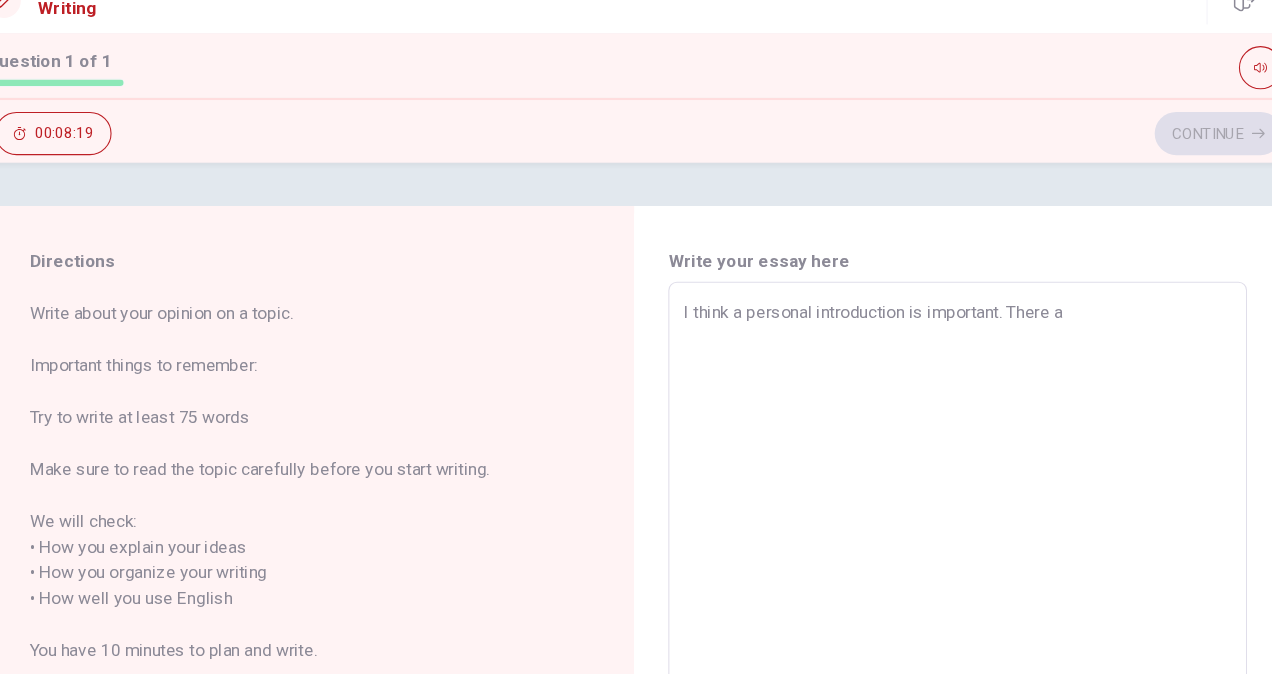 type on "x" 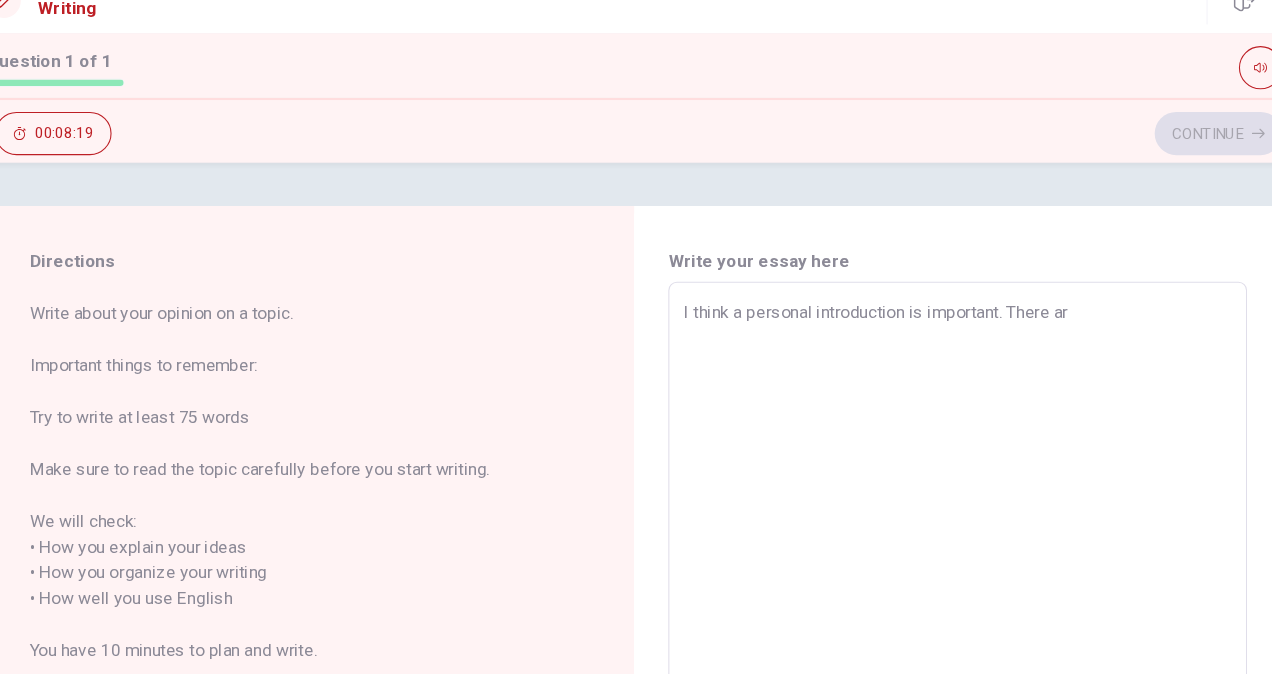 type on "x" 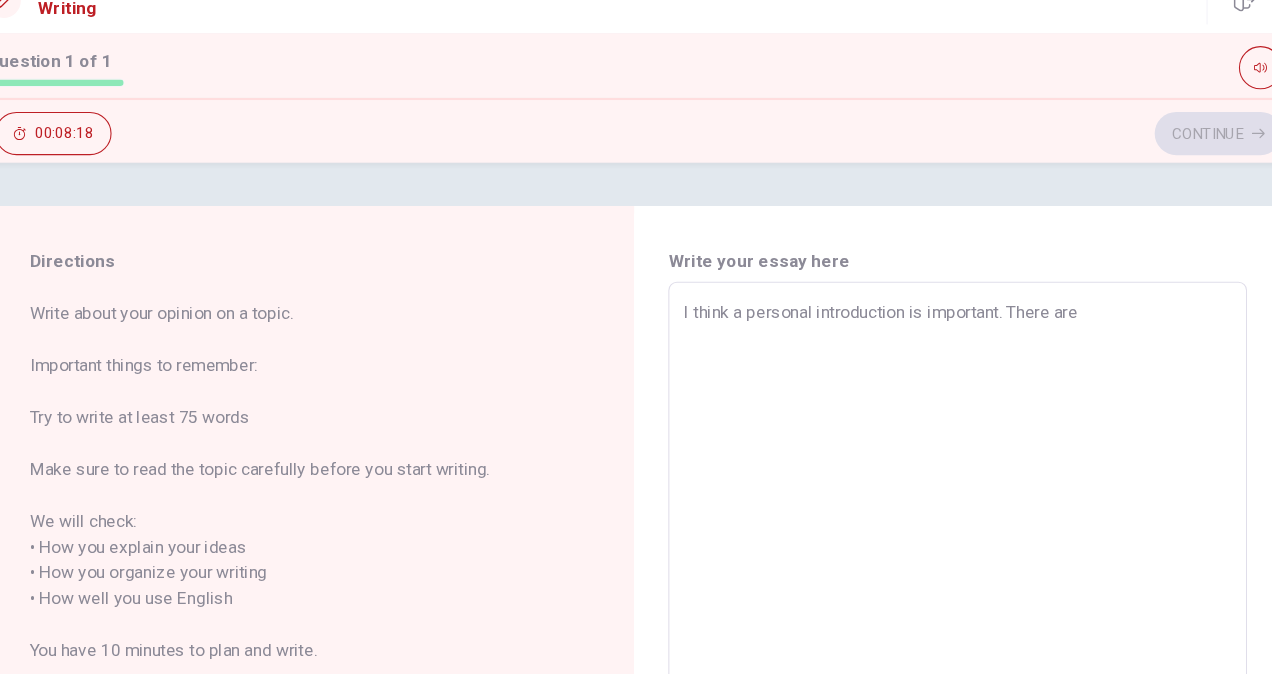 type on "x" 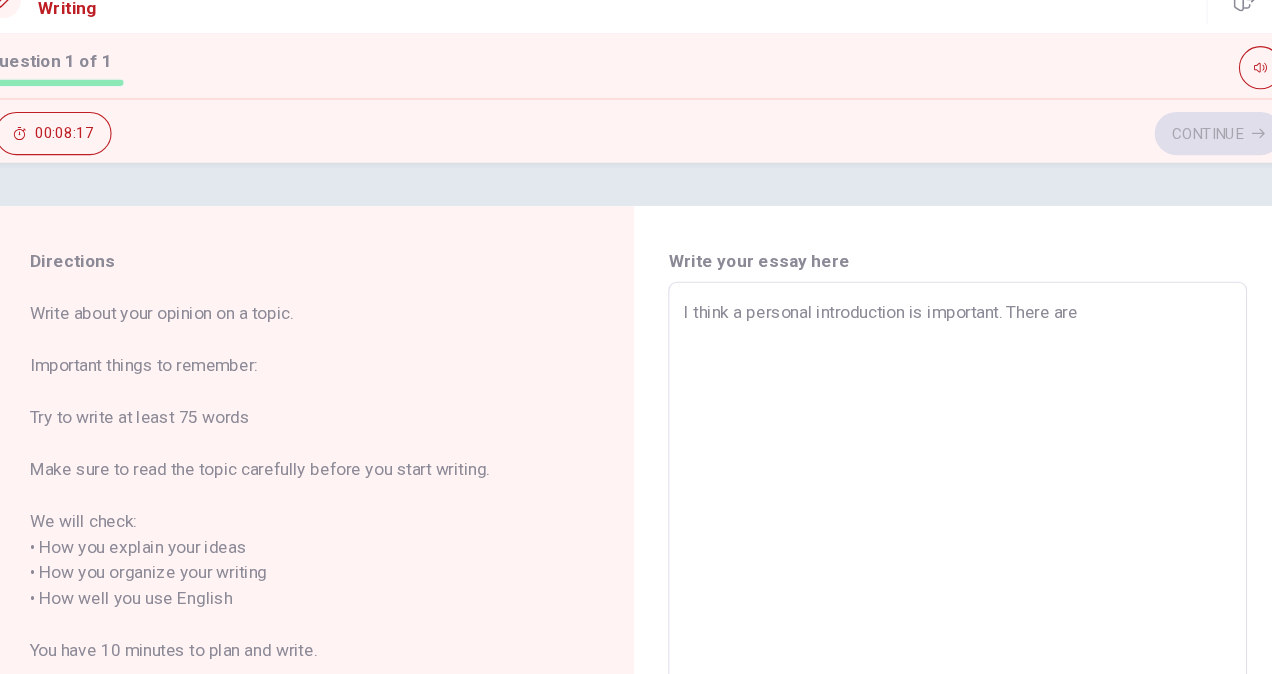 type on "I think a personal introduction is important. There are t" 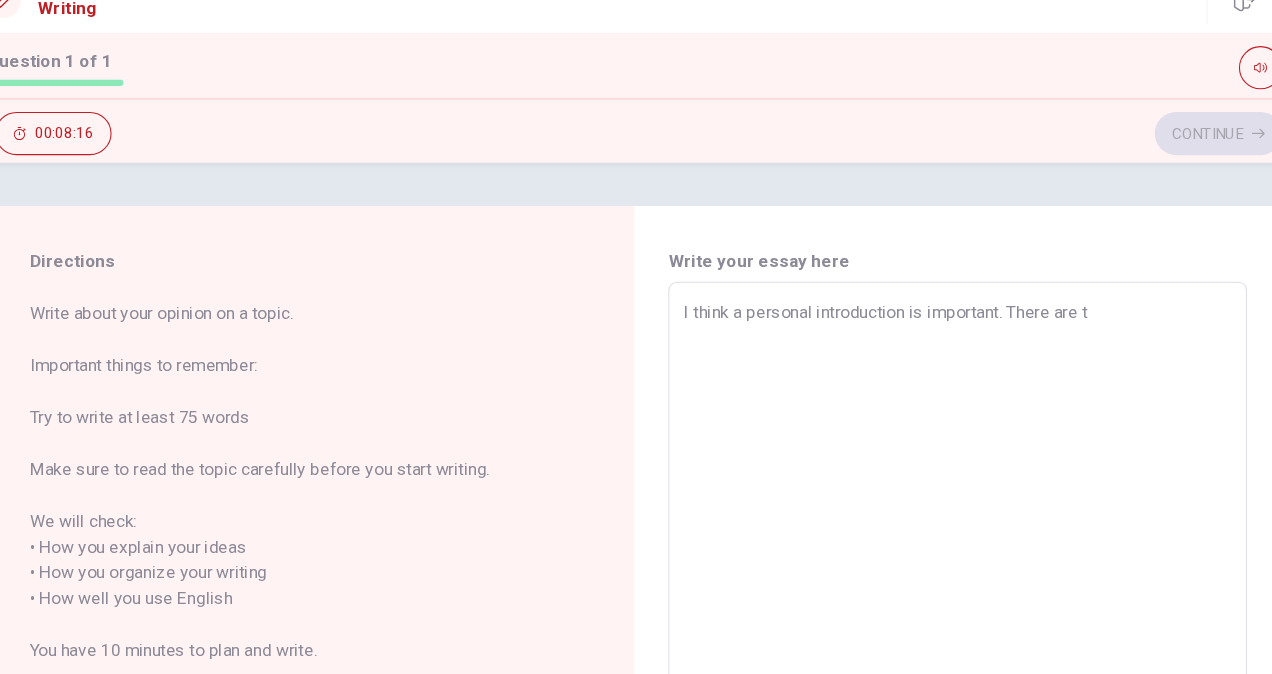 type on "x" 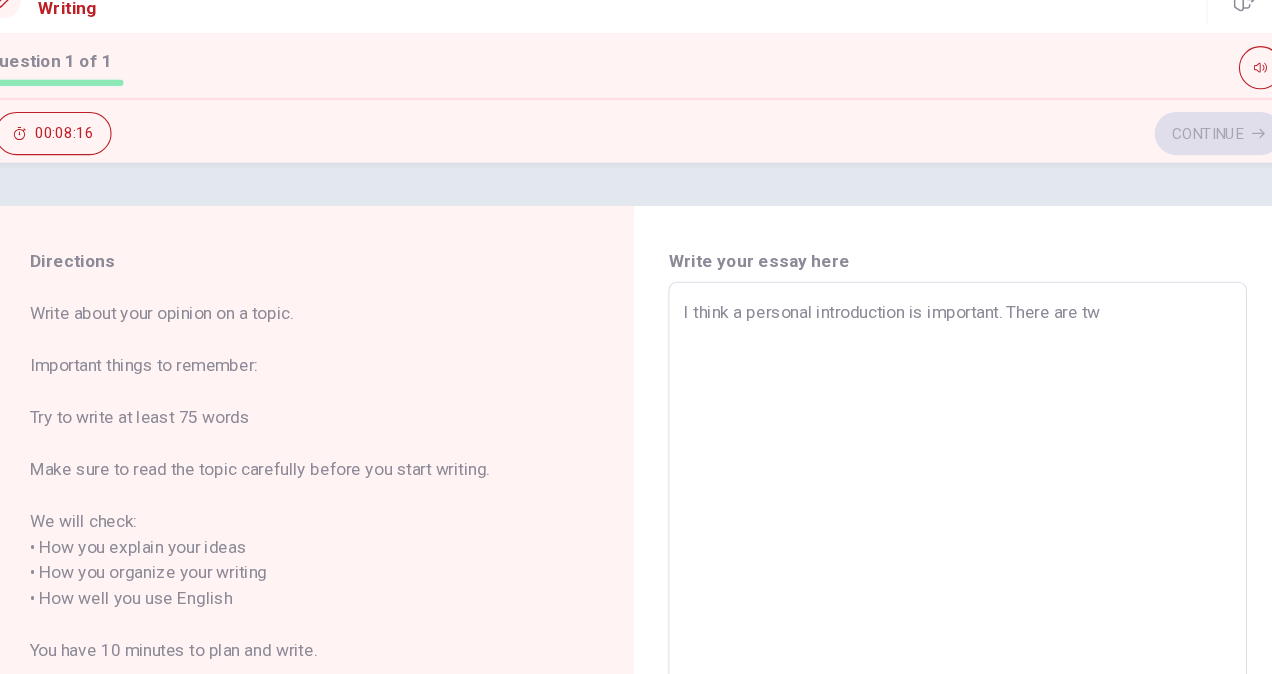 type on "x" 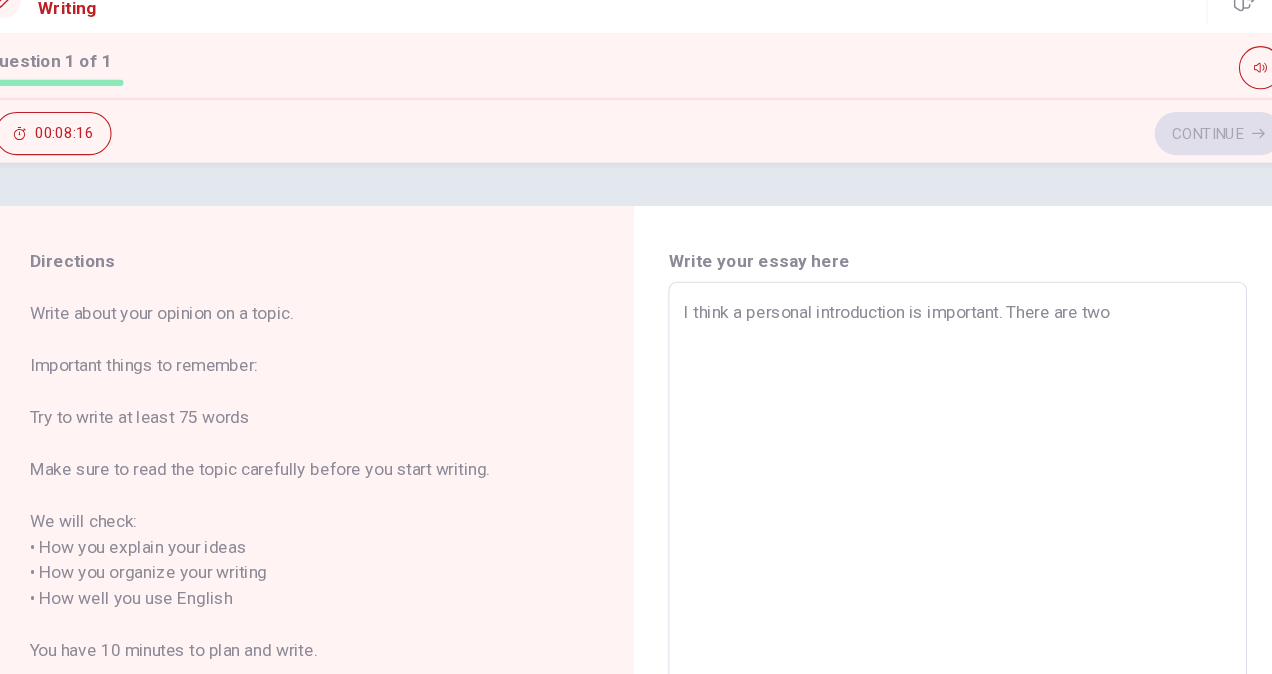 type on "x" 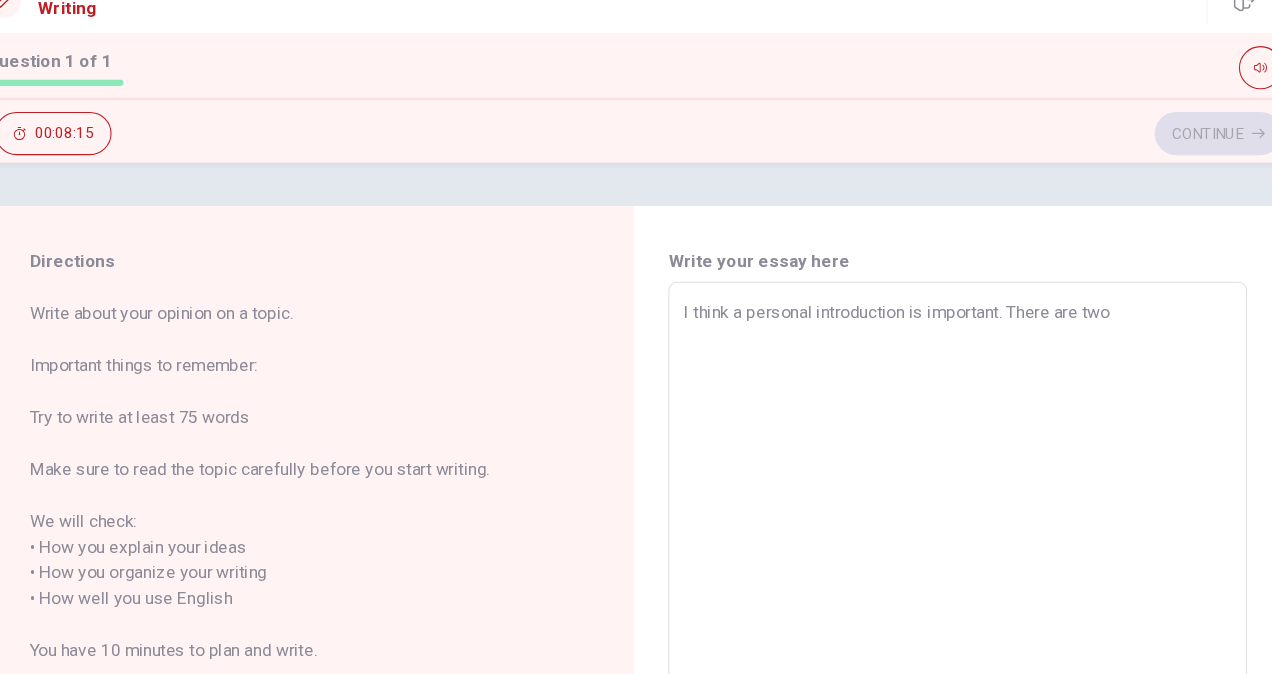 type on "I think a personal introduction is important. There are two" 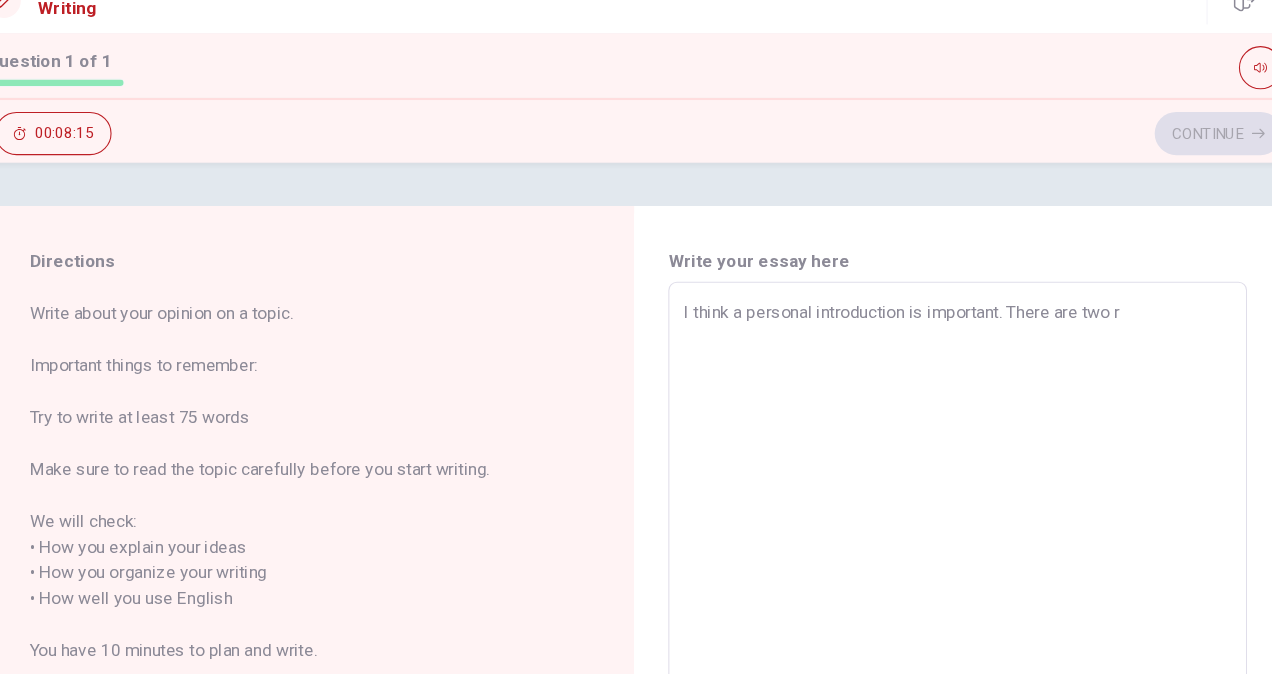 type on "x" 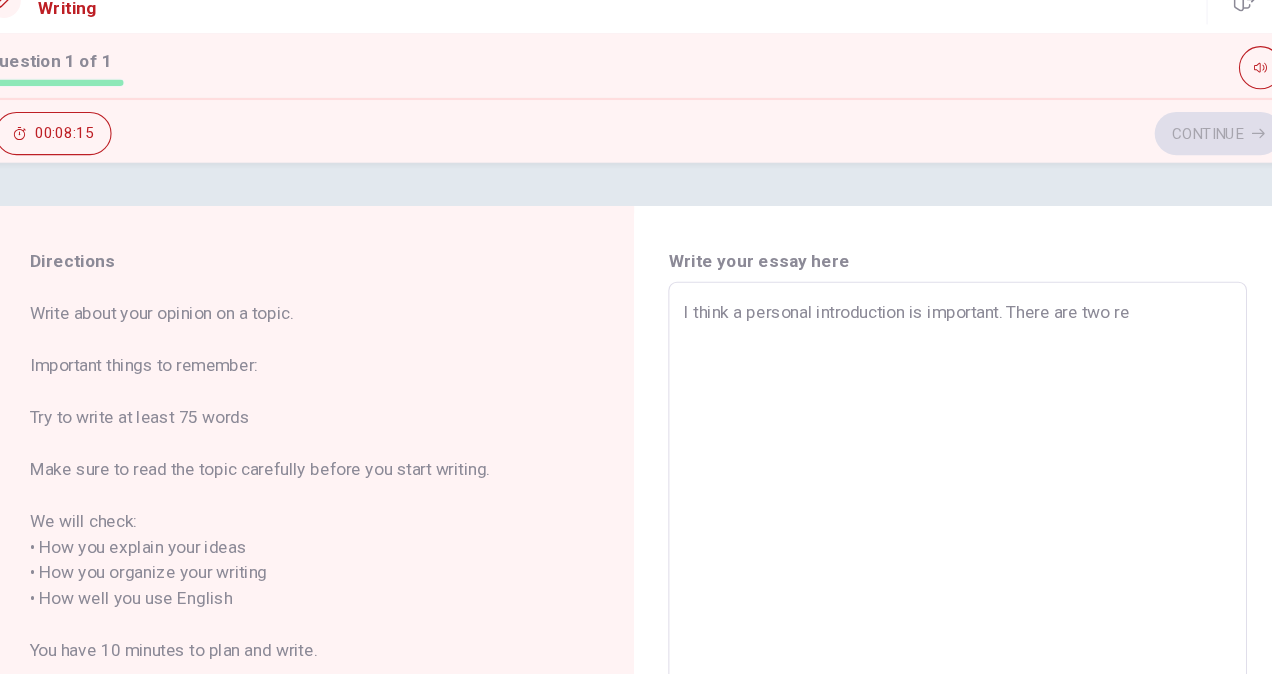 type on "x" 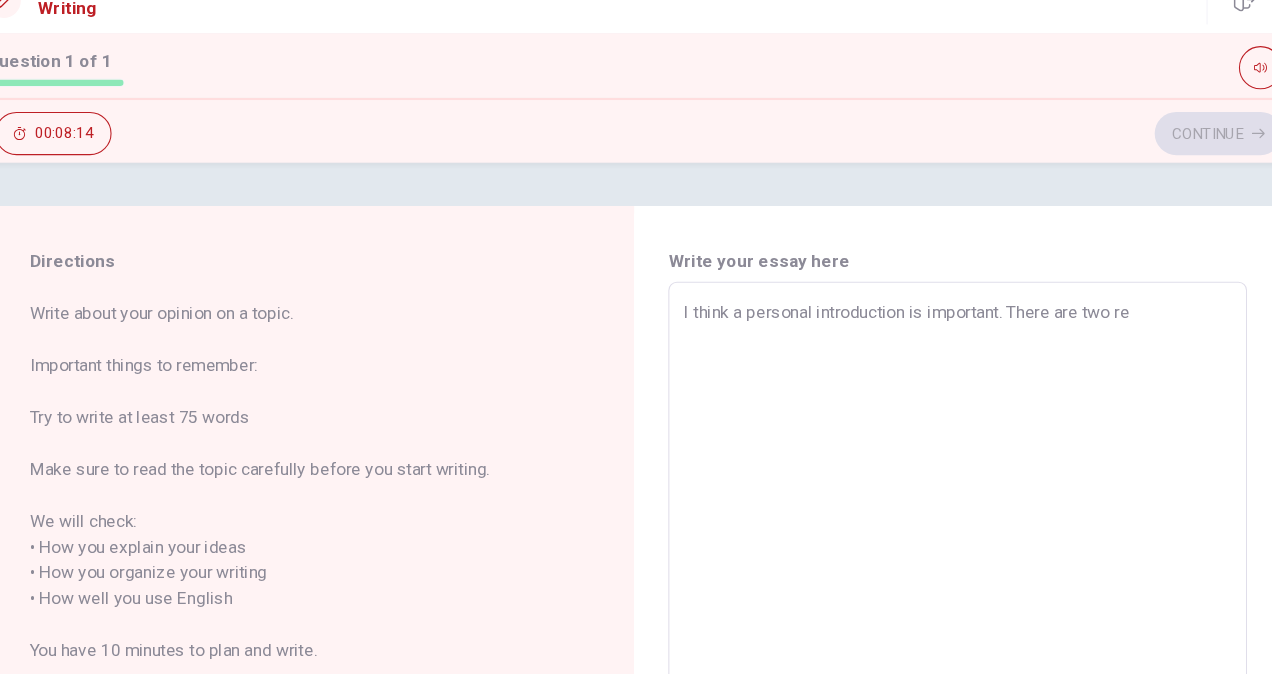 type on "I think a personal introduction is important. There are two rea" 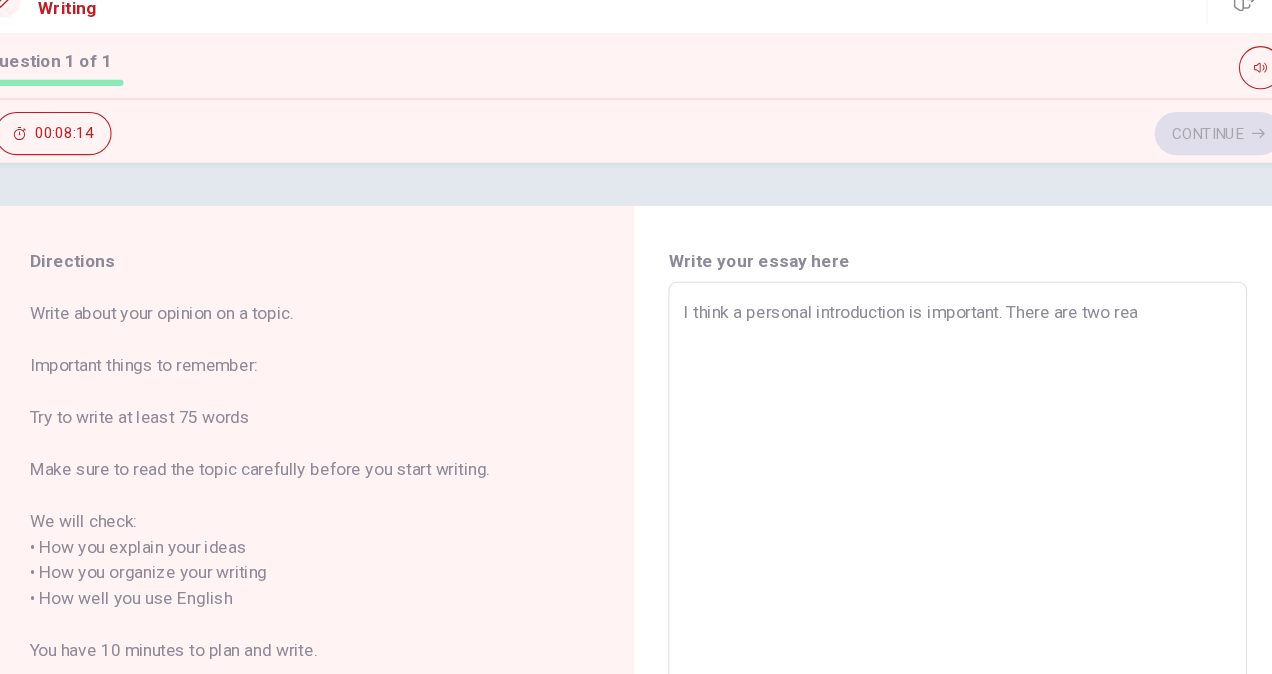 type on "x" 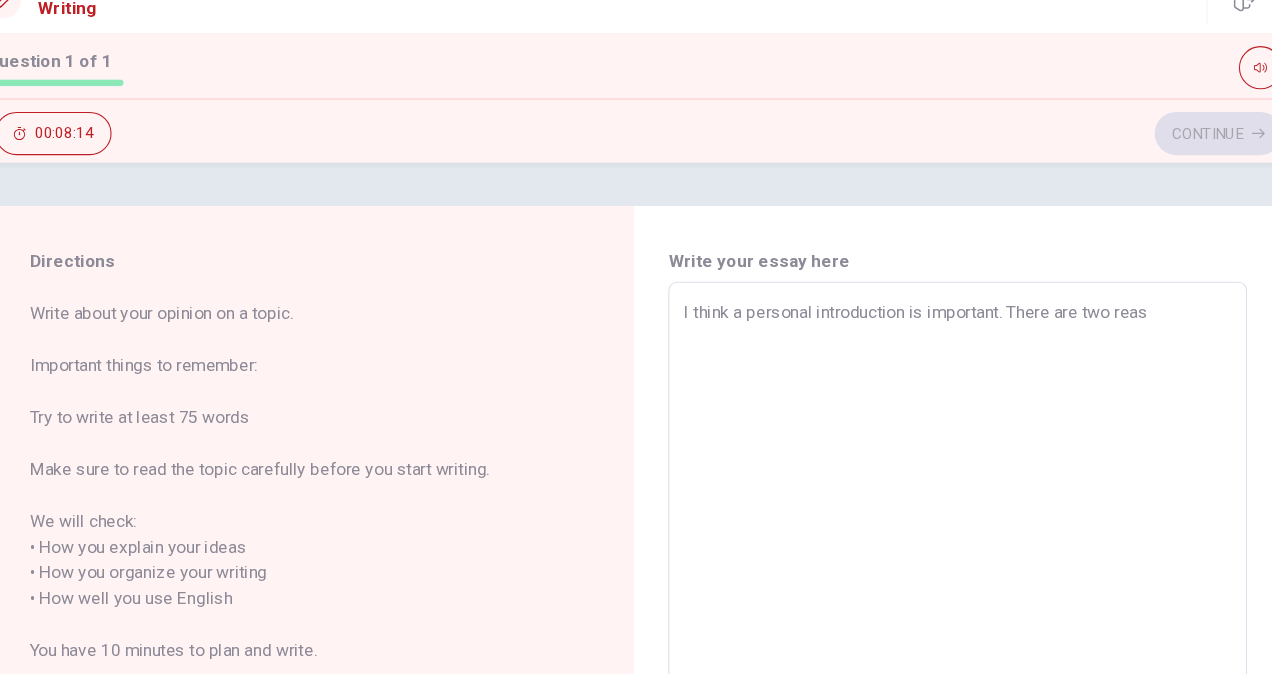 type on "x" 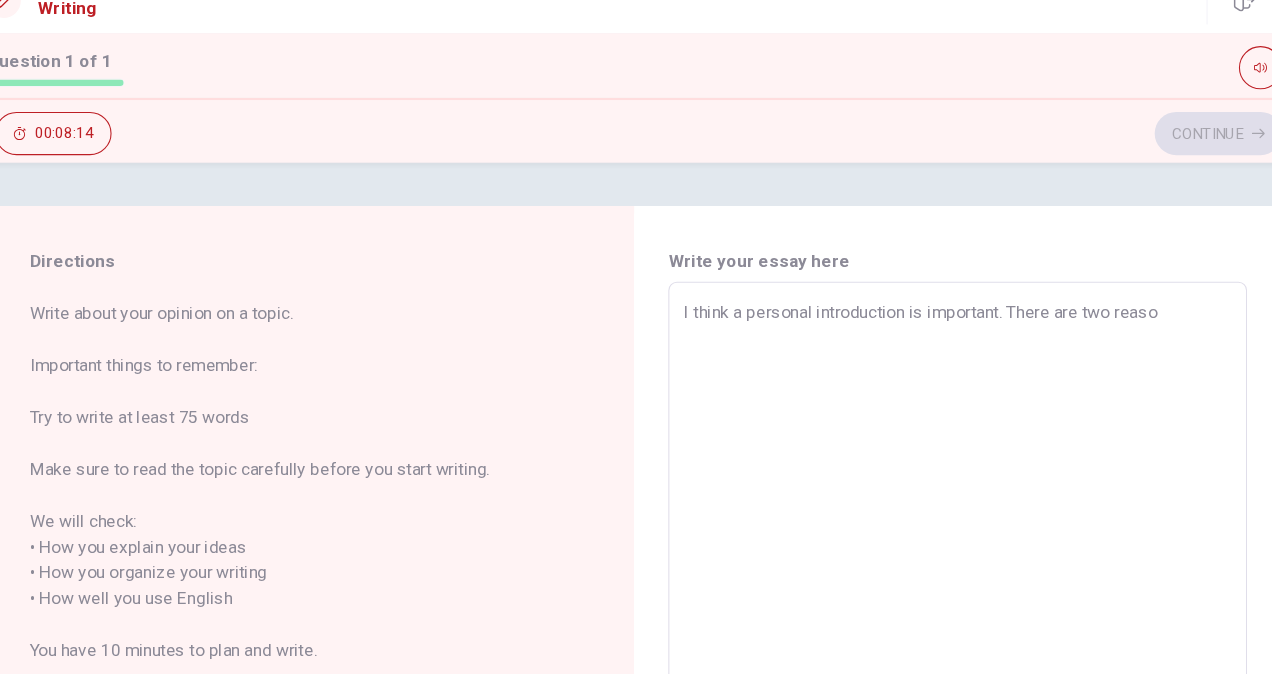 type on "x" 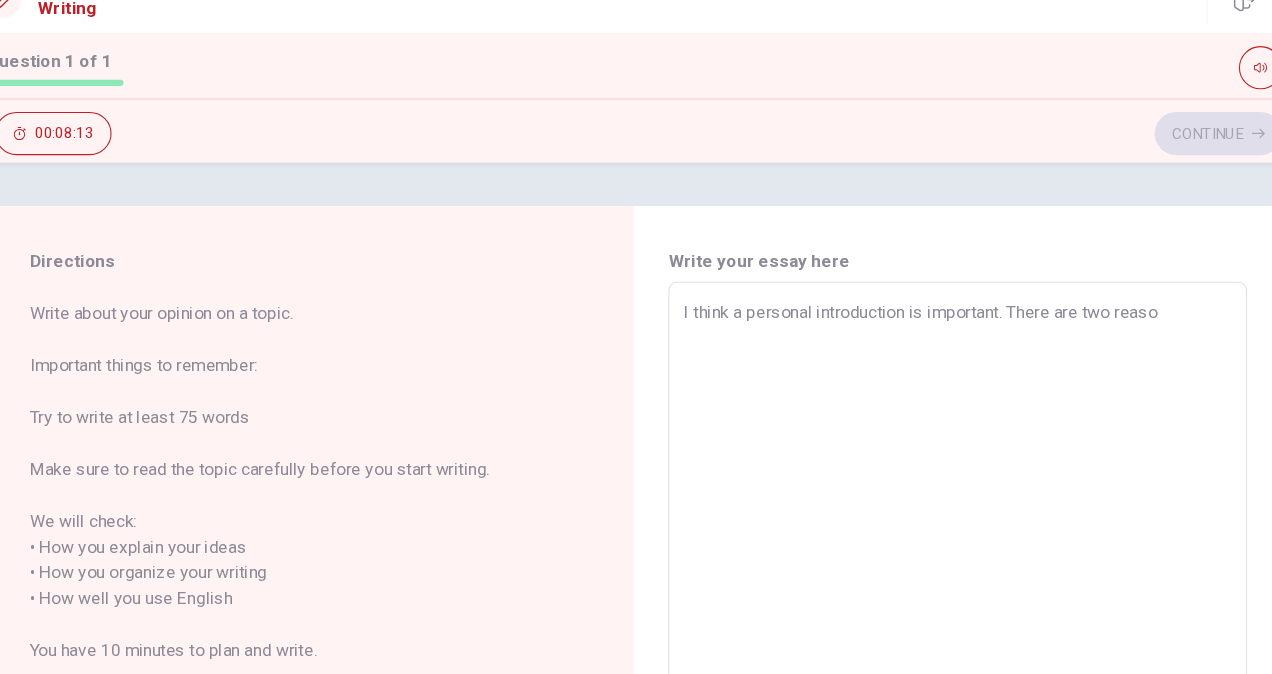 type on "I think a personal introduction is important. There are two reason" 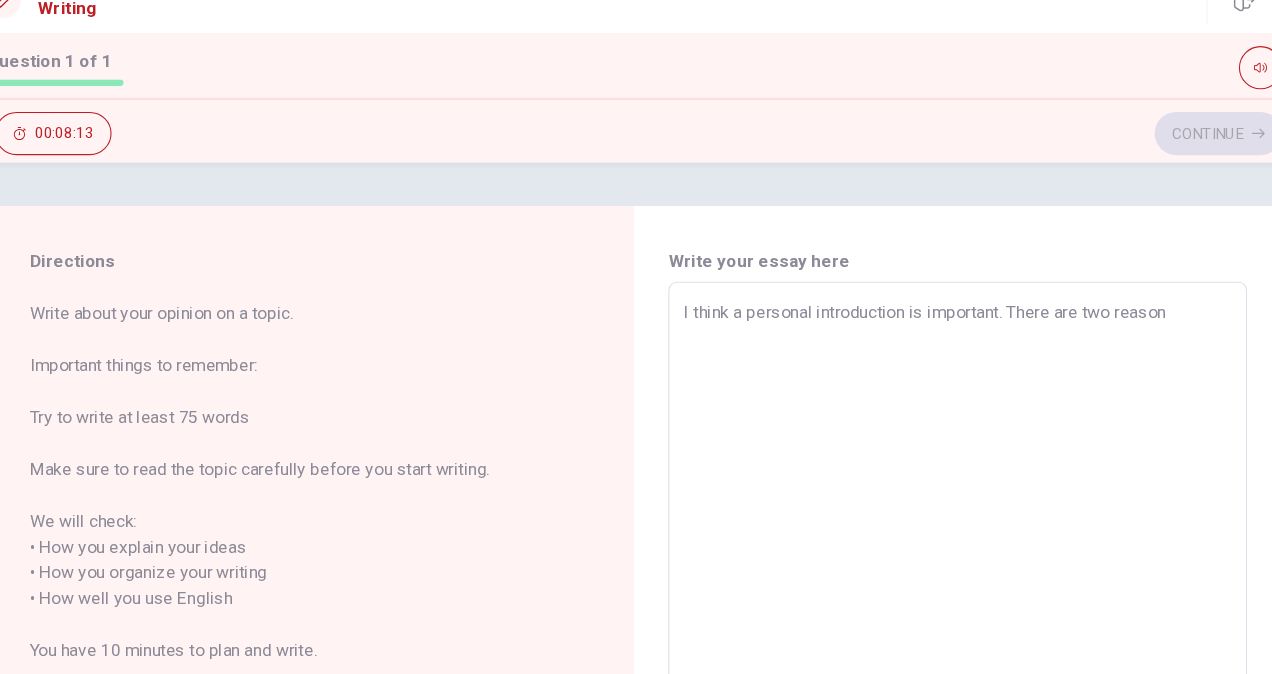 type on "x" 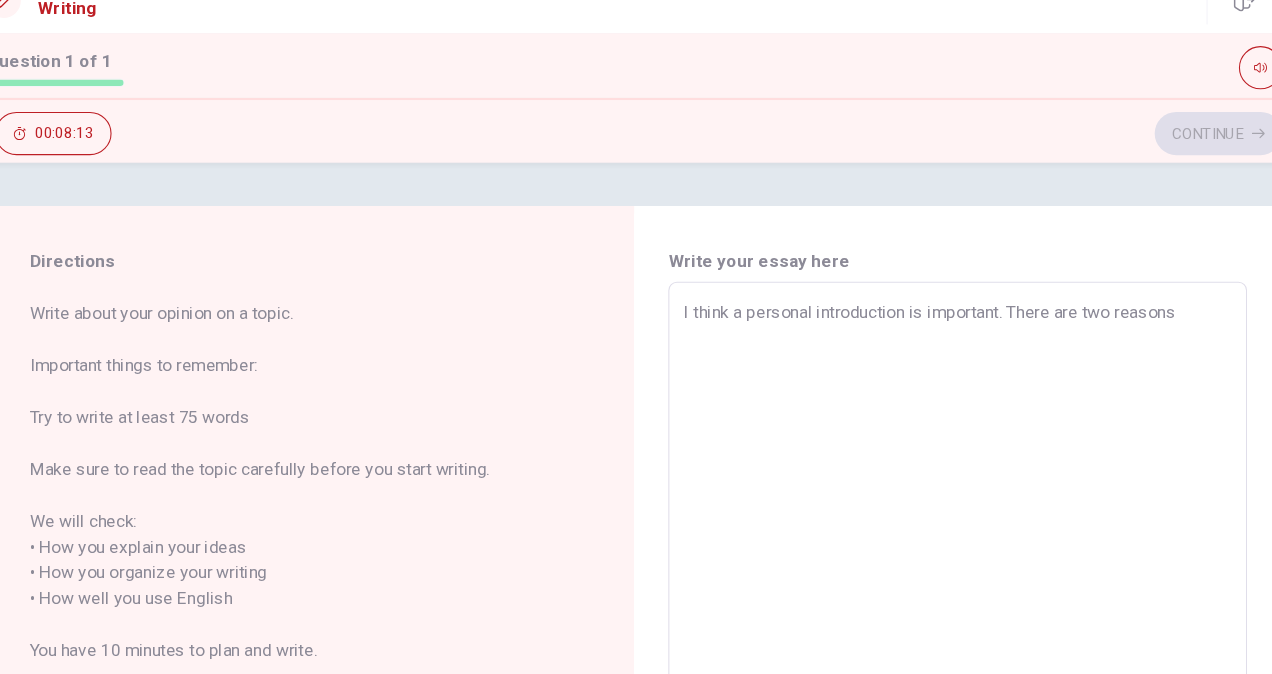 type on "x" 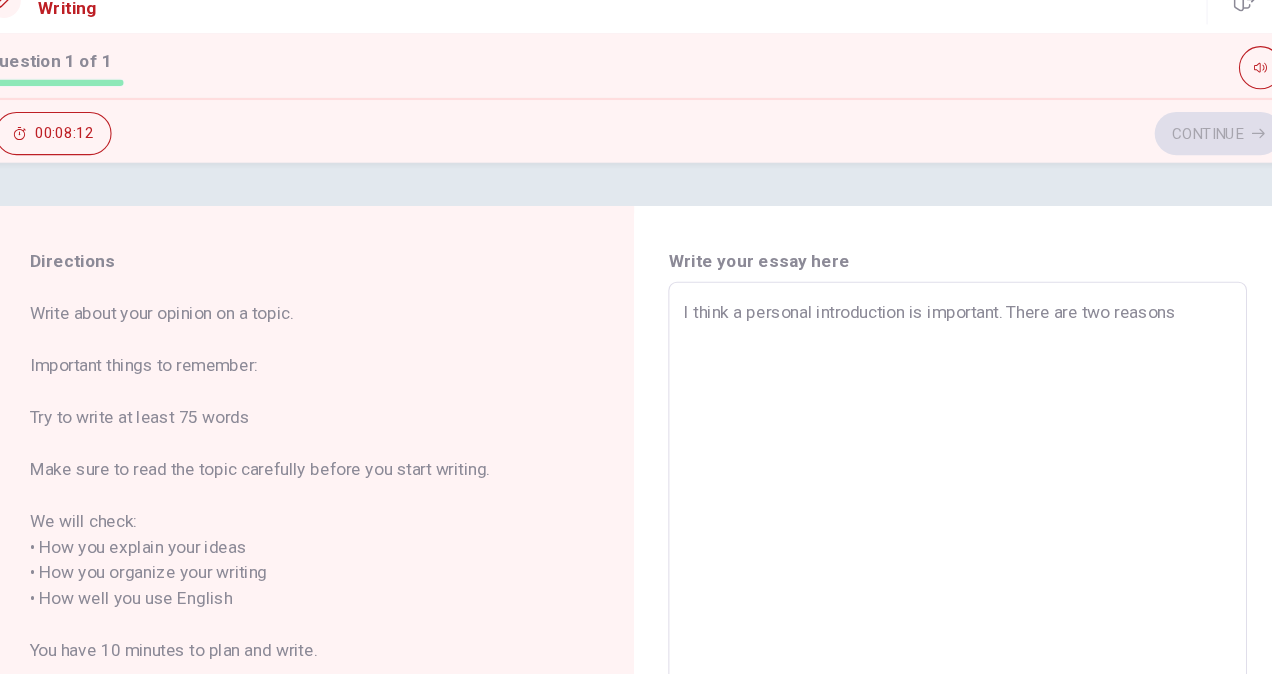 type on "I think a personal introduction is important. There are two reasons" 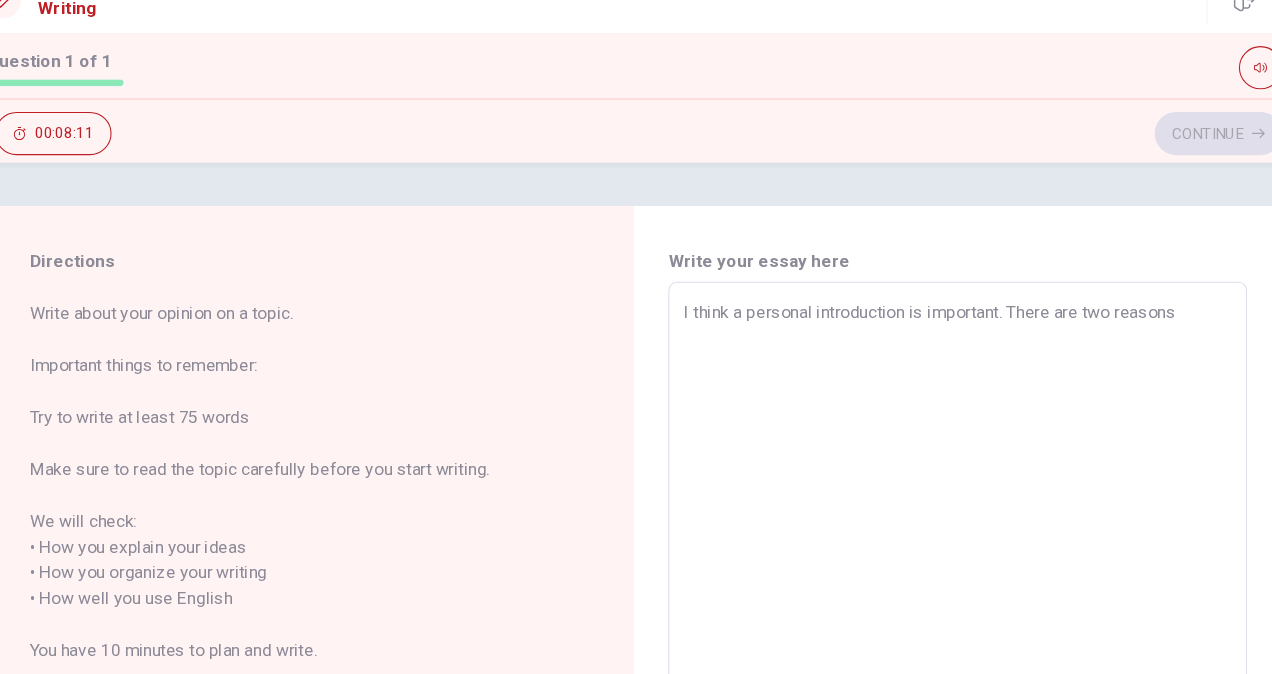 type on "I think a personal introduction is important. There are two reasons." 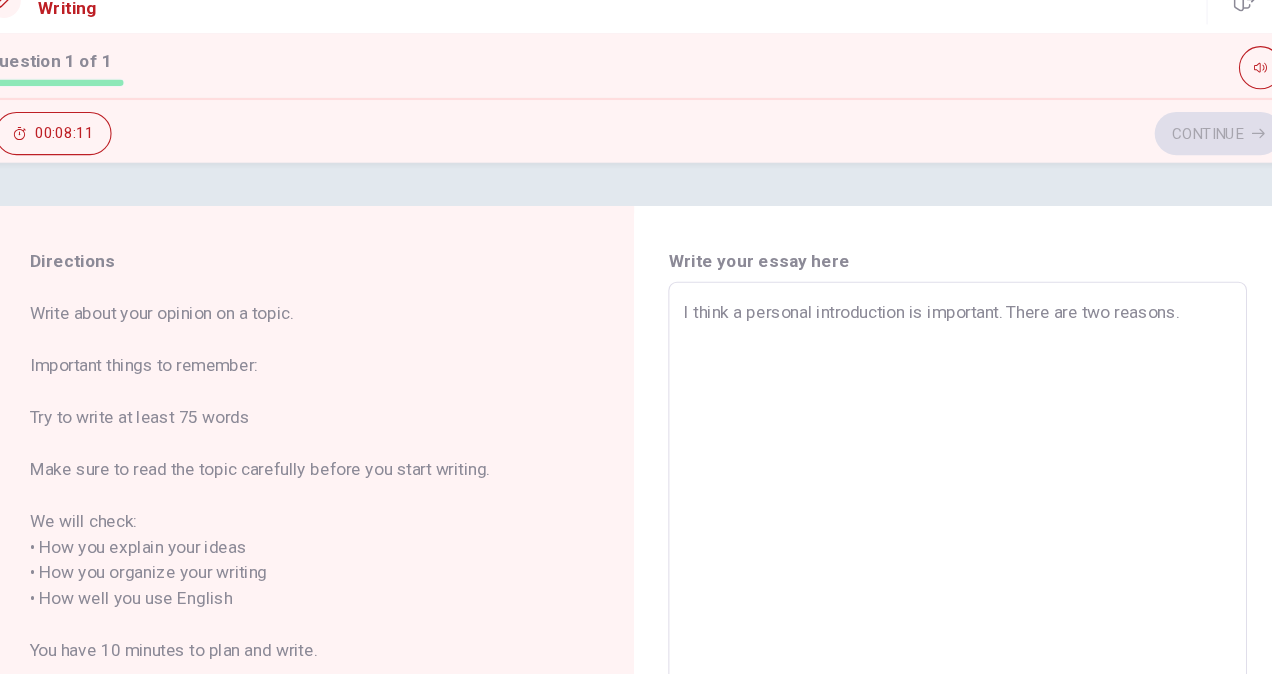 type on "x" 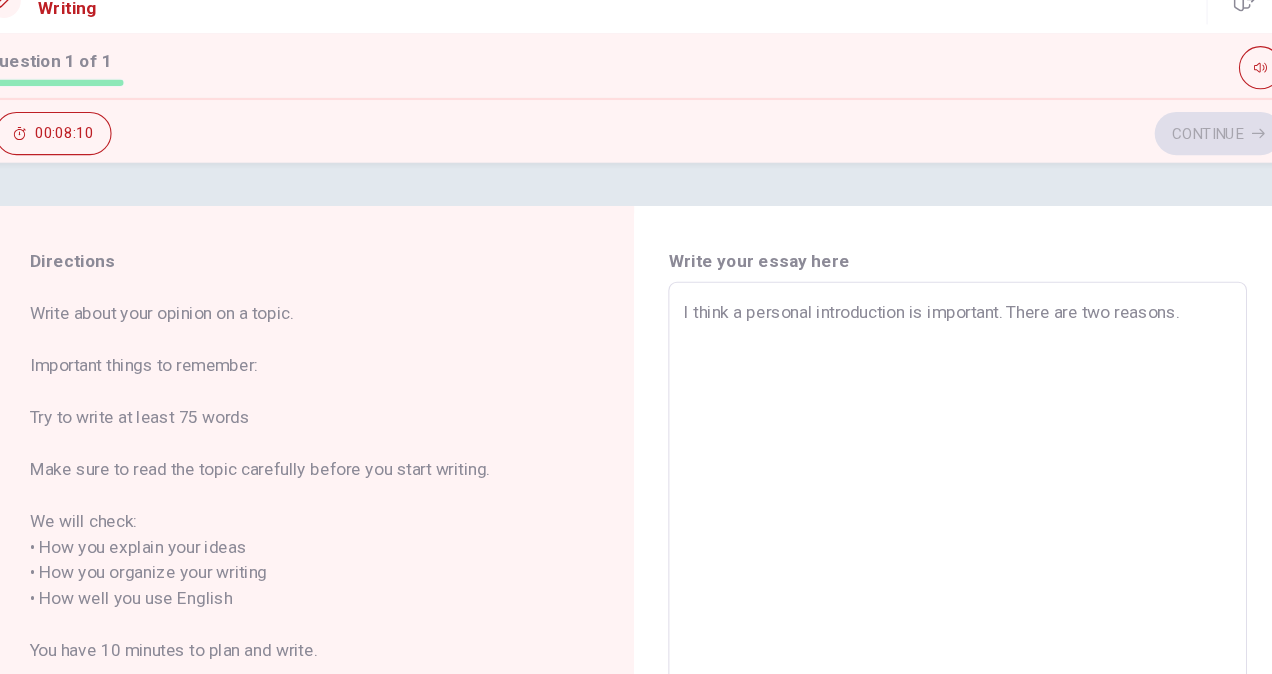 type on "x" 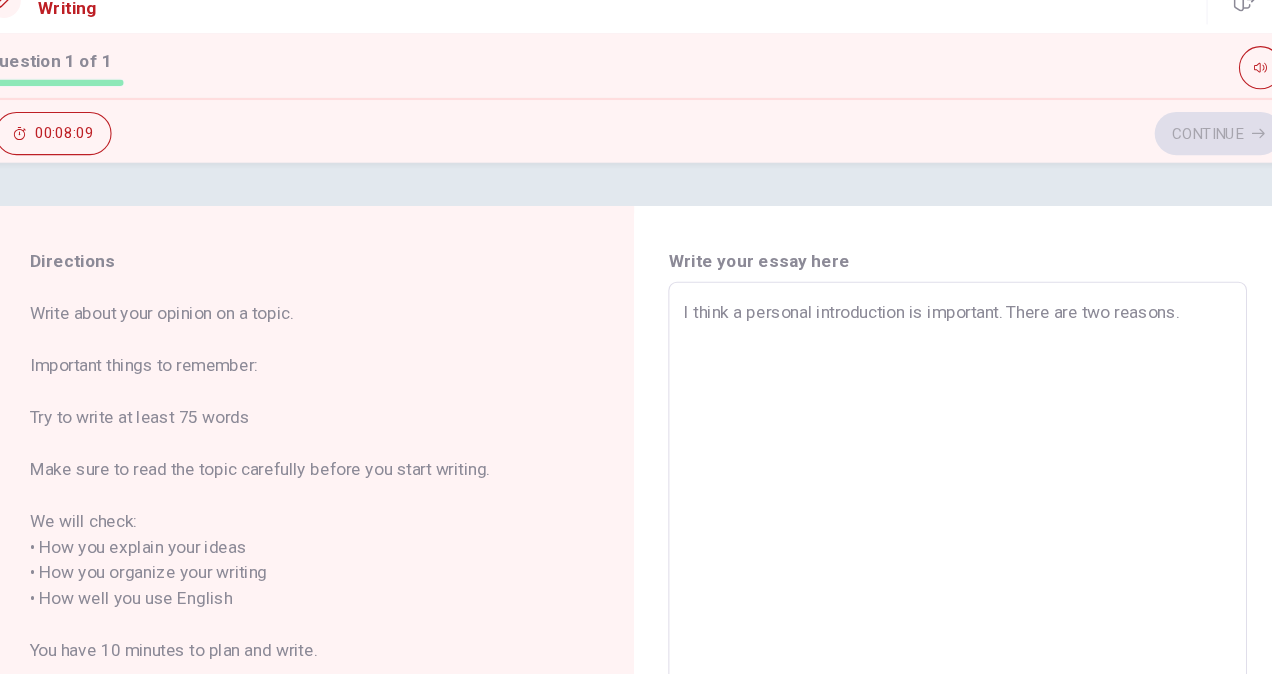 type on "I think a personal introduction is important. There are two reasons.
F" 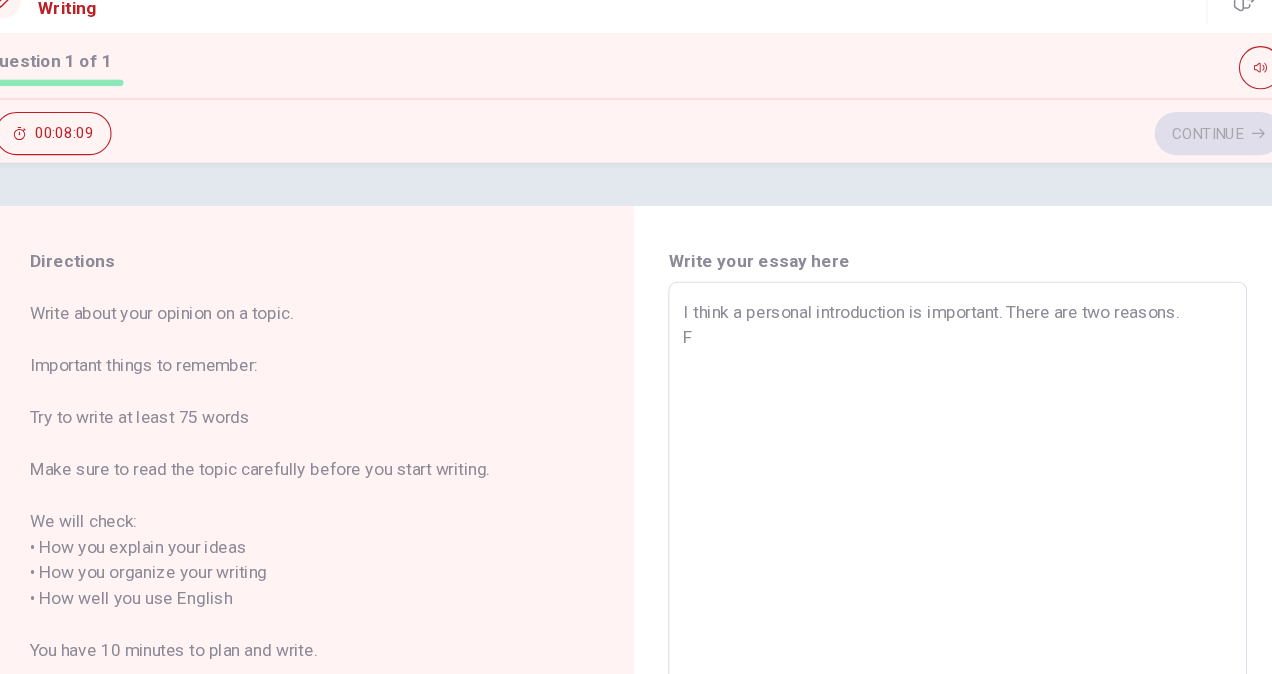 type on "x" 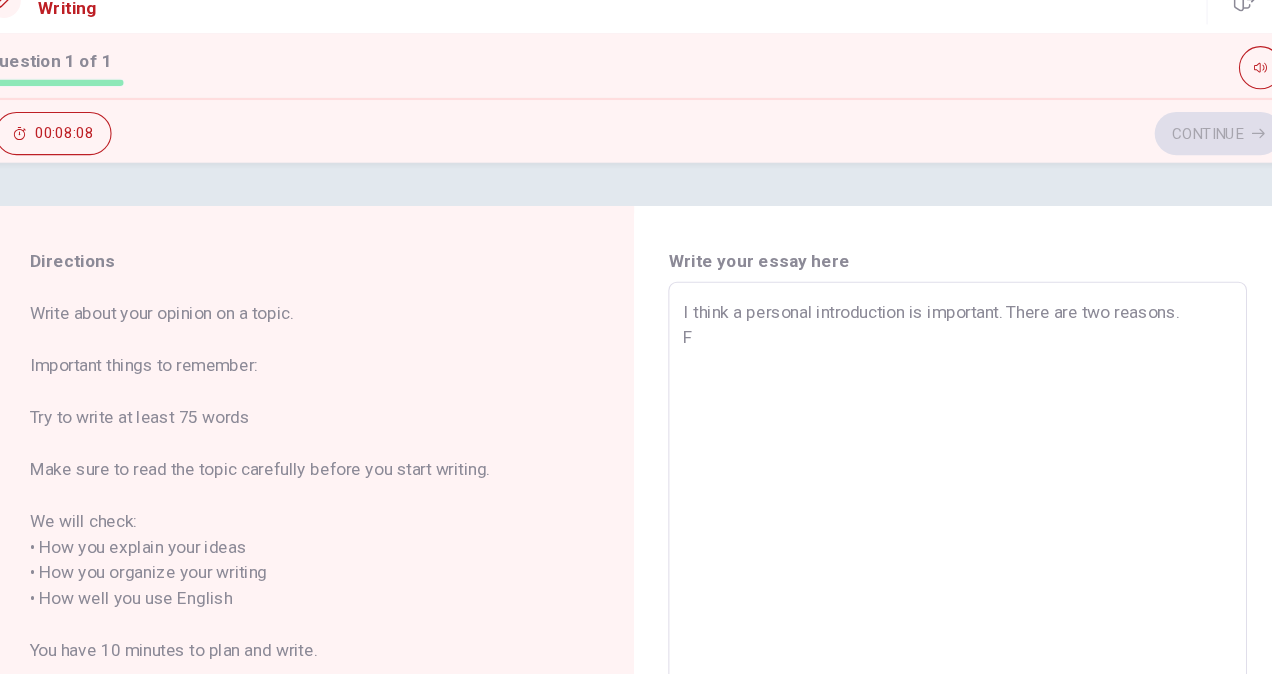 type on "I think a personal introduction is important. There are two reasons.
Fi" 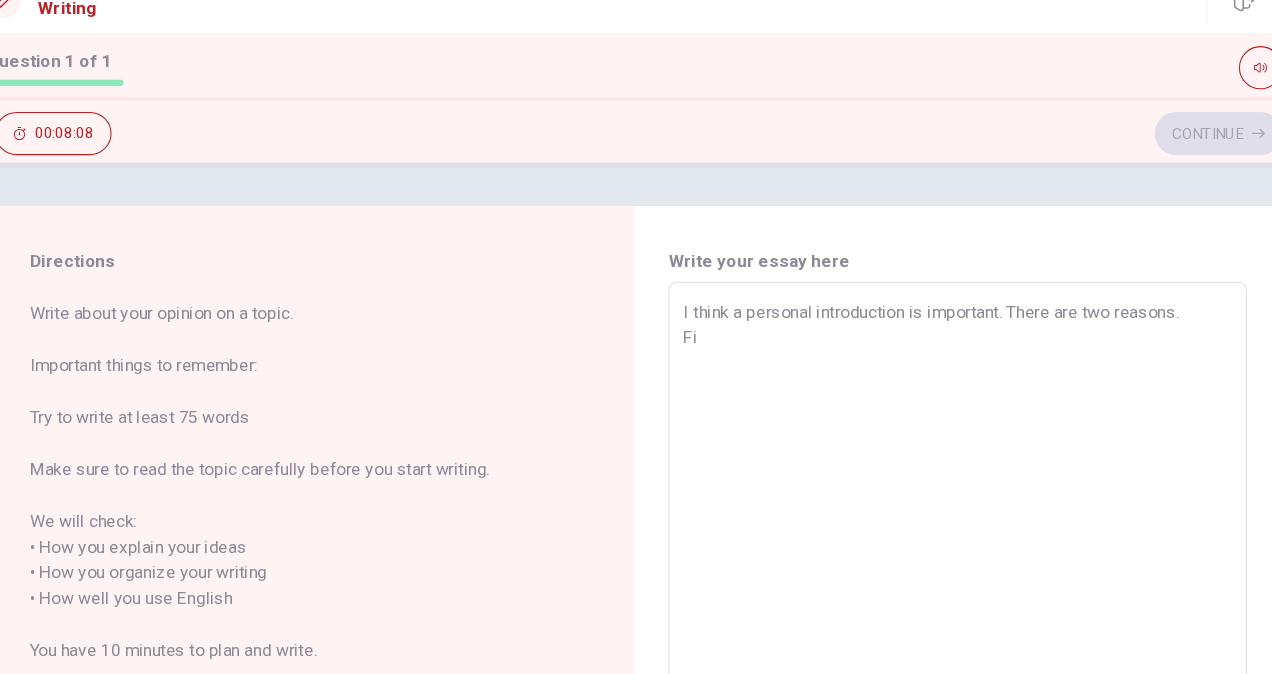 type on "x" 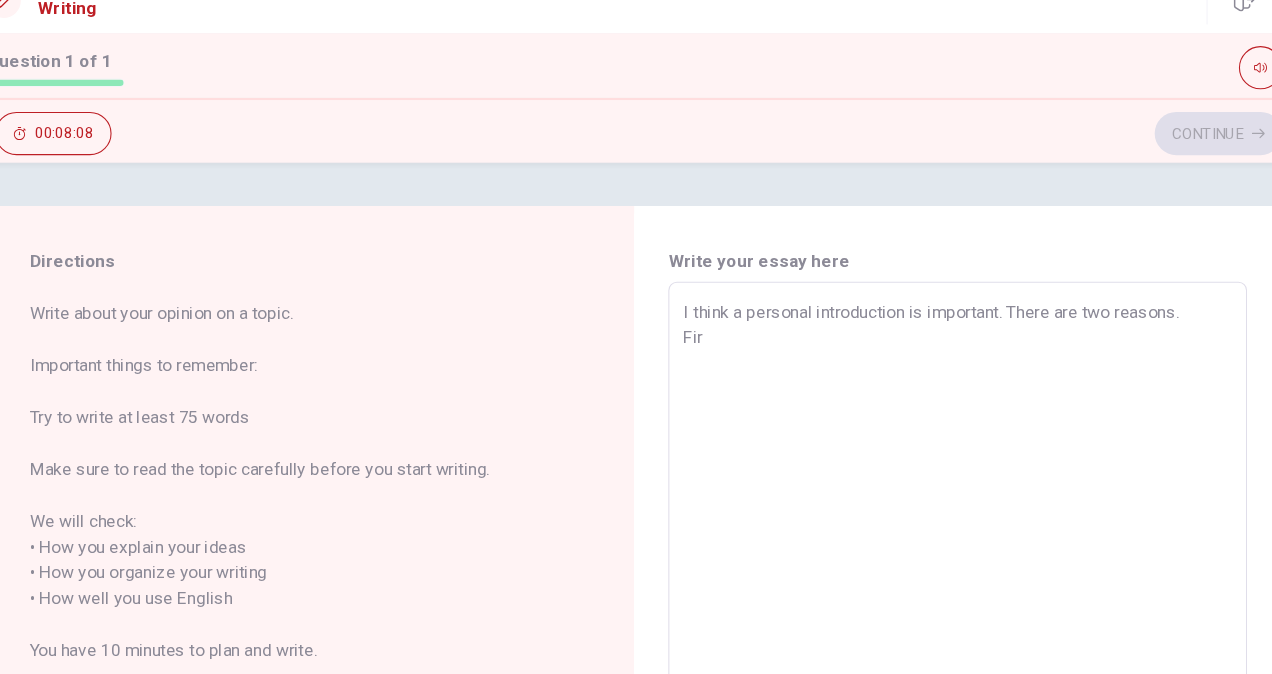 type on "x" 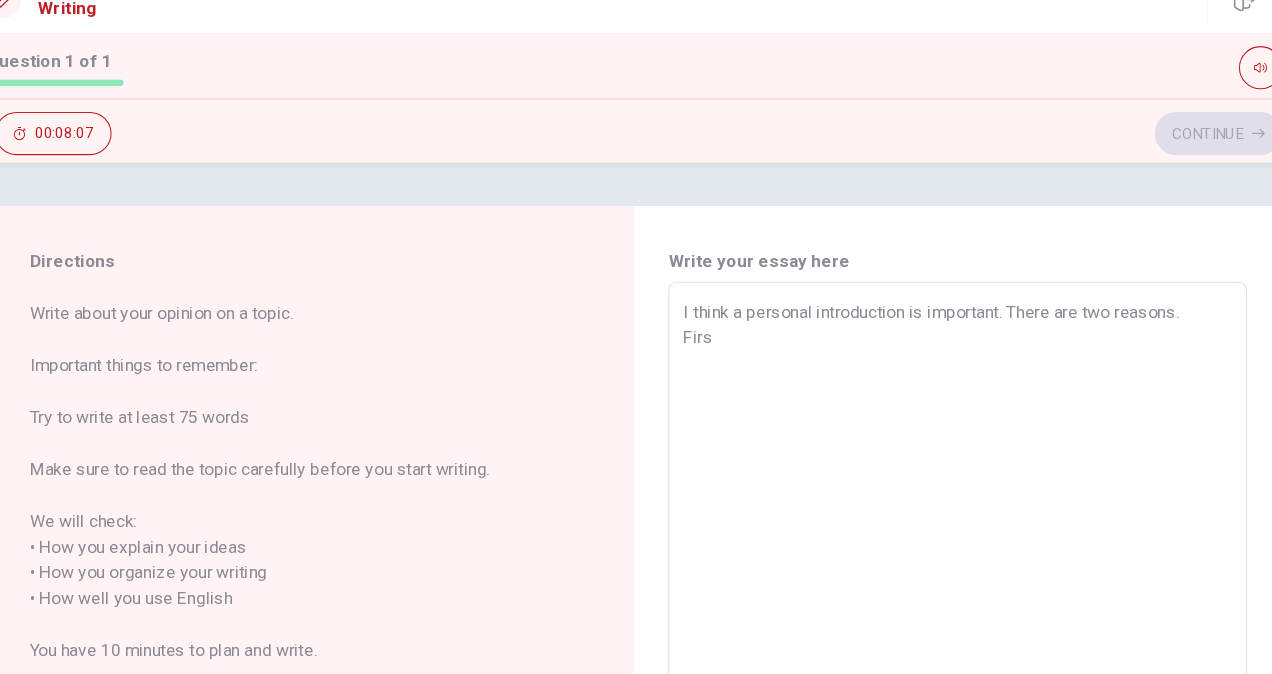 type on "x" 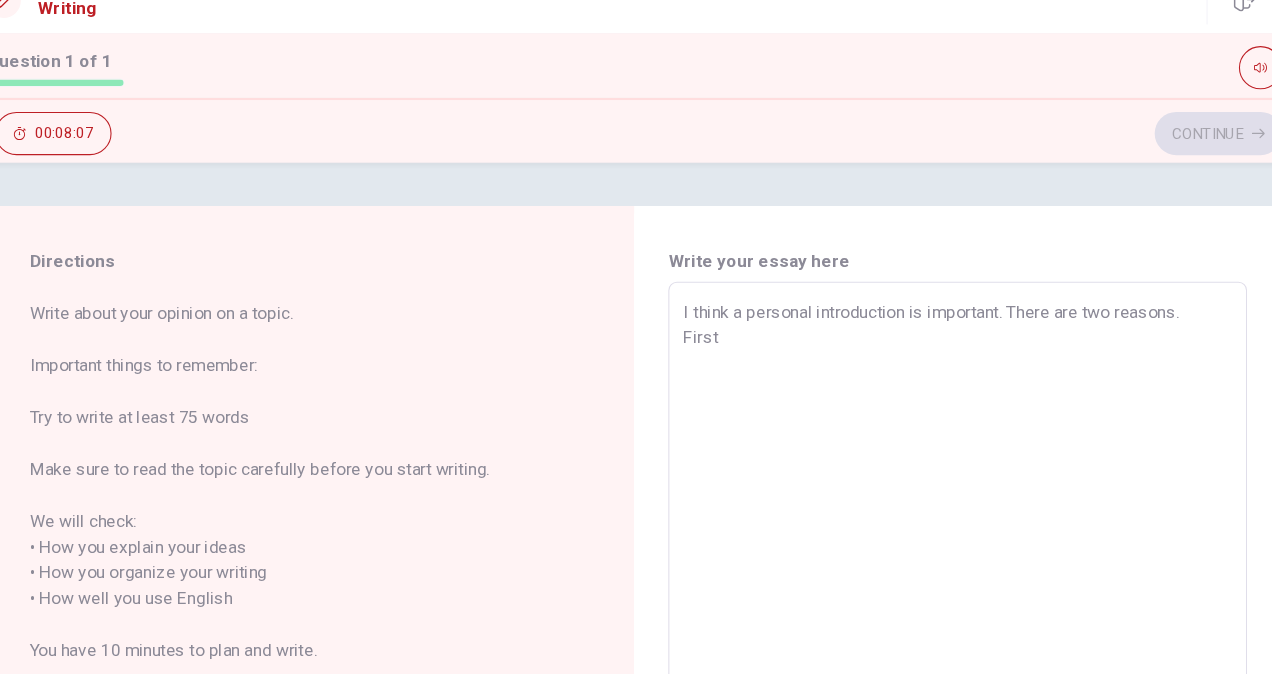 type on "x" 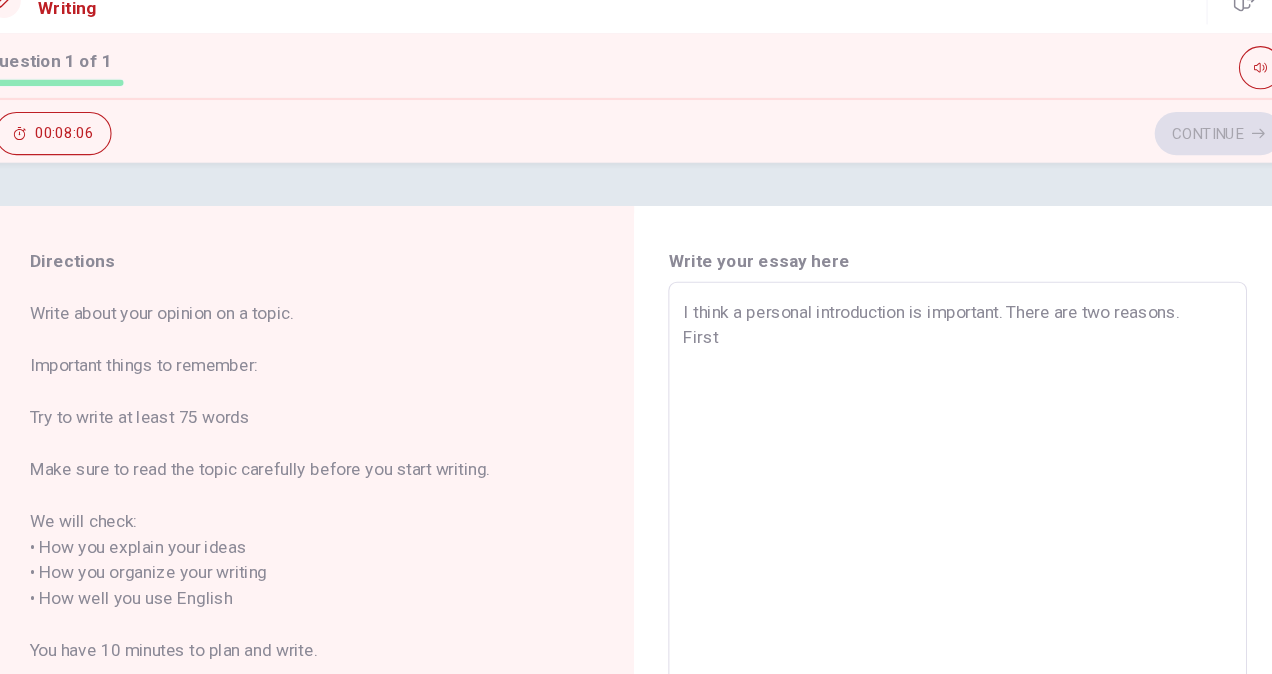 type on "I think a personal introduction is important. There are two reasons.
First" 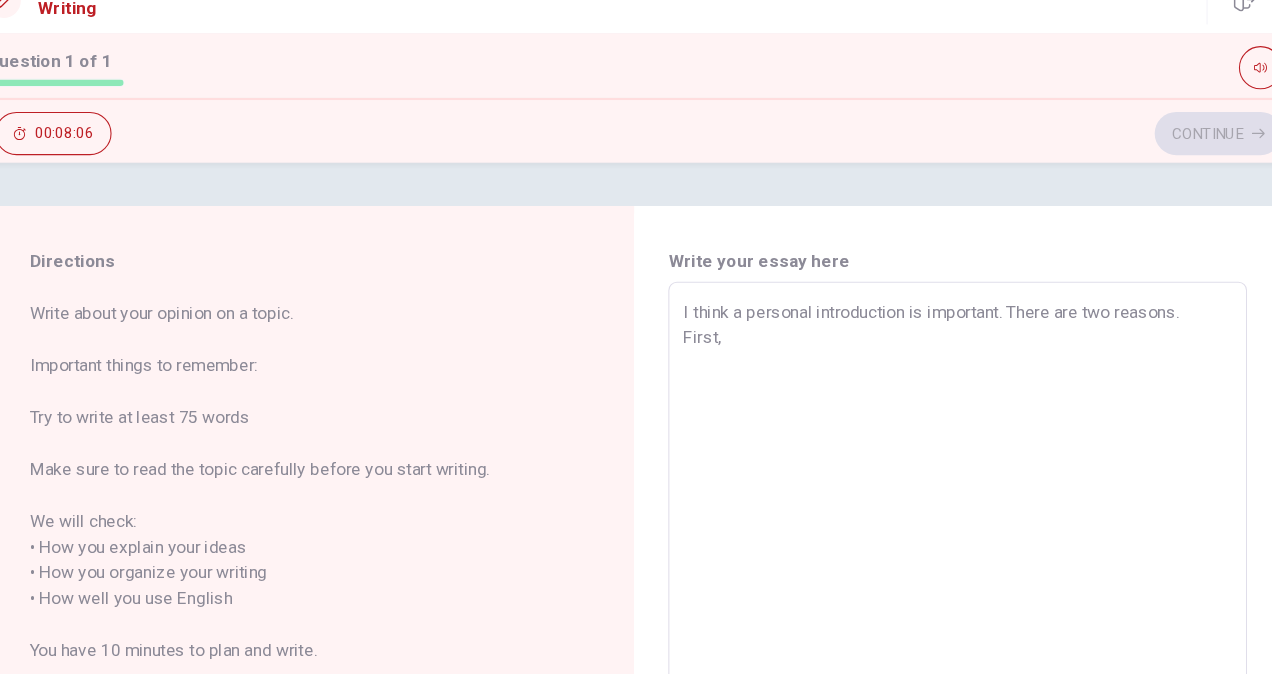 type on "x" 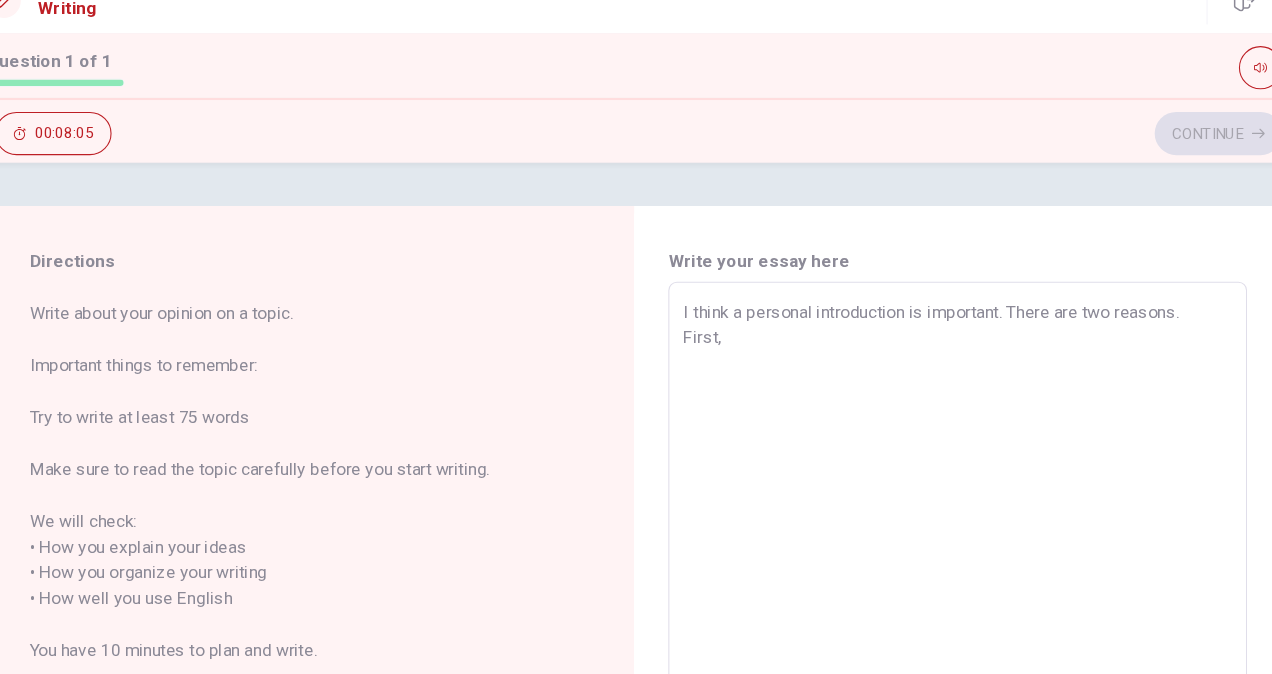 type on "I think a personal introduction is important. There are two reasons.
First, I" 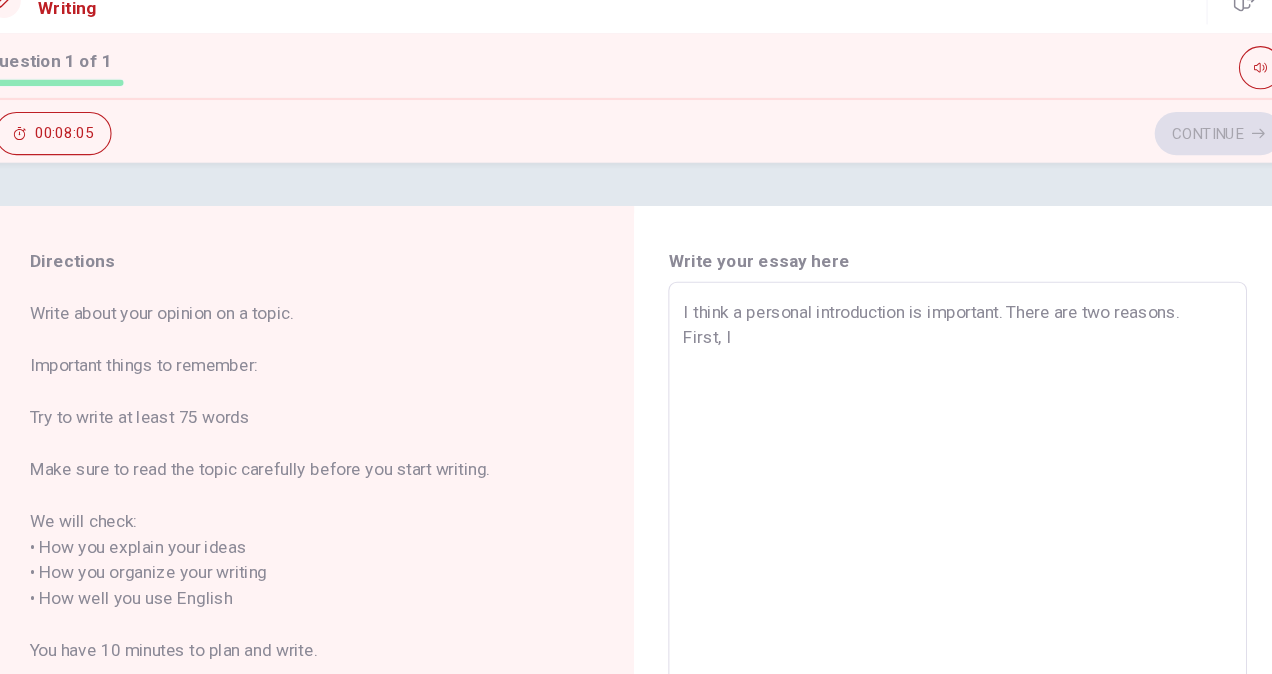 type on "x" 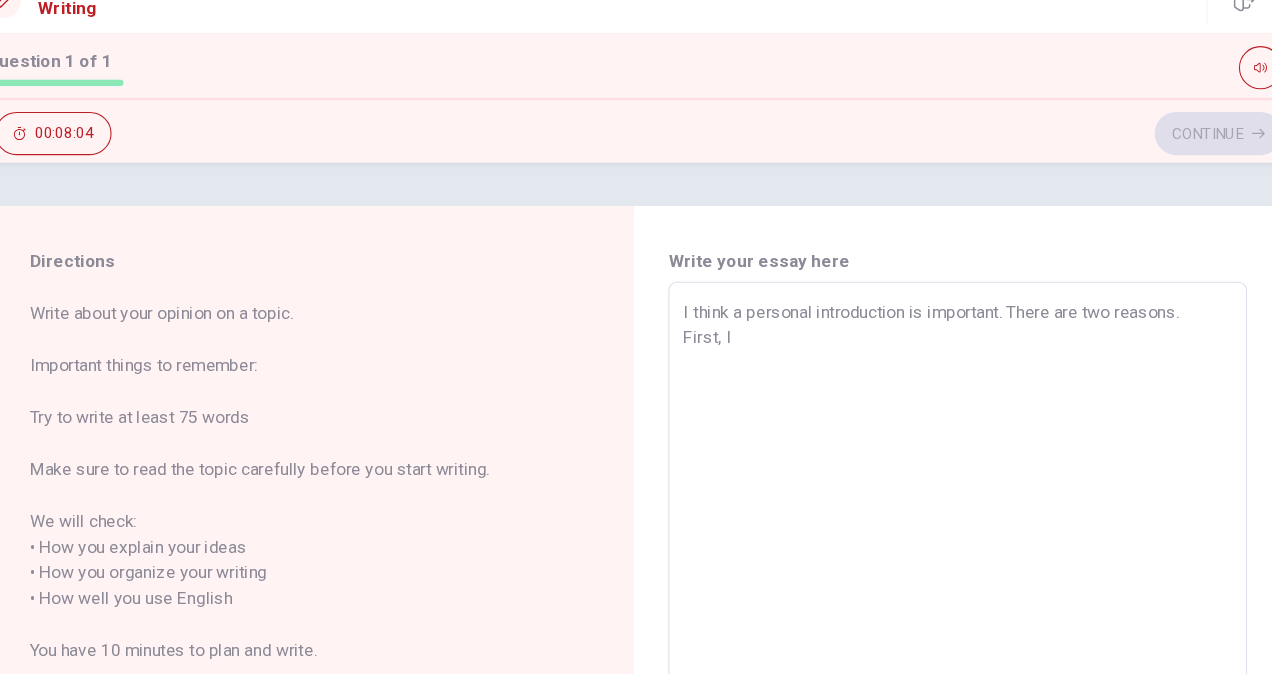 type on "I think a personal introduction is important. There are two reasons.
First, I" 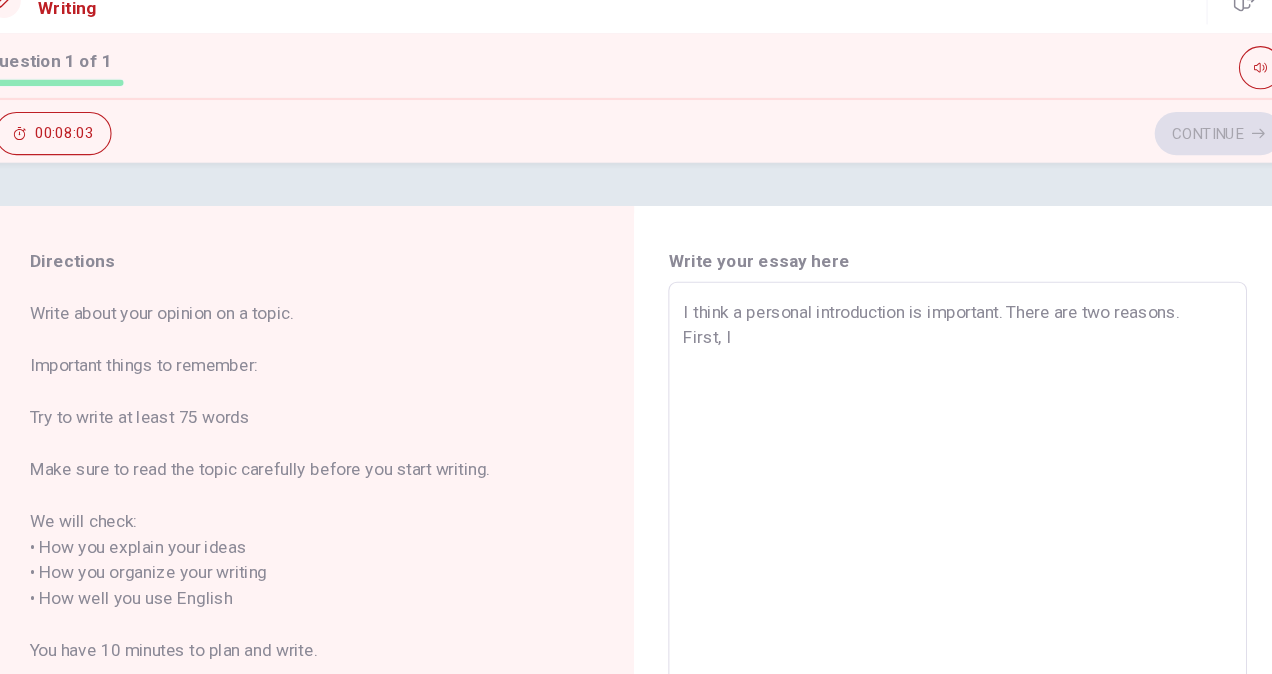 type on "x" 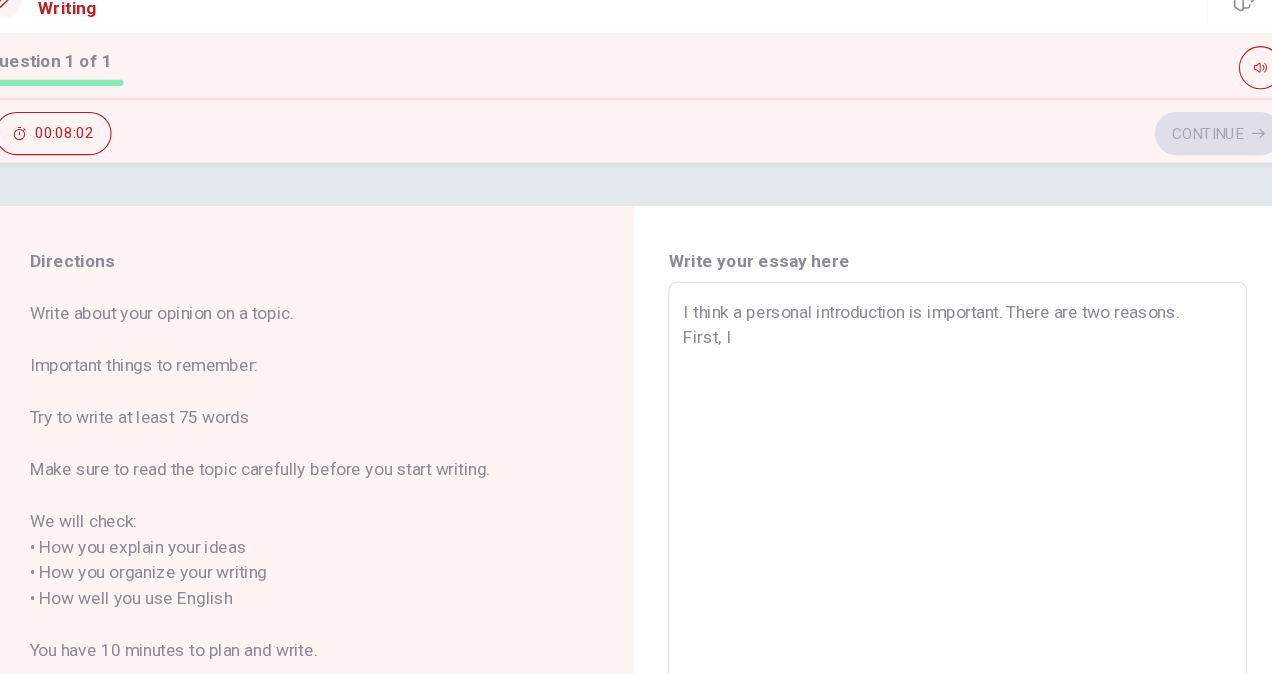 type on "I think a personal introduction is important. There are two reasons.
First, I" 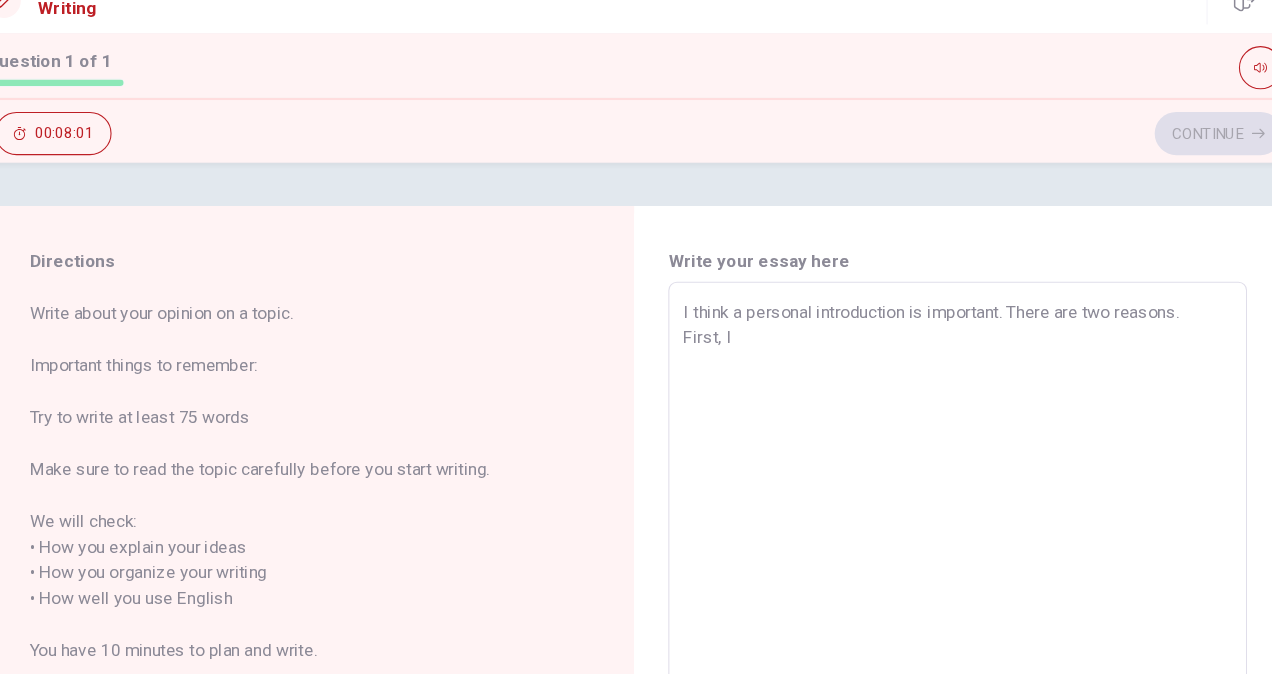 type on "I think a personal introduction is important. There are two reasons.
First," 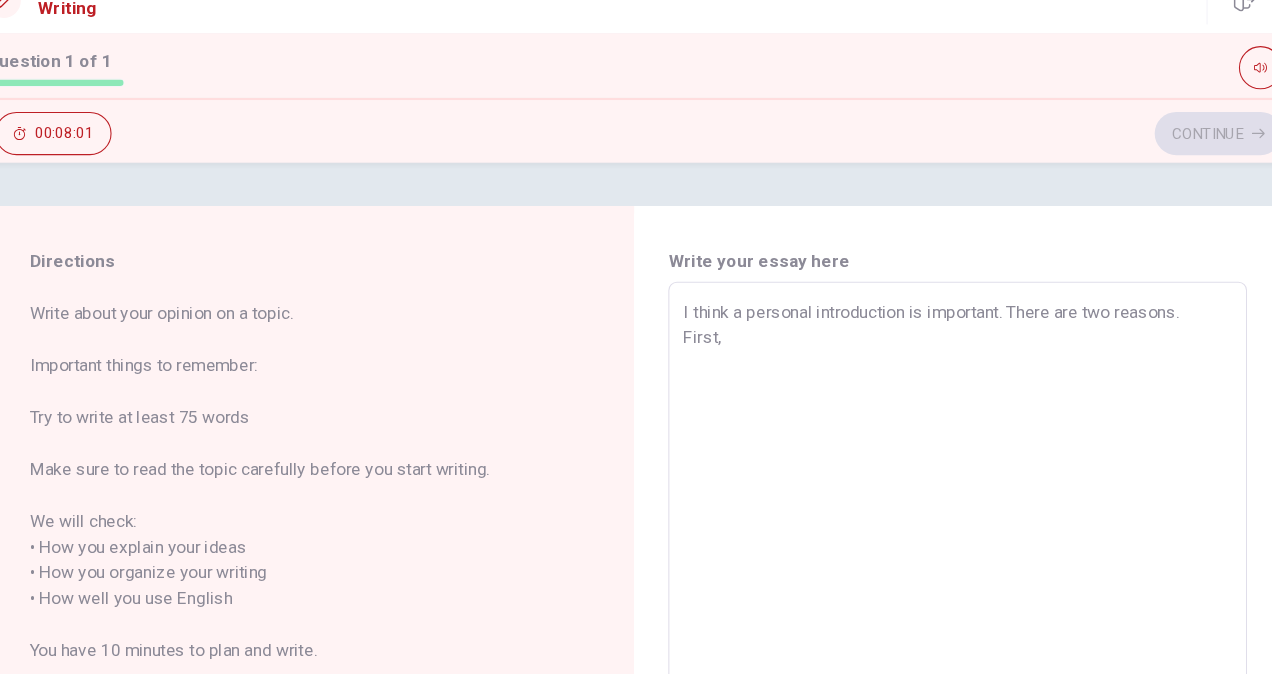 type on "x" 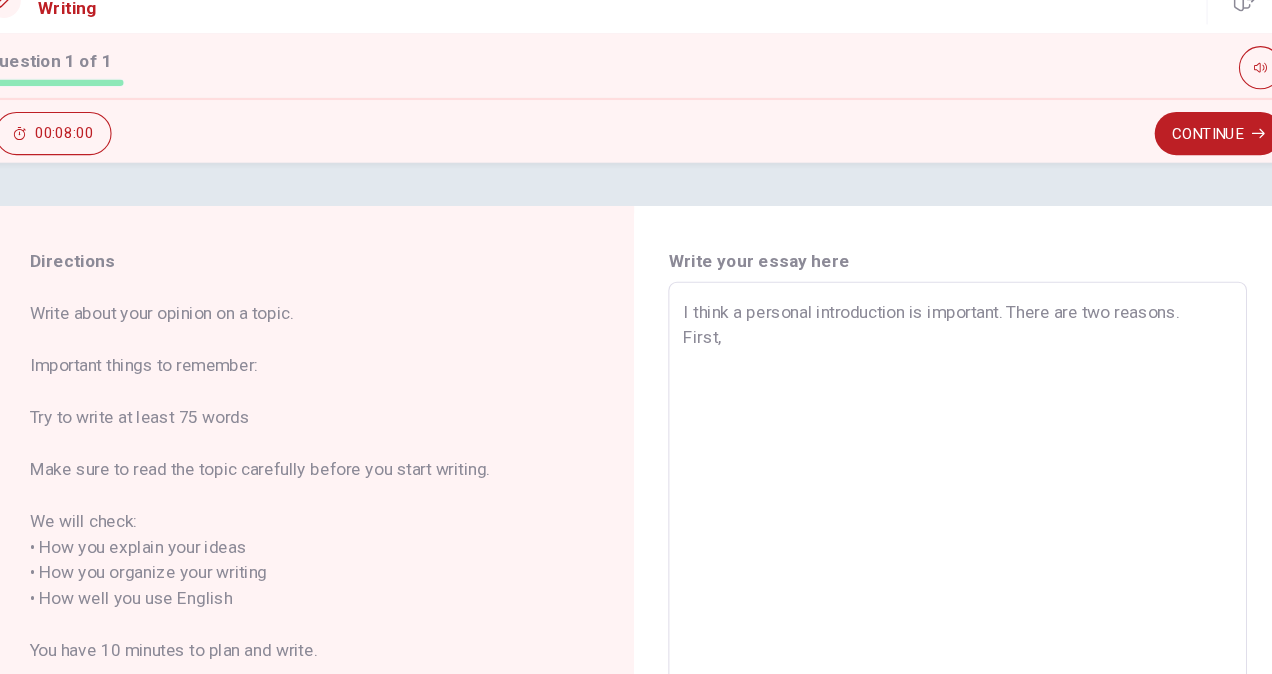 type on "I think a personal introduction is important. There are two reasons.
First, i" 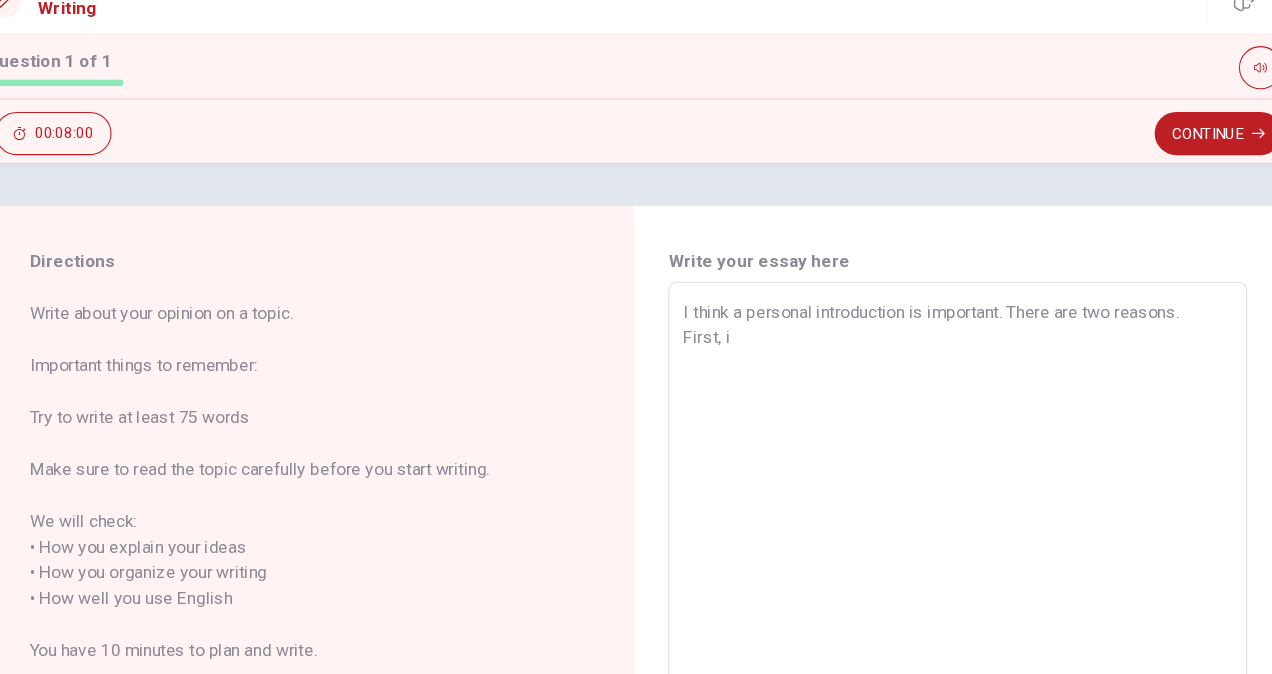 type on "x" 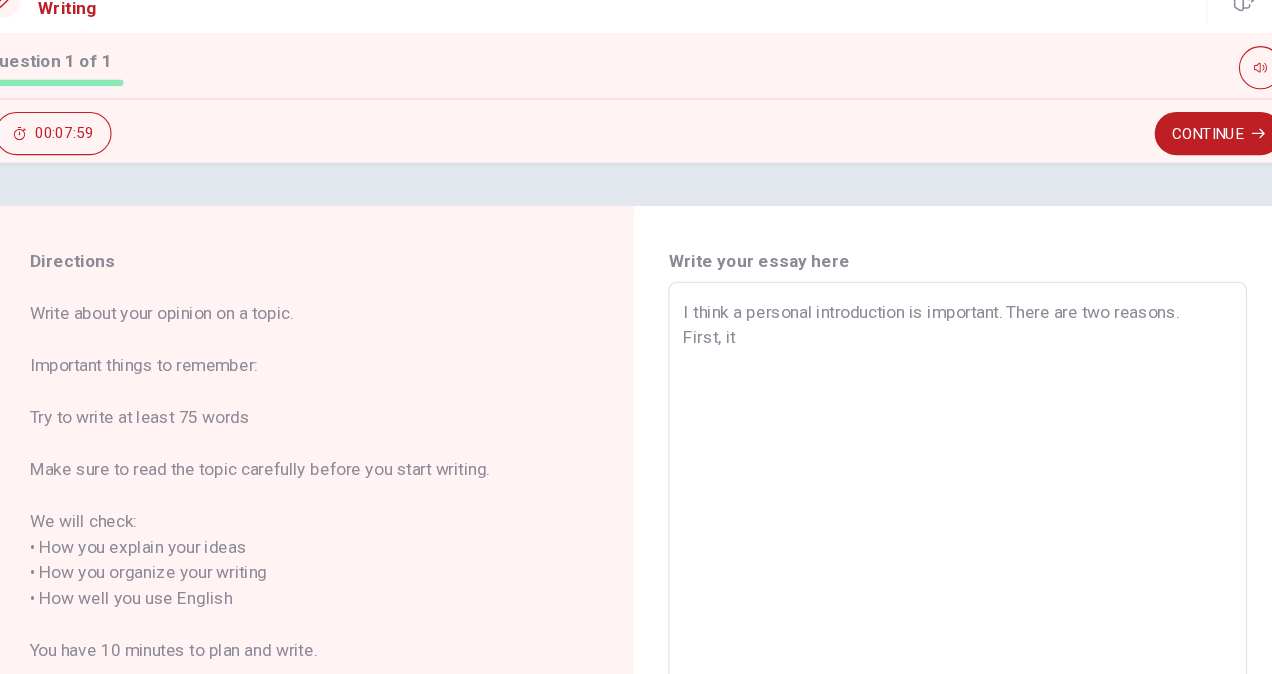 type on "x" 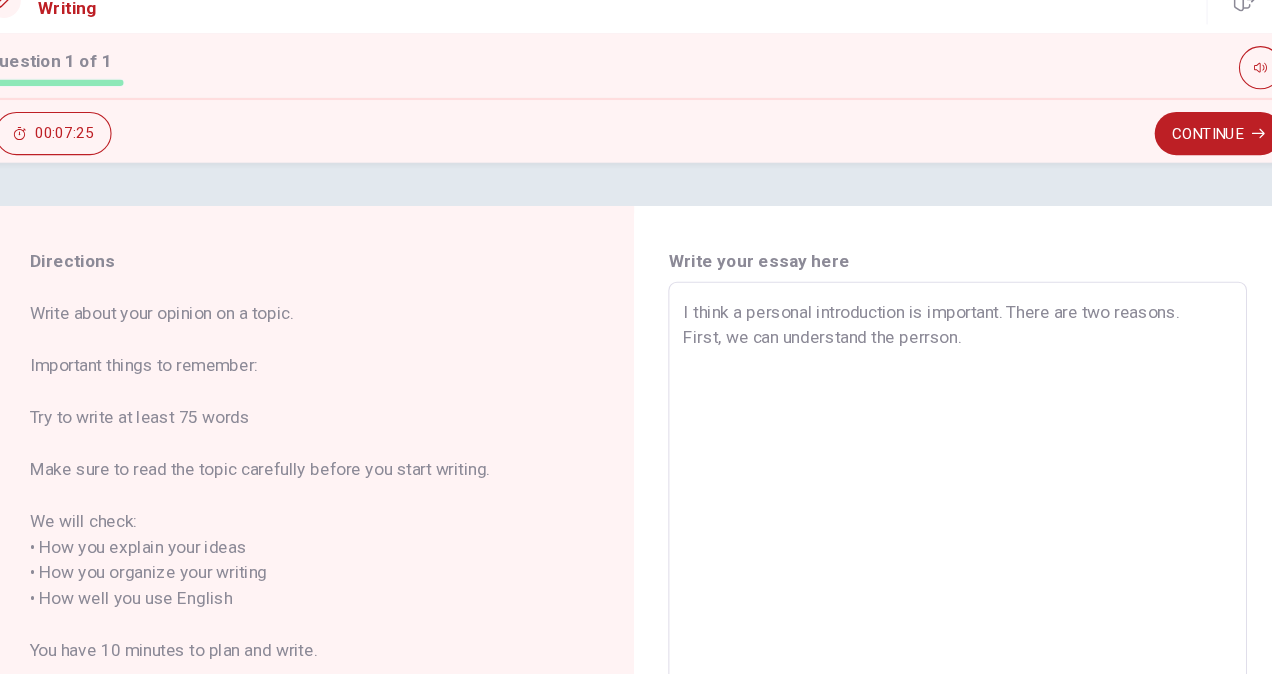 click on "I think a personal introduction is important. There are two reasons.
First, we can understand the perrson." at bounding box center [936, 588] 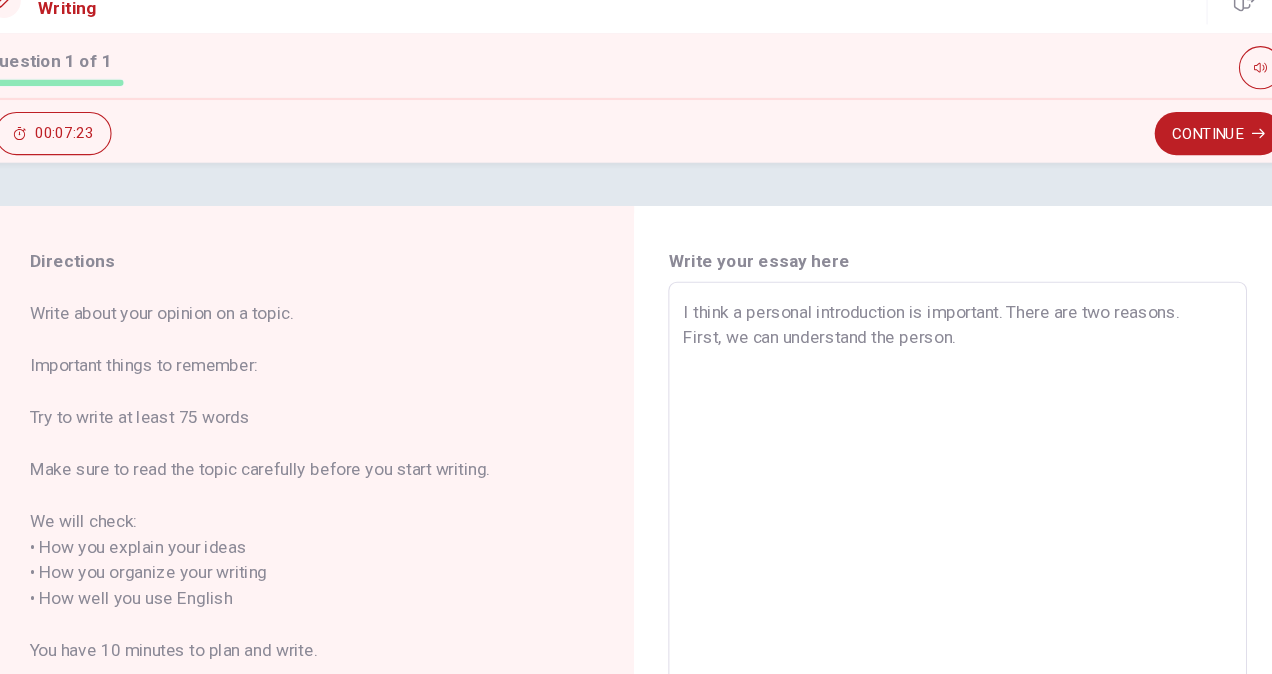 click on "I think a personal introduction is important. There are two reasons.
First, we can understand the person." at bounding box center [936, 588] 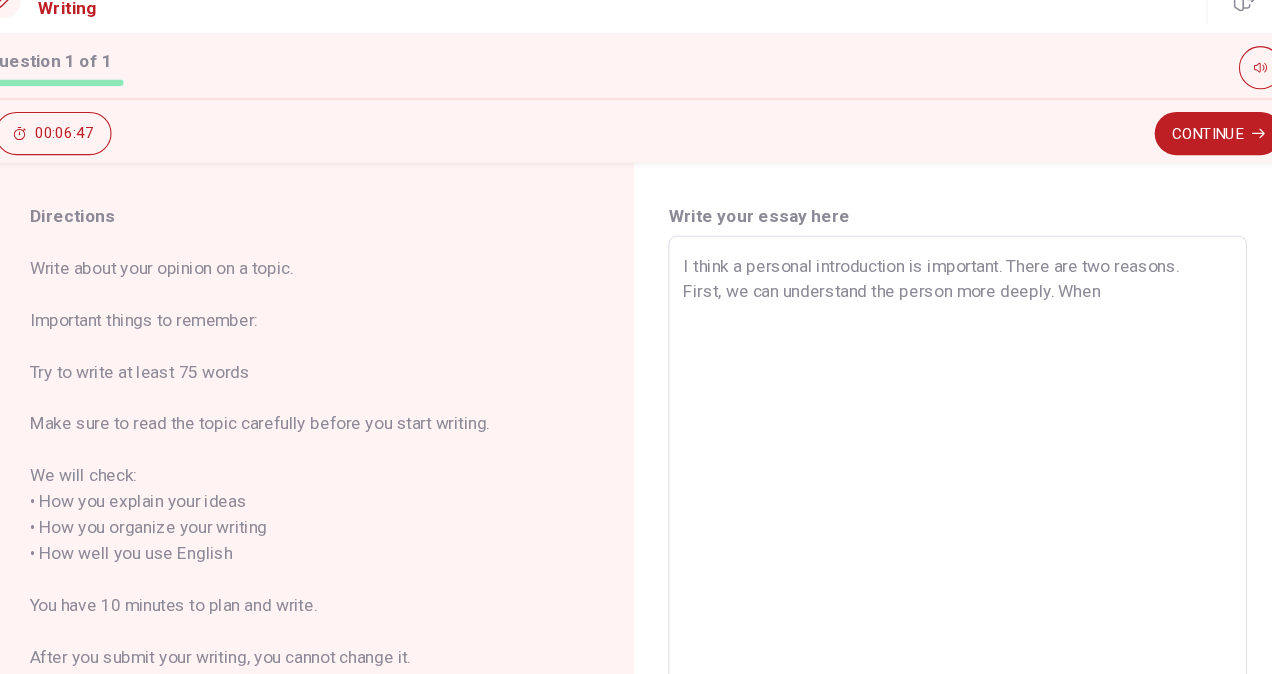 scroll, scrollTop: 0, scrollLeft: 0, axis: both 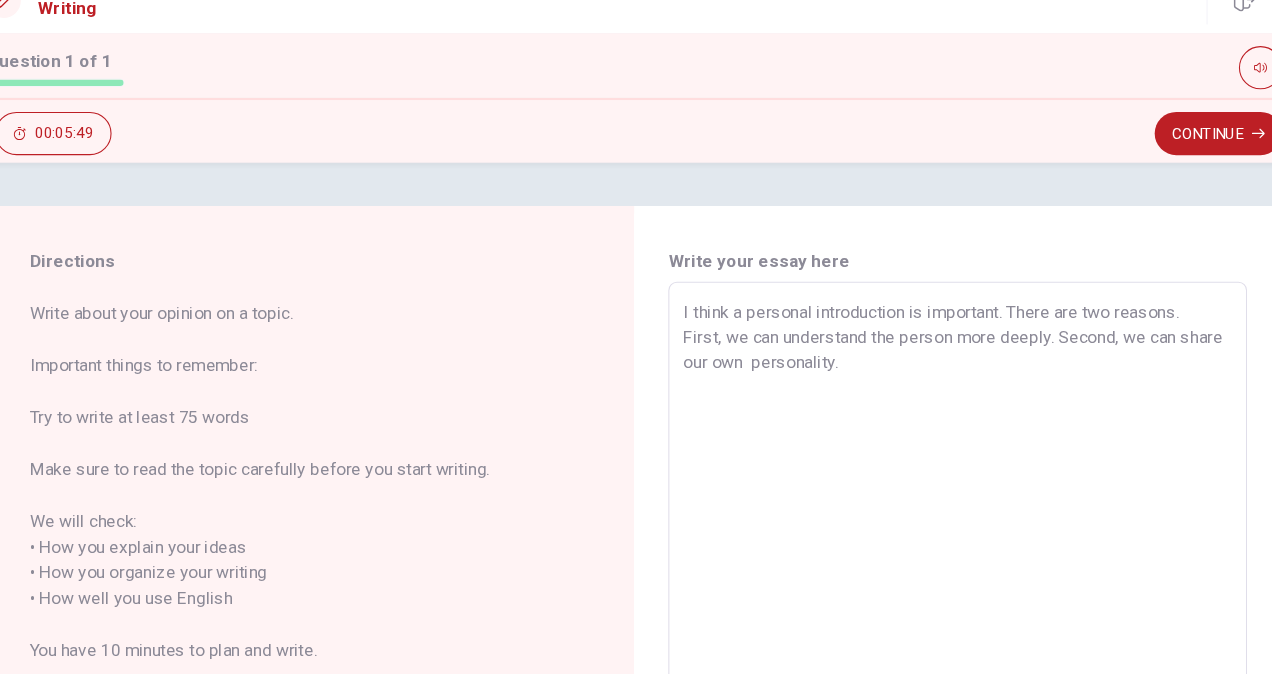 click on "I think a personal introduction is important. There are two reasons.
First, we can understand the person more deeply. Second, we can share our own  personality." at bounding box center (936, 588) 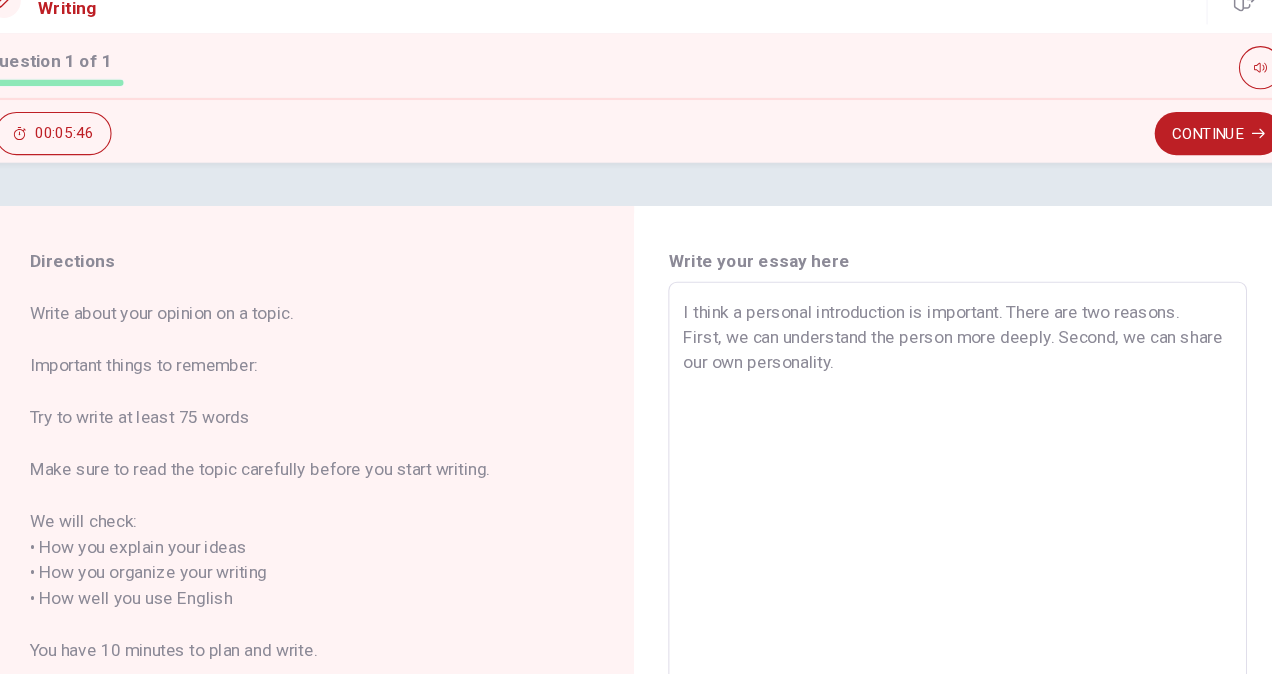 click on "I think a personal introduction is important. There are two reasons.
First, we can understand the person more deeply. Second, we can share our own personality." at bounding box center (936, 588) 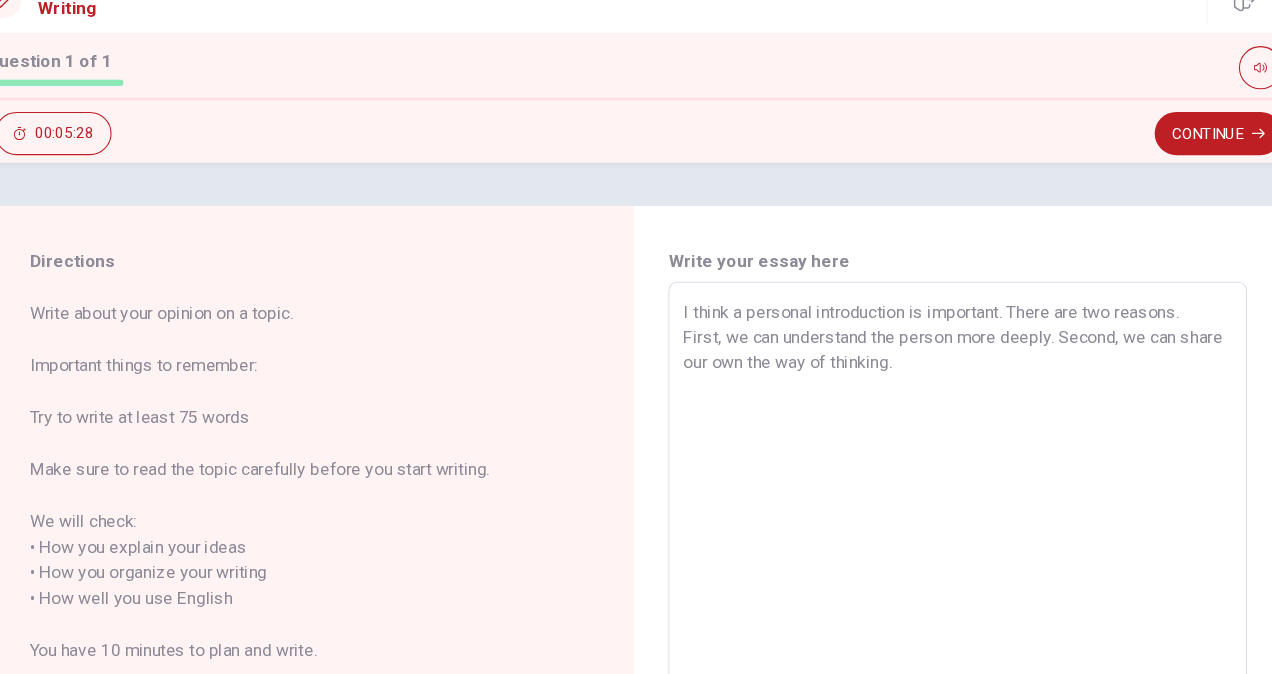 click on "I think a personal introduction is important. There are two reasons.
First, we can understand the person more deeply. Second, we can share our own the way of thinking." at bounding box center (936, 588) 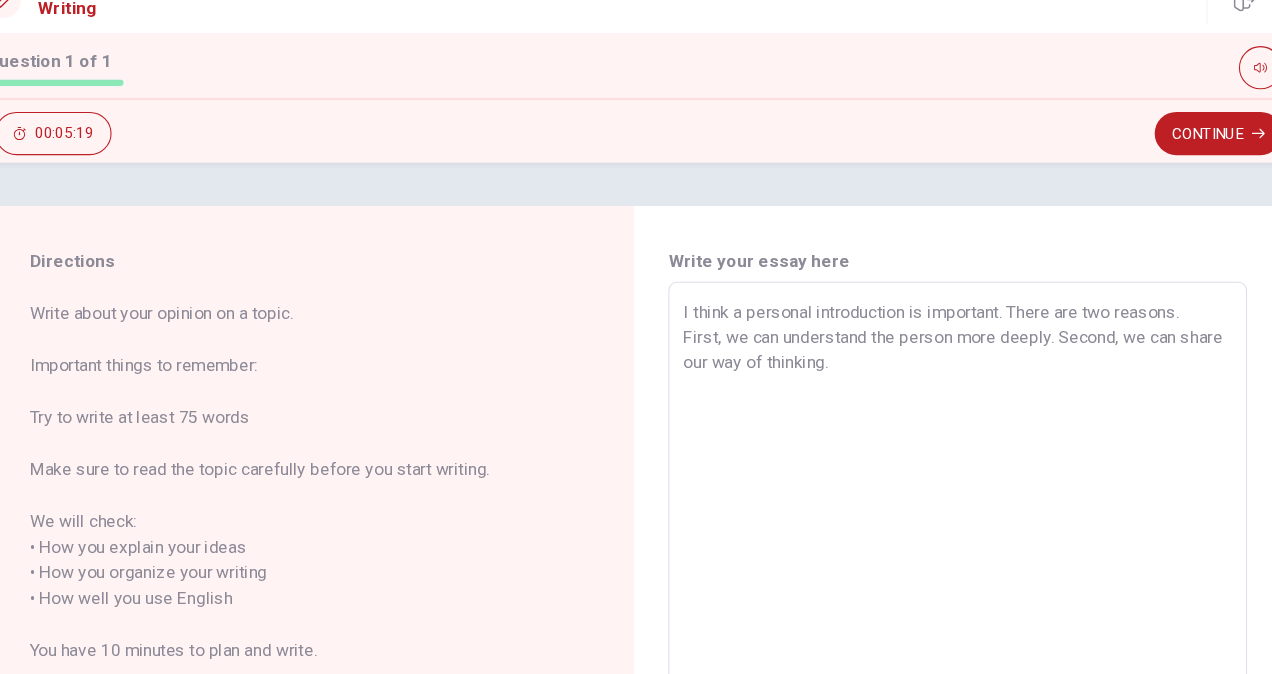 click on "I think a personal introduction is important. There are two reasons.
First, we can understand the person more deeply. Second, we can share our way of thinking." at bounding box center (936, 588) 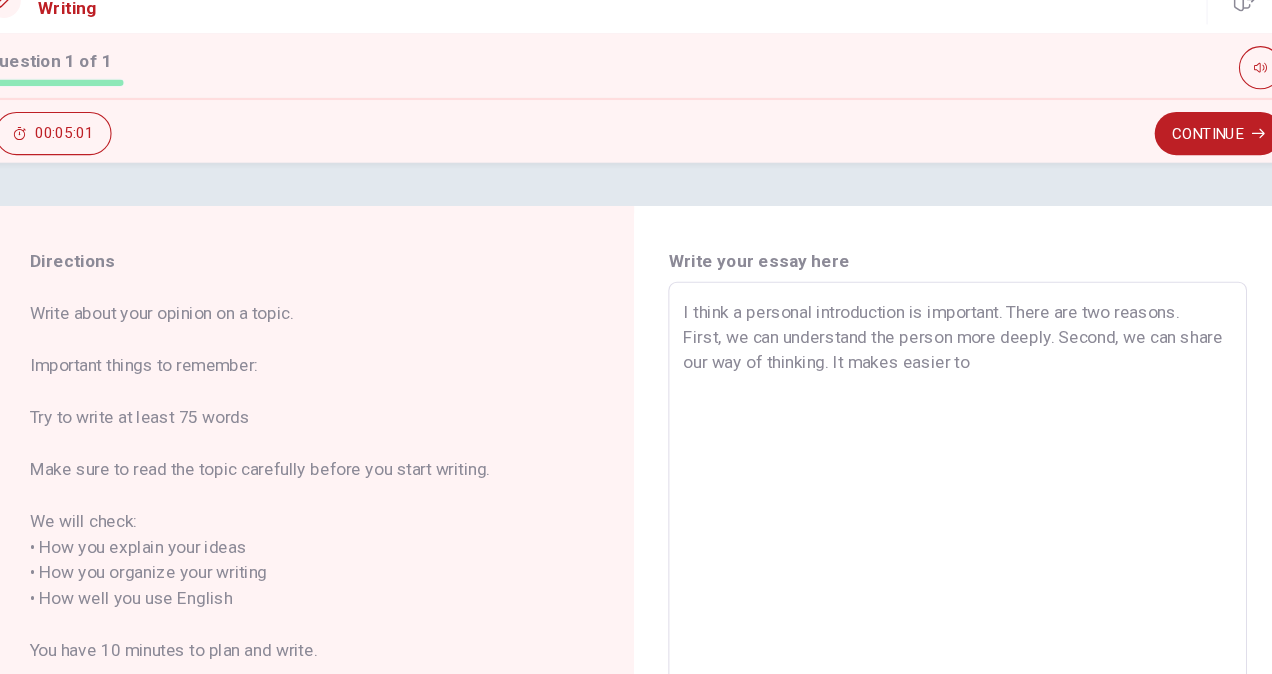 click on "I think a personal introduction is important. There are two reasons.
First, we can understand the person more deeply. Second, we can share our way of thinking. It makes easier to" at bounding box center [936, 588] 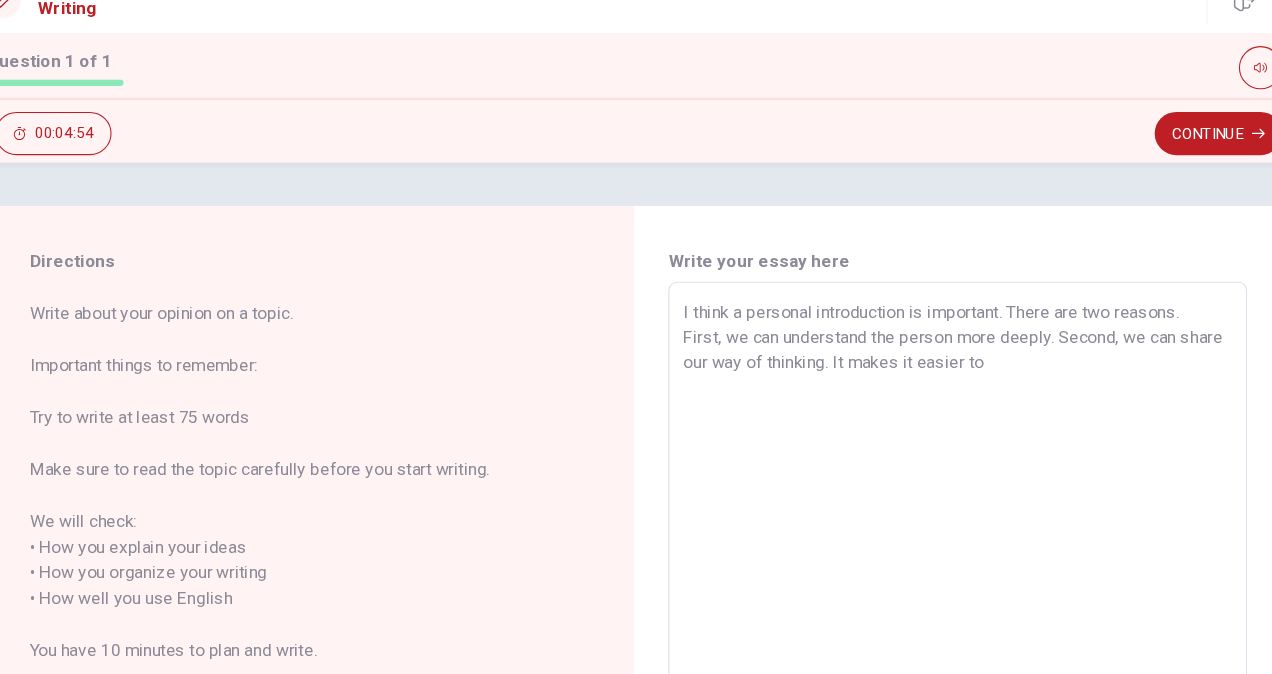 click on "I think a personal introduction is important. There are two reasons.
First, we can understand the person more deeply. Second, we can share our way of thinking. It makes it easier to" at bounding box center (936, 588) 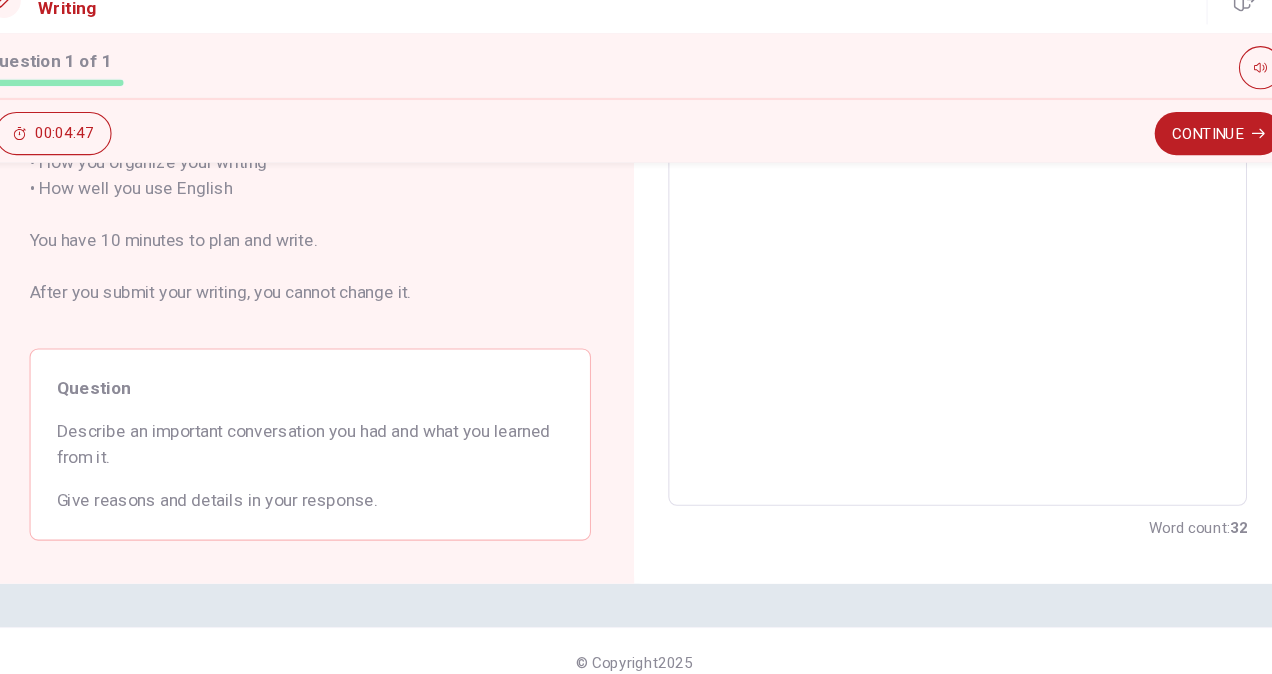 scroll, scrollTop: 0, scrollLeft: 0, axis: both 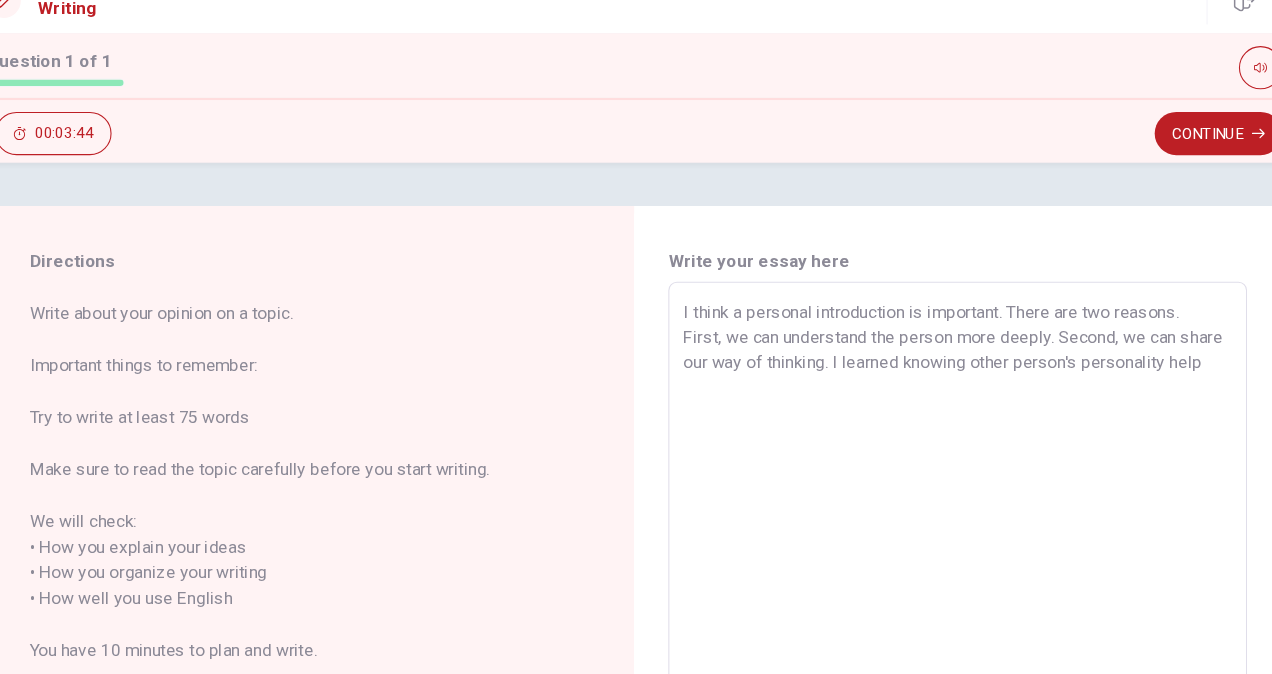 click on "I think a personal introduction is important. There are two reasons.
First, we can understand the person more deeply. Second, we can share our way of thinking. I learned knowing other person's personality help" at bounding box center [936, 588] 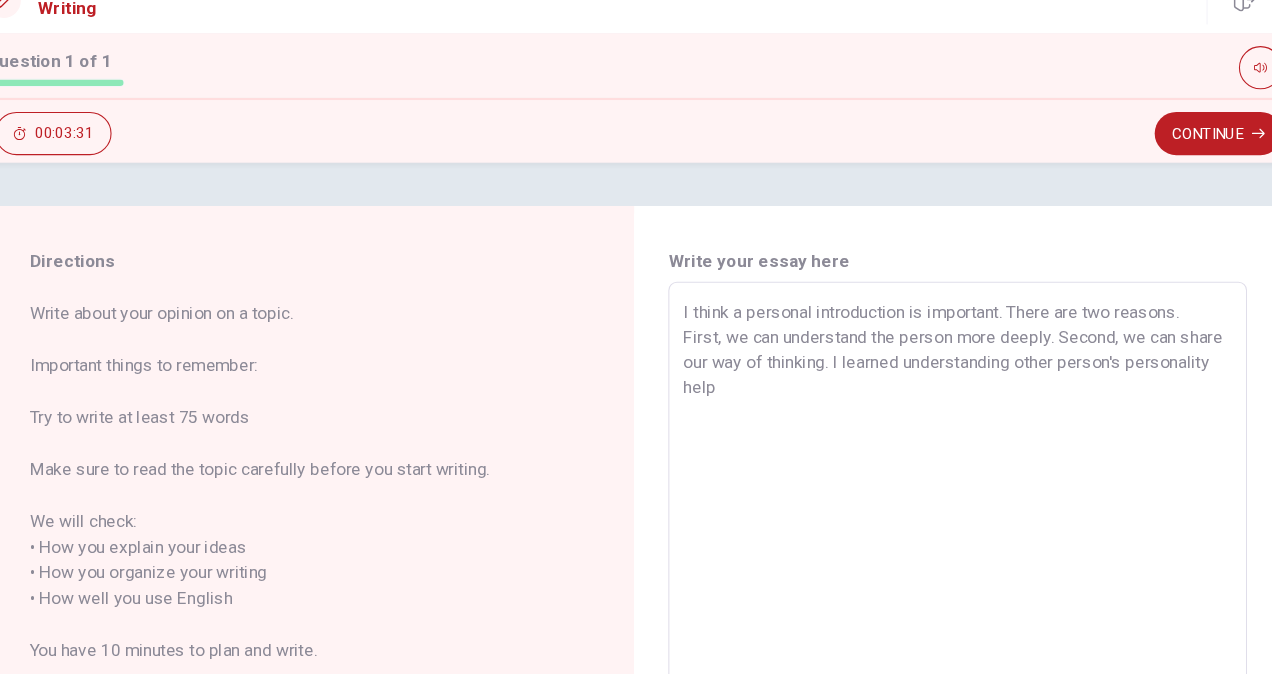 click on "I think a personal introduction is important. There are two reasons.
First, we can understand the person more deeply. Second, we can share our way of thinking. I learned understanding other person's personality help" at bounding box center (936, 588) 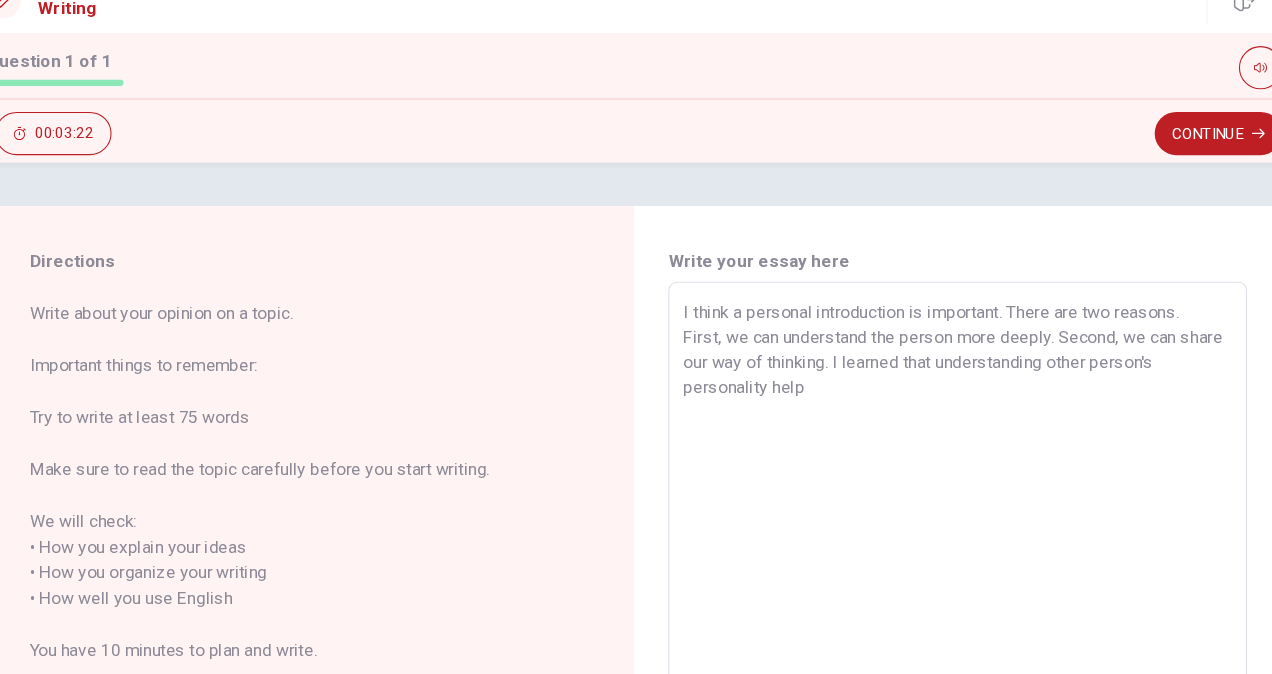 click on "I think a personal introduction is important. There are two reasons.
First, we can understand the person more deeply. Second, we can share our way of thinking. I learned that understanding other person's personality help" at bounding box center [936, 588] 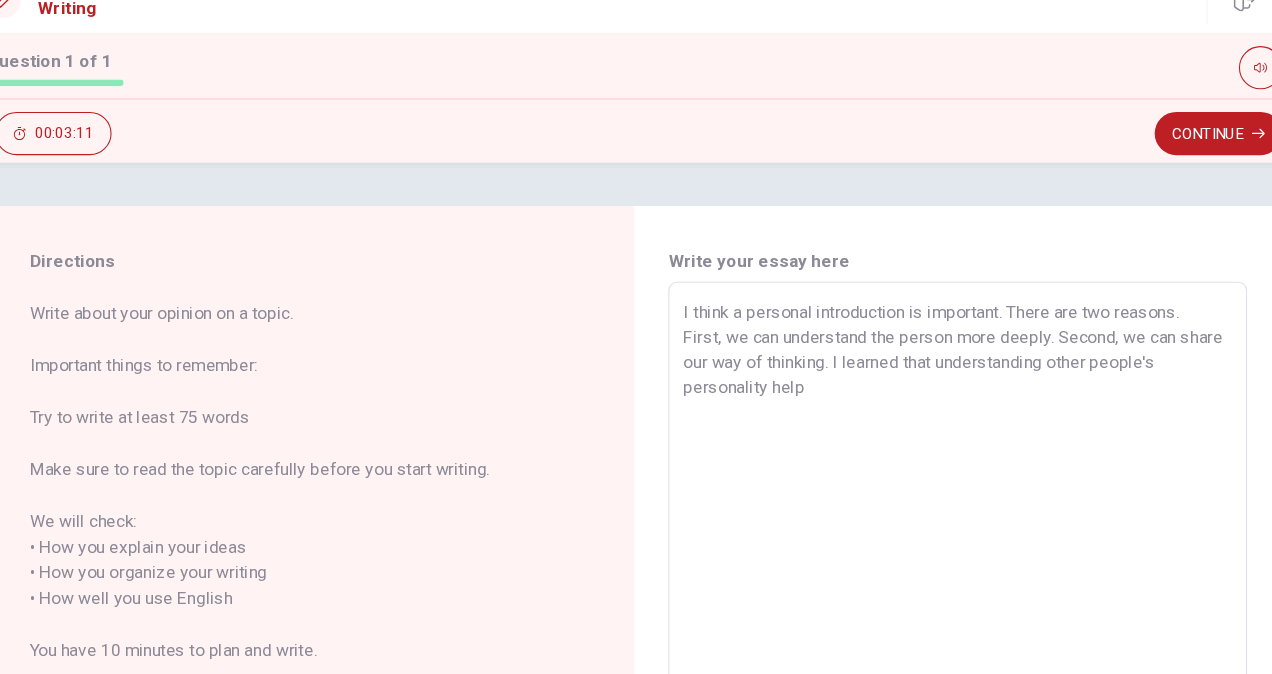 click on "I think a personal introduction is important. There are two reasons.
First, we can understand the person more deeply. Second, we can share our way of thinking. I learned that understanding other people's personality help" at bounding box center [936, 588] 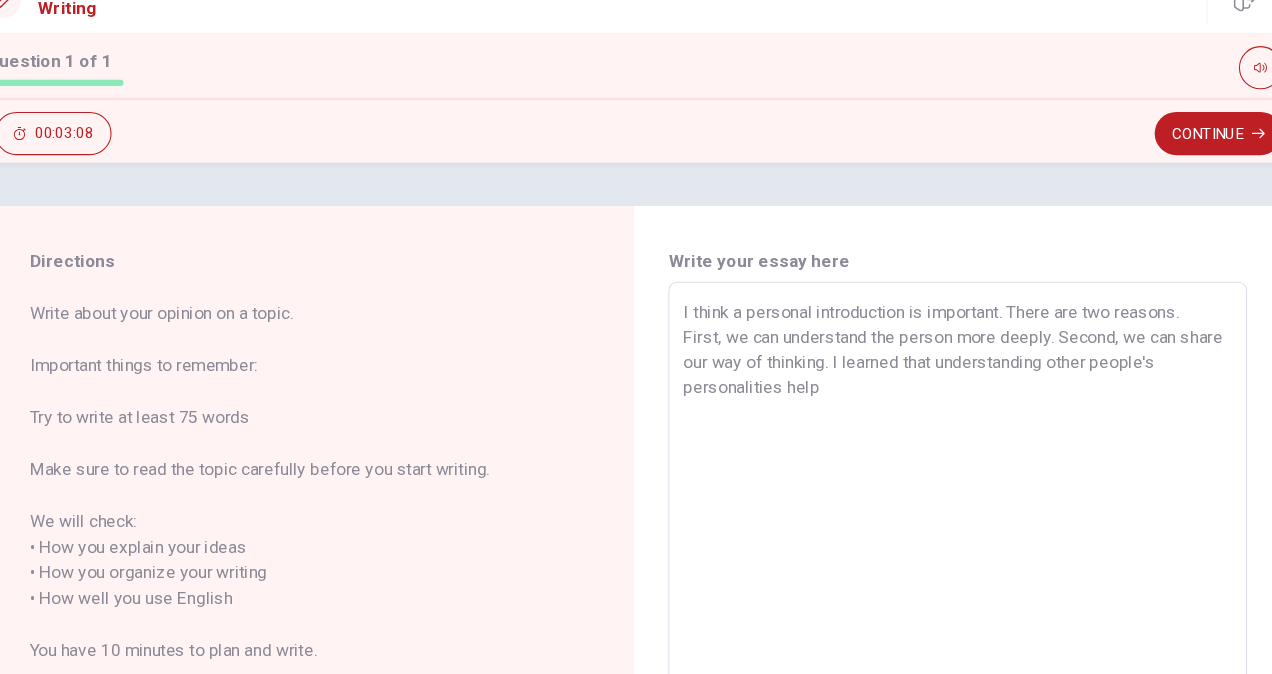 click on "I think a personal introduction is important. There are two reasons.
First, we can understand the person more deeply. Second, we can share our way of thinking. I learned that understanding other people's personalities help" at bounding box center [936, 588] 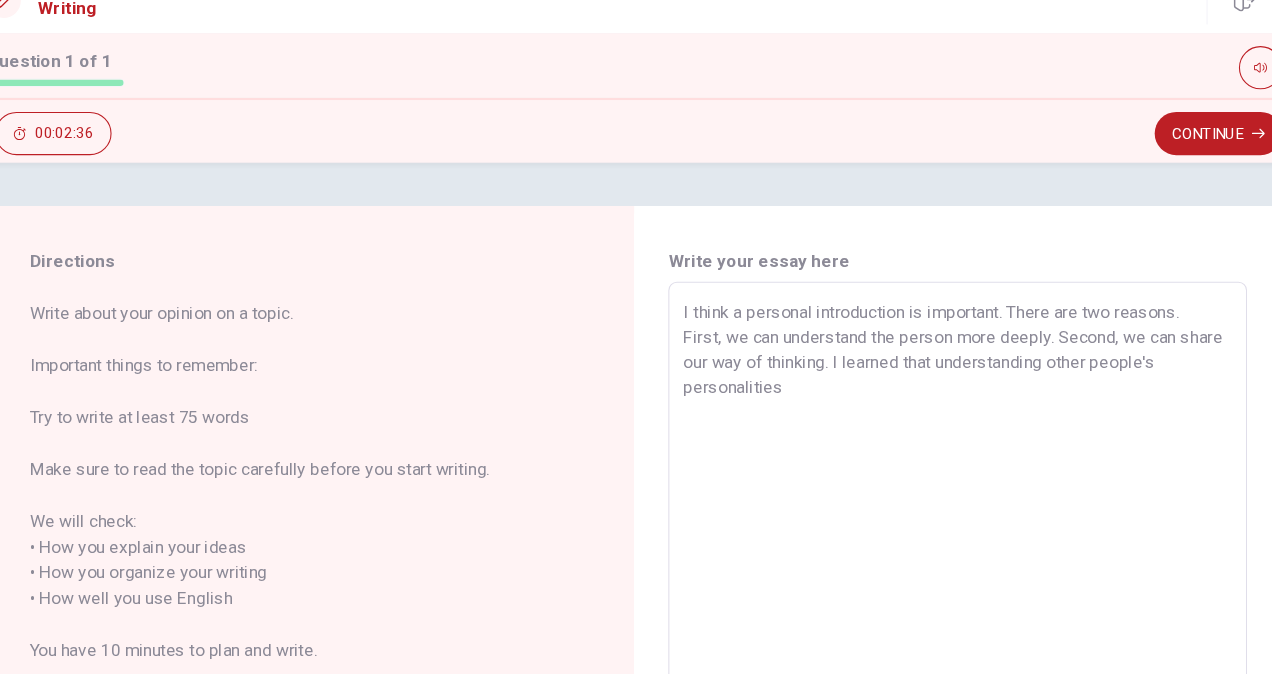 click on "I think a personal introduction is important. There are two reasons.
First, we can understand the person more deeply. Second, we can share our way of thinking. I learned that understanding other people's personalities" at bounding box center (936, 588) 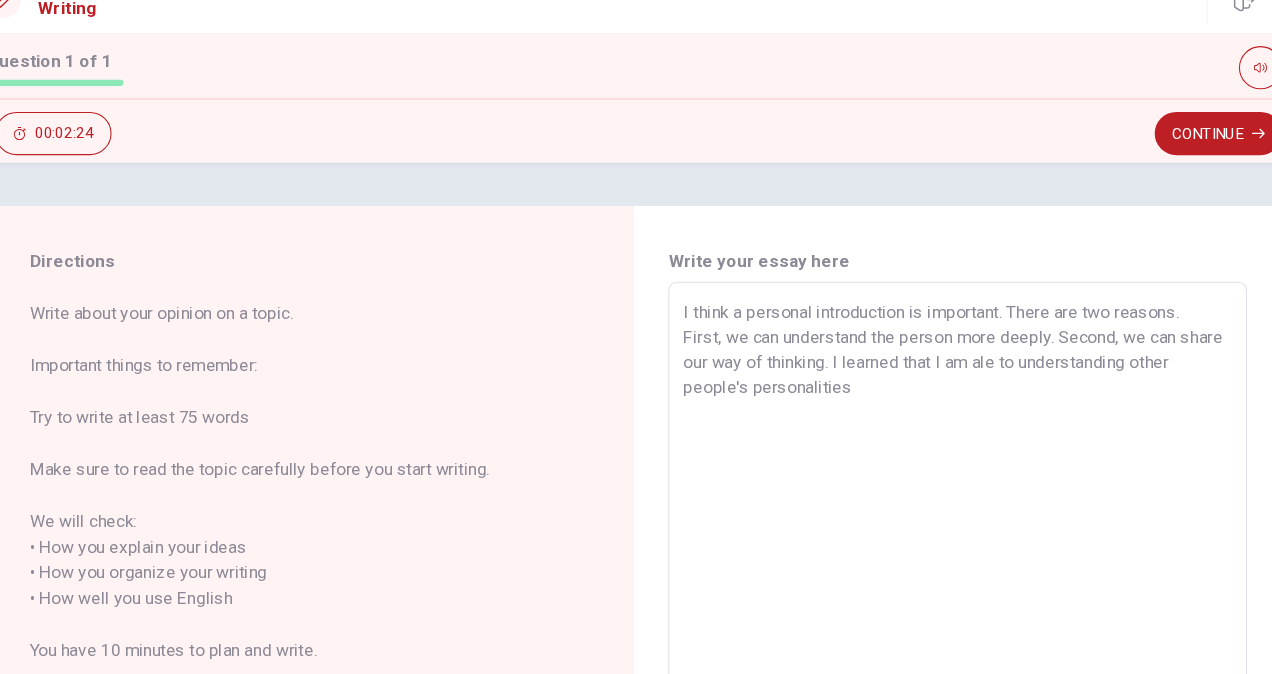 click on "I think a personal introduction is important. There are two reasons.
First, we can understand the person more deeply. Second, we can share our way of thinking. I learned that I am ale to understanding other people's personalities" at bounding box center [936, 588] 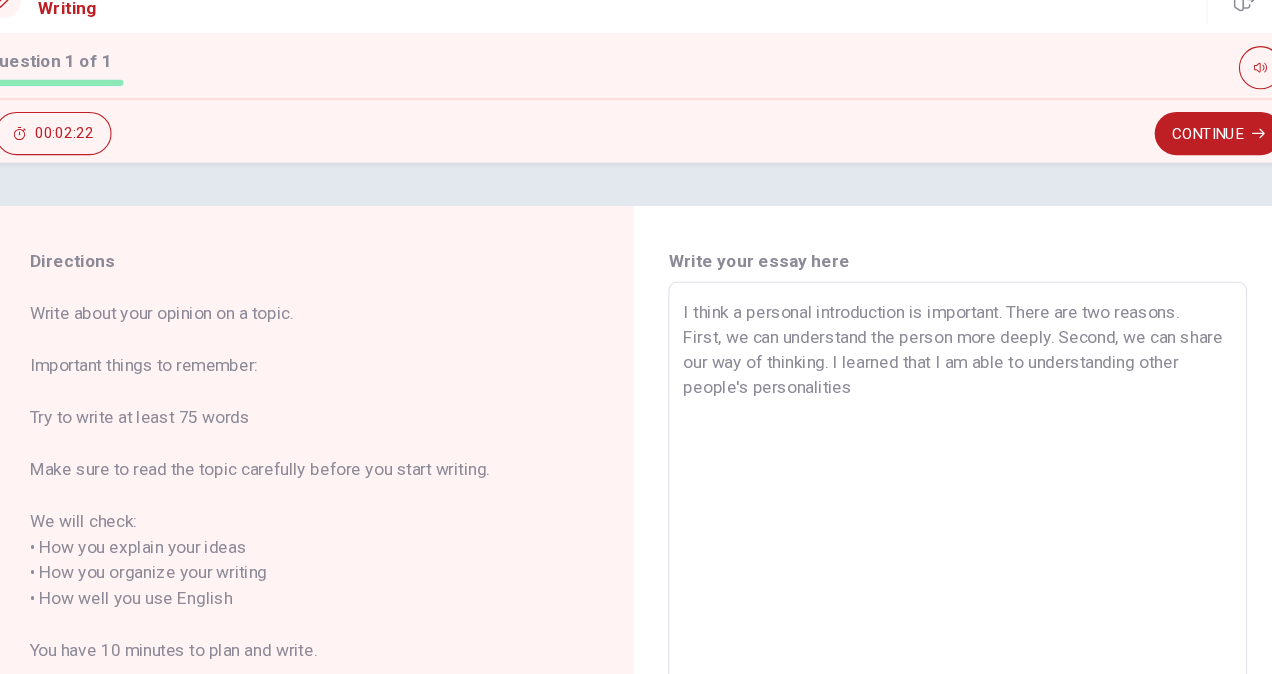 click on "I think a personal introduction is important. There are two reasons.
First, we can understand the person more deeply. Second, we can share our way of thinking. I learned that I am able to understanding other people's personalities" at bounding box center [936, 588] 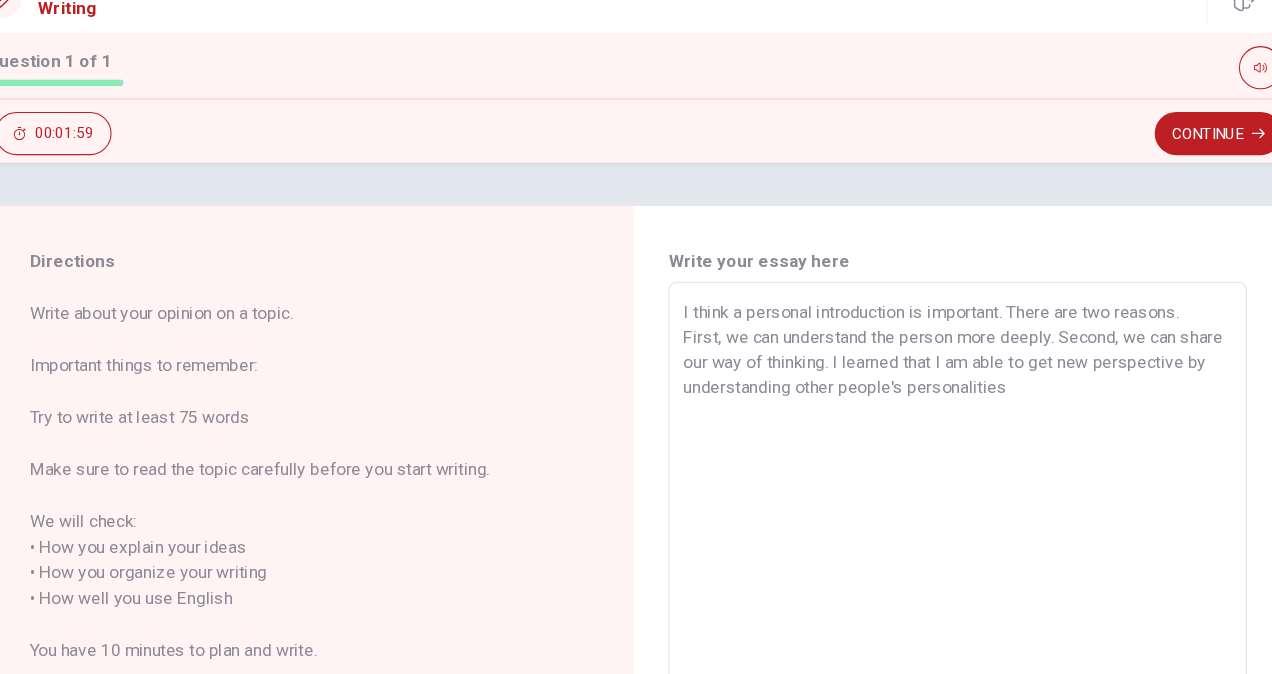click on "I think a personal introduction is important. There are two reasons.
First, we can understand the person more deeply. Second, we can share our way of thinking. I learned that I am able to get new perspective by understanding other people's personalities" at bounding box center (936, 588) 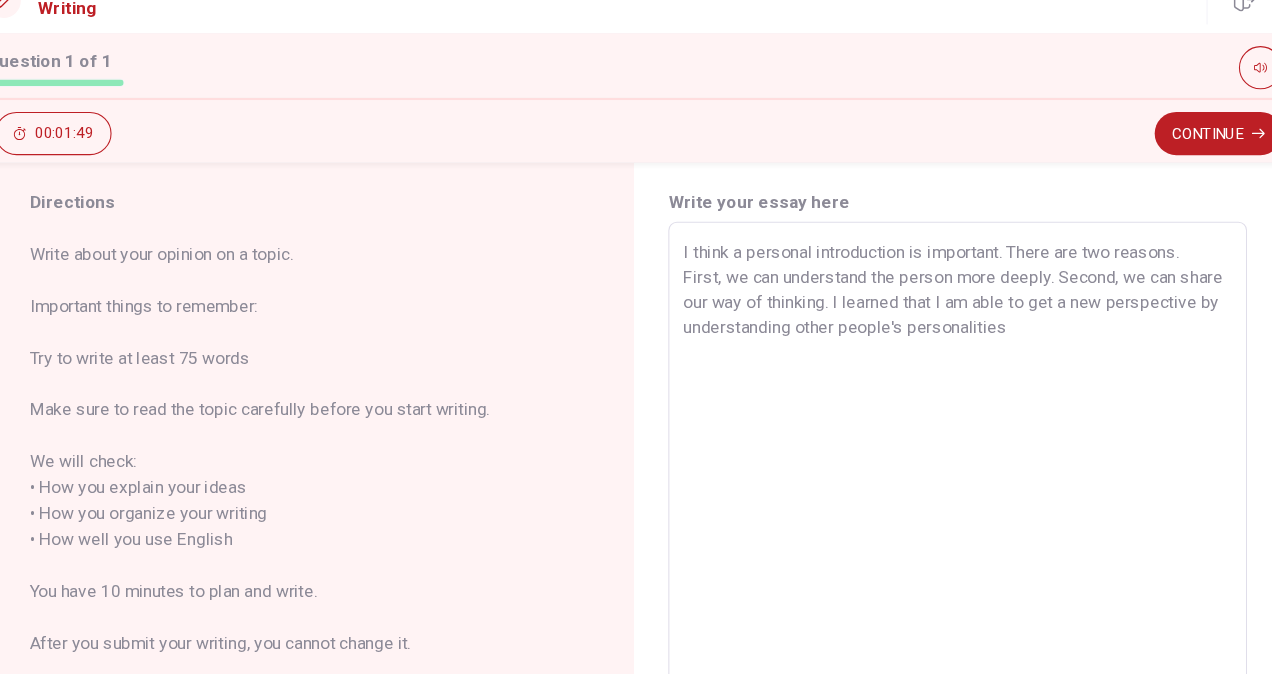 scroll, scrollTop: 60, scrollLeft: 0, axis: vertical 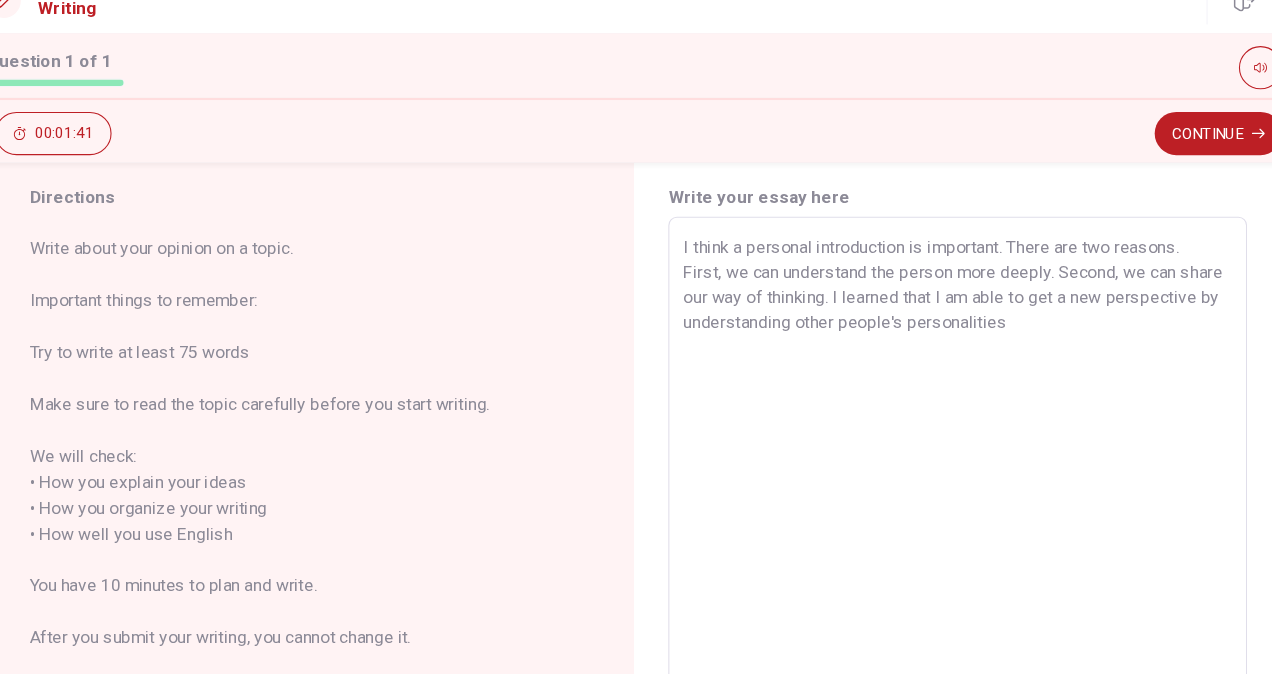 click on "I think a personal introduction is important. There are two reasons.
First, we can understand the person more deeply. Second, we can share our way of thinking. I learned that I am able to get a new perspective by understanding other people's personalities" at bounding box center [936, 528] 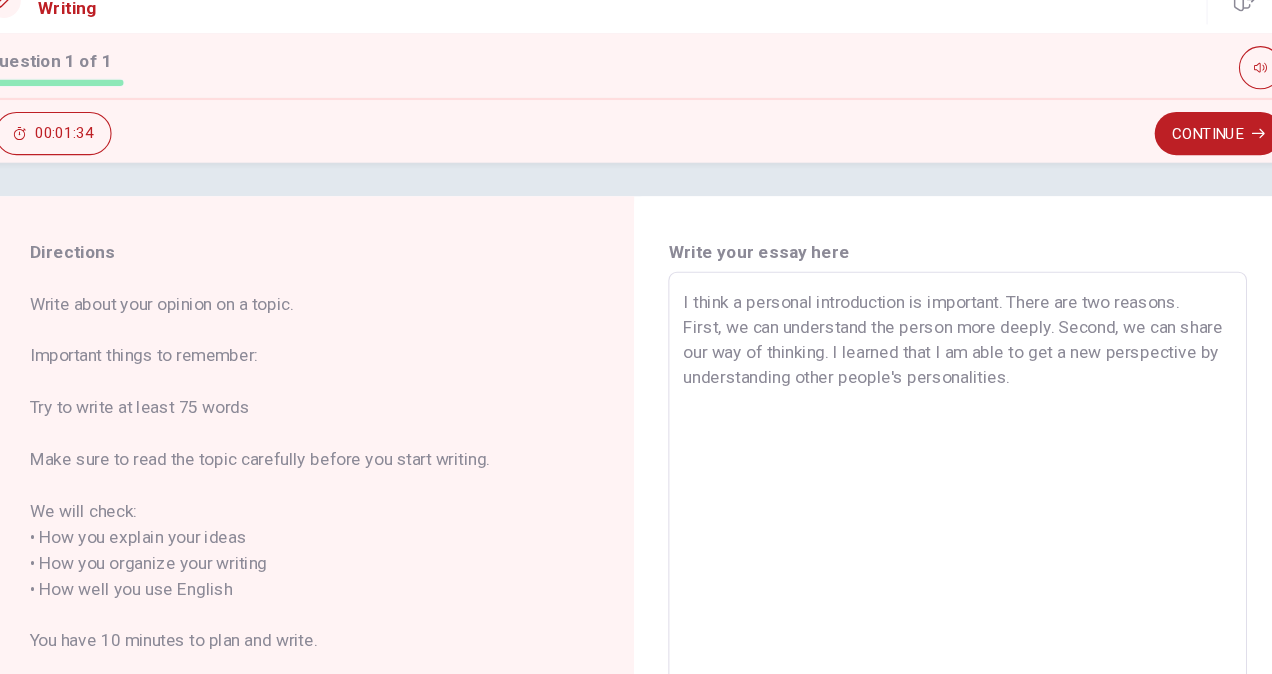 scroll, scrollTop: 0, scrollLeft: 0, axis: both 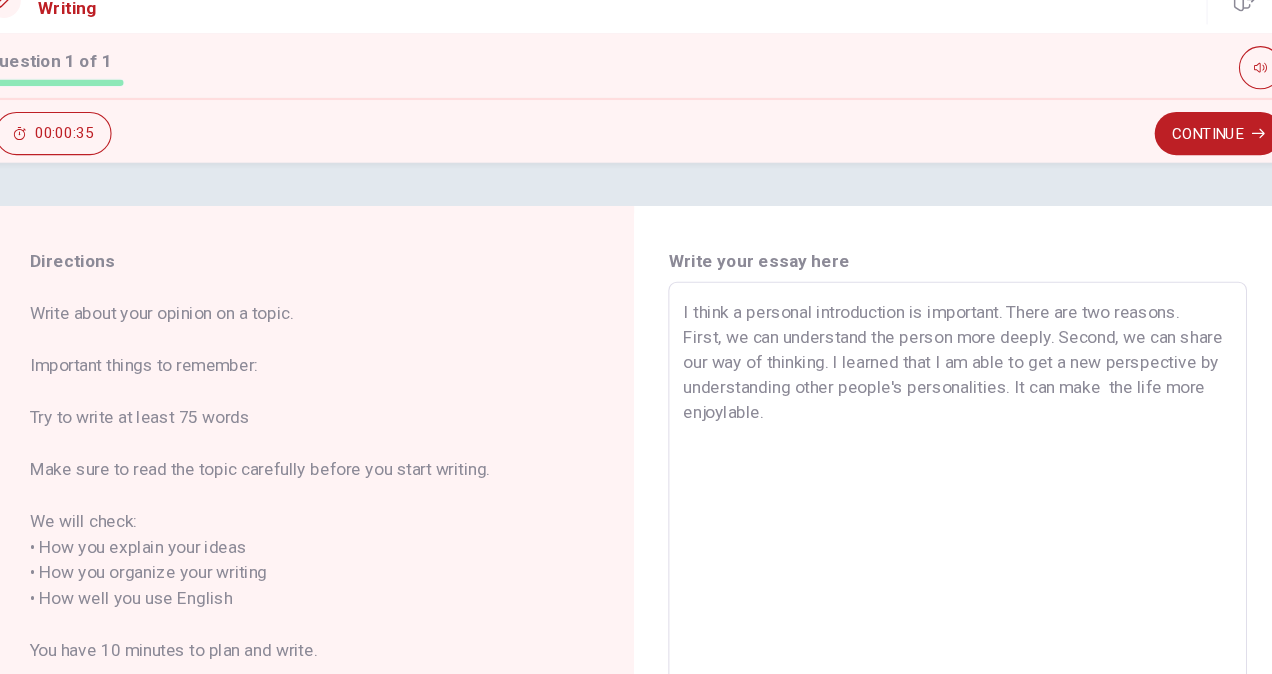 click on "I think a personal introduction is important. There are two reasons.
First, we can understand the person more deeply. Second, we can share our way of thinking. I learned that I am able to get a new perspective by understanding other people's personalities. It can make  the life more enjoylable." at bounding box center [936, 588] 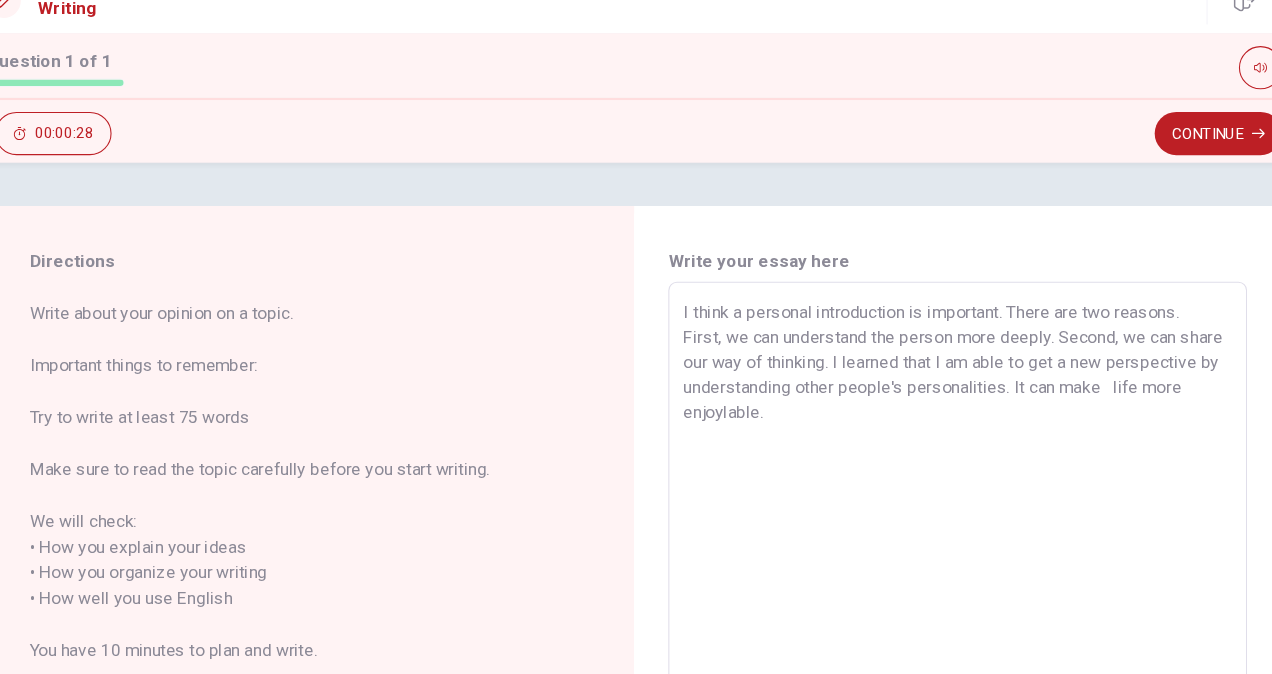 click on "I think a personal introduction is important. There are two reasons.
First, we can understand the person more deeply. Second, we can share our way of thinking. I learned that I am able to get a new perspective by understanding other people's personalities. It can make   life more enjoylable." at bounding box center [936, 588] 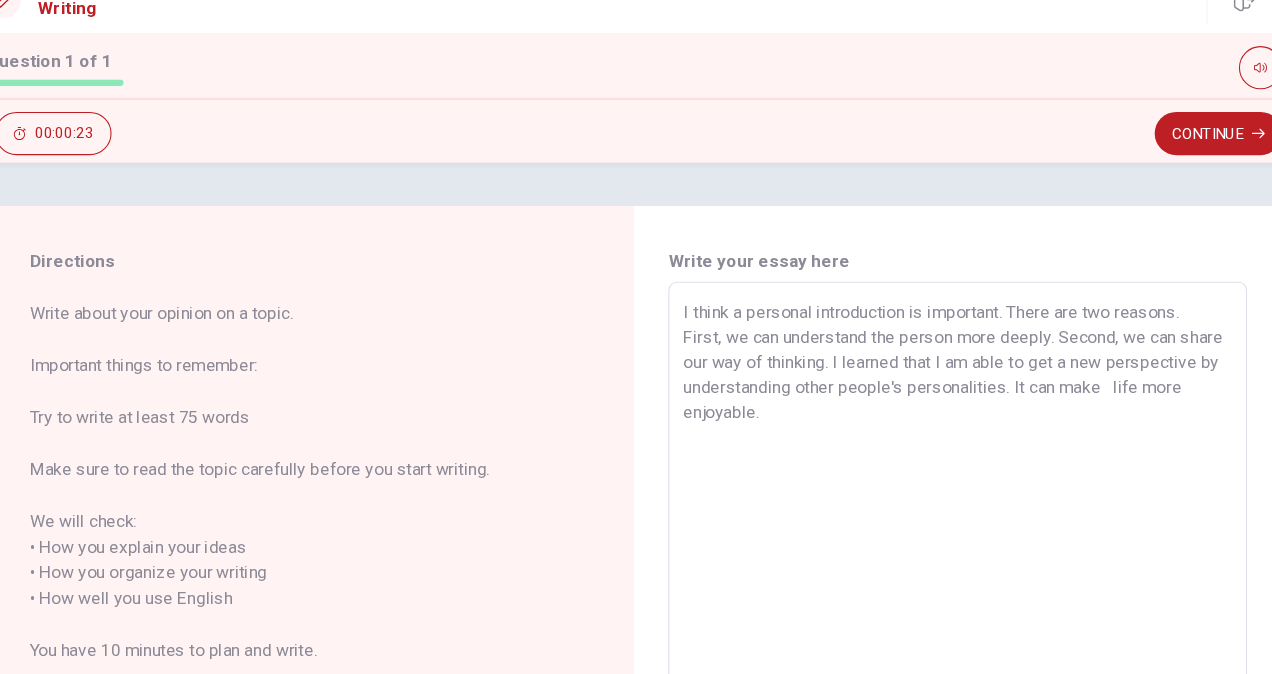 click on "I think a personal introduction is important. There are two reasons.
First, we can understand the person more deeply. Second, we can share our way of thinking. I learned that I am able to get a new perspective by understanding other people's personalities. It can make   life more enjoyable.  x ​" at bounding box center (936, 588) 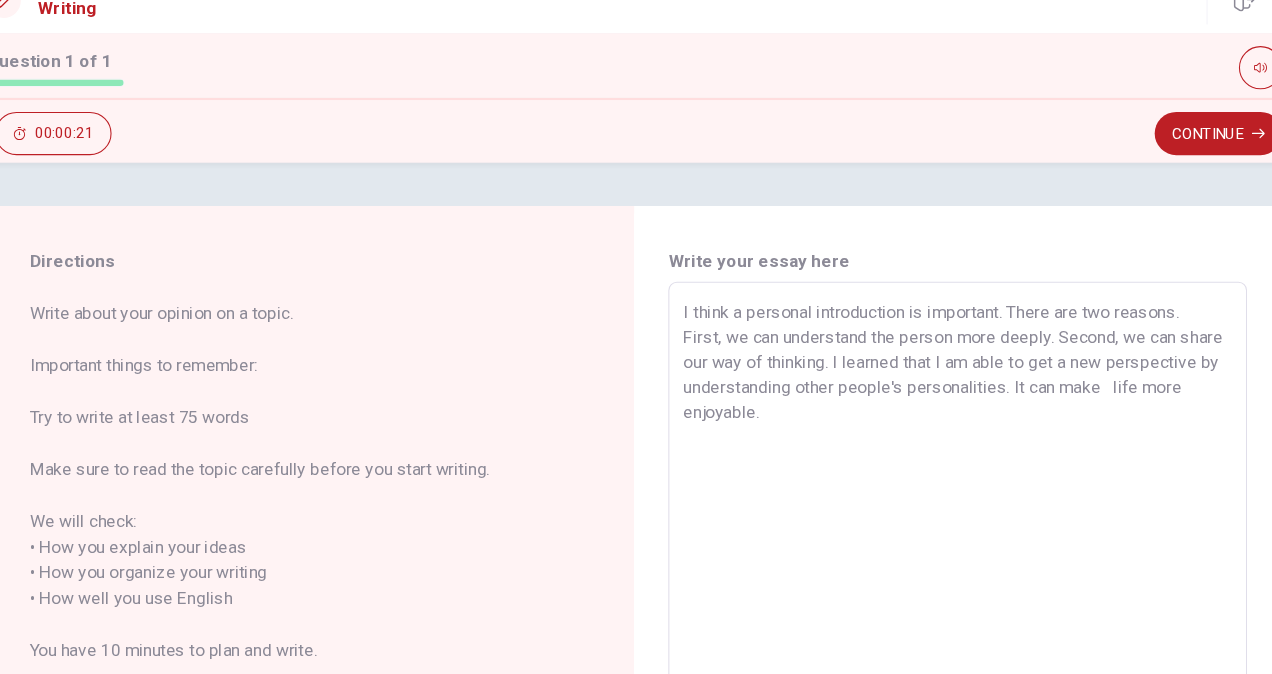 click on "I think a personal introduction is important. There are two reasons.
First, we can understand the person more deeply. Second, we can share our way of thinking. I learned that I am able to get a new perspective by understanding other people's personalities. It can make   life more enjoyable.  x ​" at bounding box center [936, 588] 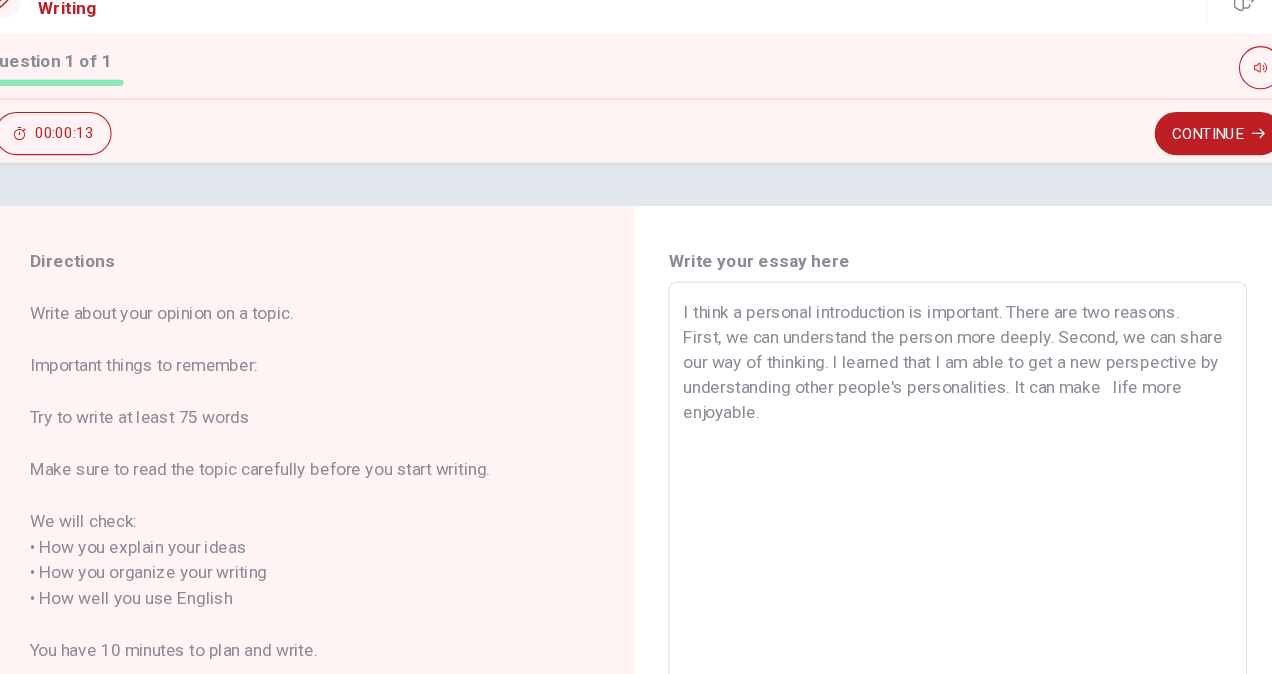 click on "I think a personal introduction is important. There are two reasons.
First, we can understand the person more deeply. Second, we can share our way of thinking. I learned that I am able to get a new perspective by understanding other people's personalities. It can make   life more enjoyable." at bounding box center [936, 588] 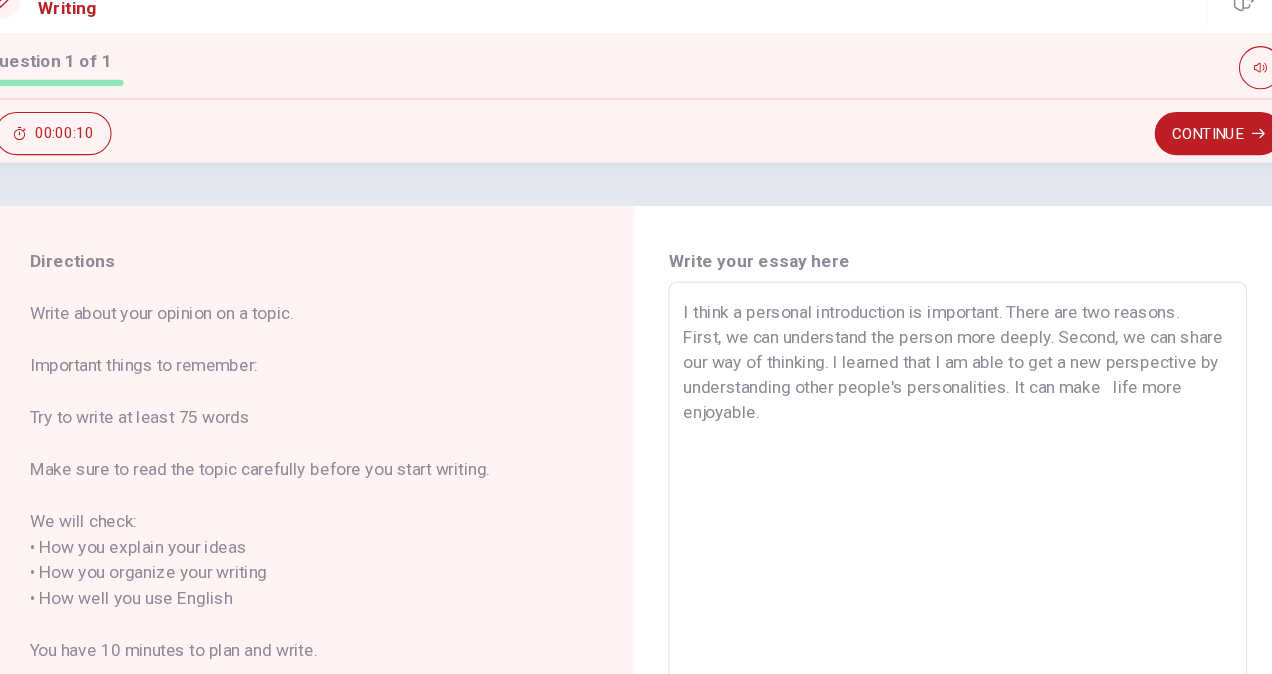 click on "I think a personal introduction is important. There are two reasons.
First, we can understand the person more deeply. Second, we can share our way of thinking. I learned that I am able to get a new perspective by understanding other people's personalities. It can make   life more enjoyable." at bounding box center (936, 588) 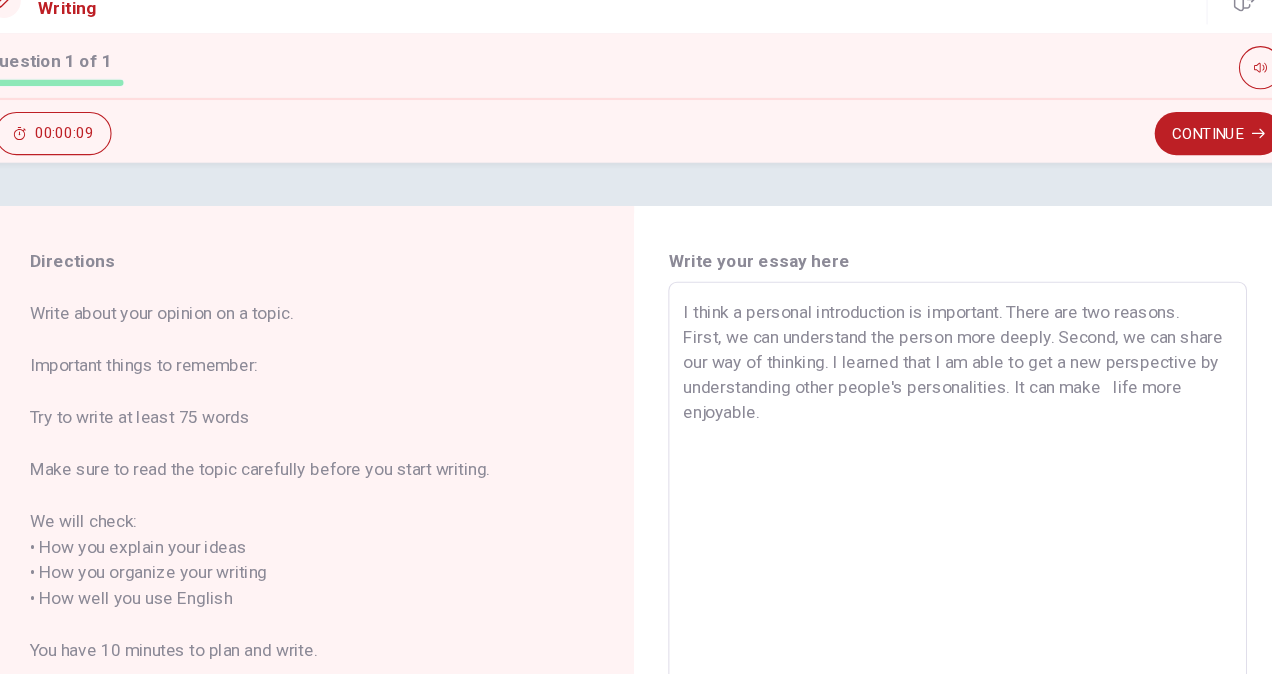 click on "I think a personal introduction is important. There are two reasons.
First, we can understand the person more deeply. Second, we can share our way of thinking. I learned that I am able to get a new perspective by understanding other people's personalities. It can make   life more enjoyable." at bounding box center [936, 588] 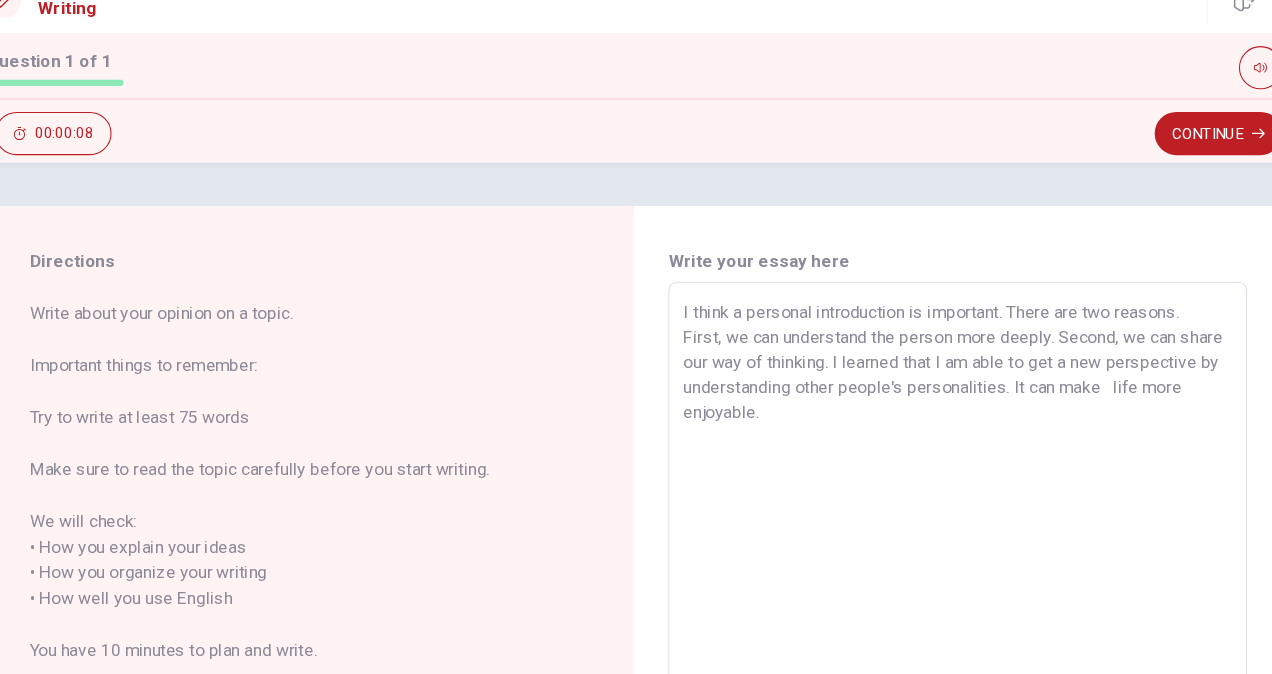 click on "I think a personal introduction is important. There are two reasons.
First, we can understand the person more deeply. Second, we can share our way of thinking. I learned that I am able to get a new perspective by understanding other people's personalities. It can make   life more enjoyable.  x ​" at bounding box center (936, 588) 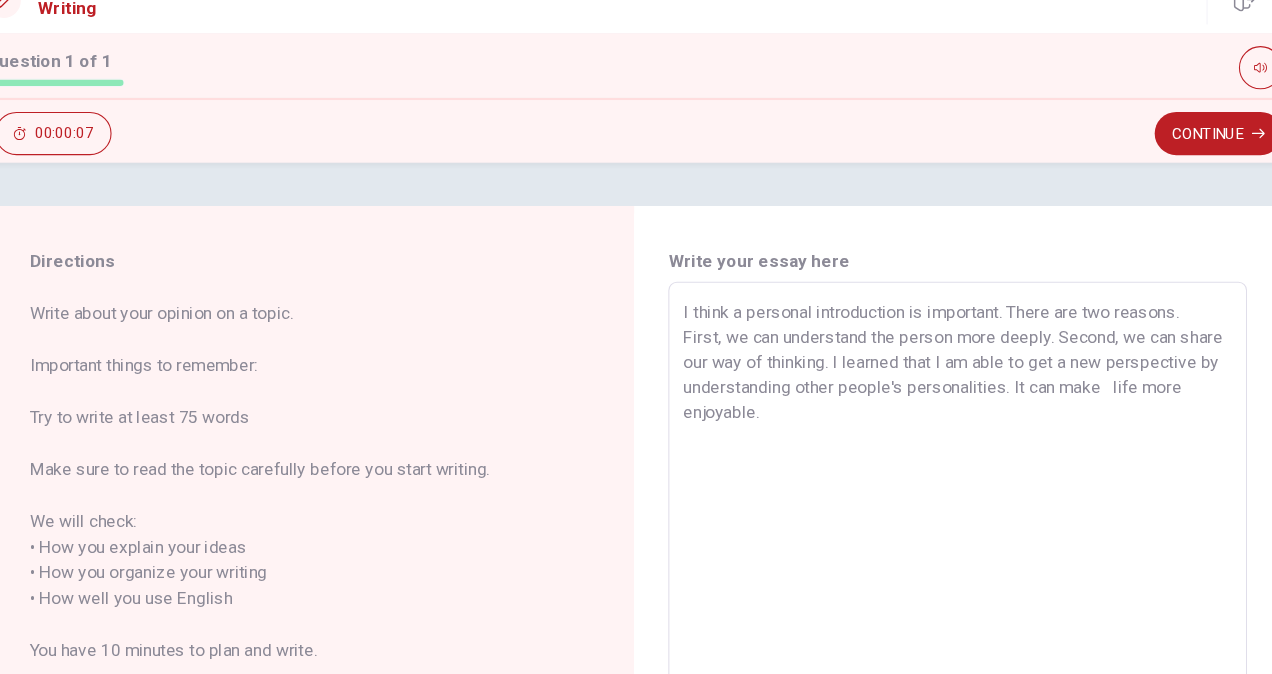 click on "I think a personal introduction is important. There are two reasons.
First, we can understand the person more deeply. Second, we can share our way of thinking. I learned that I am able to get a new perspective by understanding other people's personalities. It can make   life more enjoyable.  x ​" at bounding box center [936, 588] 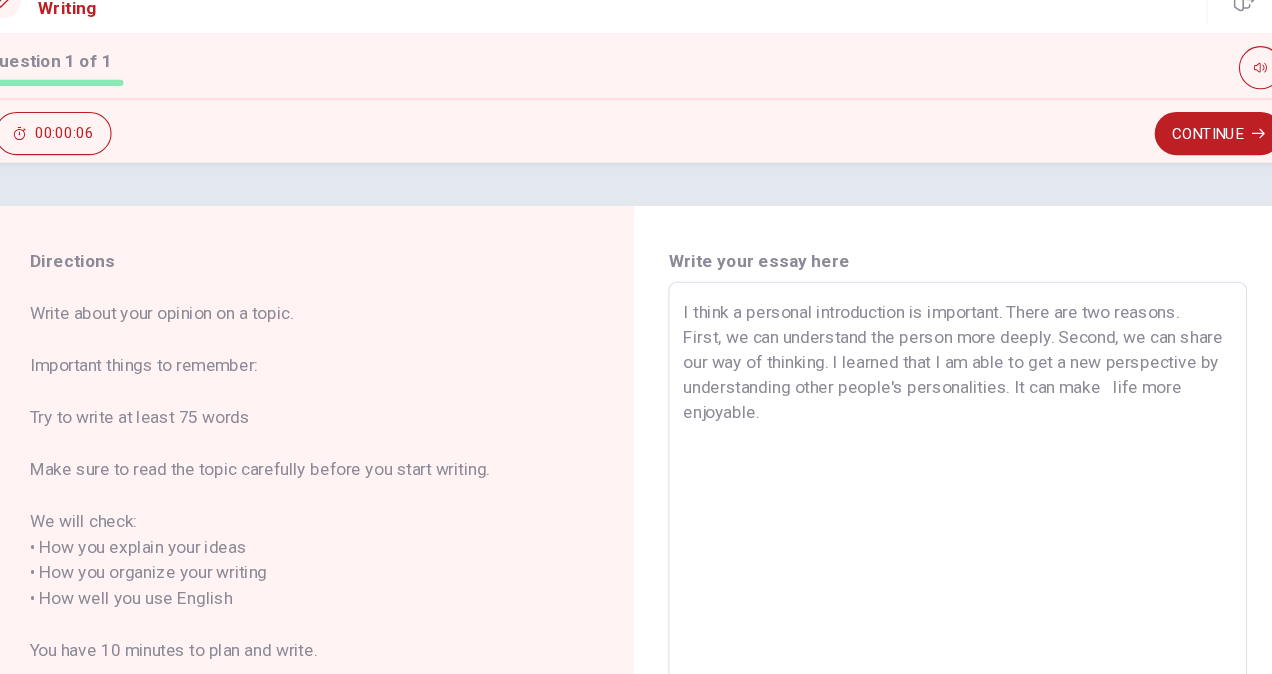 click on "I think a personal introduction is important. There are two reasons.
First, we can understand the person more deeply. Second, we can share our way of thinking. I learned that I am able to get a new perspective by understanding other people's personalities. It can make   life more enjoyable.  x ​" at bounding box center [936, 588] 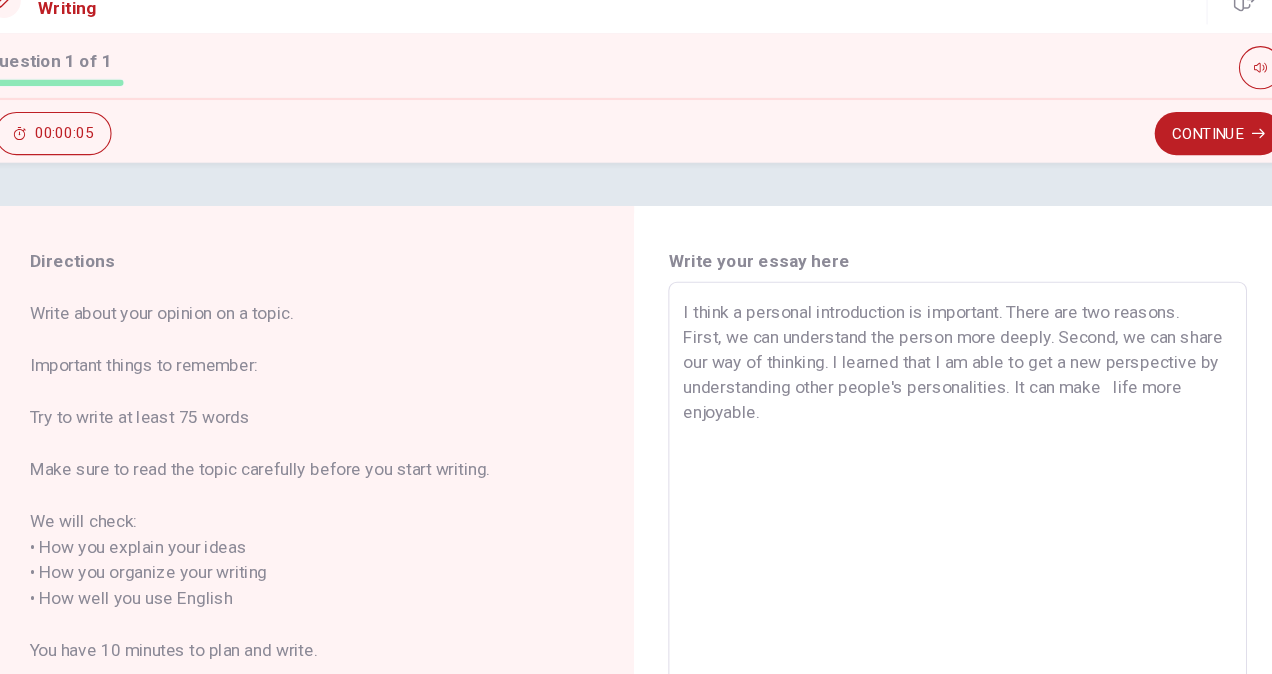 click on "I think a personal introduction is important. There are two reasons.
First, we can understand the person more deeply. Second, we can share our way of thinking. I learned that I am able to get a new perspective by understanding other people's personalities. It can make   life more enjoyable.  x ​" at bounding box center (936, 588) 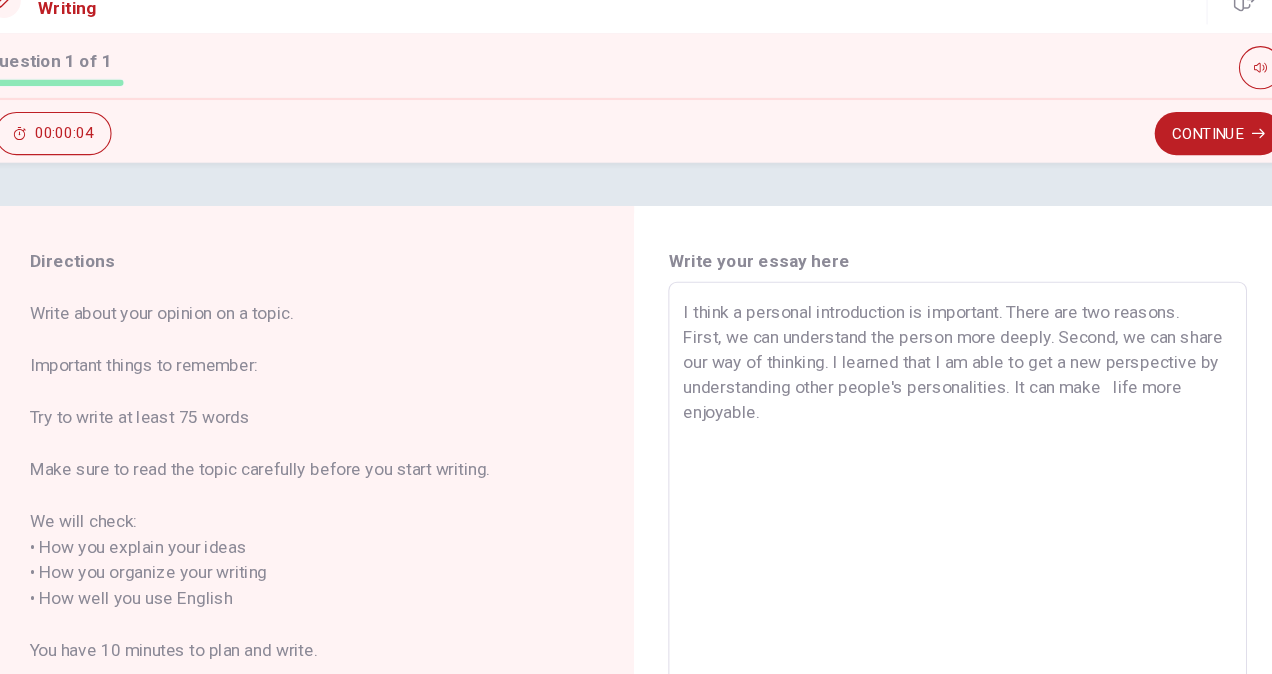 click on "I think a personal introduction is important. There are two reasons.
First, we can understand the person more deeply. Second, we can share our way of thinking. I learned that I am able to get a new perspective by understanding other people's personalities. It can make   life more enjoyable.  x ​" at bounding box center [936, 588] 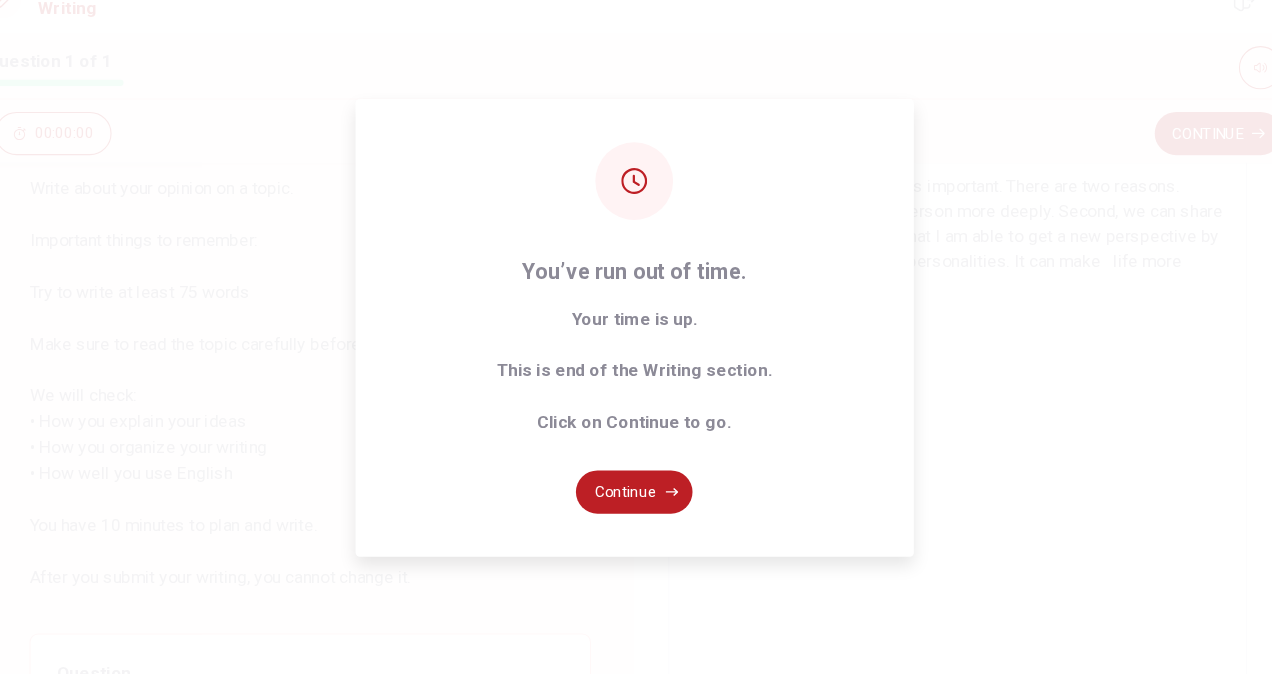 scroll, scrollTop: 162, scrollLeft: 0, axis: vertical 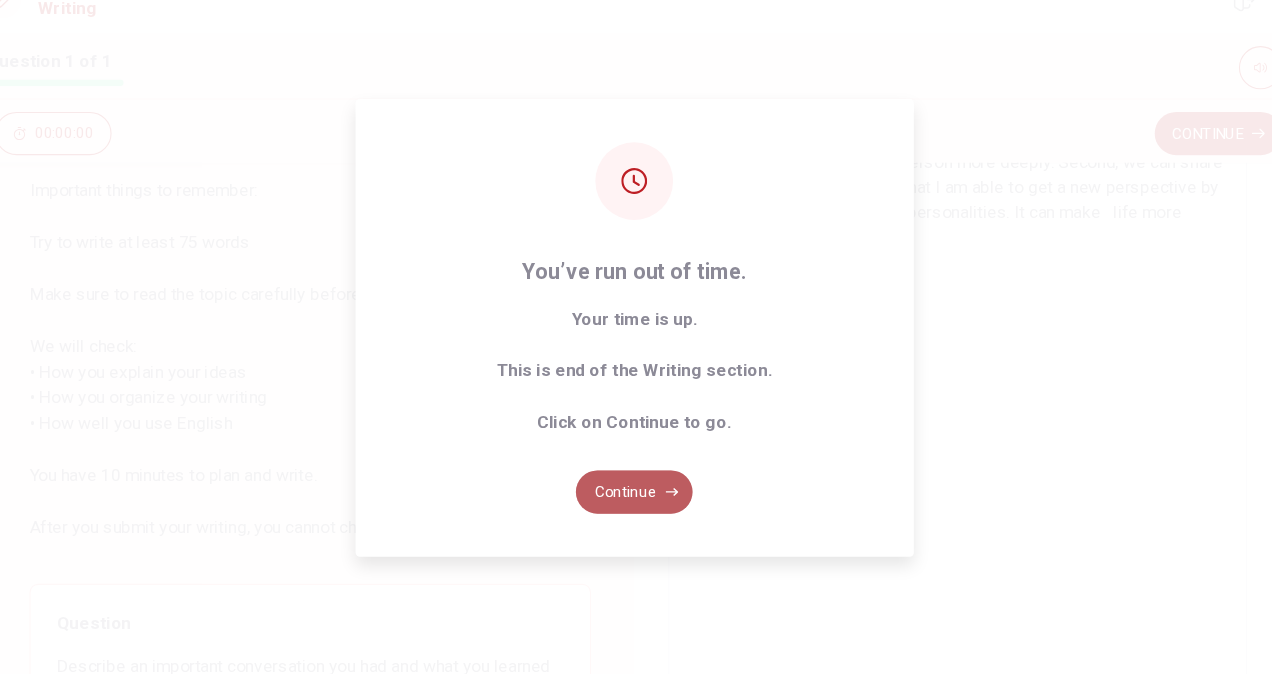click on "Continue" at bounding box center (636, 489) 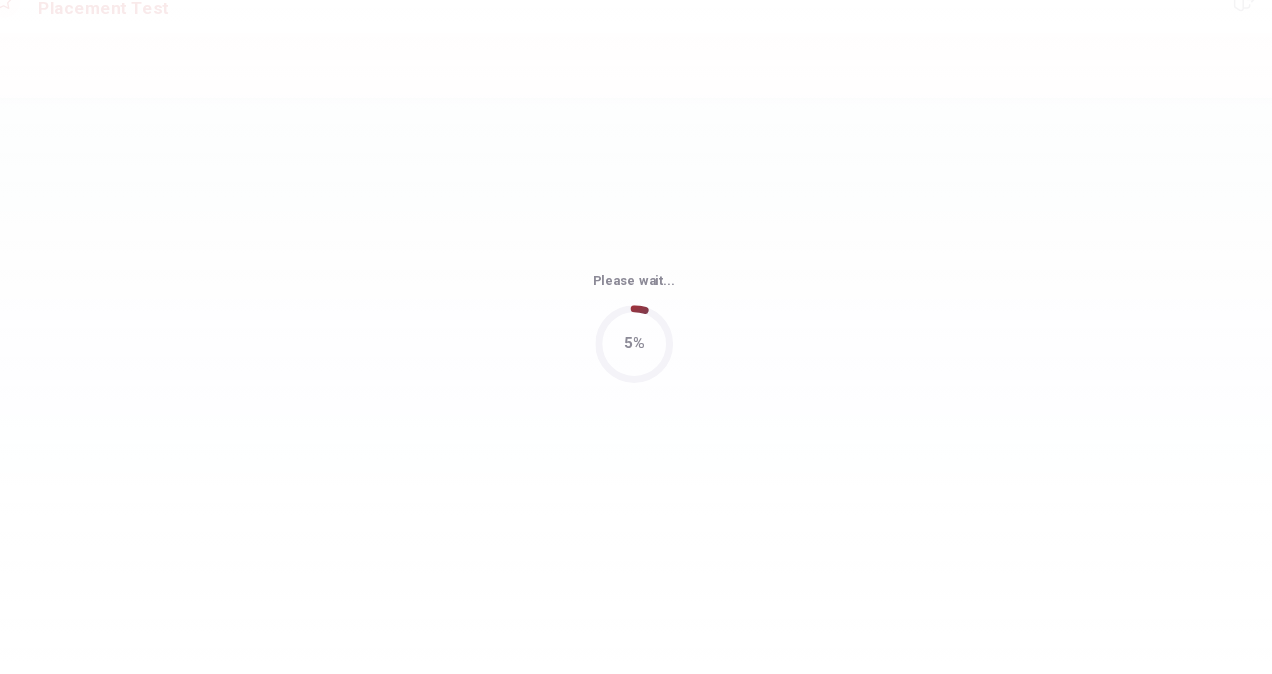 scroll, scrollTop: 0, scrollLeft: 0, axis: both 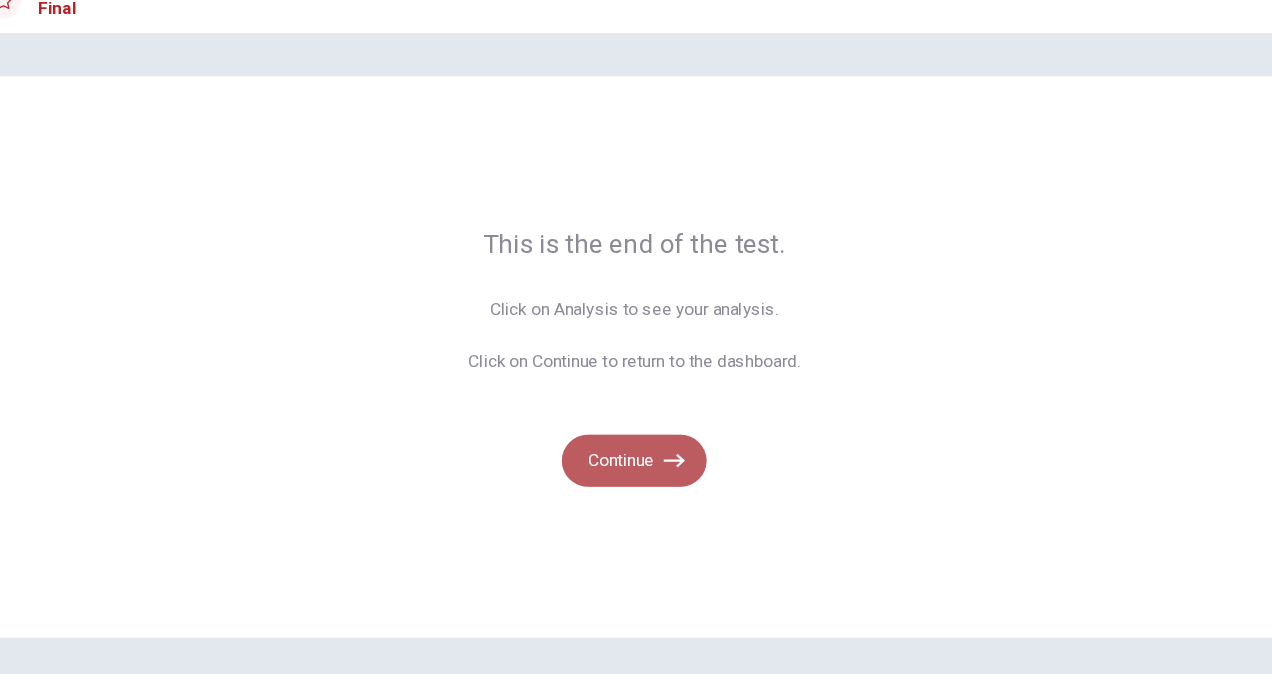 click on "Continue" at bounding box center (636, 460) 